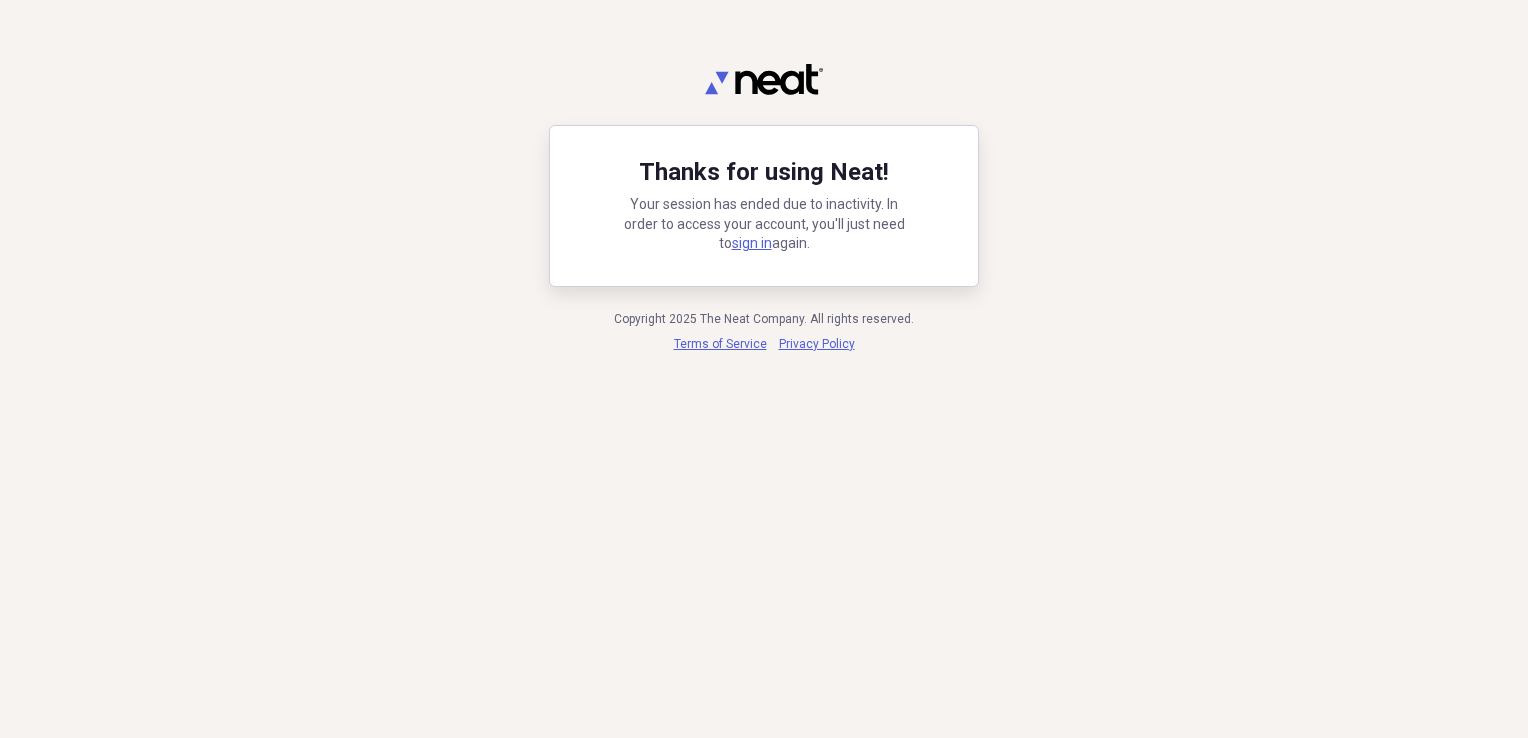 scroll, scrollTop: 0, scrollLeft: 0, axis: both 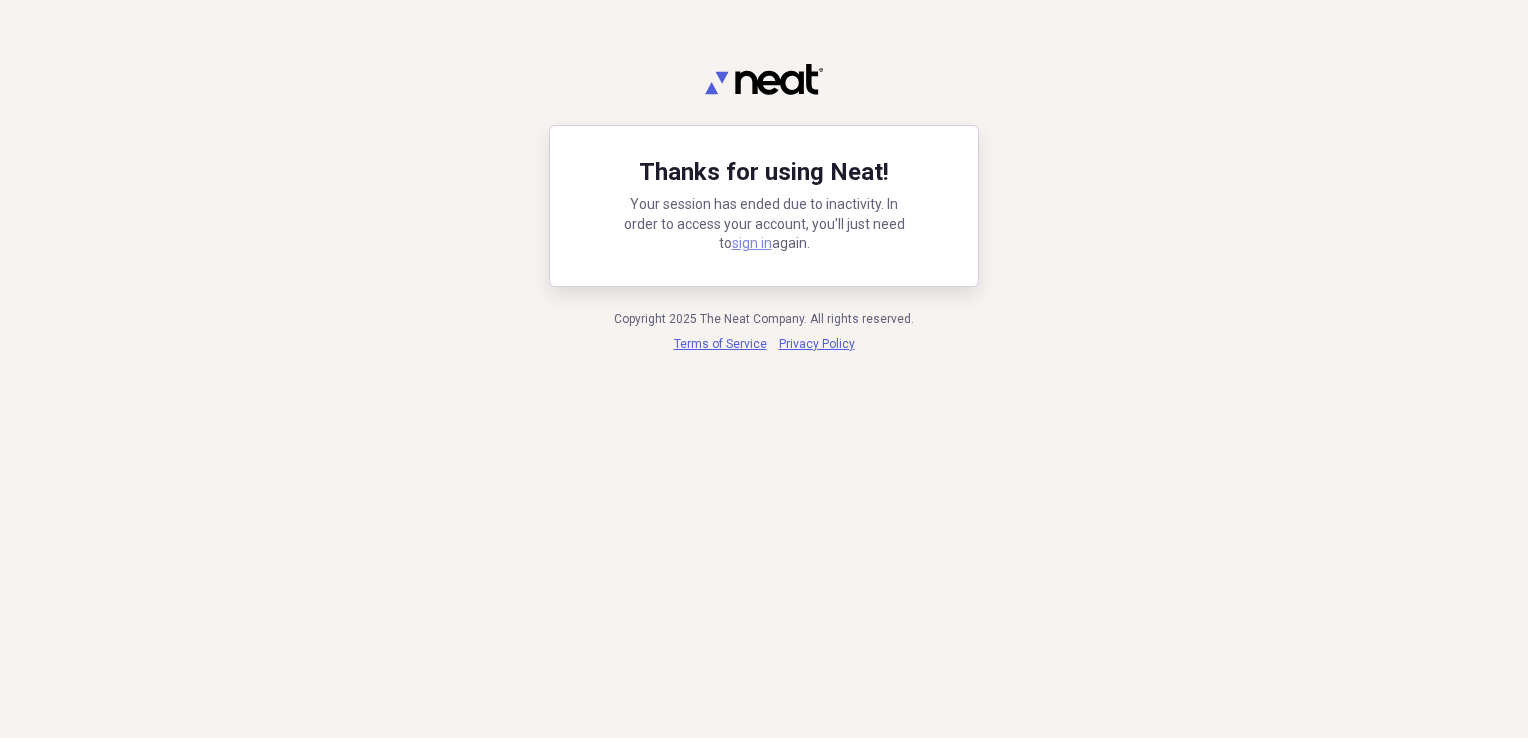 click on "sign in" at bounding box center (752, 243) 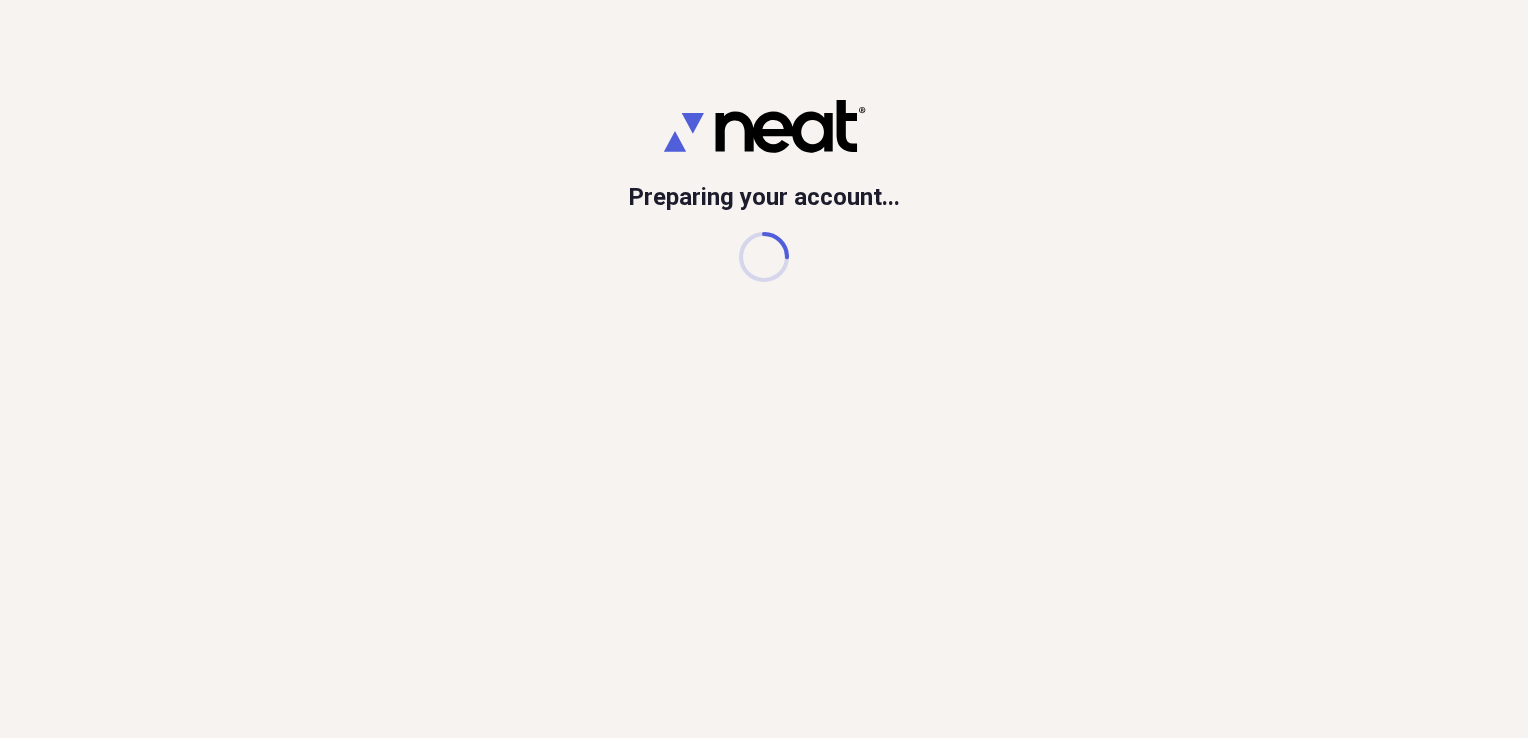scroll, scrollTop: 0, scrollLeft: 0, axis: both 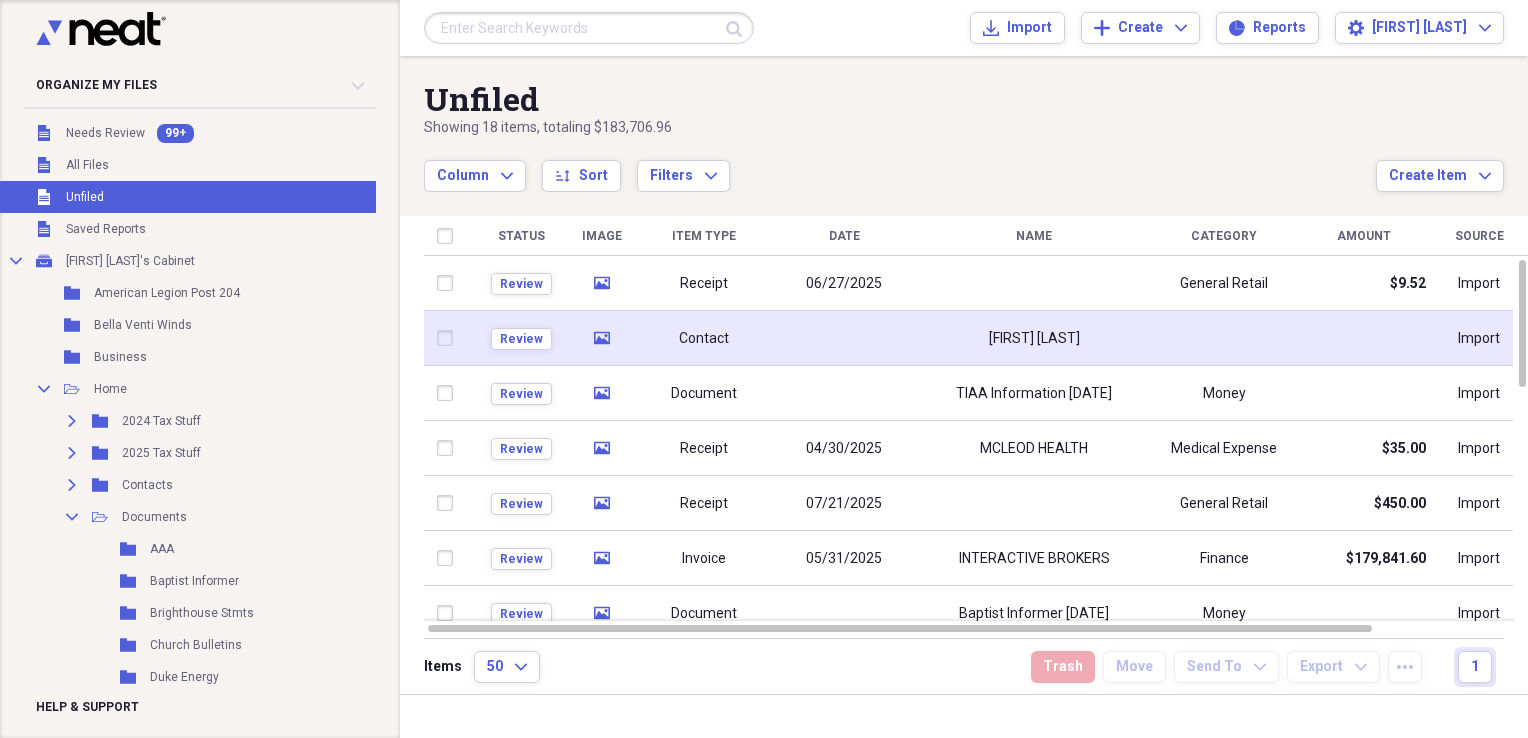 click on "Contact" at bounding box center (704, 339) 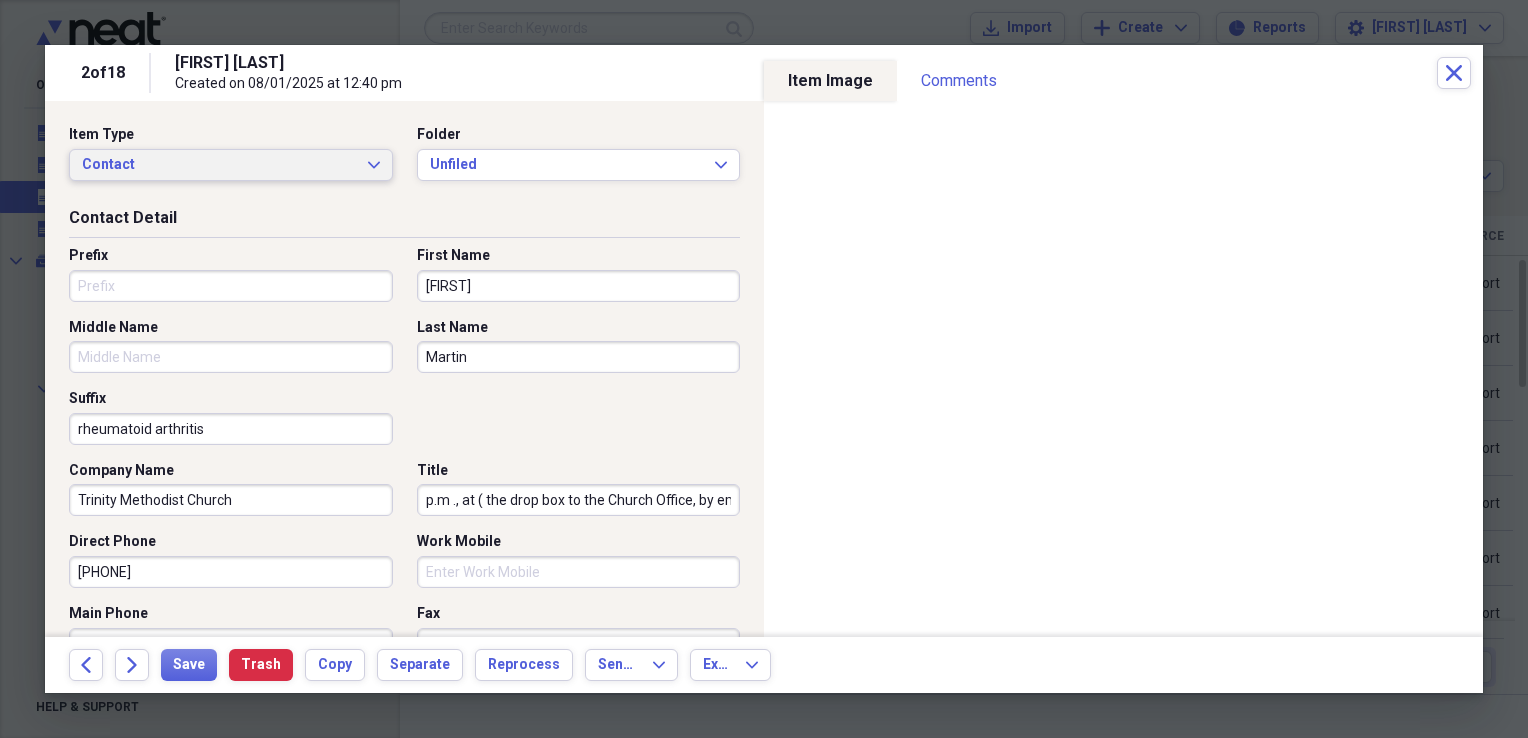 click on "Expand" 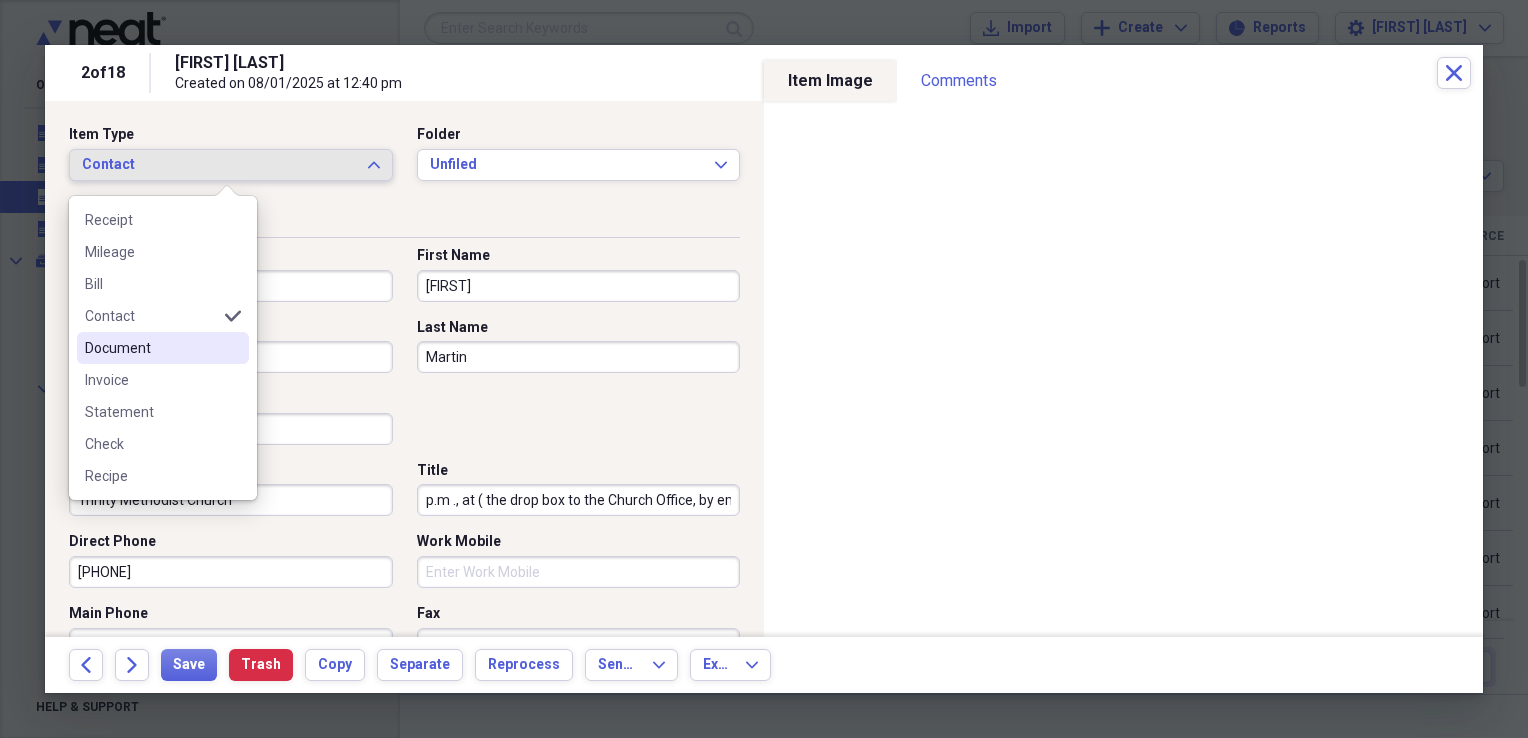 click on "Document" at bounding box center [151, 348] 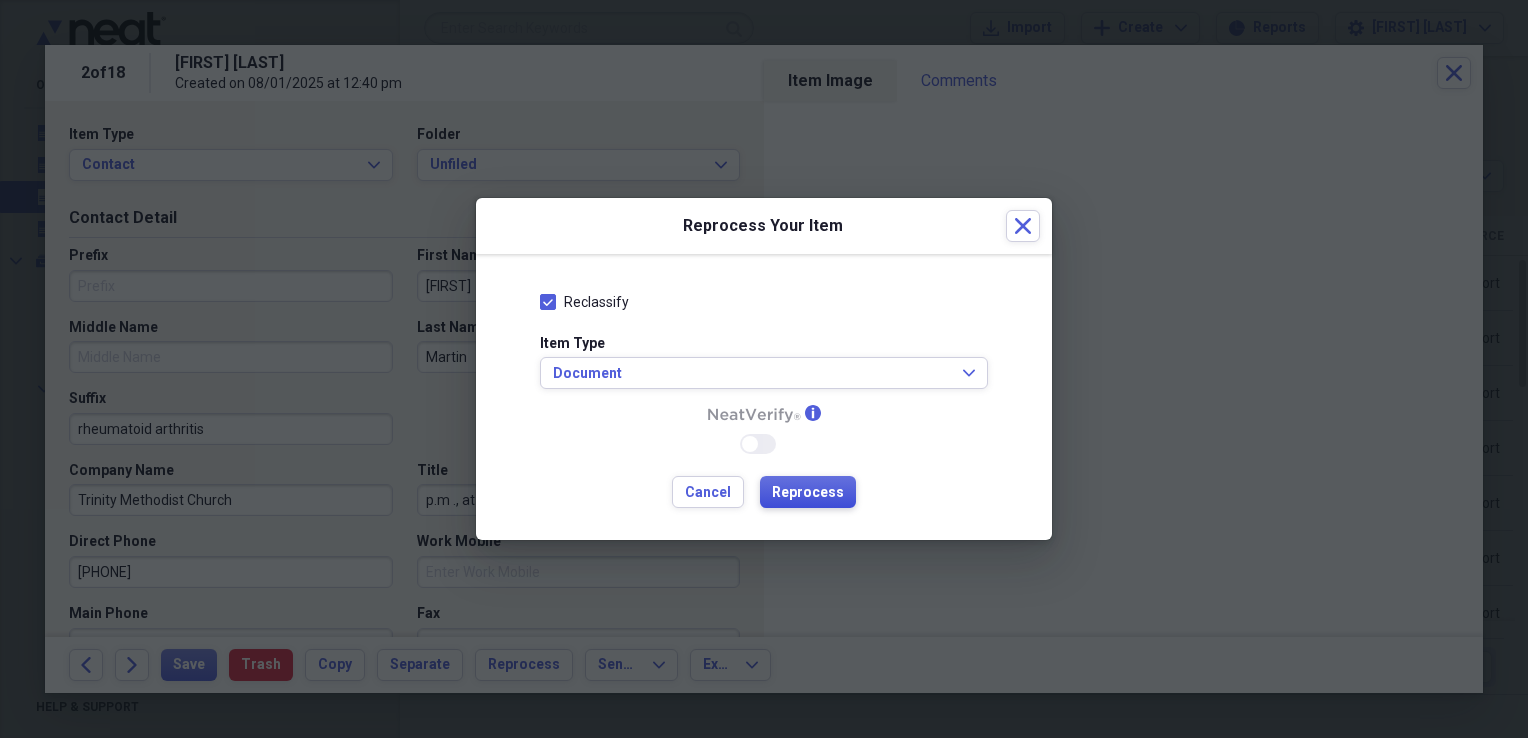 click on "Reprocess" at bounding box center (808, 493) 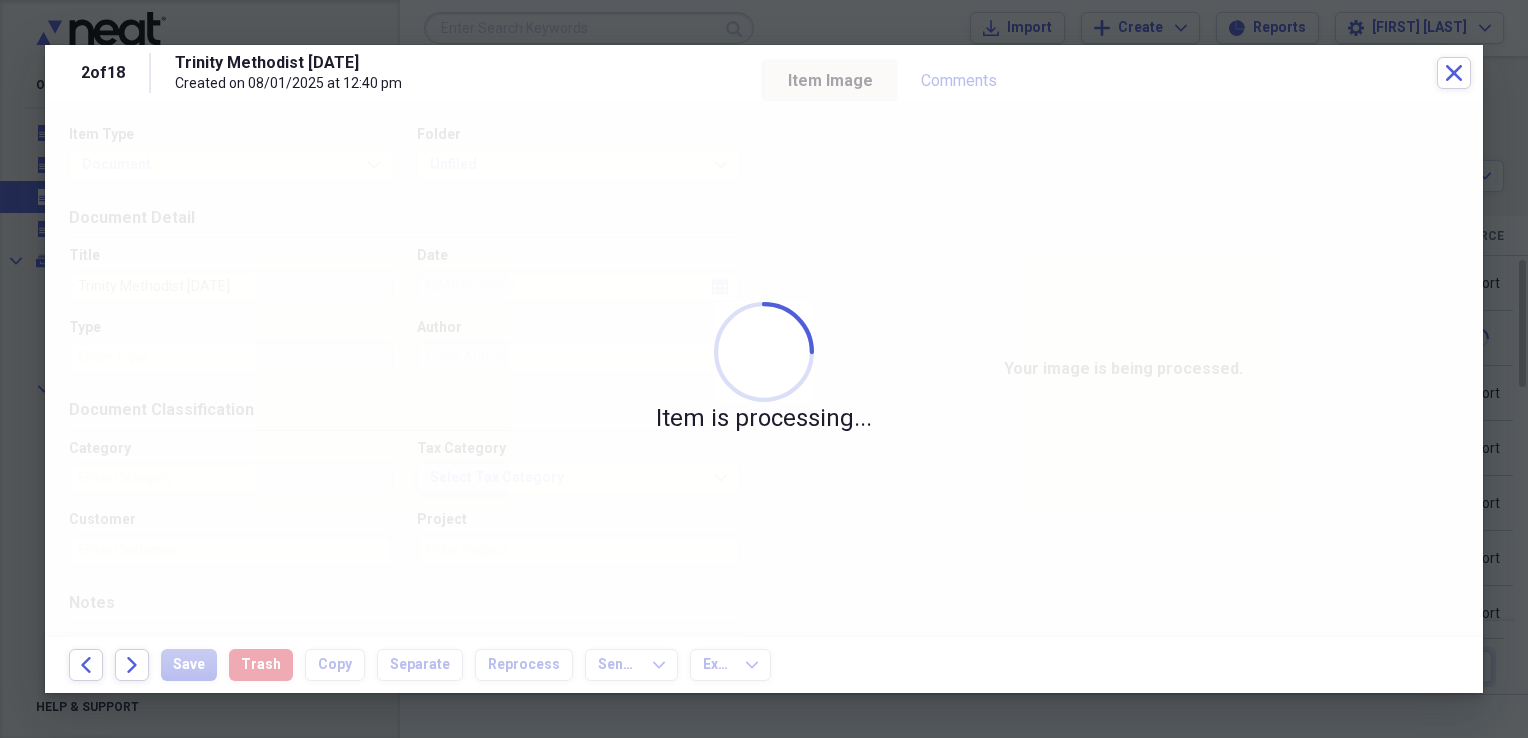 type on "Entertainment" 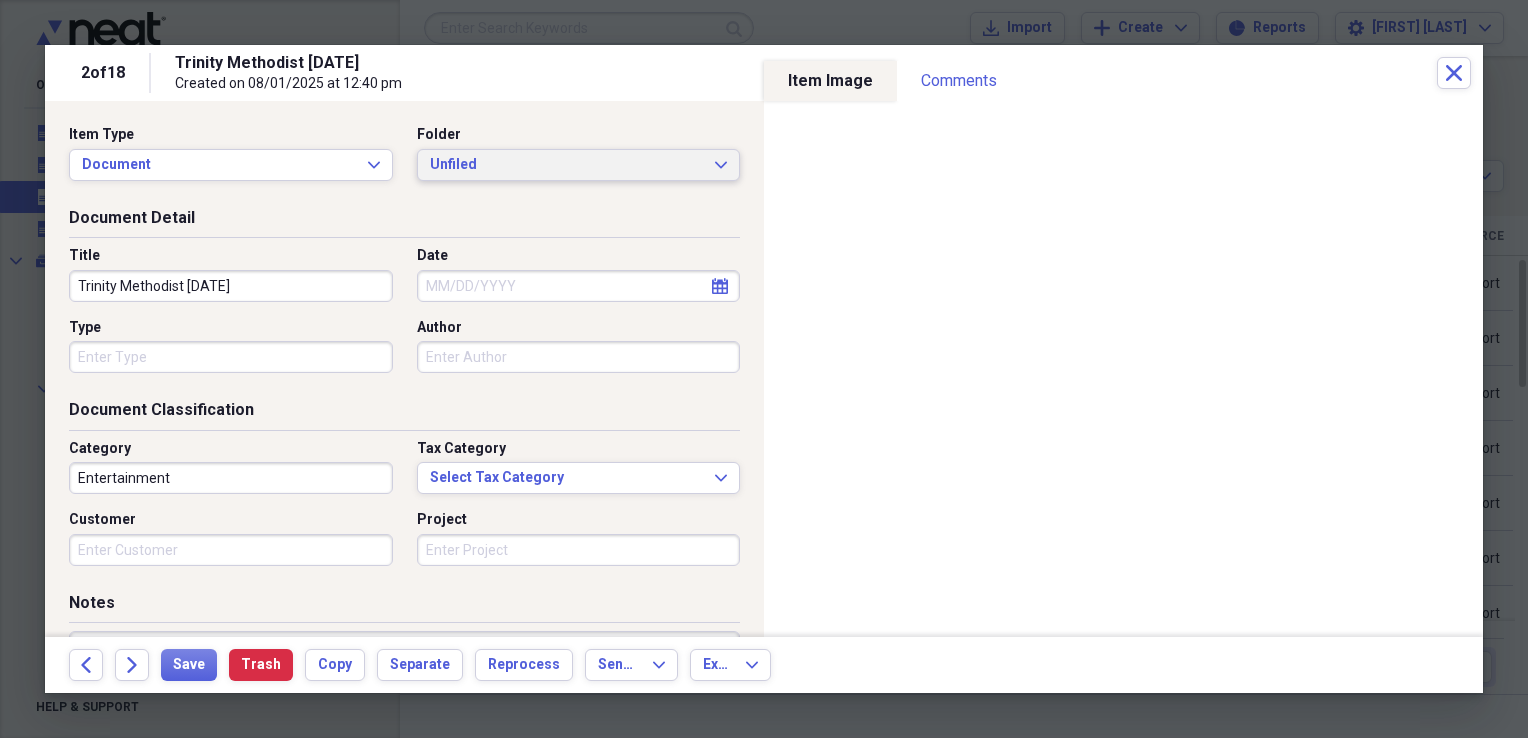 click on "Expand" 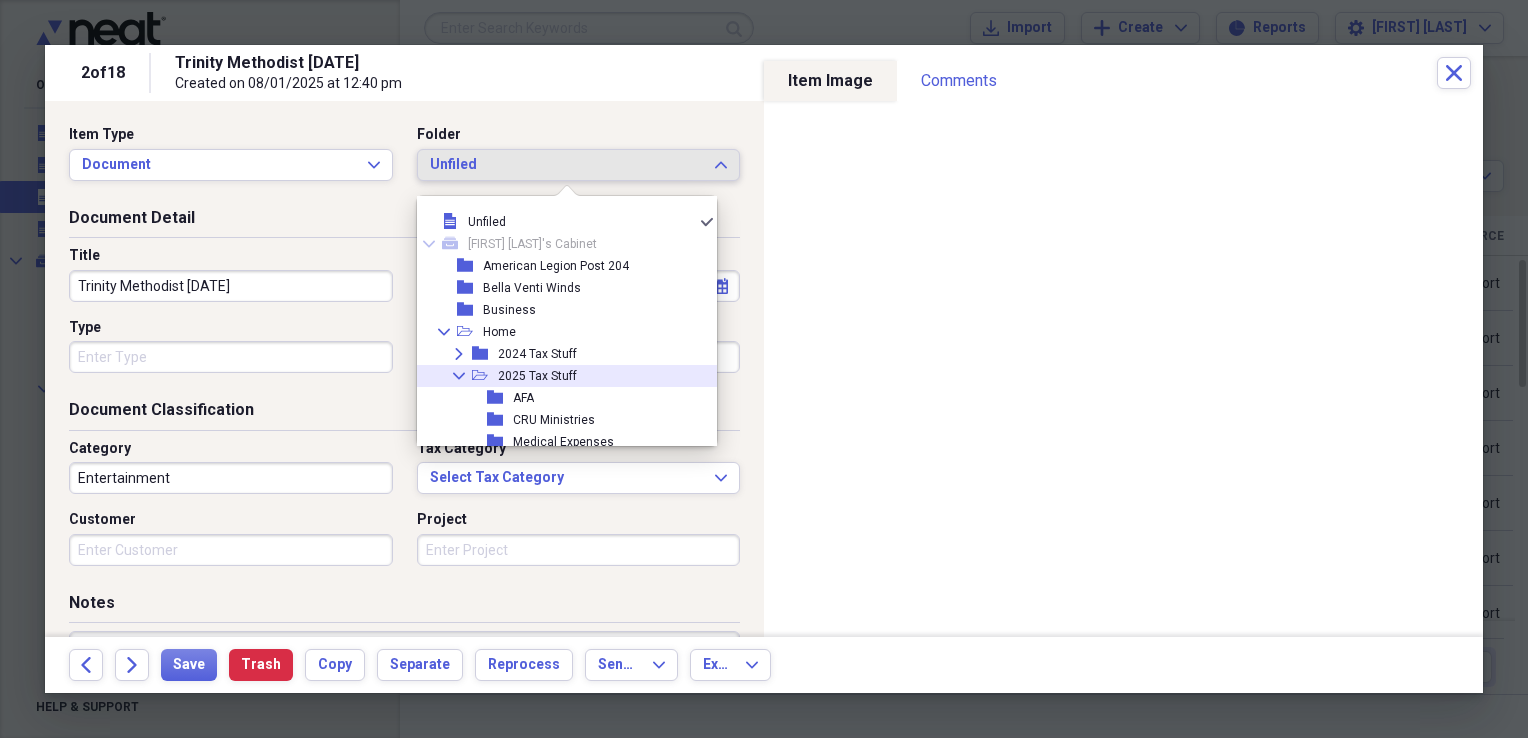 click on "Collapse" 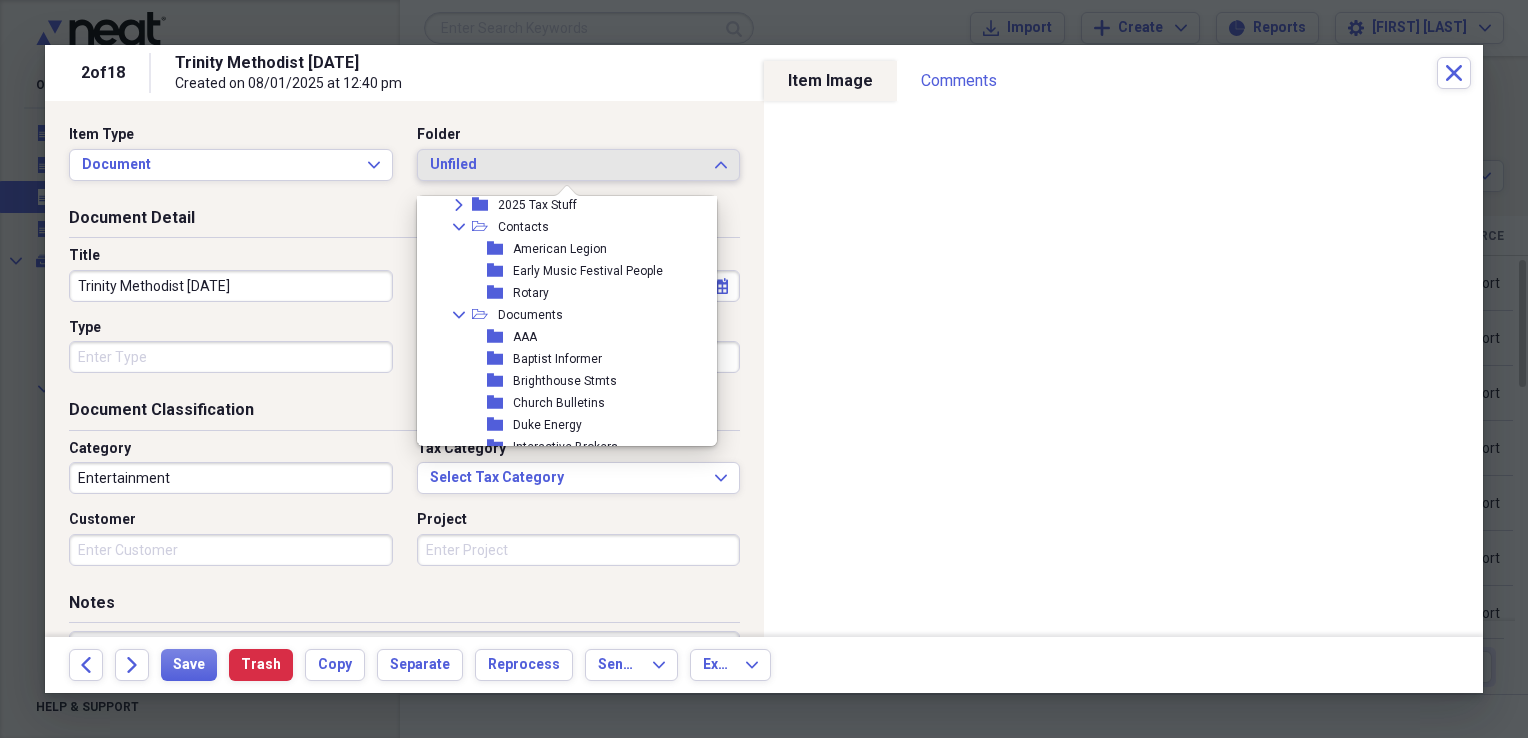 scroll, scrollTop: 181, scrollLeft: 0, axis: vertical 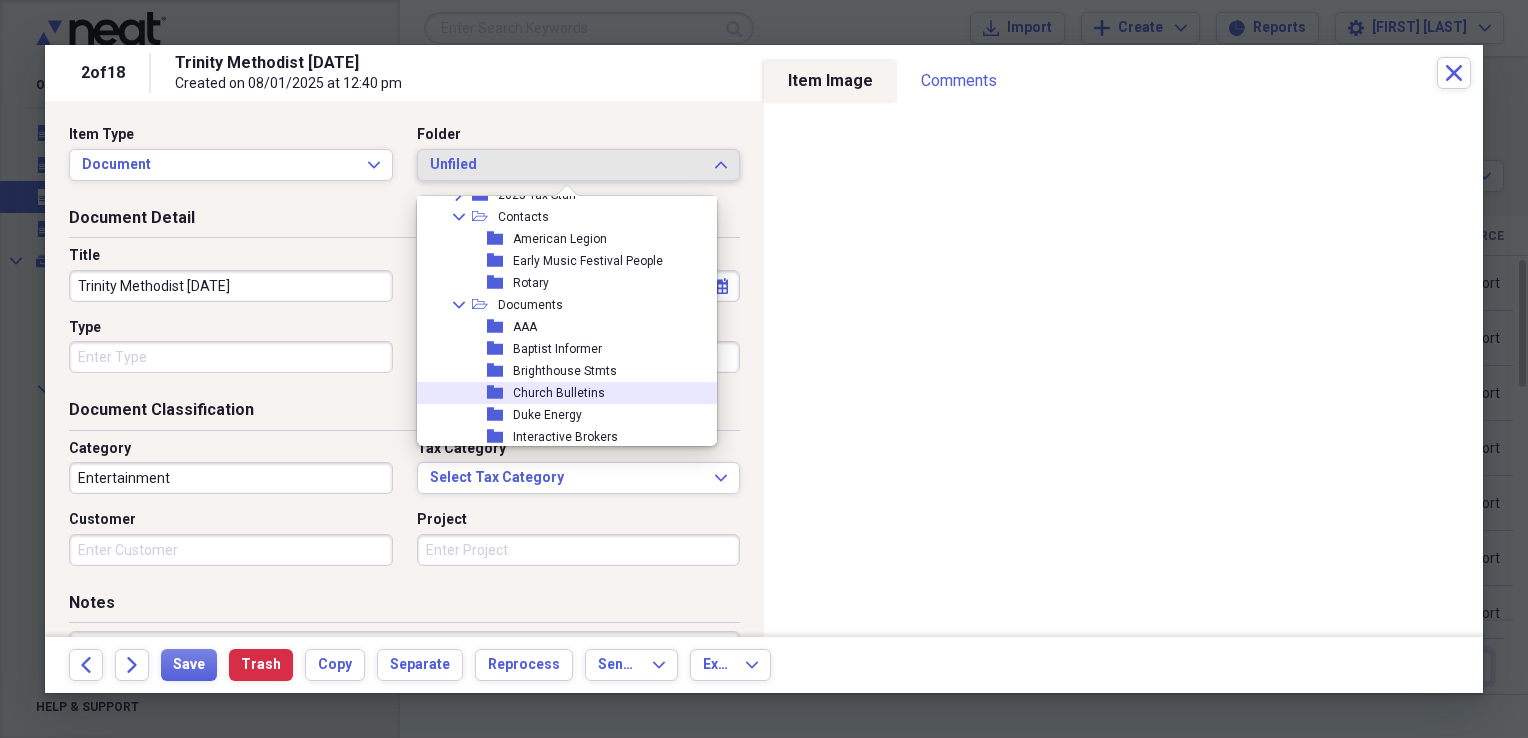 click 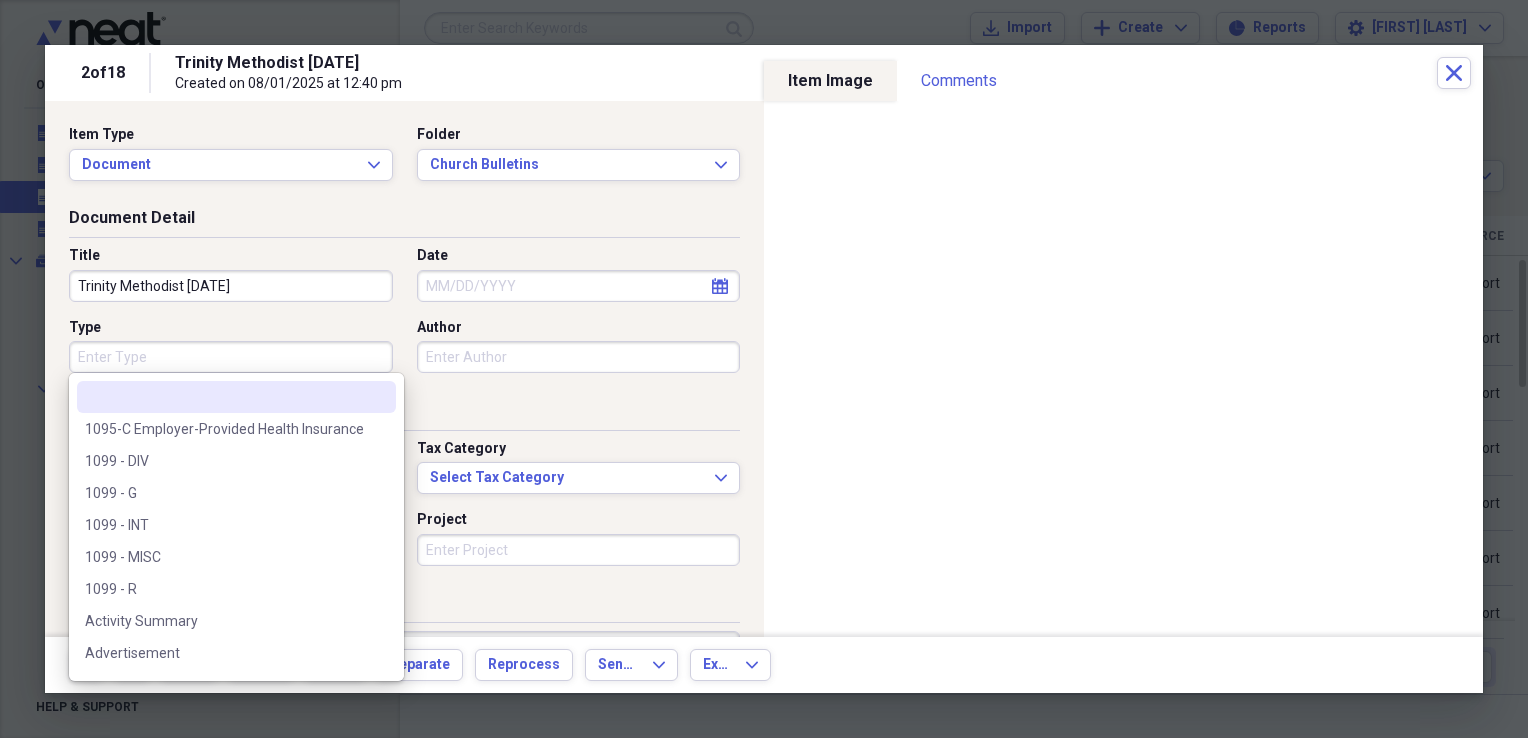 click on "Type" at bounding box center (231, 357) 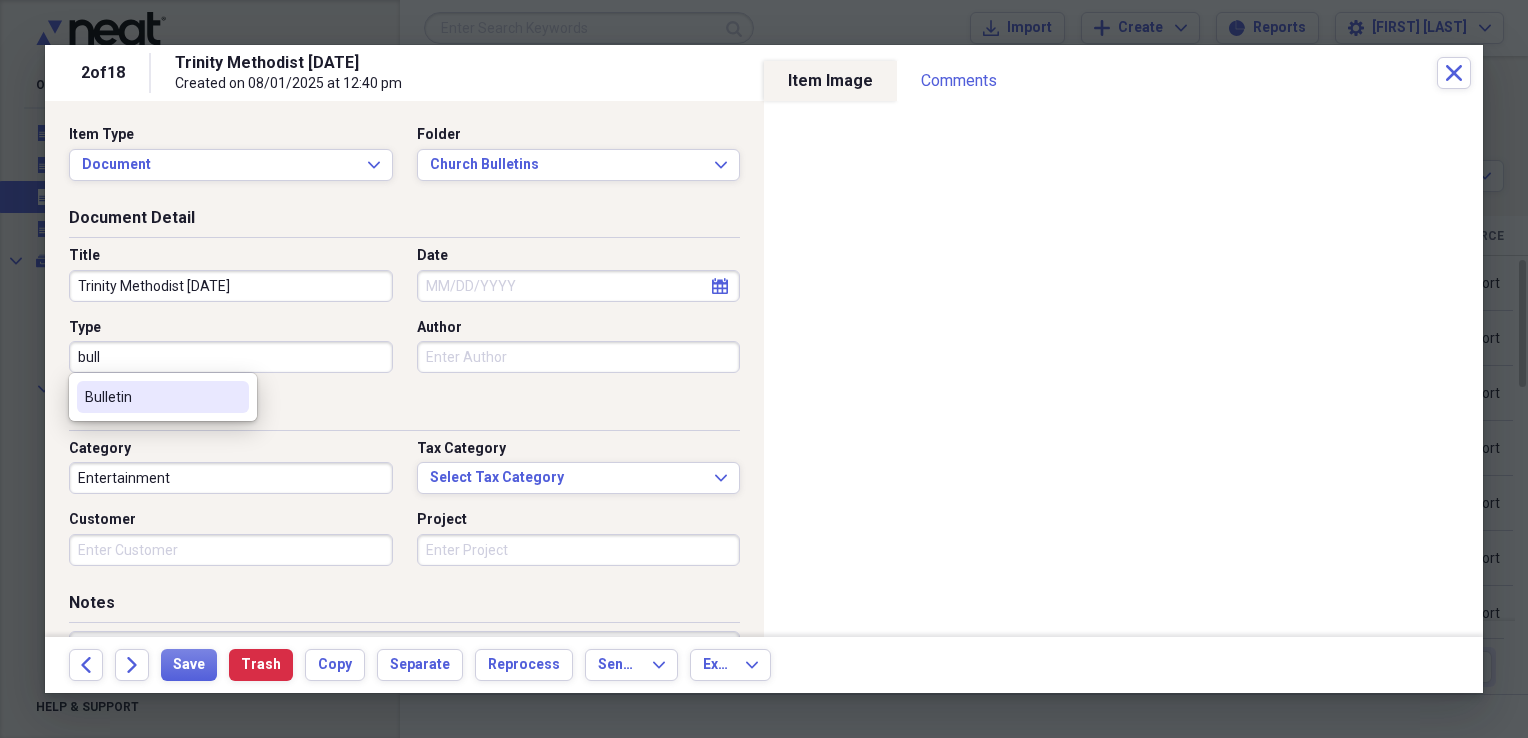 click on "Bulletin" at bounding box center [151, 397] 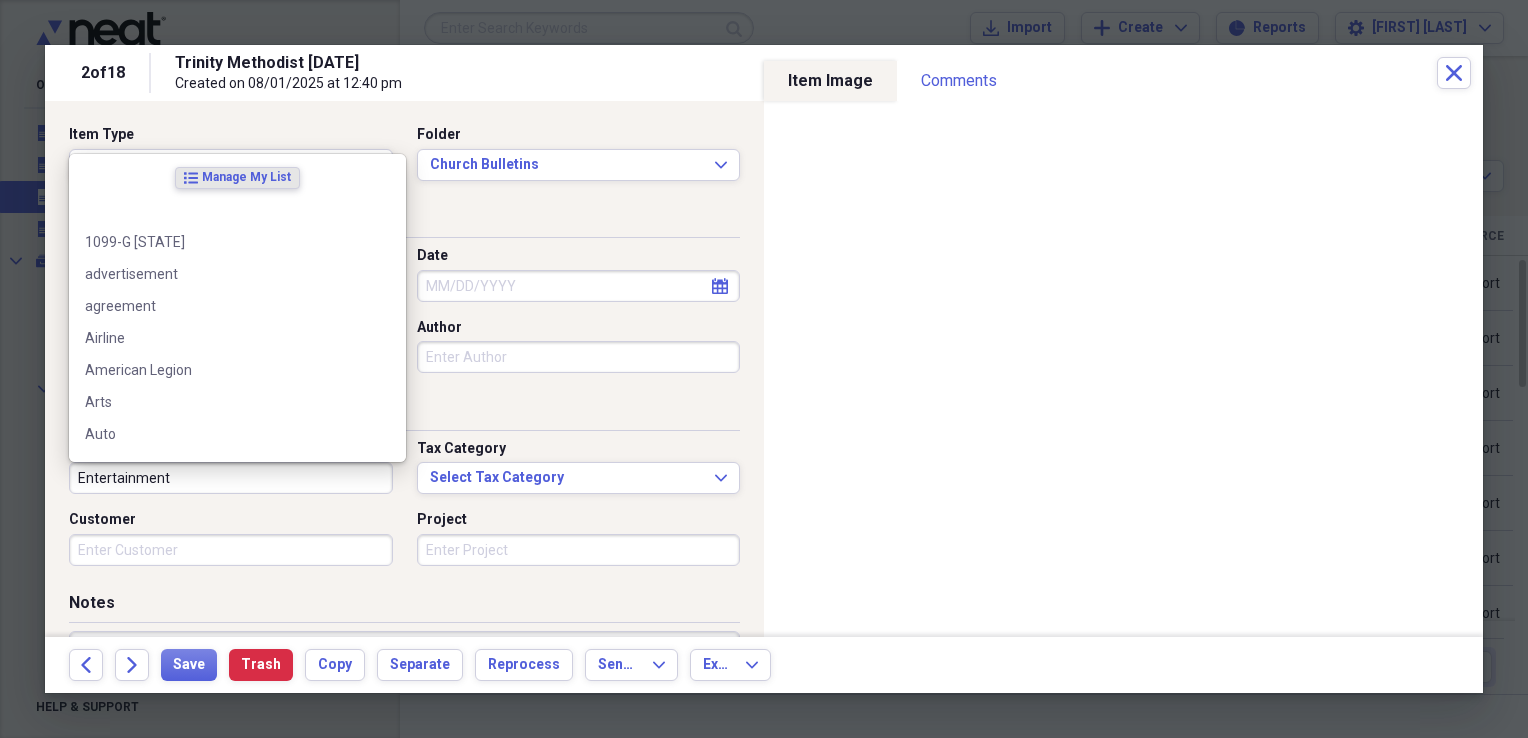 click on "Entertainment" at bounding box center [231, 478] 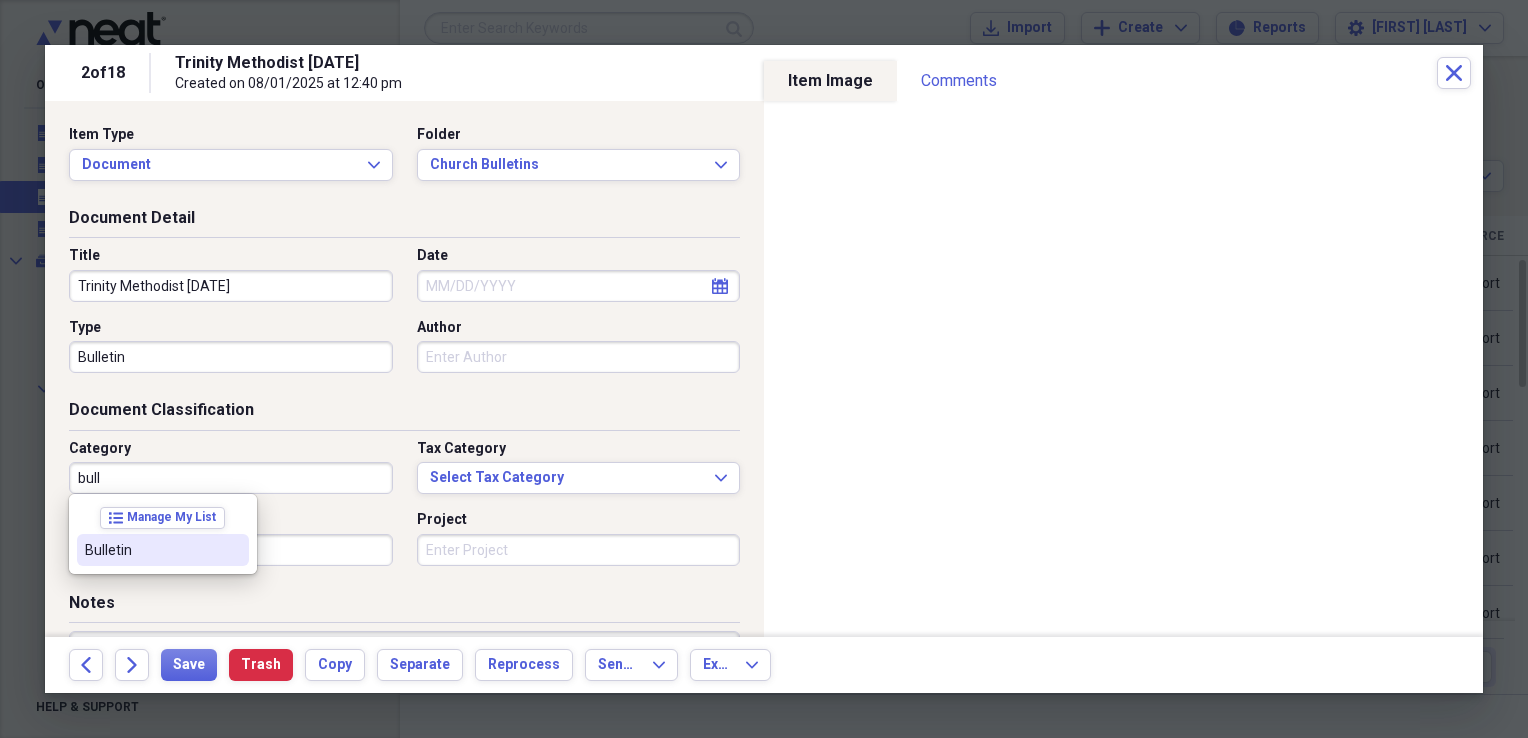 click on "Bulletin" at bounding box center (151, 550) 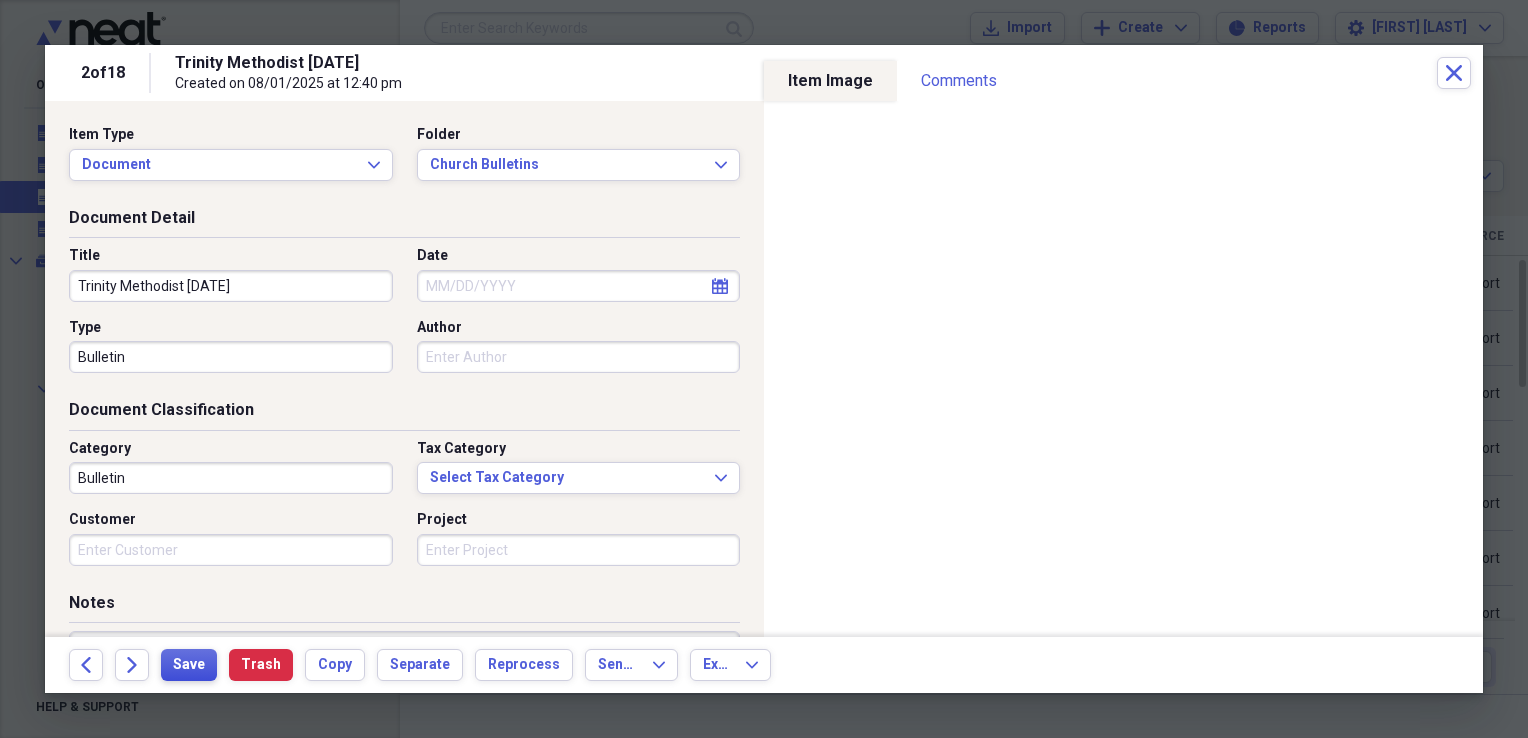 click on "Save" at bounding box center [189, 665] 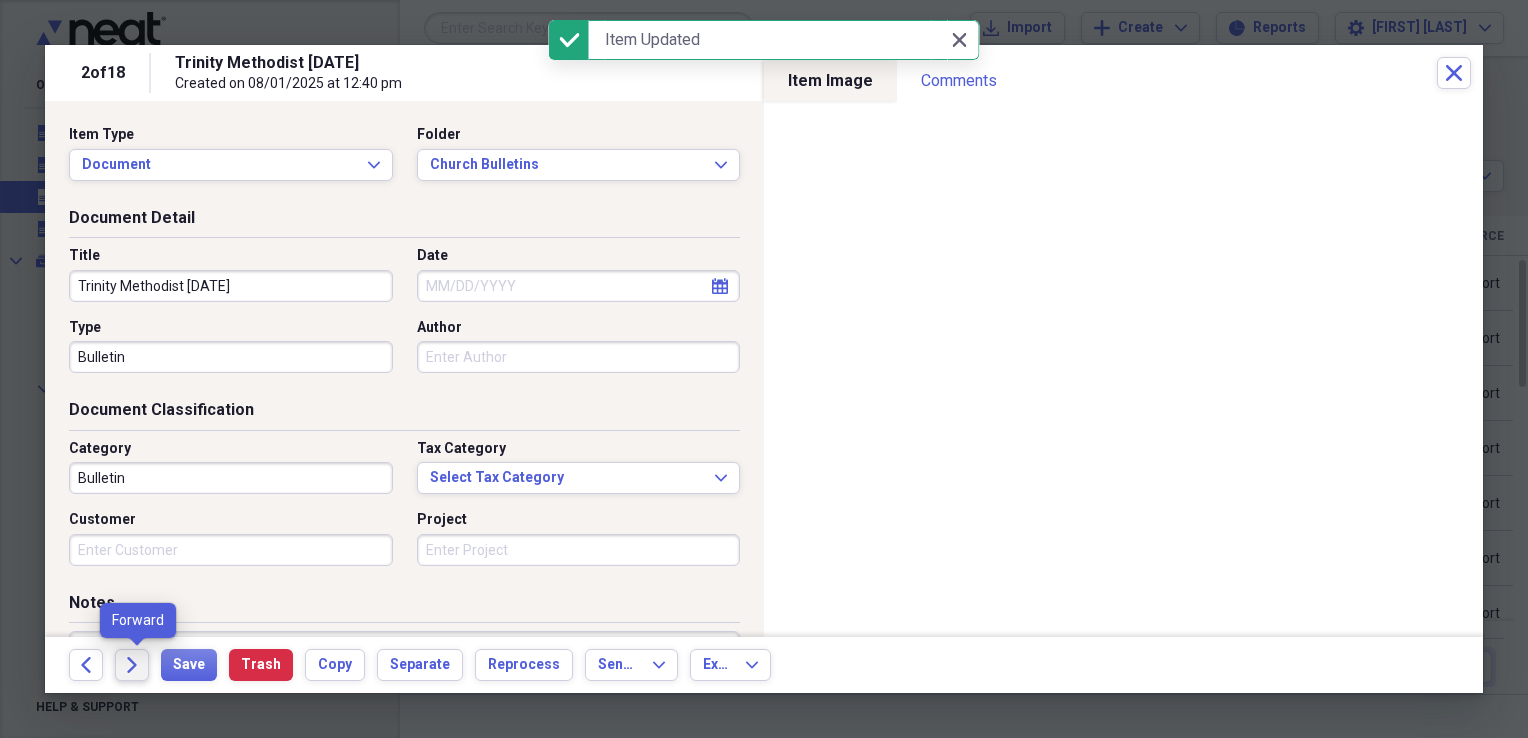 click on "Forward" 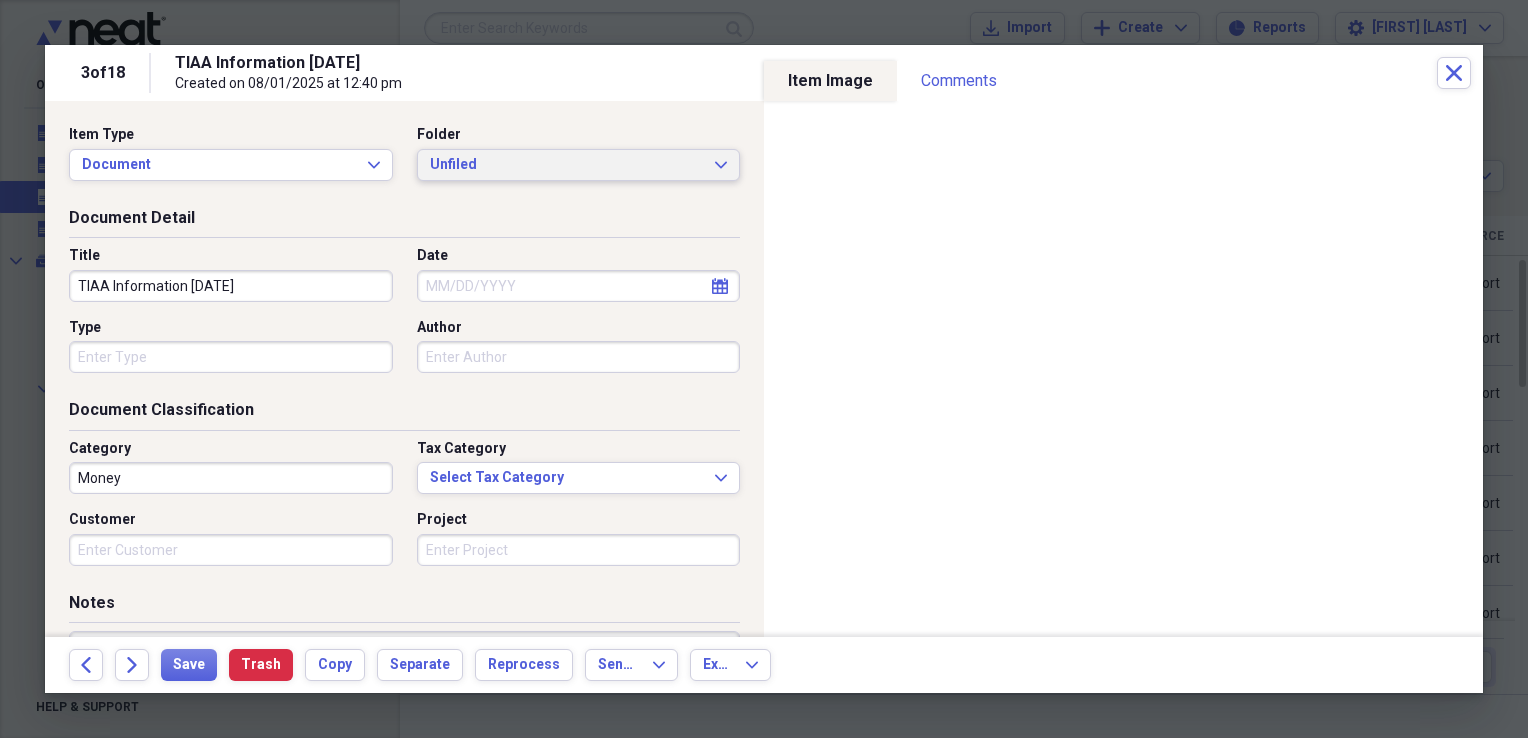 click on "Expand" 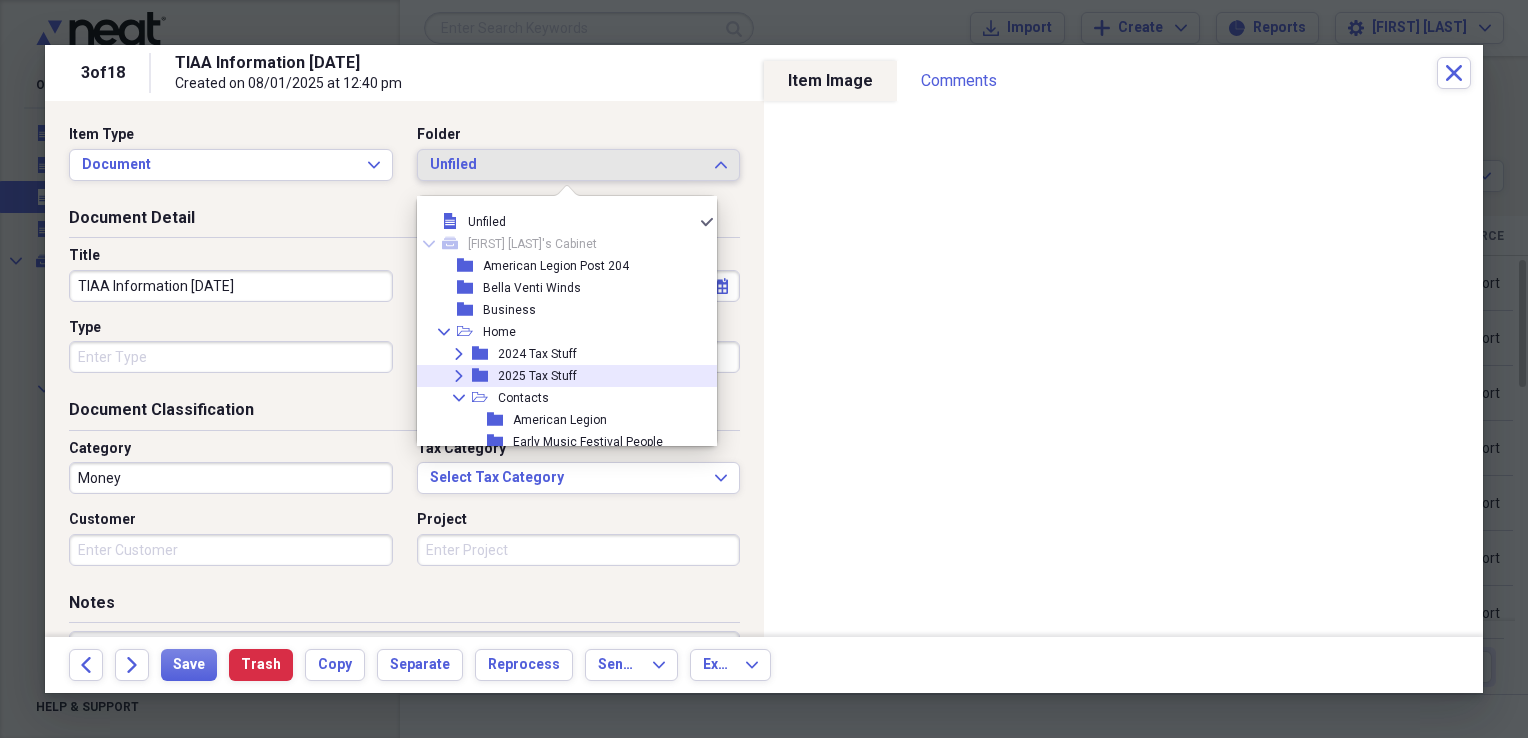scroll, scrollTop: 218, scrollLeft: 0, axis: vertical 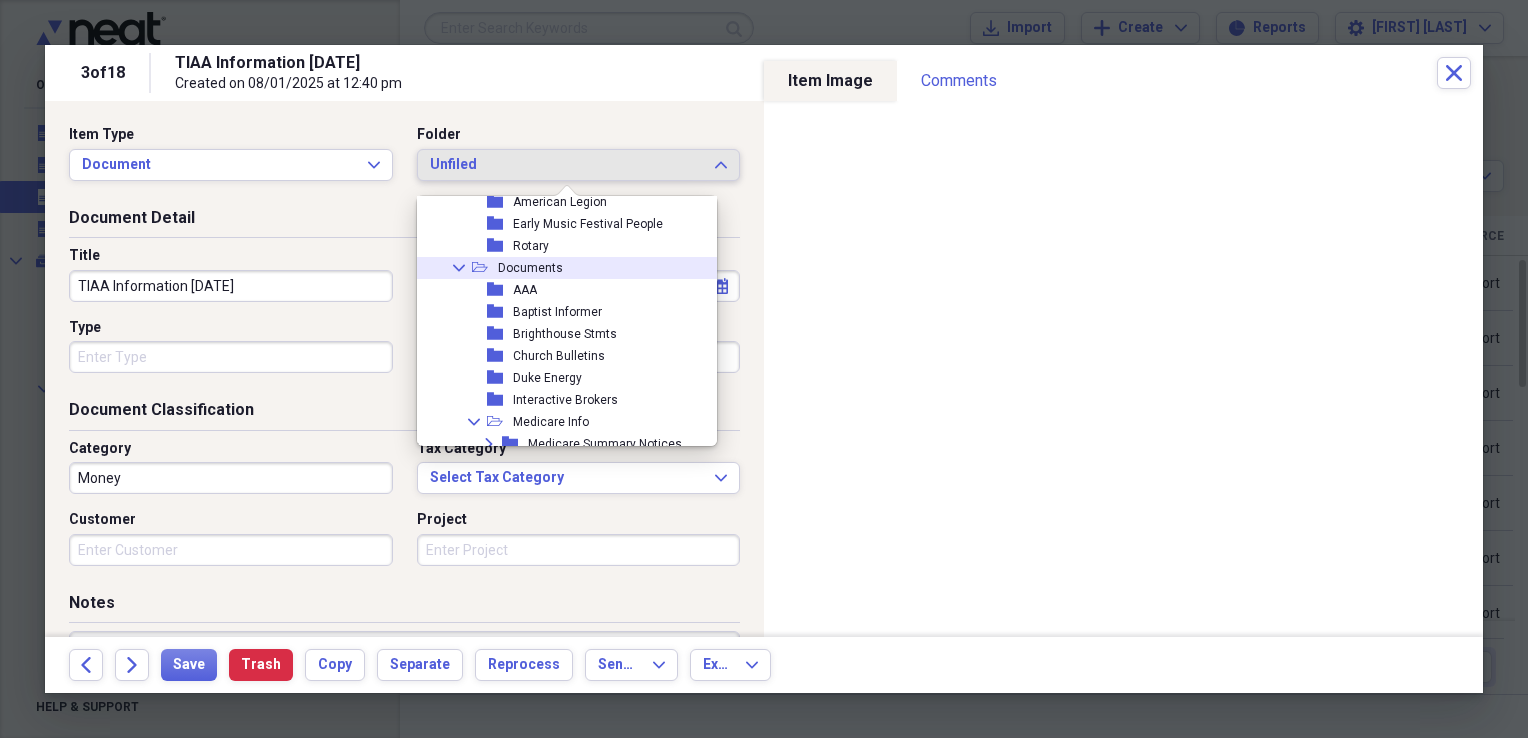 click on "Documents" at bounding box center [530, 268] 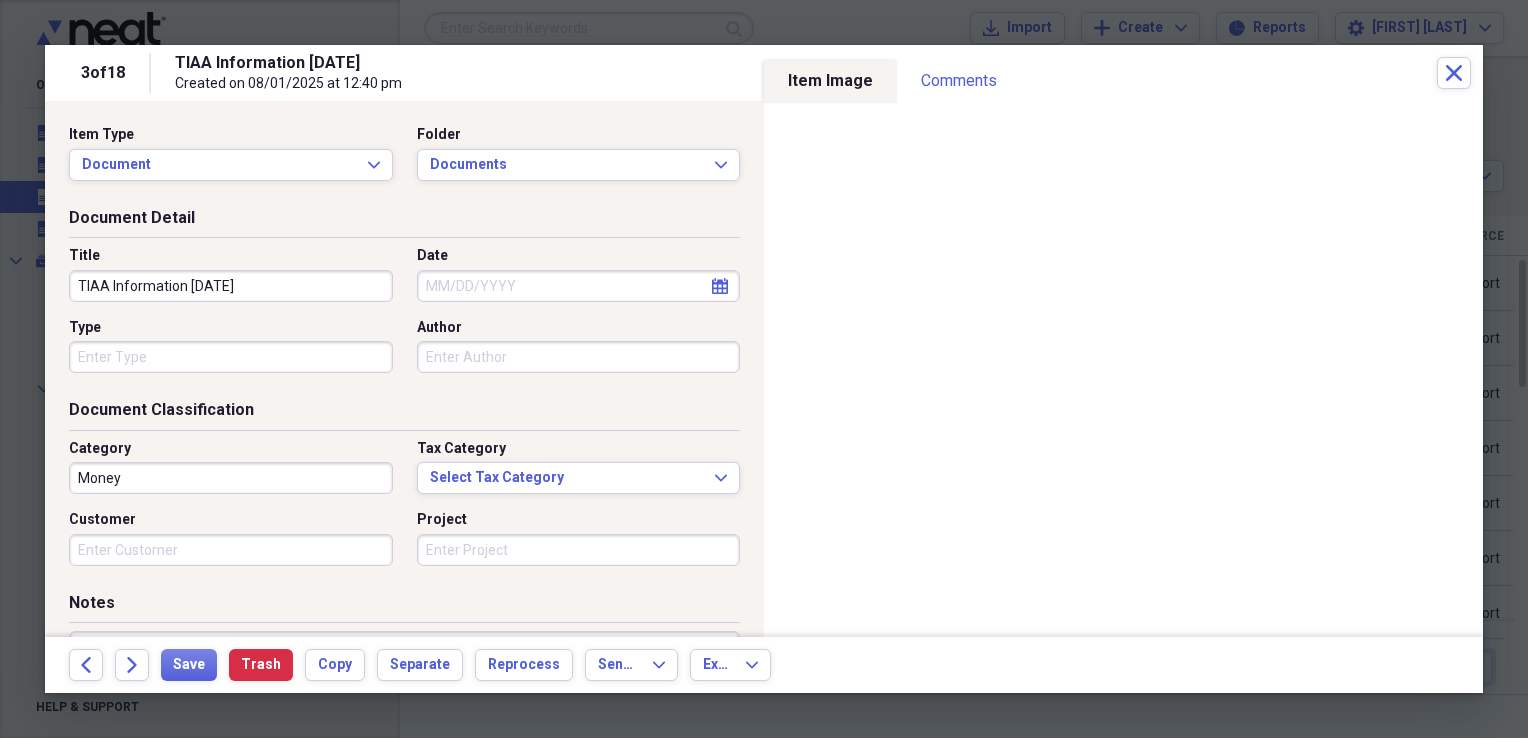 click on "Type" at bounding box center [231, 357] 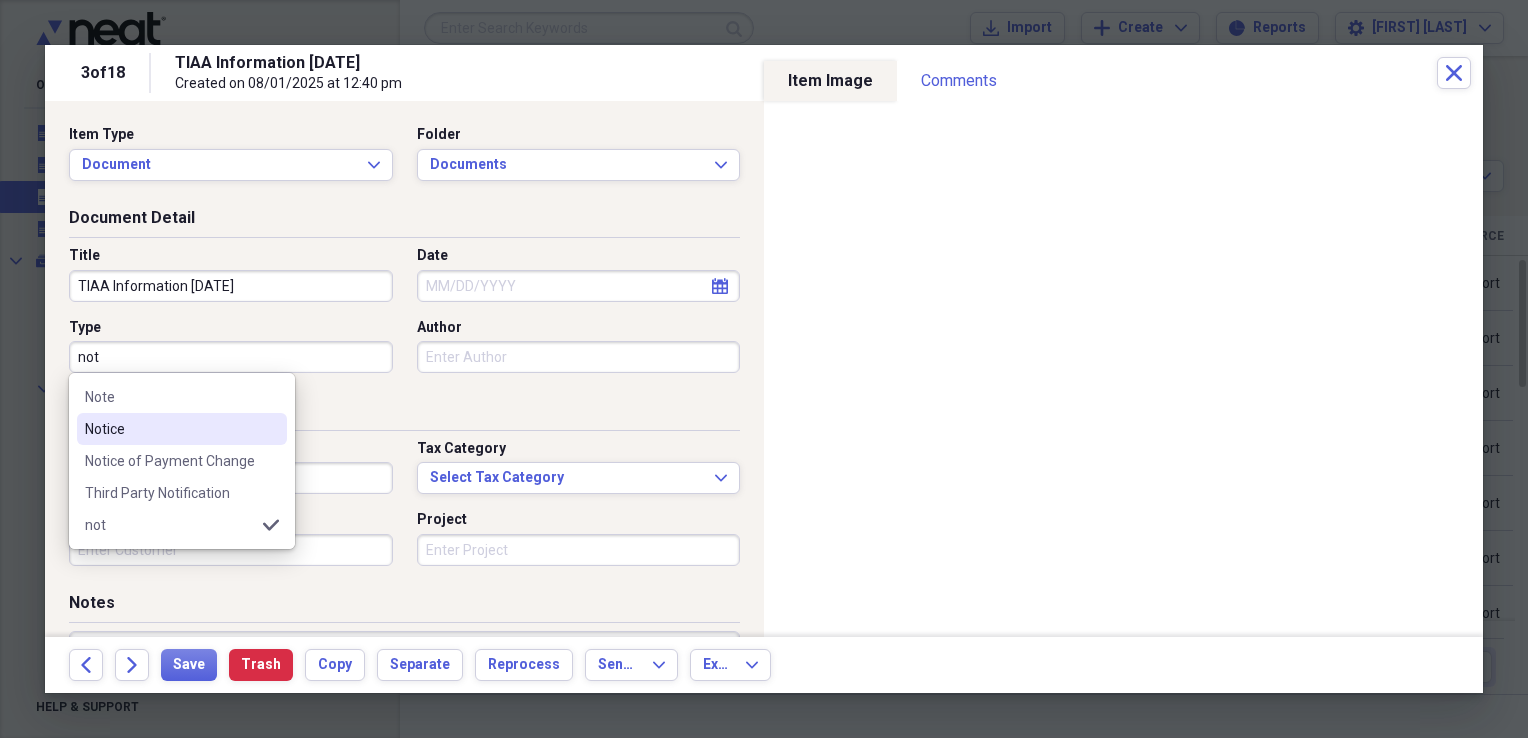 click on "Notice" at bounding box center [170, 429] 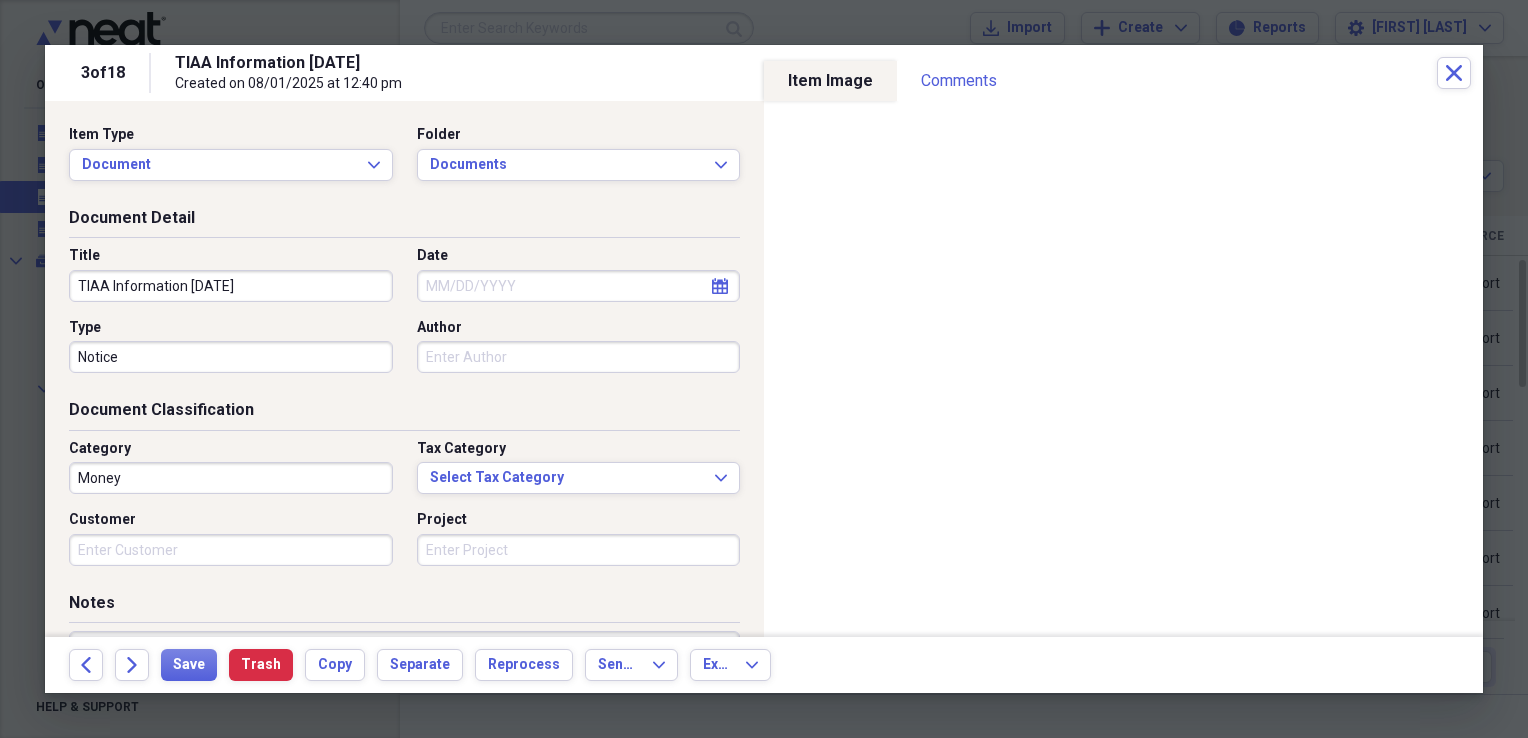 click on "Money" at bounding box center [231, 478] 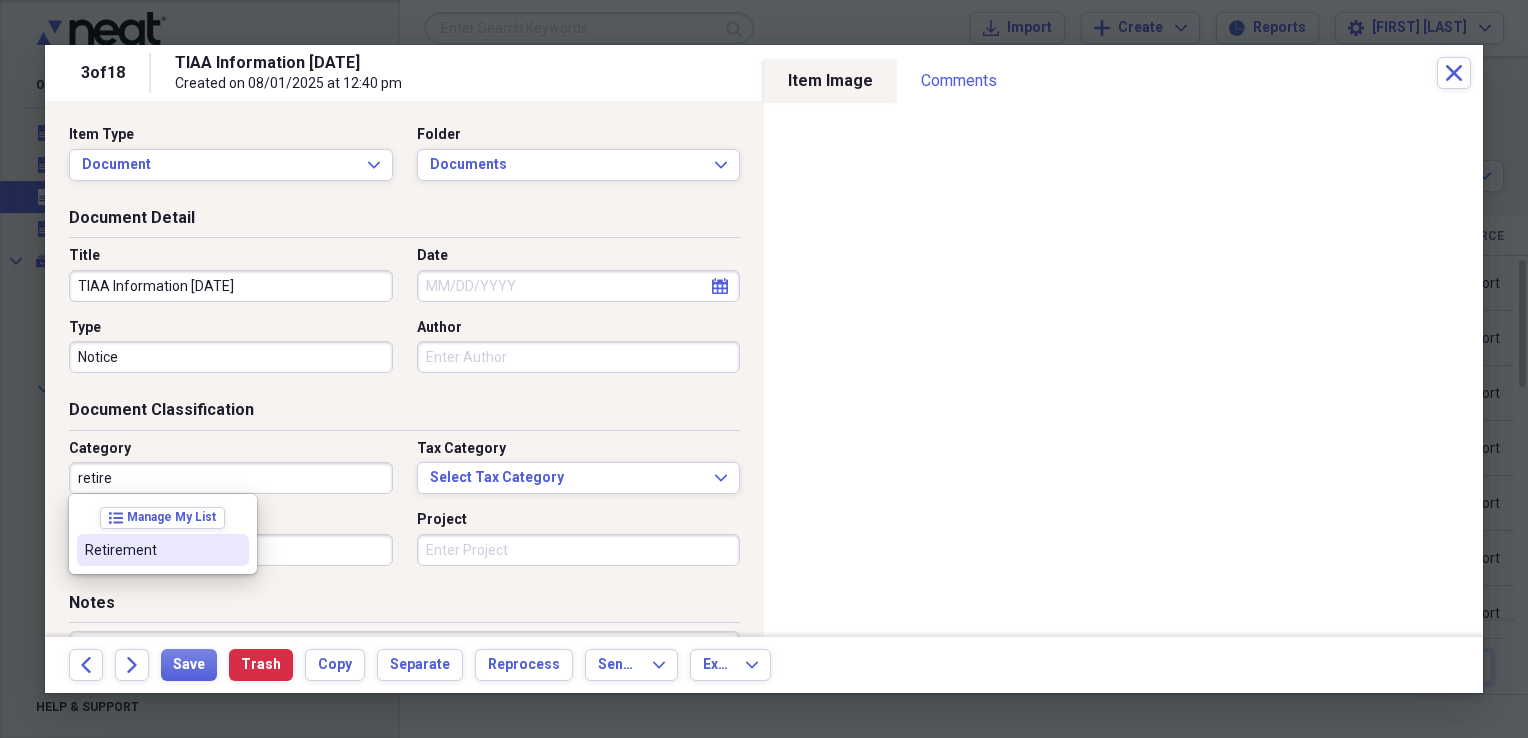 click on "Retirement" at bounding box center [151, 550] 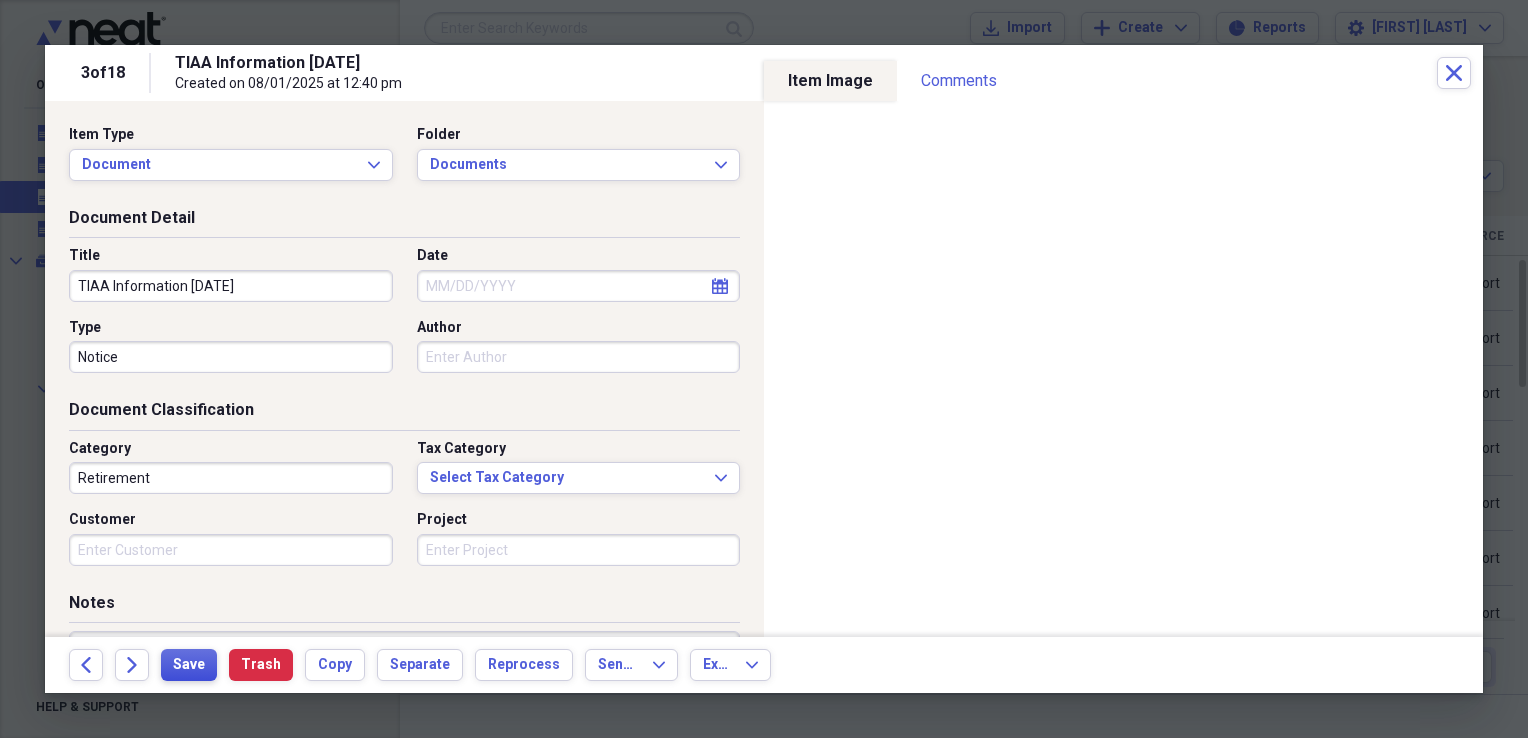 click on "Save" at bounding box center (189, 665) 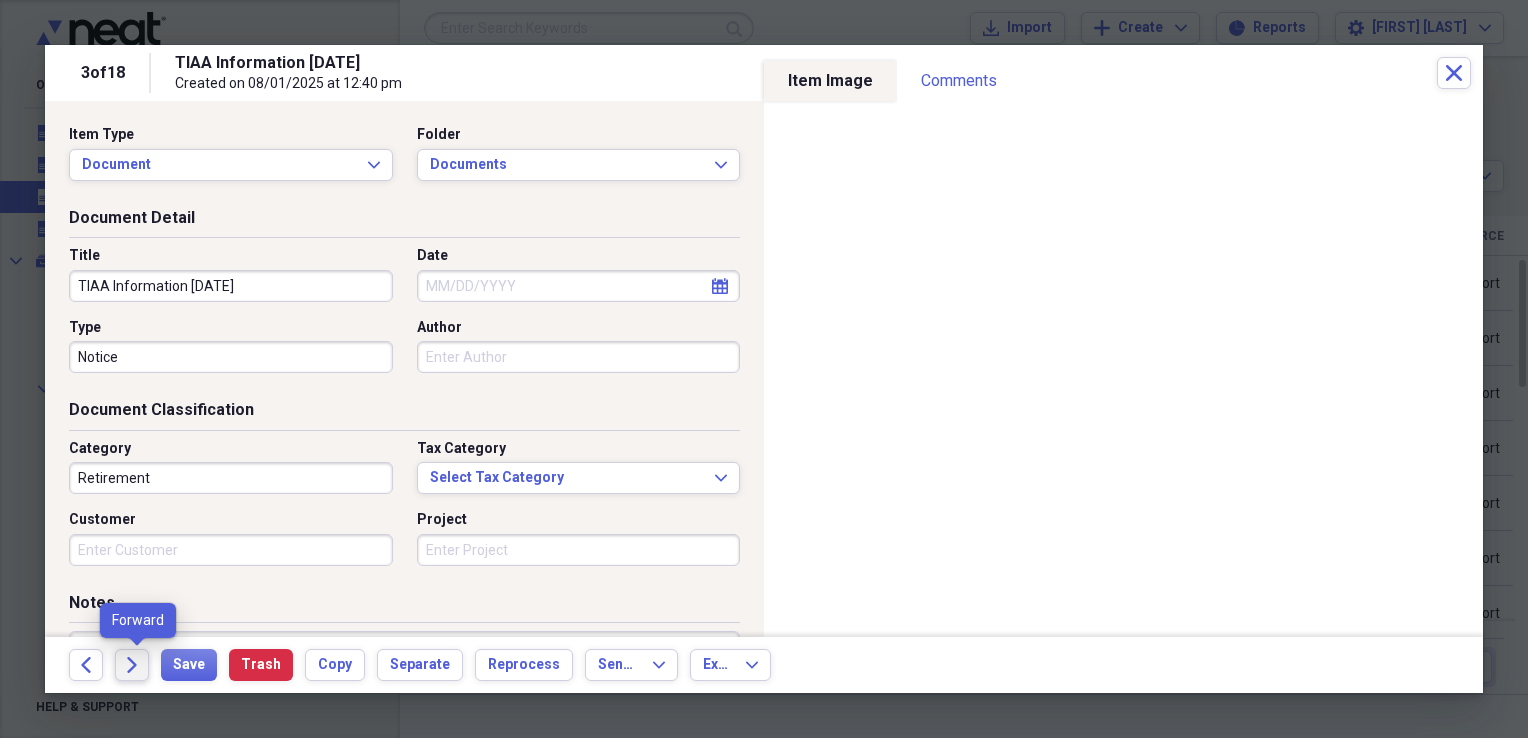 click on "Forward" at bounding box center (132, 665) 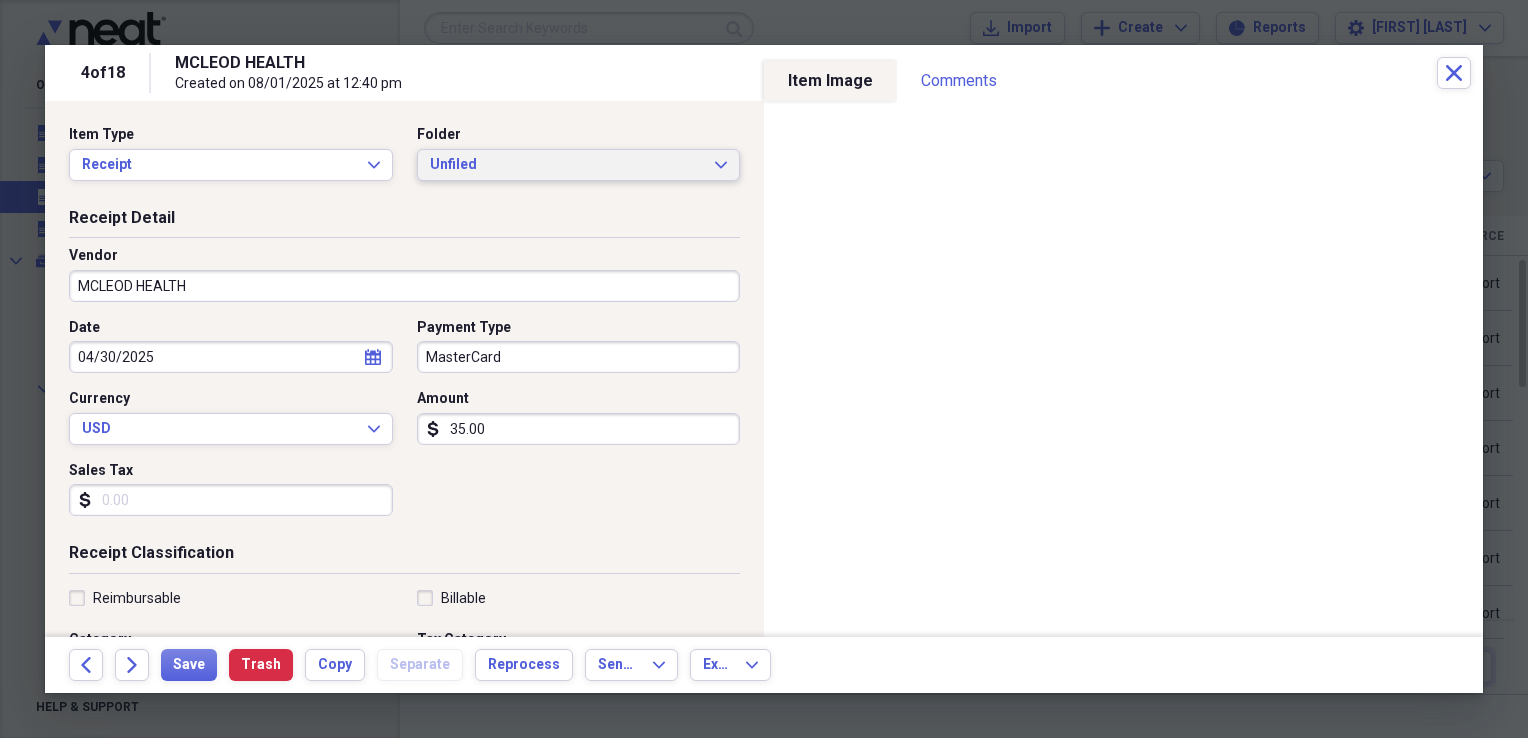 click on "Expand" 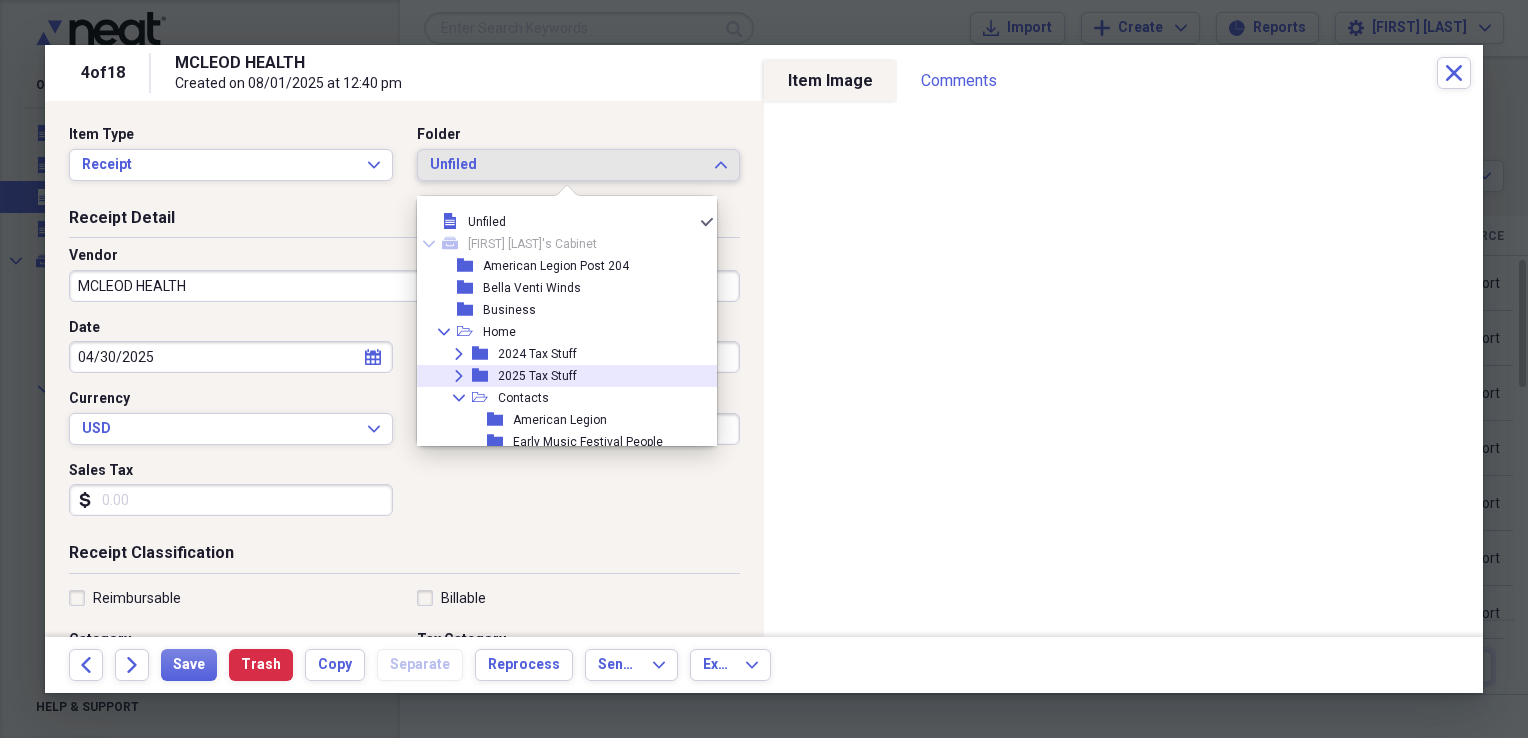 click on "Expand" 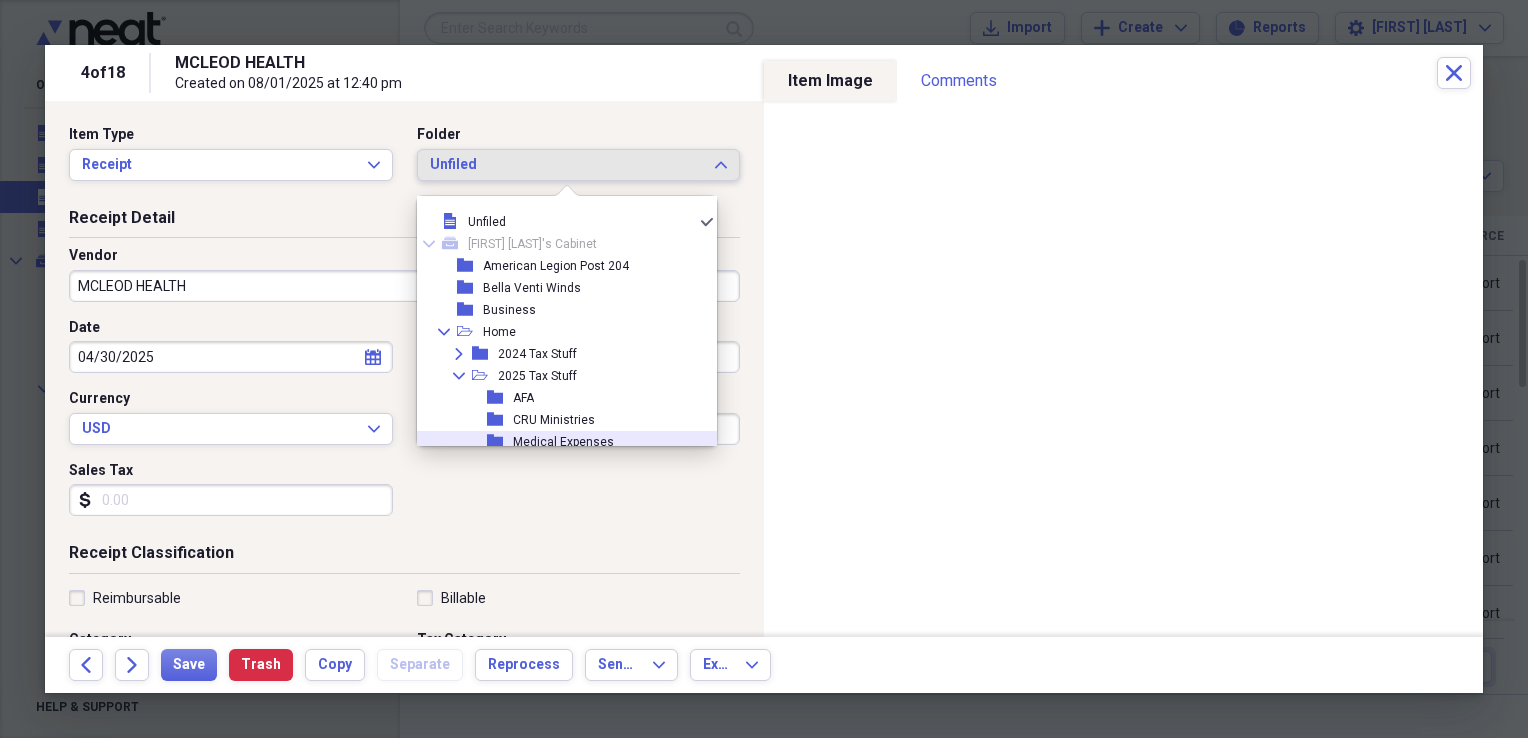 click on "Medical Expenses" at bounding box center (563, 442) 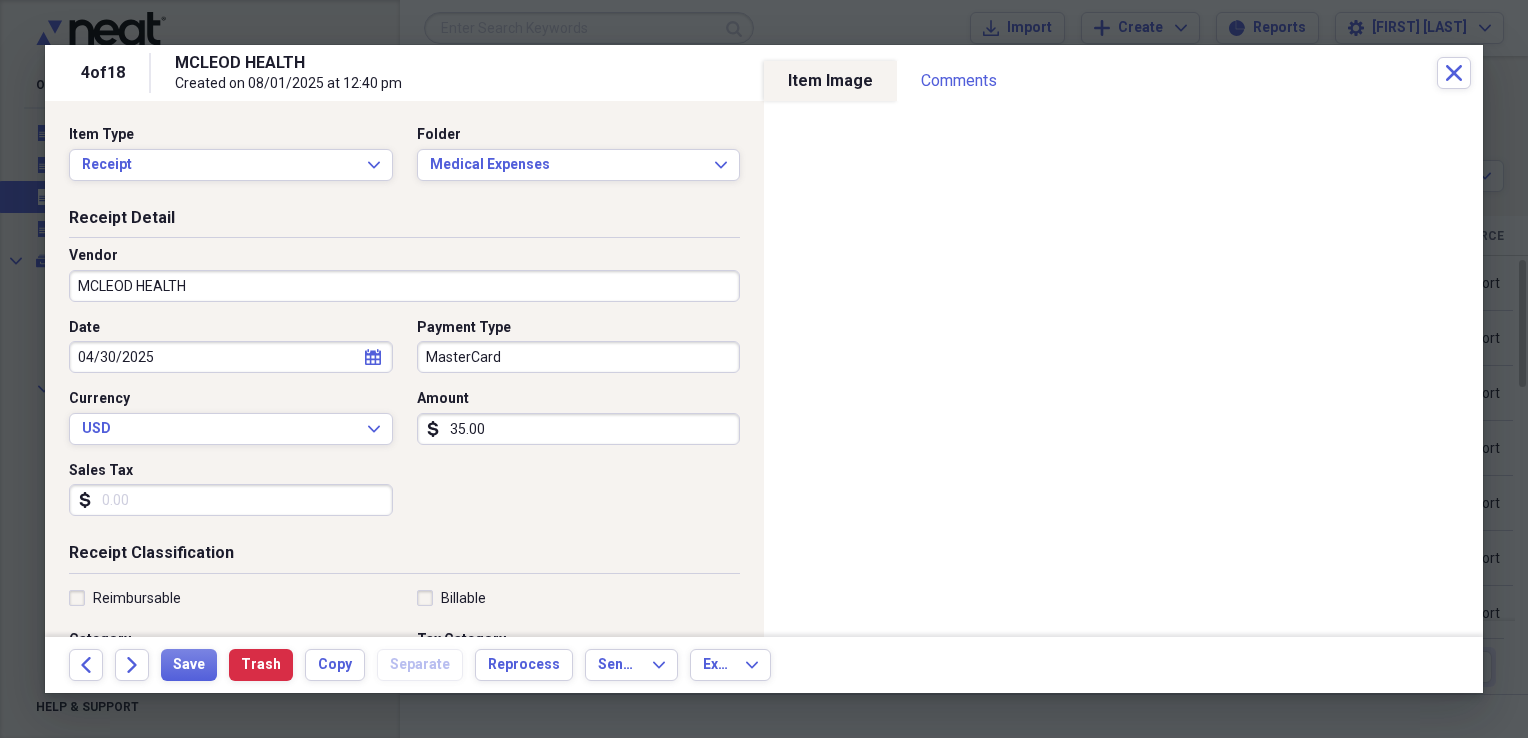 click on "Sales Tax" at bounding box center [231, 500] 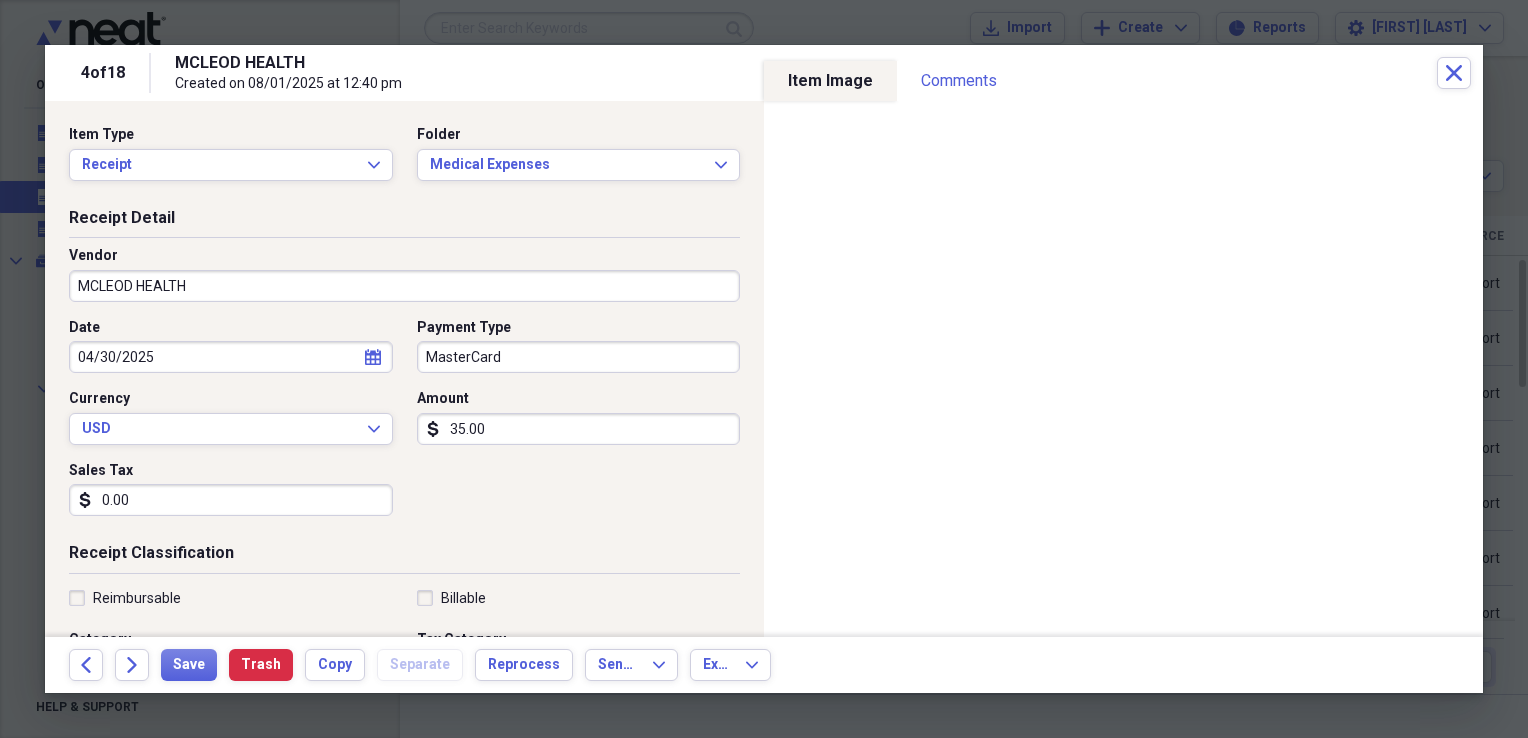 type on "0.00" 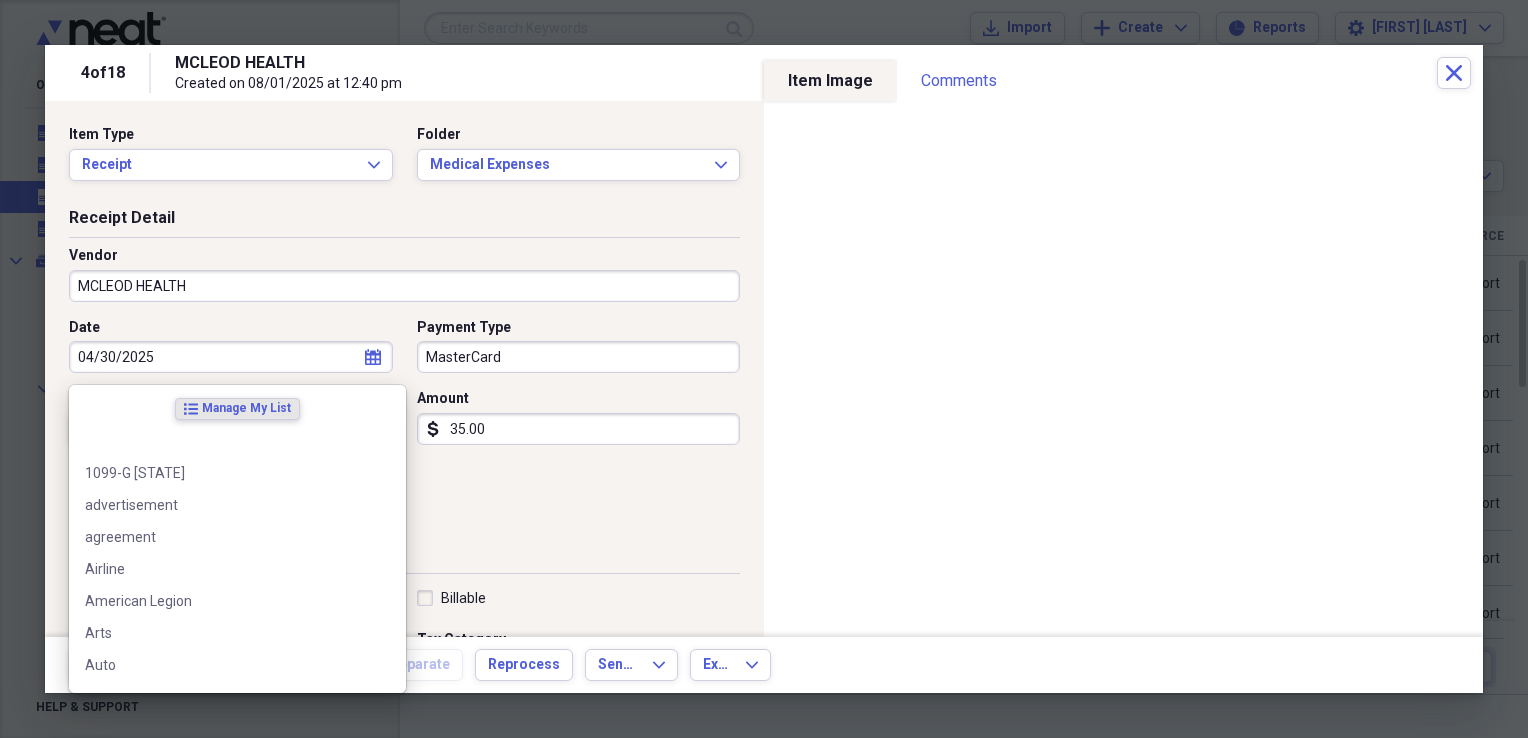 scroll, scrollTop: 300, scrollLeft: 0, axis: vertical 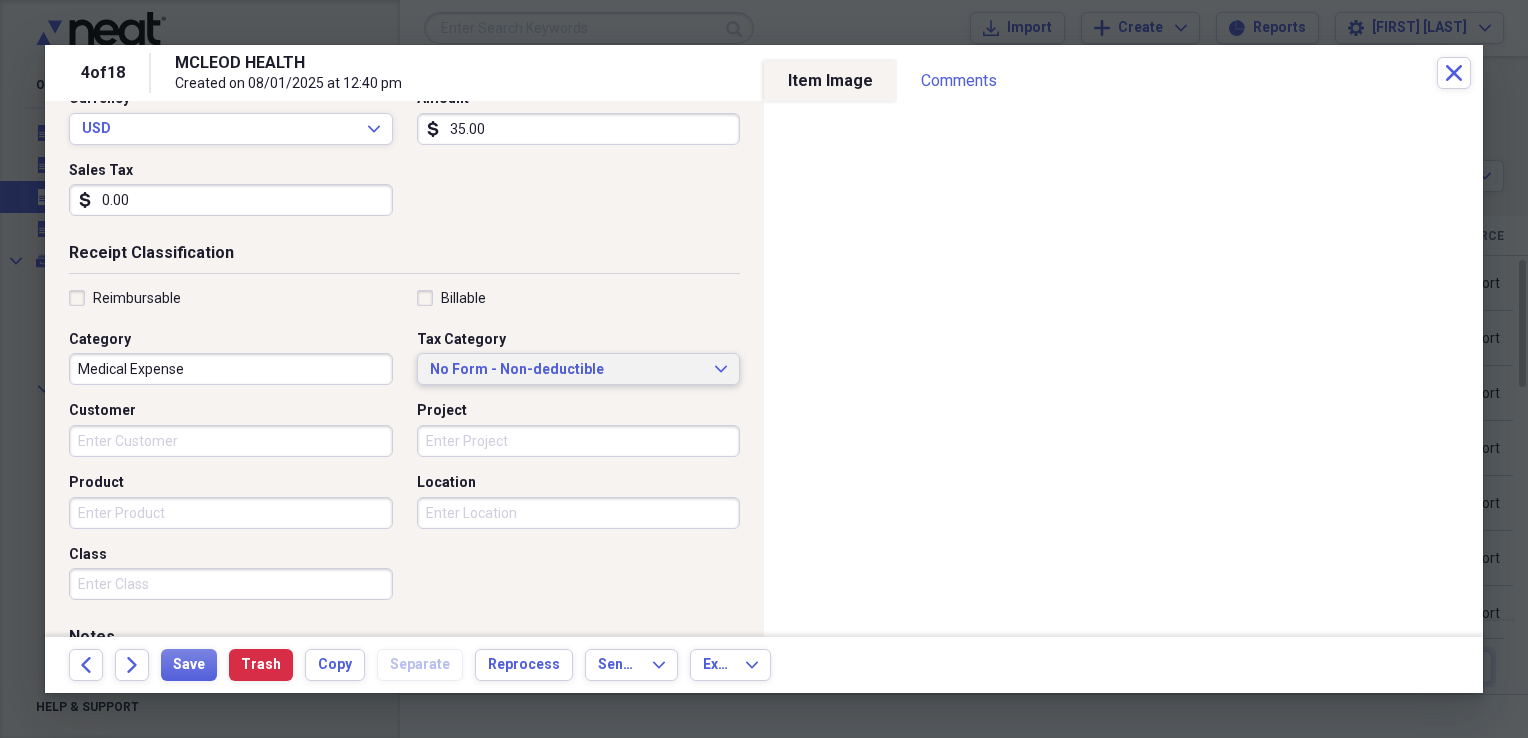 type 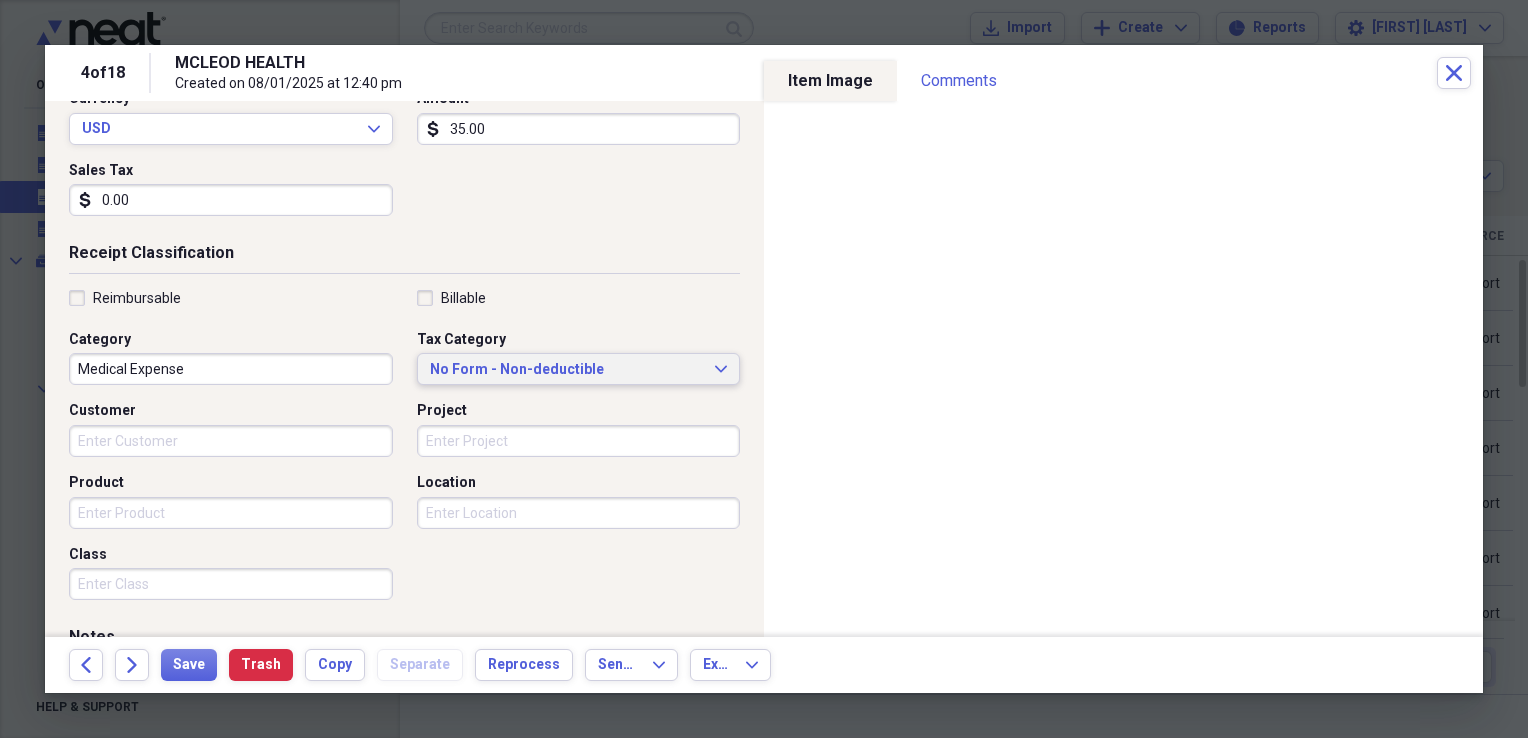 click on "No Form - Non-deductible" at bounding box center [567, 370] 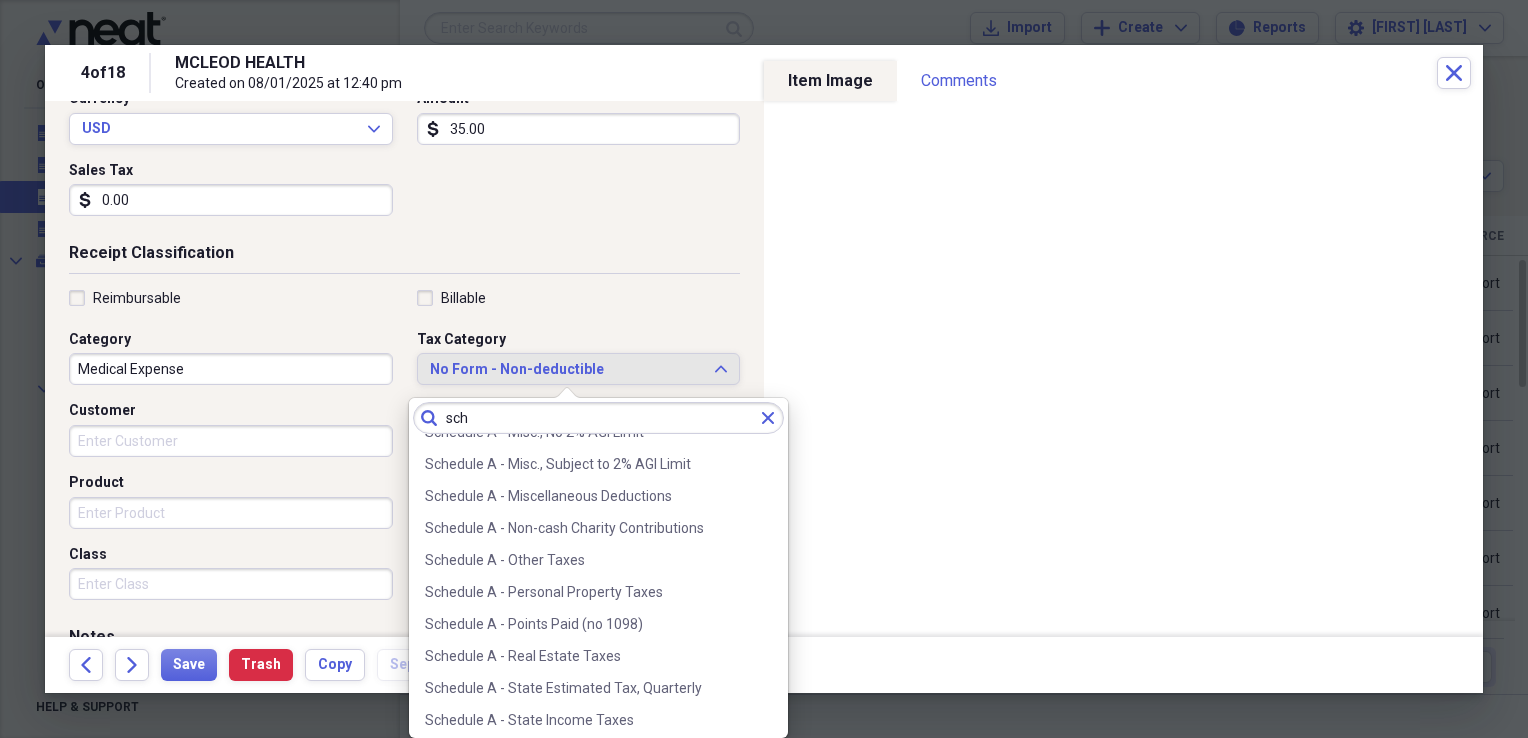 scroll, scrollTop: 524, scrollLeft: 0, axis: vertical 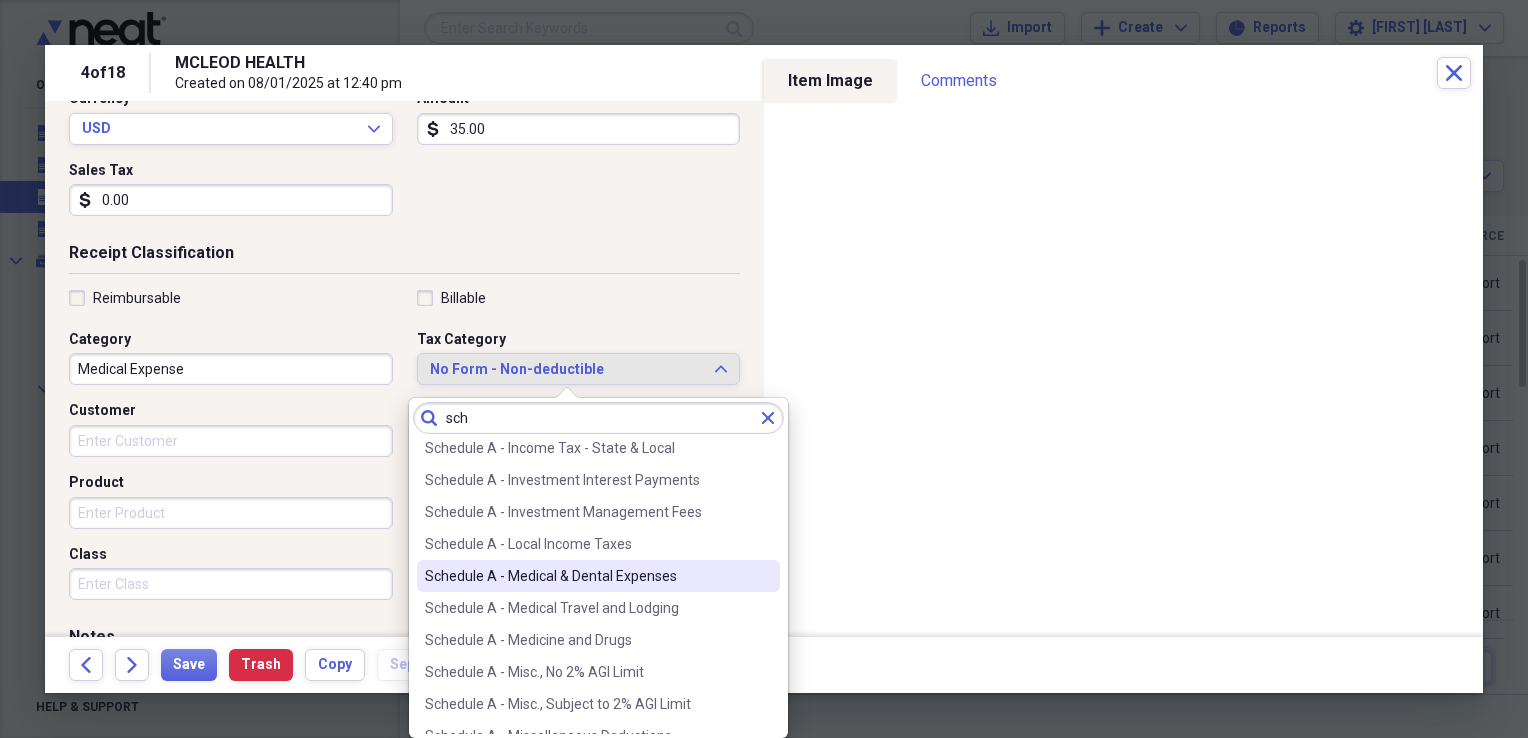 type on "sch" 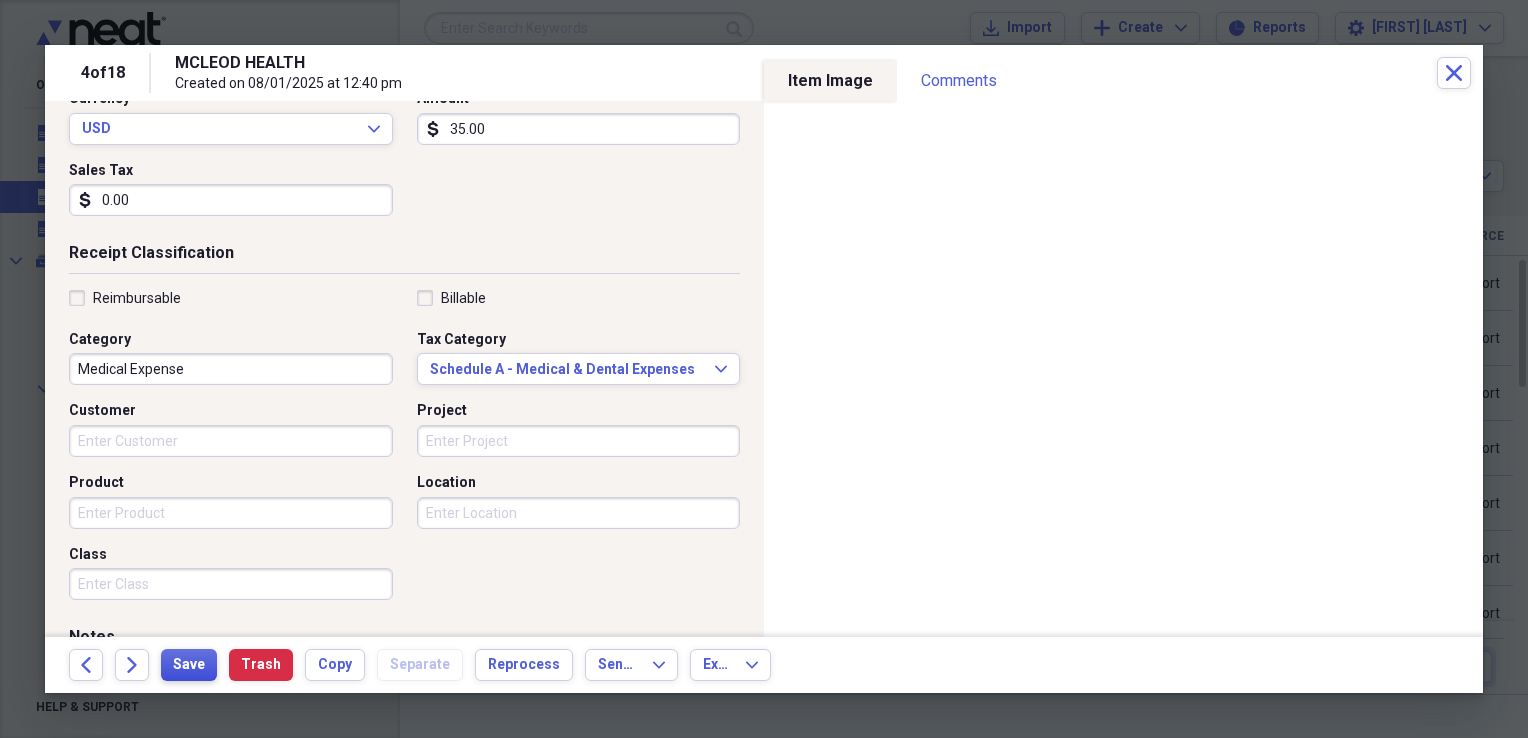 click on "Save" at bounding box center (189, 665) 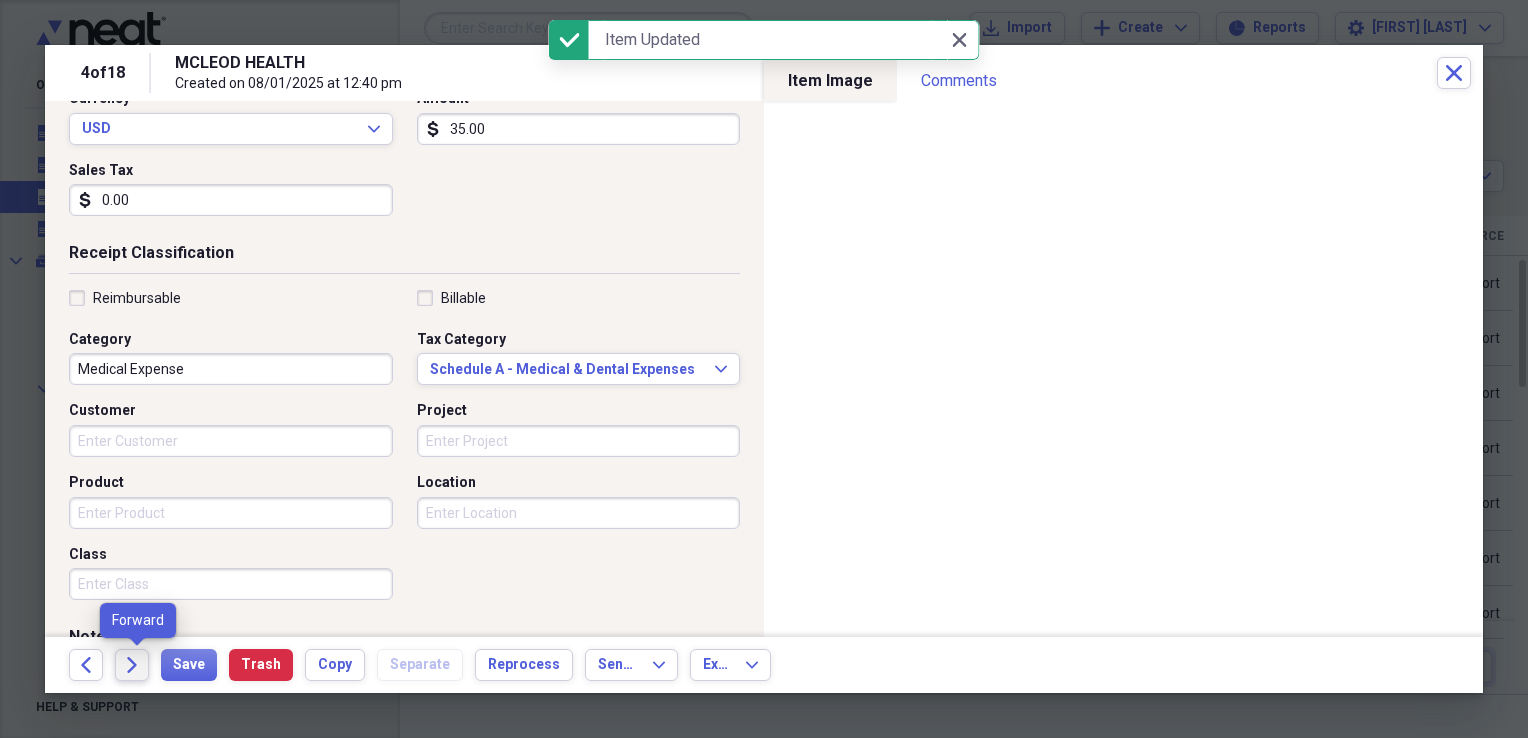 click on "Forward" 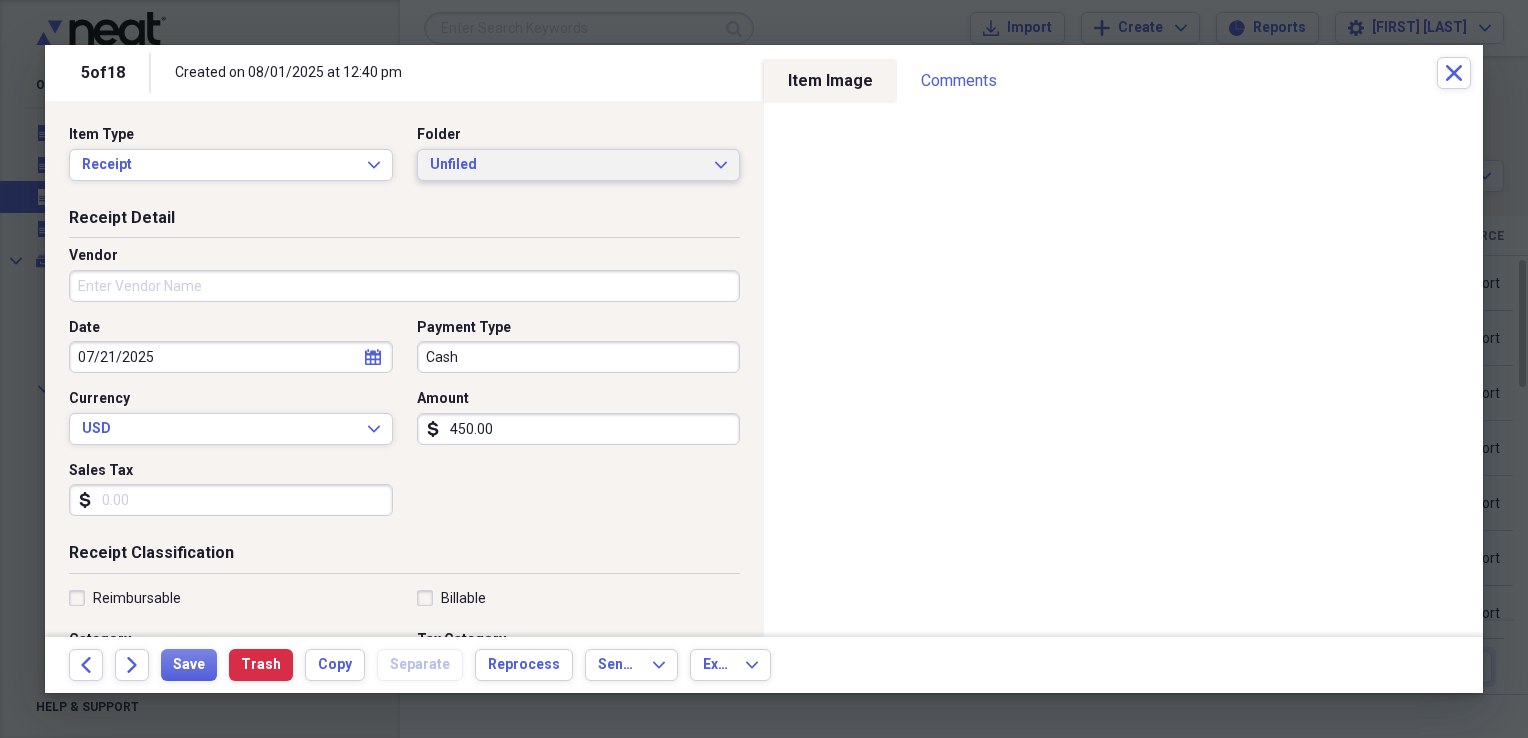 click on "Expand" 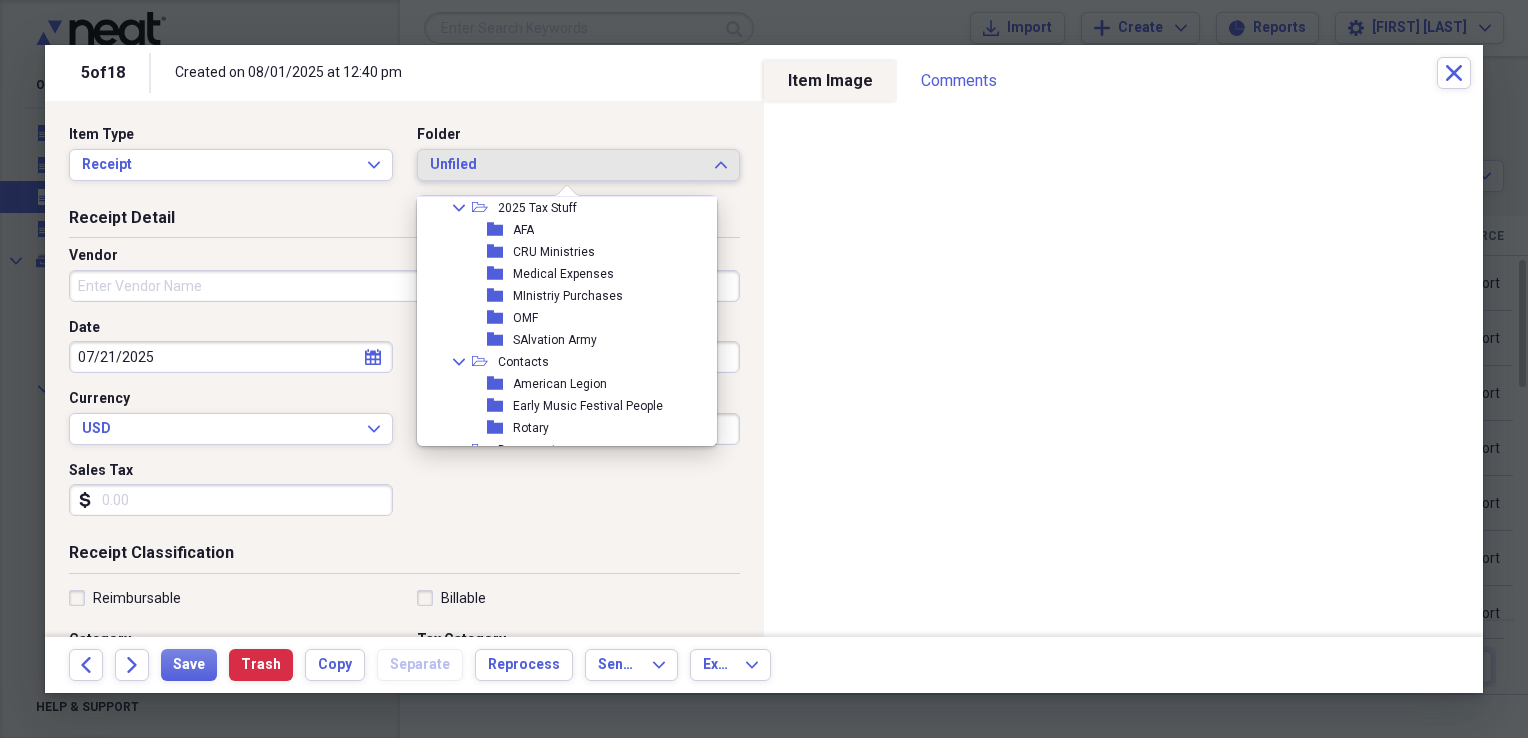 scroll, scrollTop: 218, scrollLeft: 0, axis: vertical 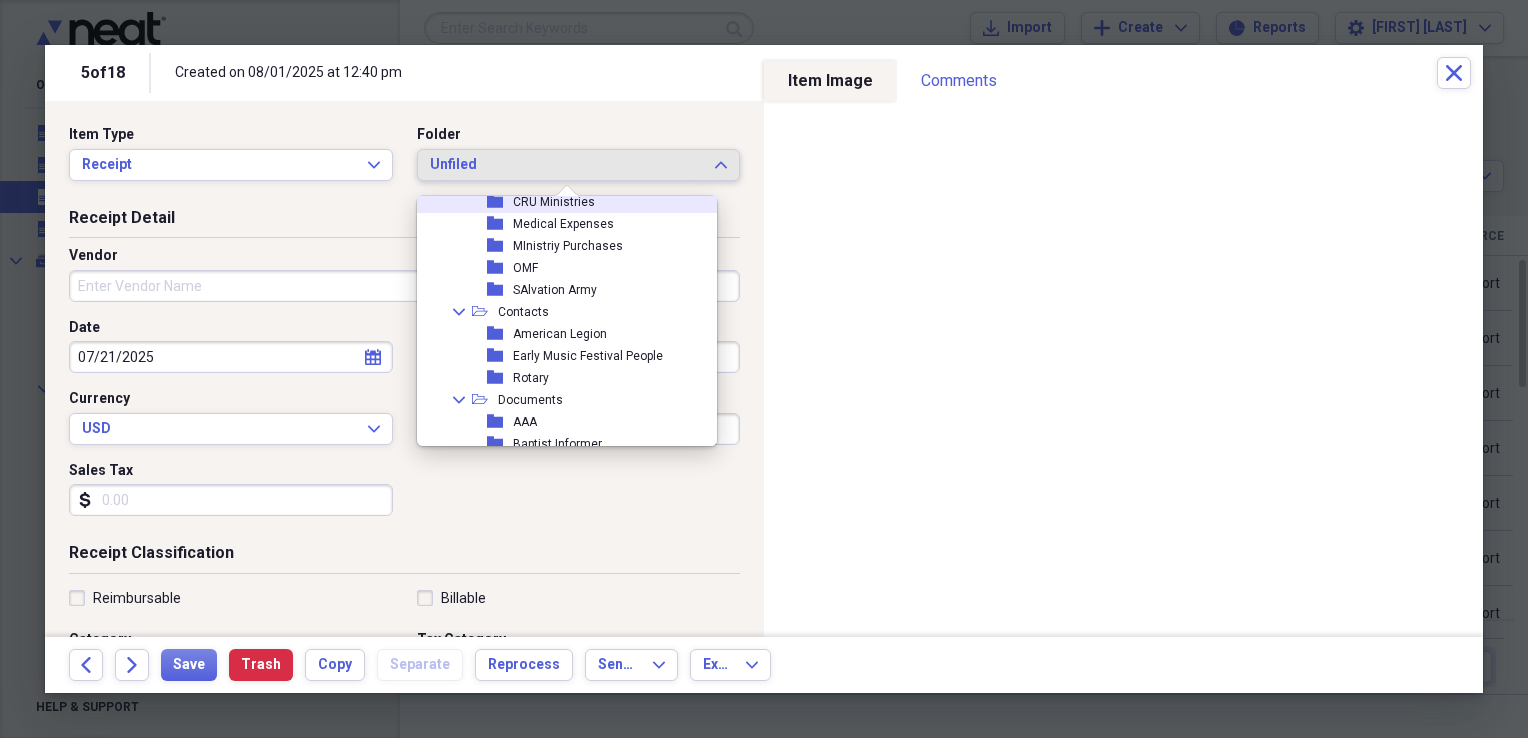 click on "CRU Ministries" at bounding box center [554, 202] 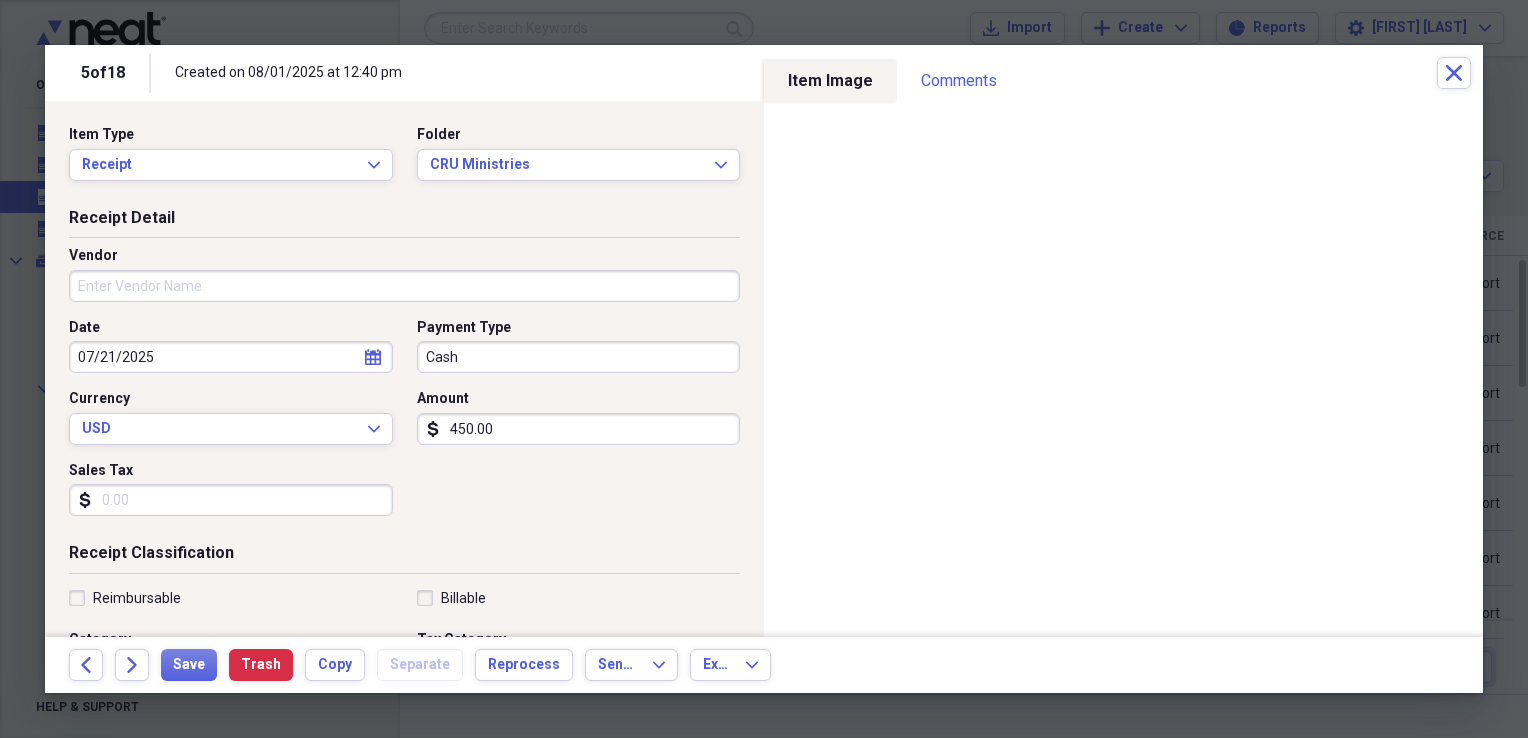 click on "Cash" at bounding box center [579, 357] 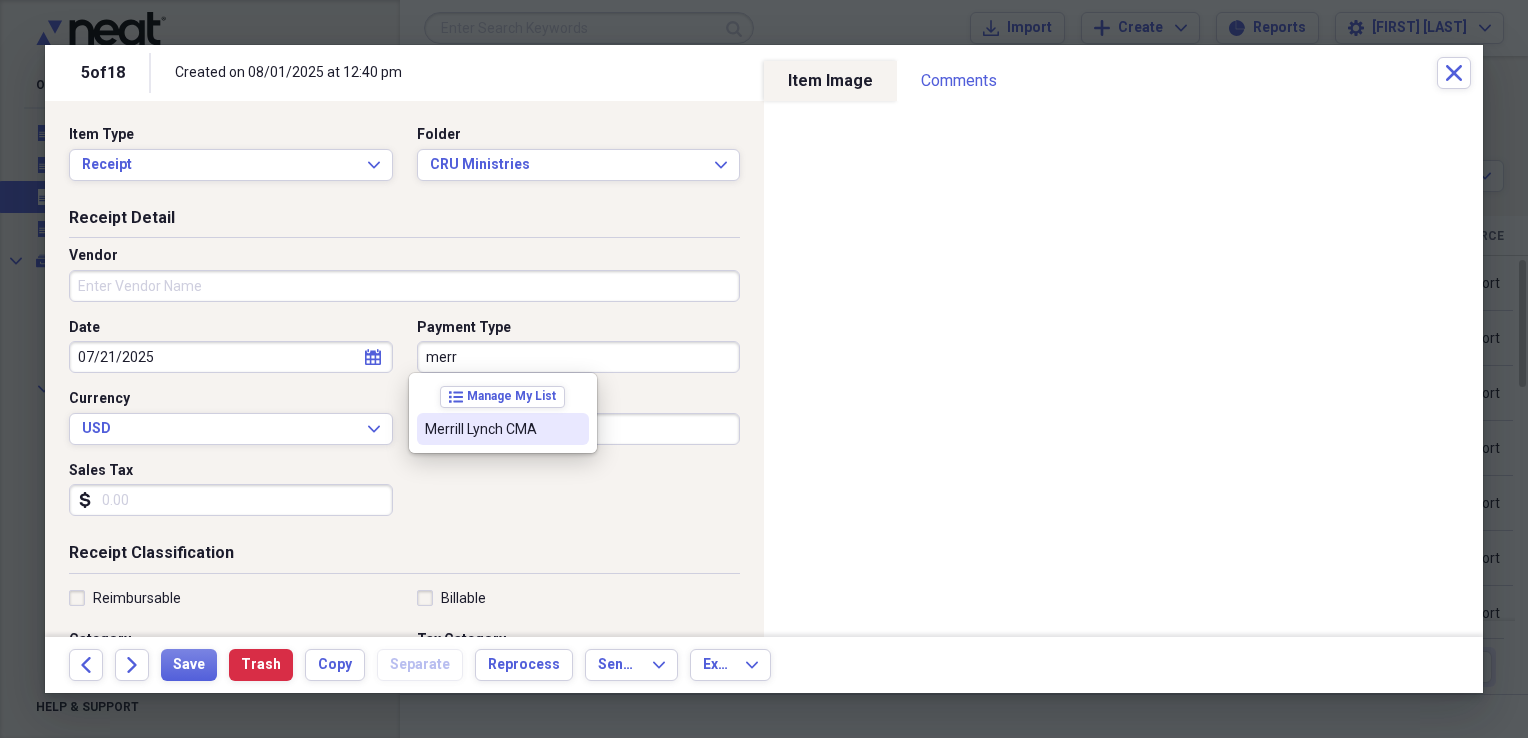 click on "Merrill Lynch CMA" at bounding box center (491, 429) 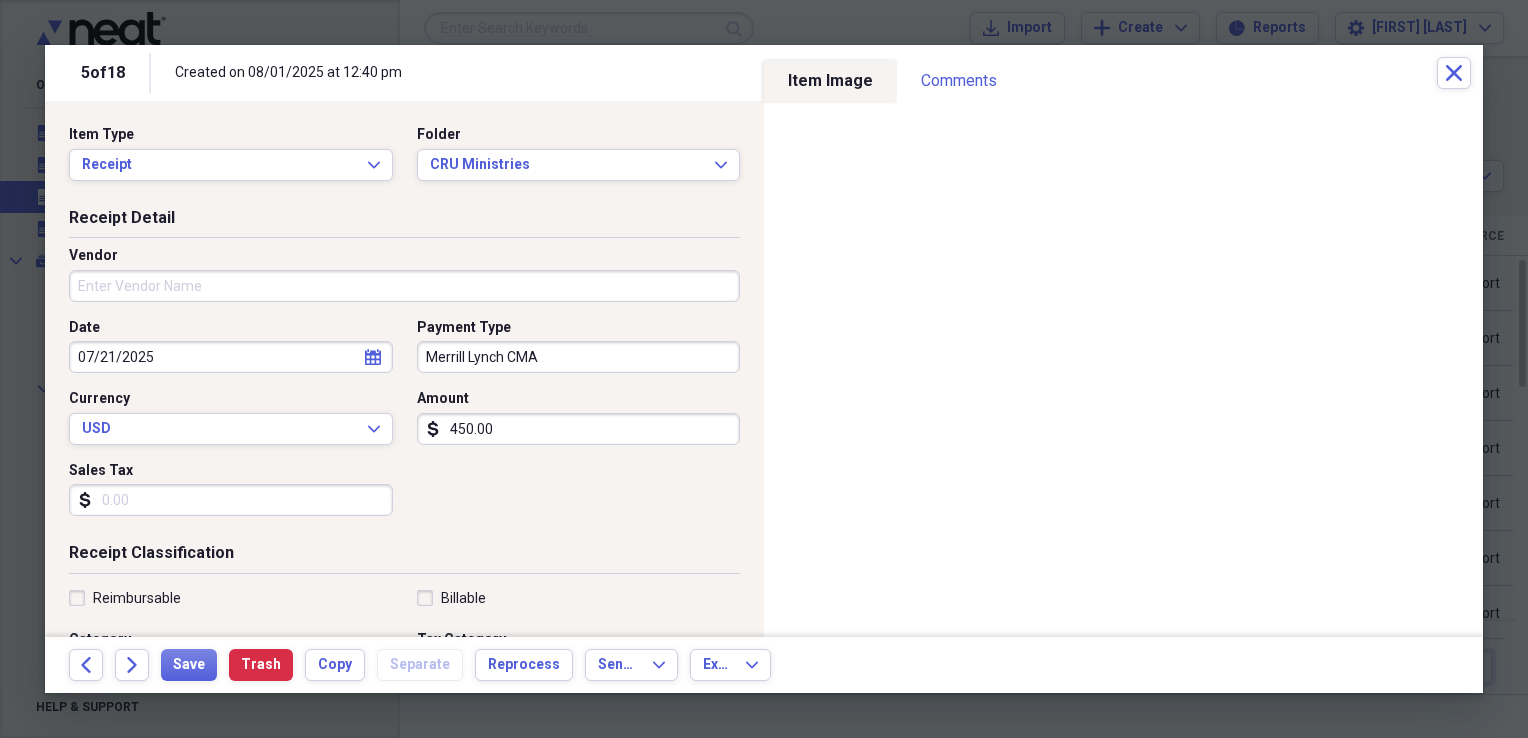 click on "450.00" at bounding box center [579, 429] 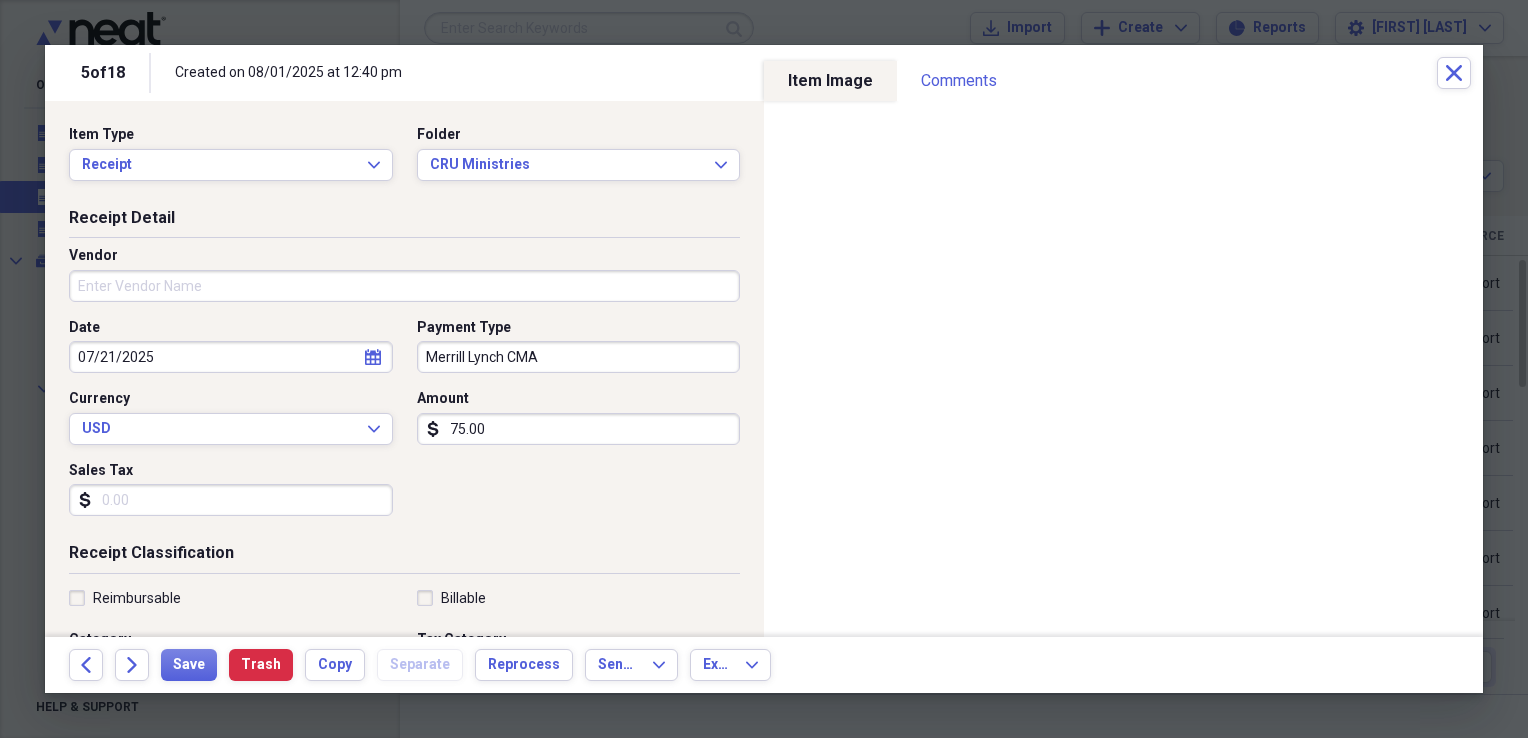 type on "75.00" 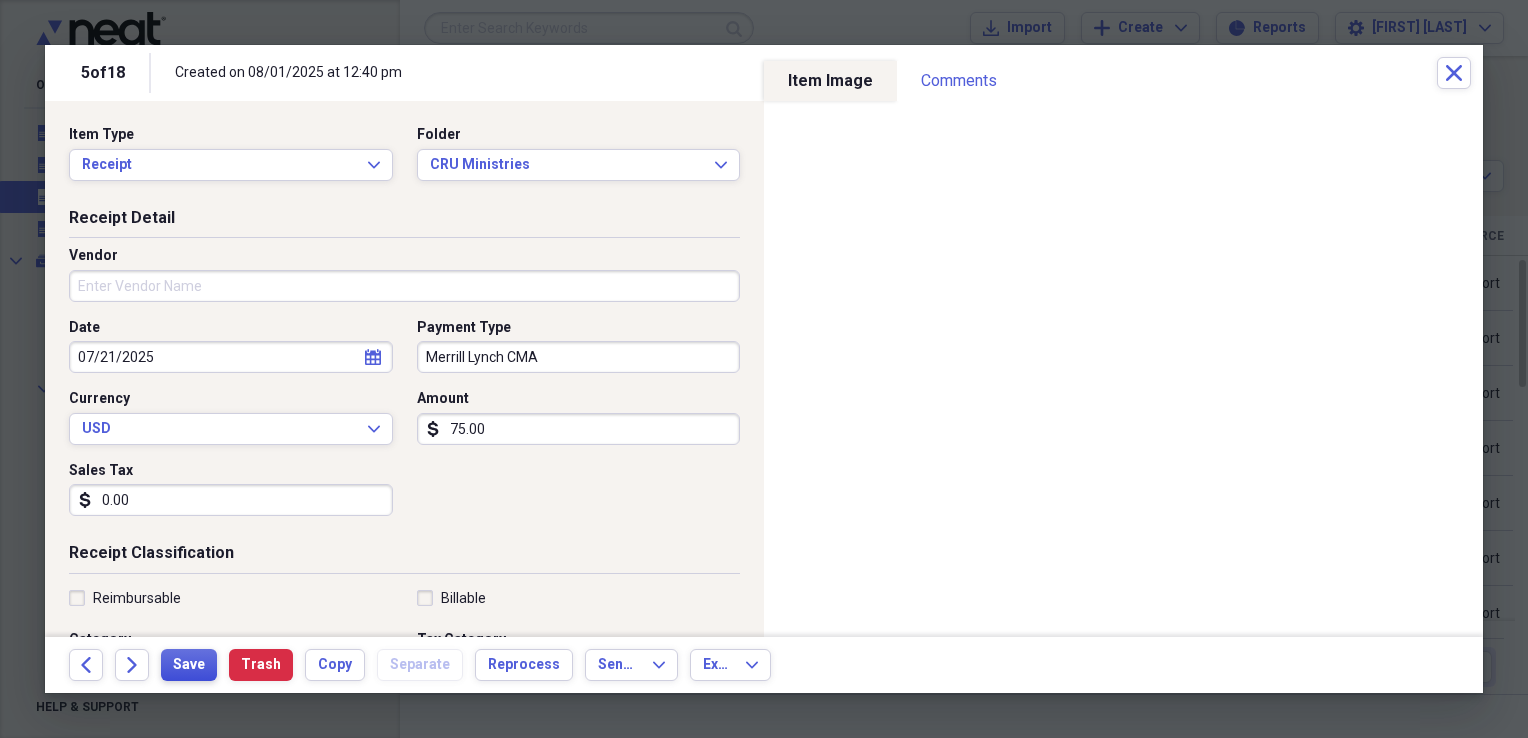 type on "0.00" 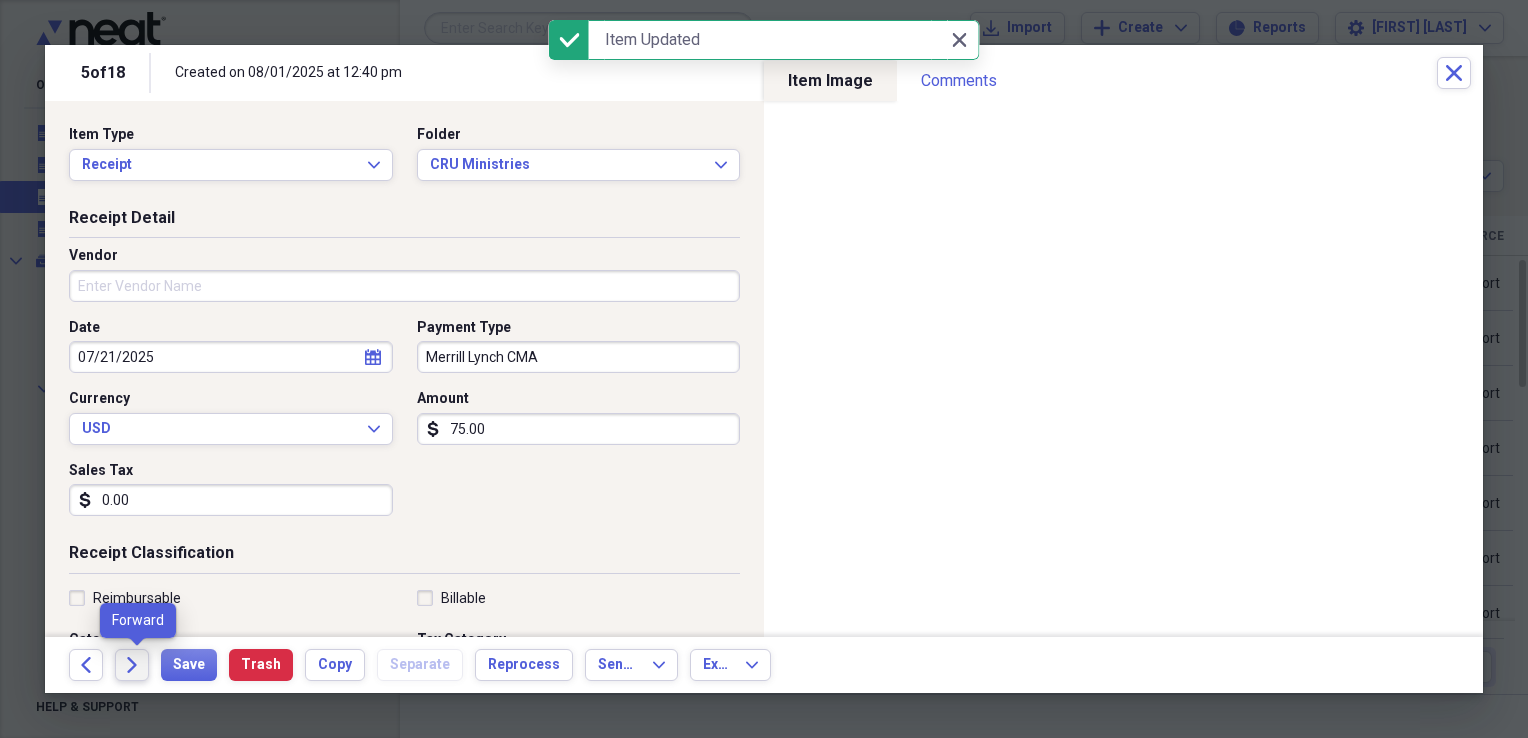 click 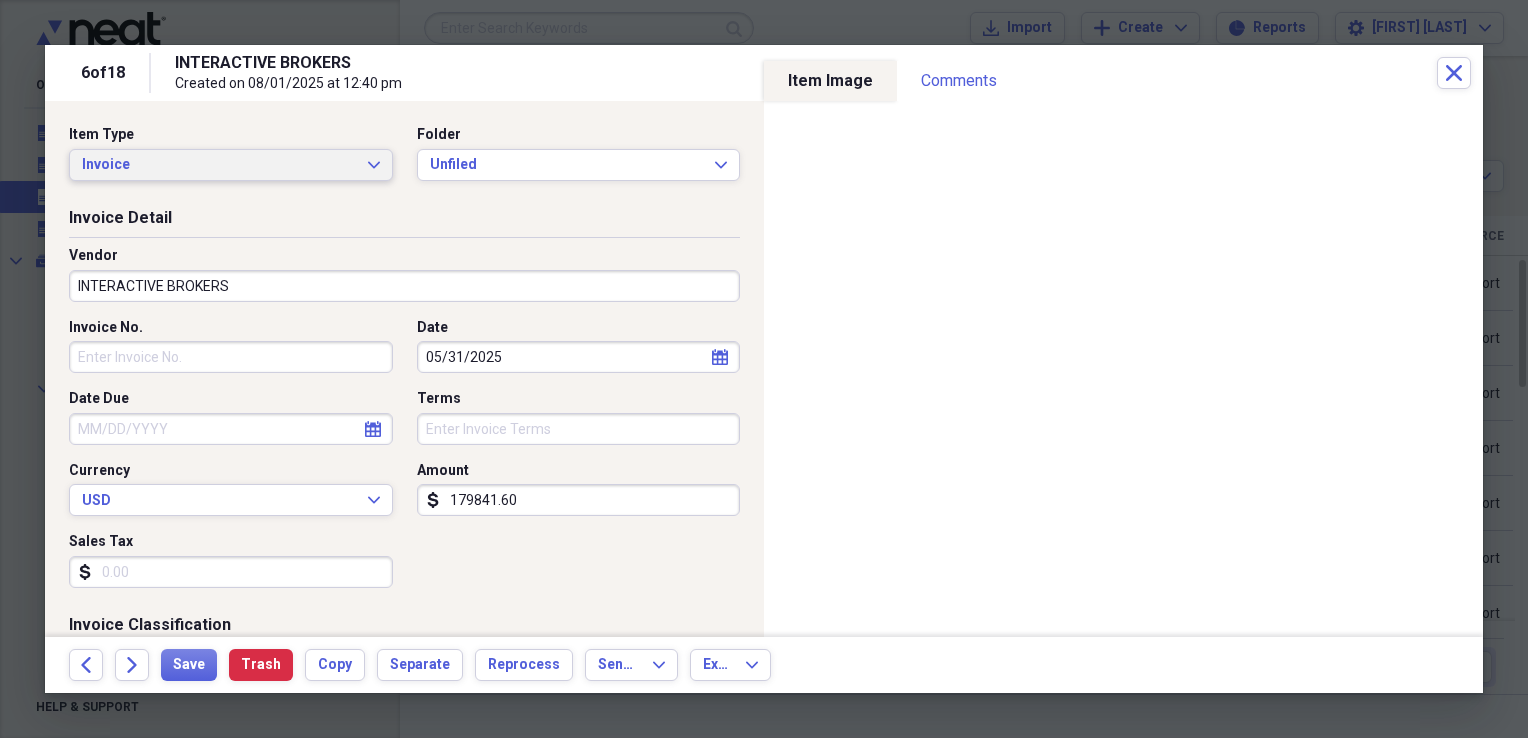 click on "Expand" 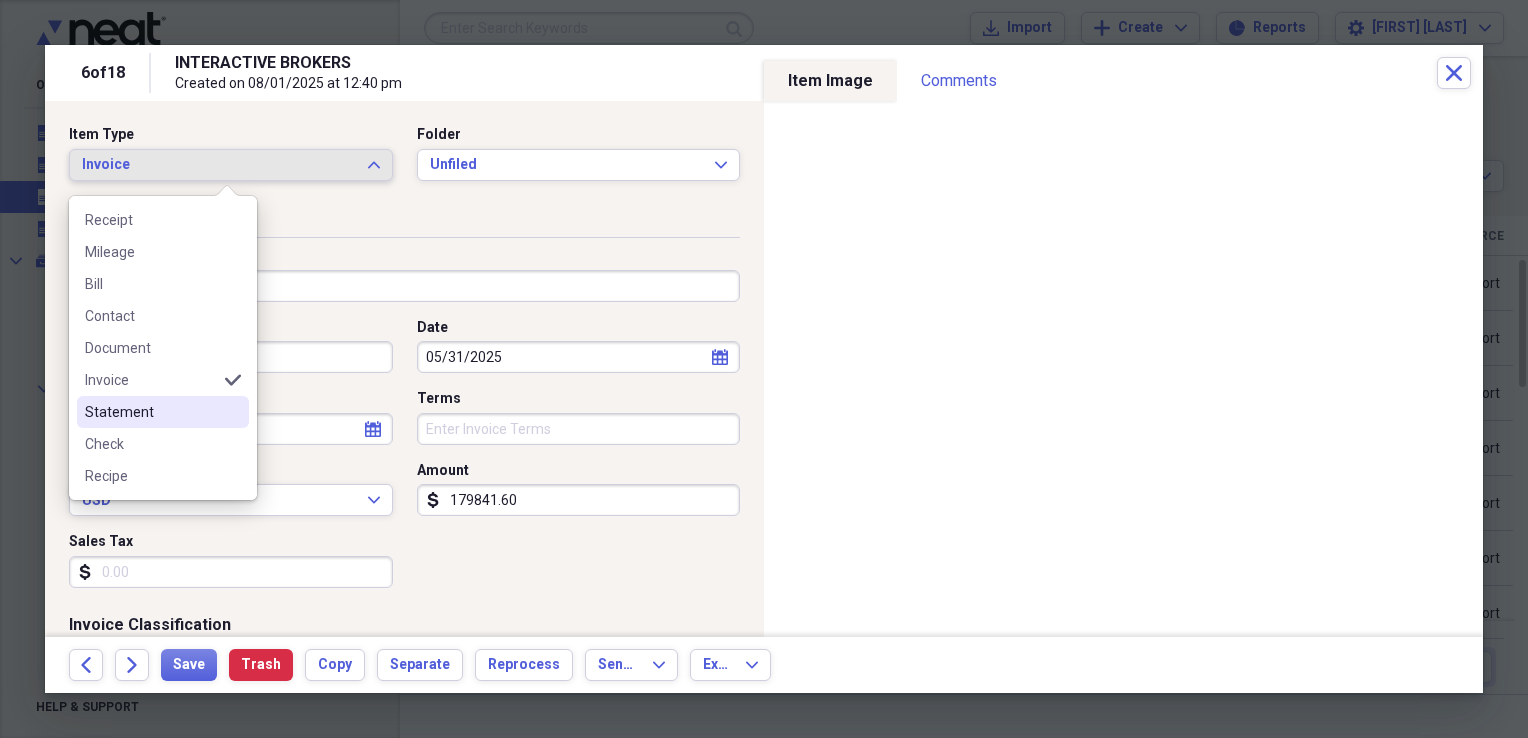 click on "Statement" at bounding box center (151, 412) 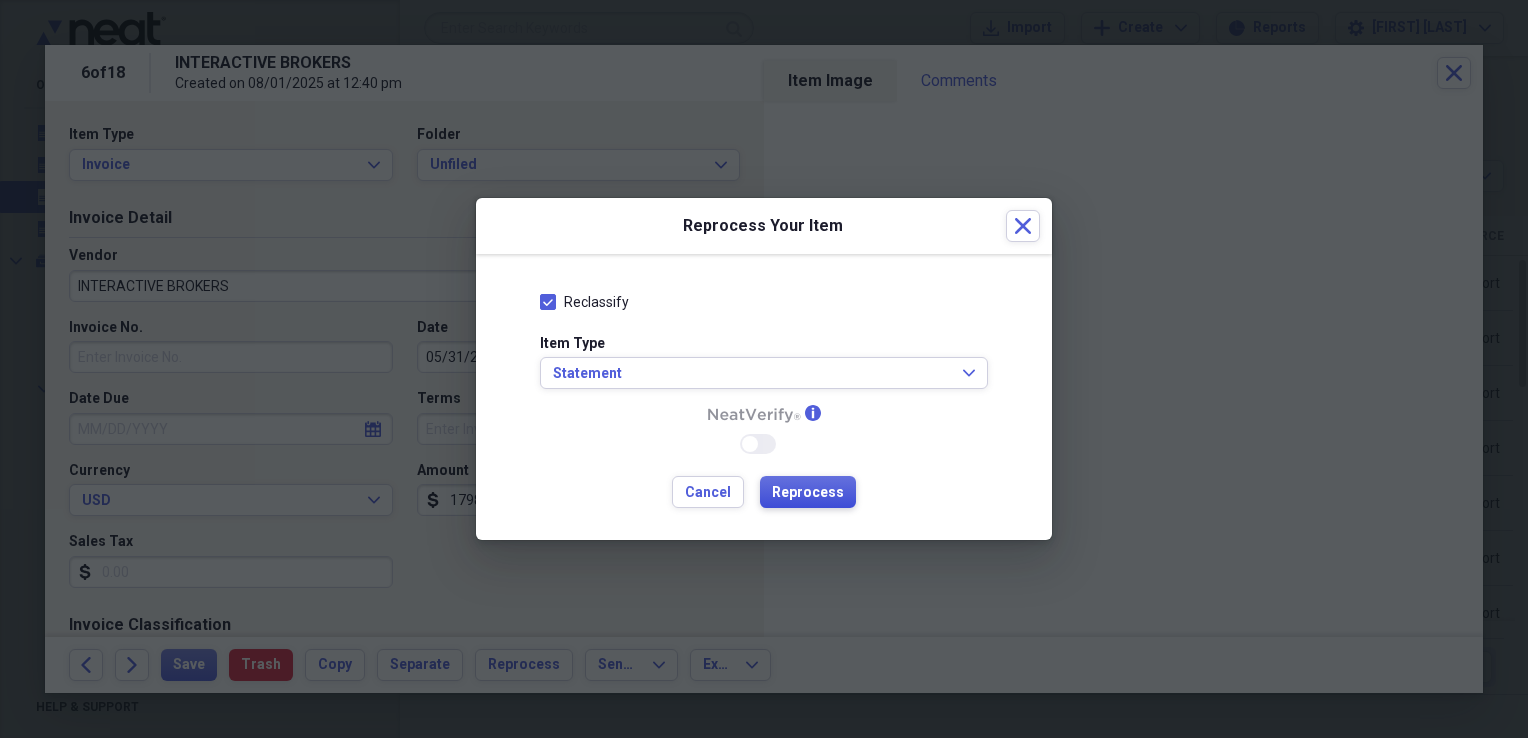 click on "Reprocess" at bounding box center (808, 493) 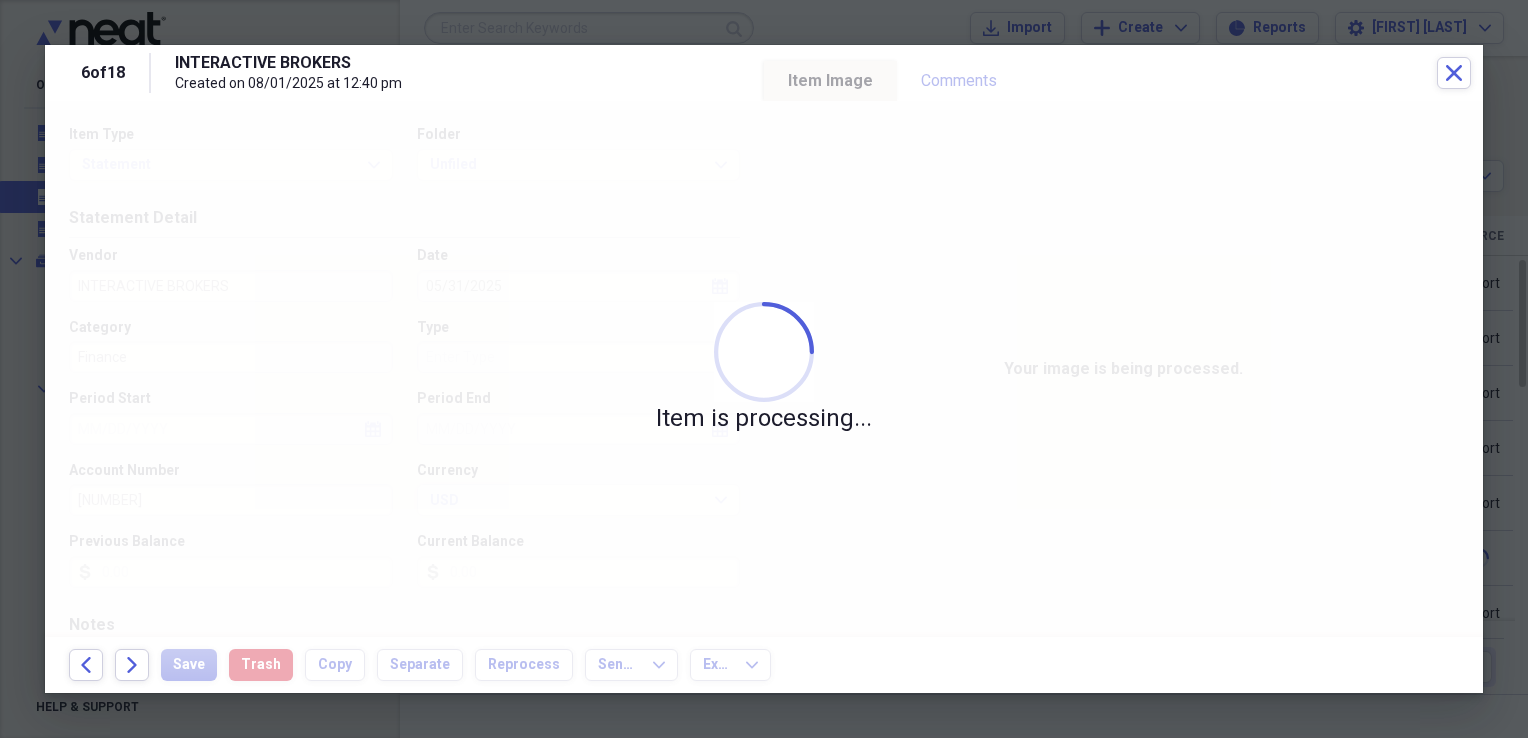 type on "179841.60" 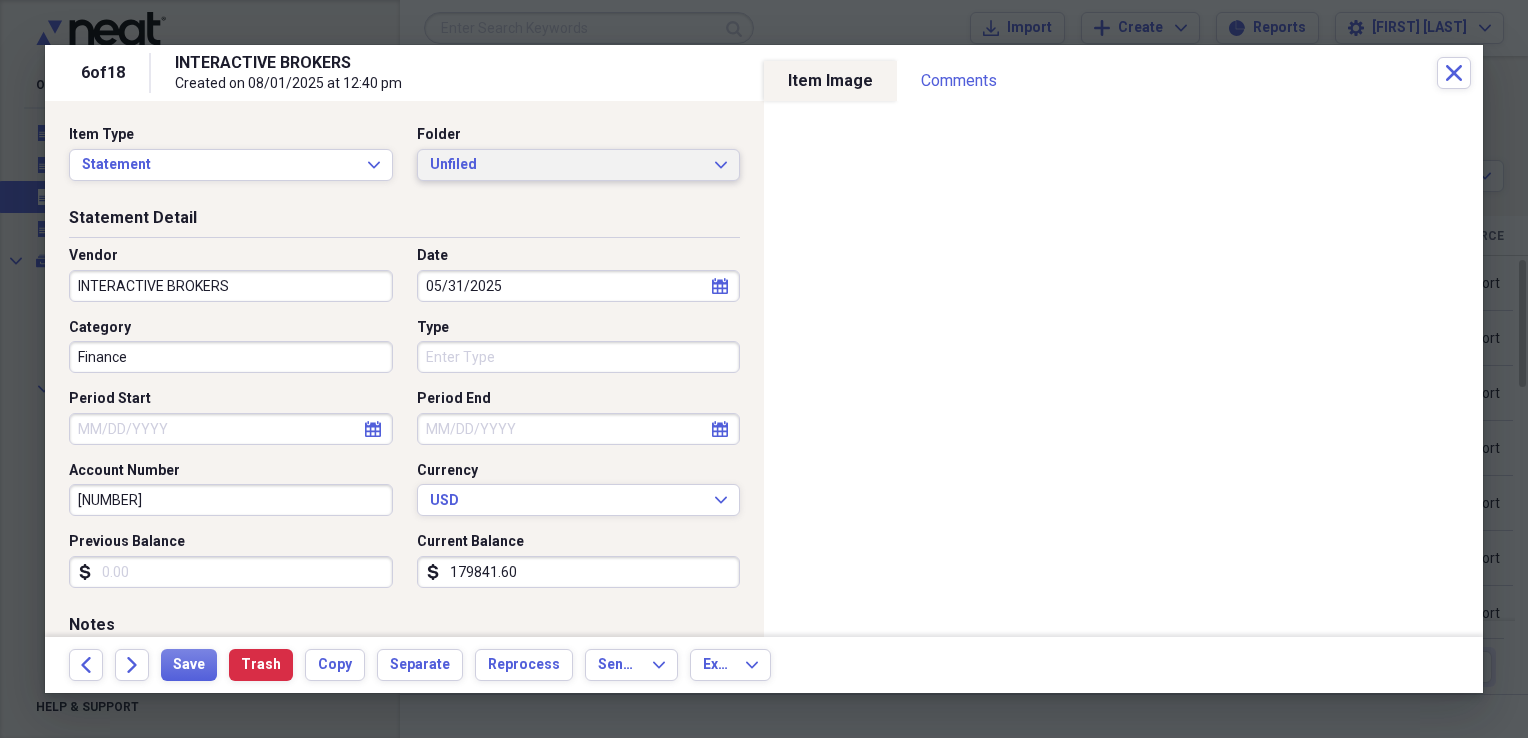 click on "Expand" 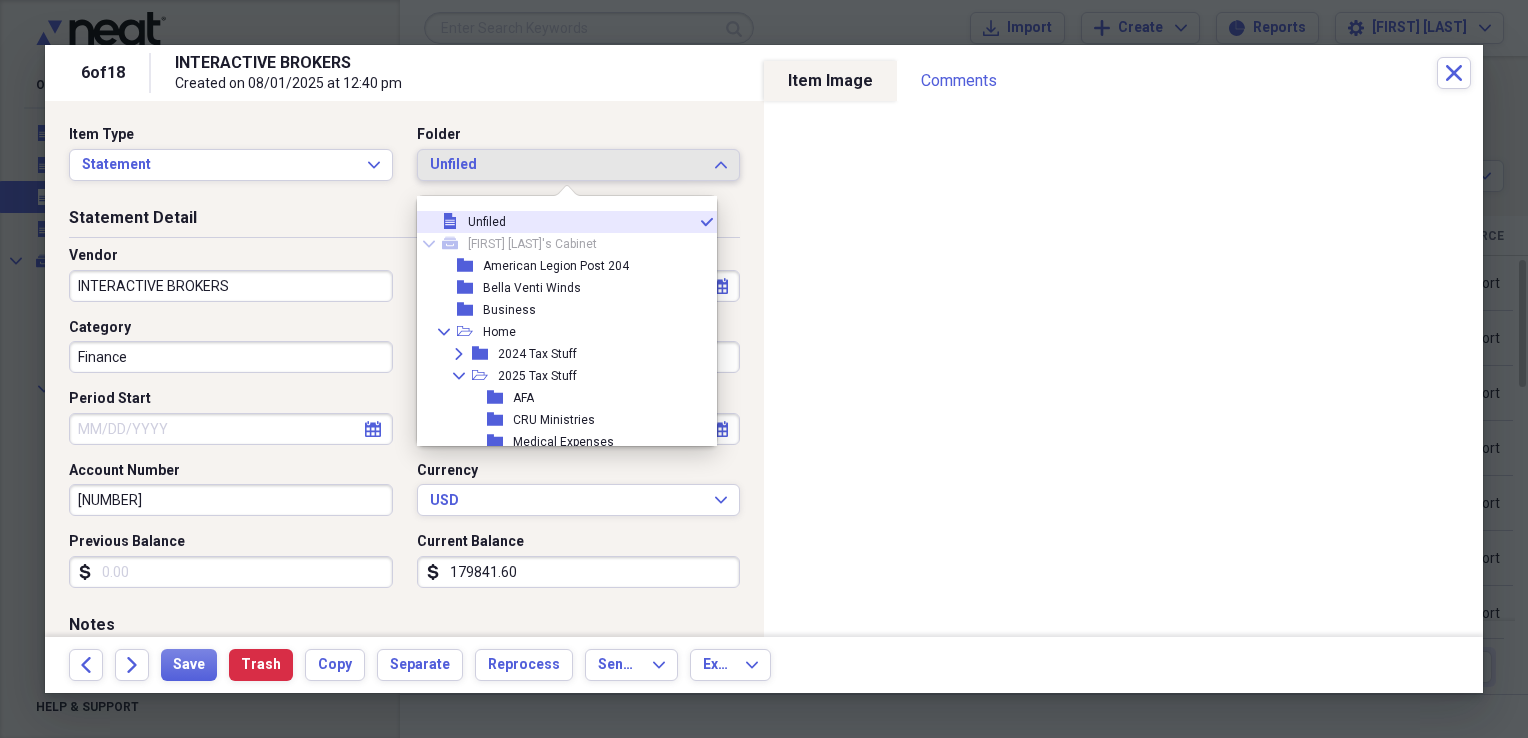 scroll, scrollTop: 8, scrollLeft: 0, axis: vertical 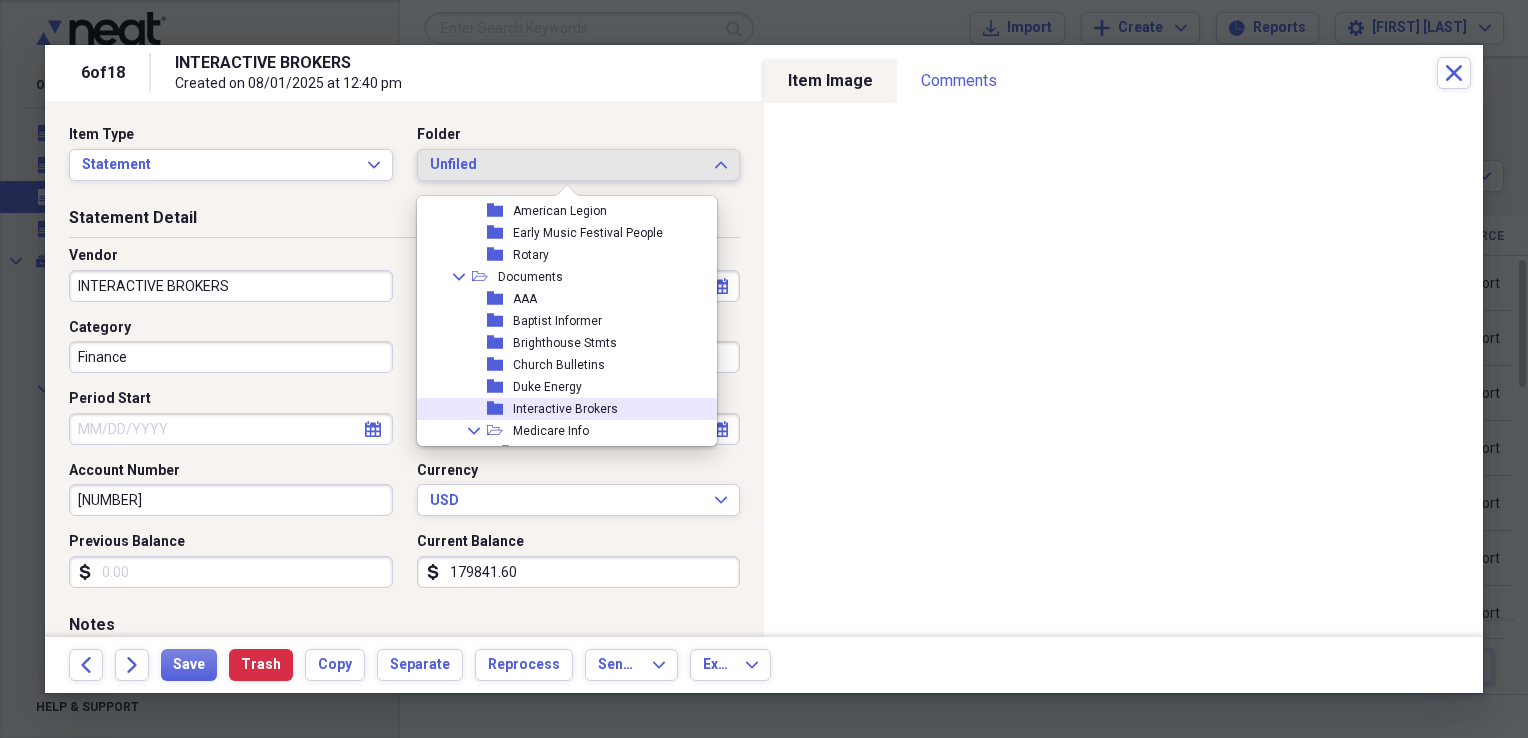 click 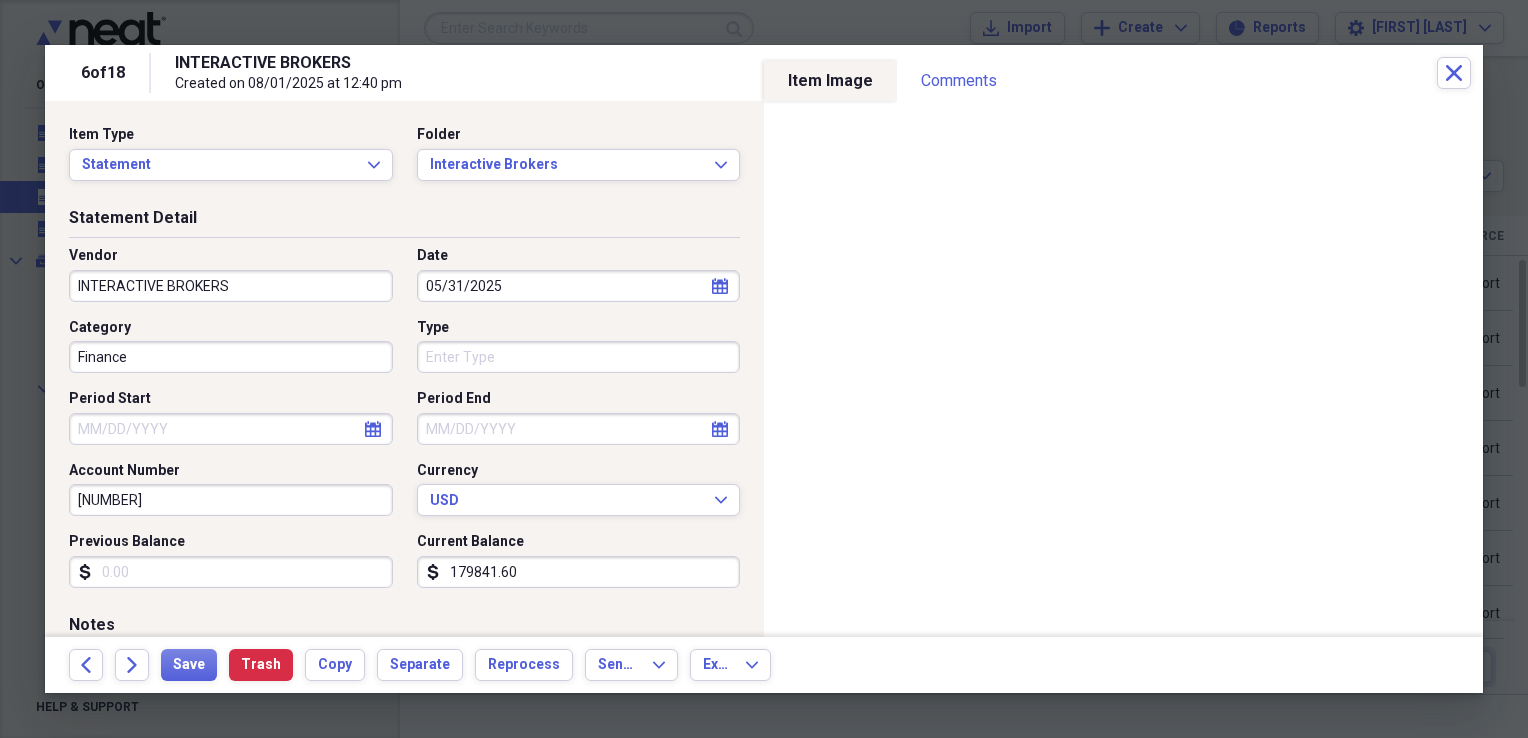 click 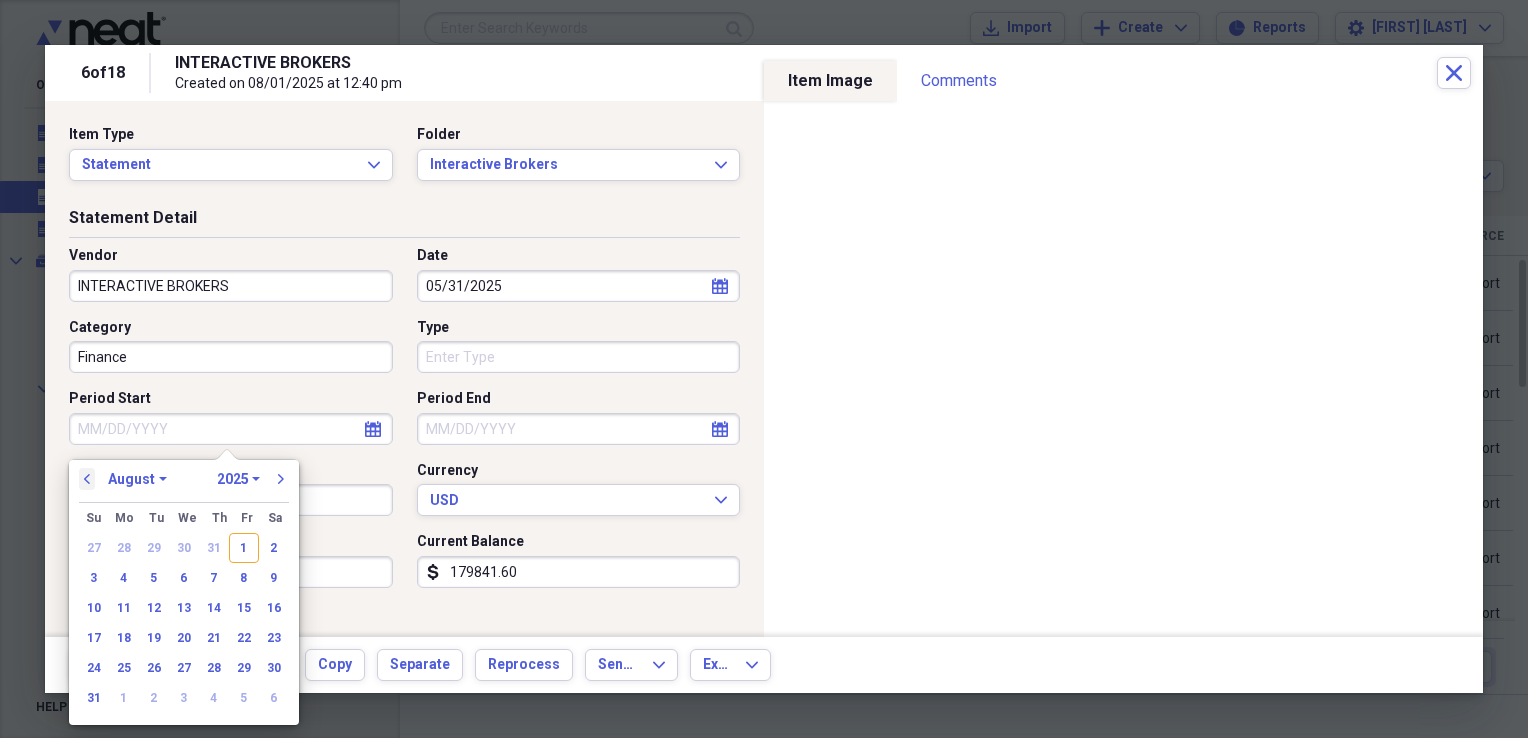 click on "previous" at bounding box center (87, 479) 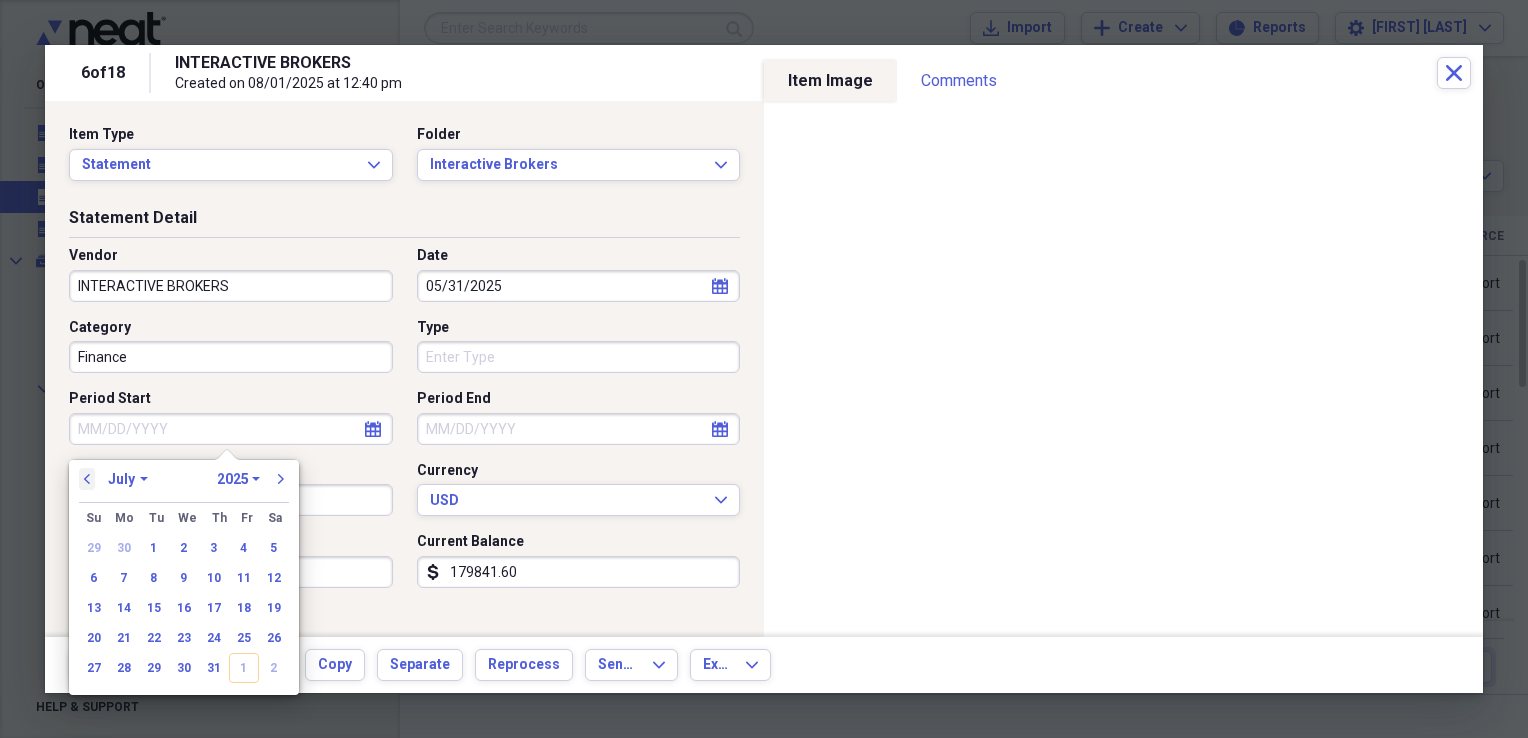 click on "previous" at bounding box center [87, 479] 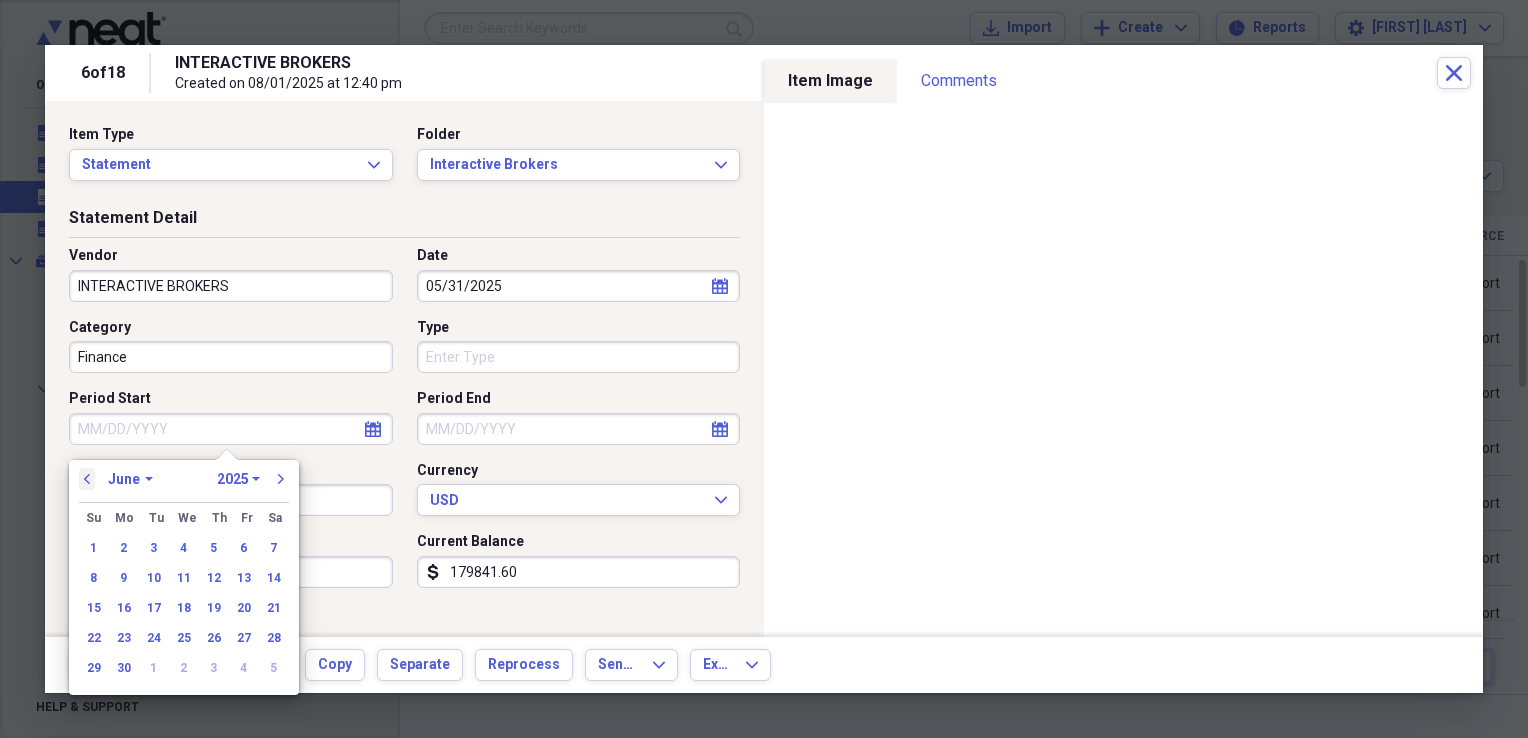 click on "previous" at bounding box center [87, 479] 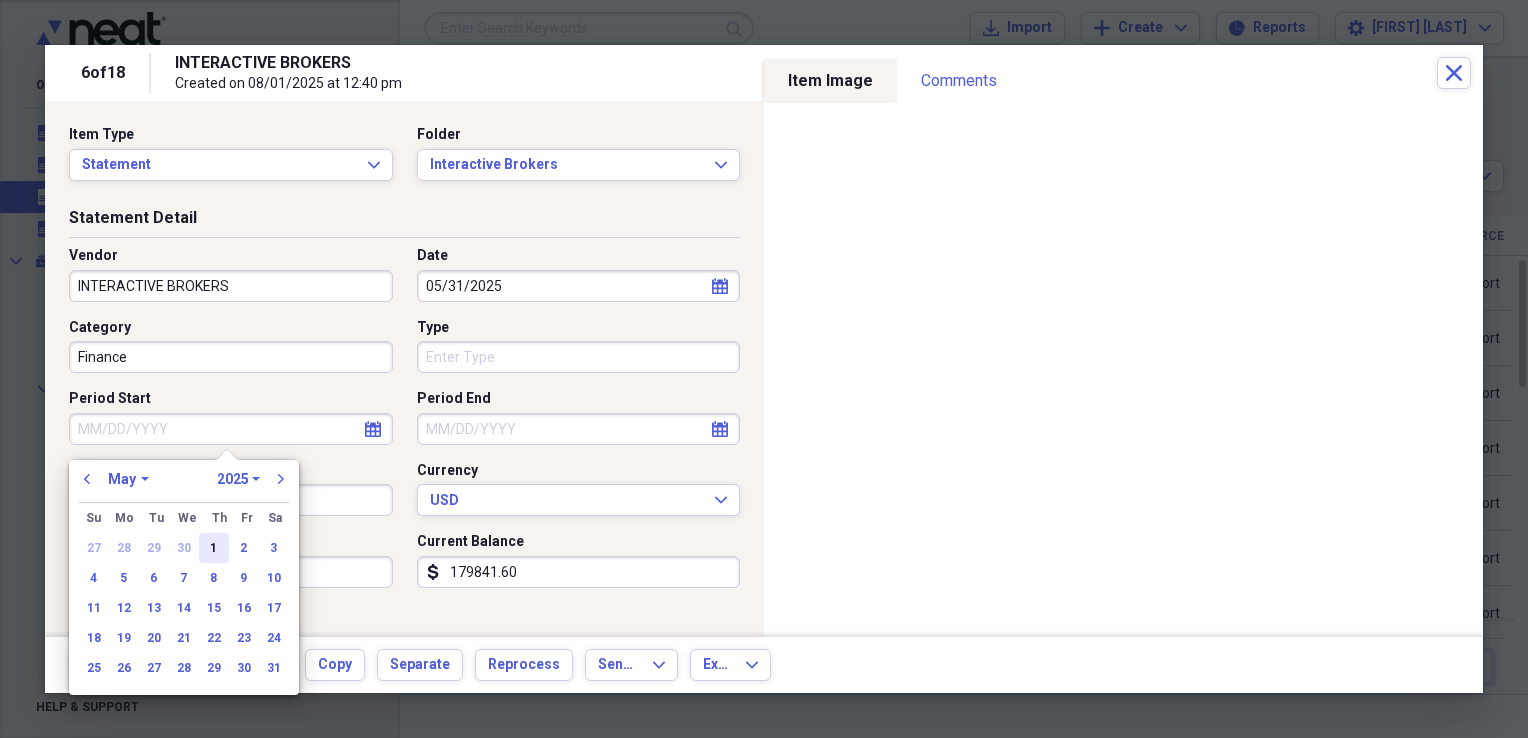 click on "1" at bounding box center (214, 548) 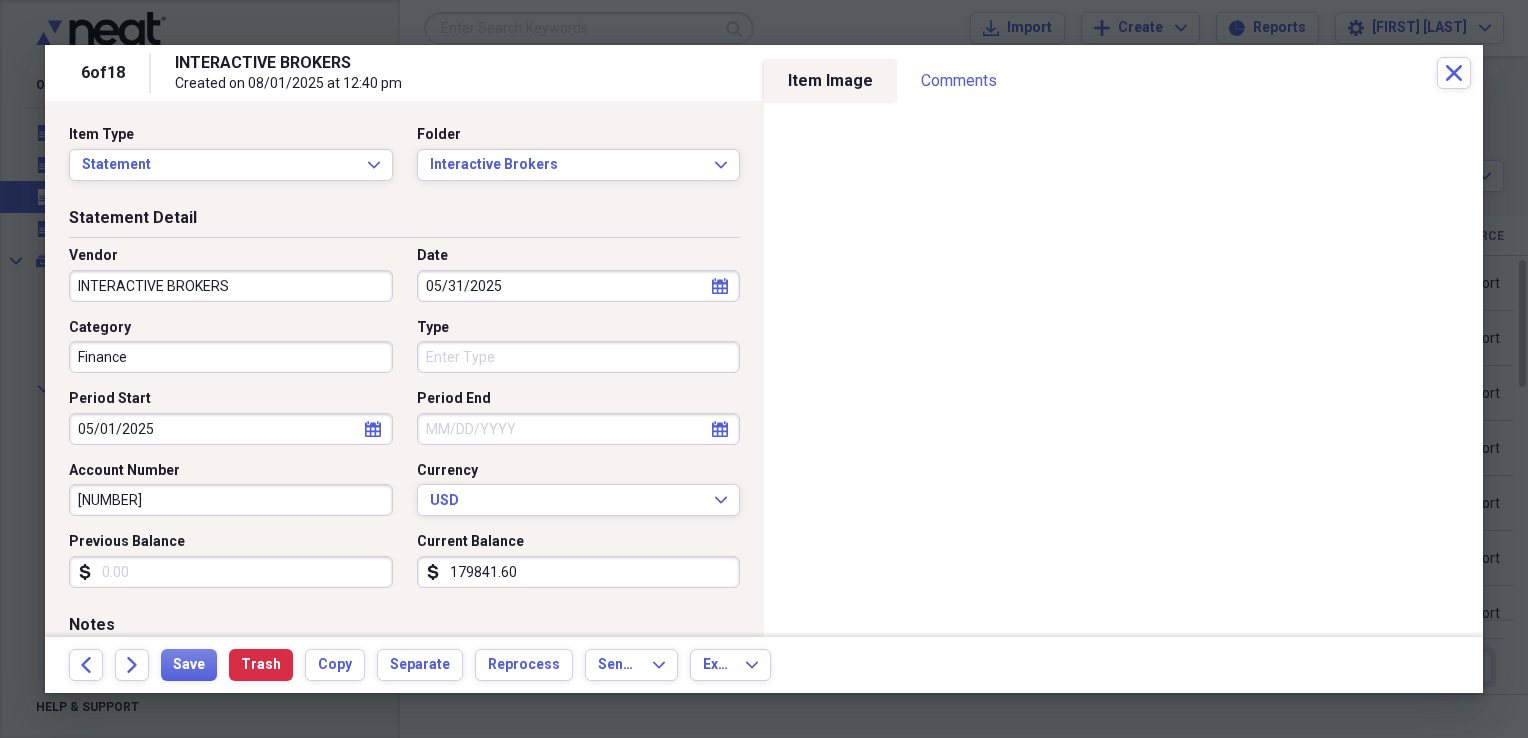 click on "calendar Calendar" at bounding box center [720, 429] 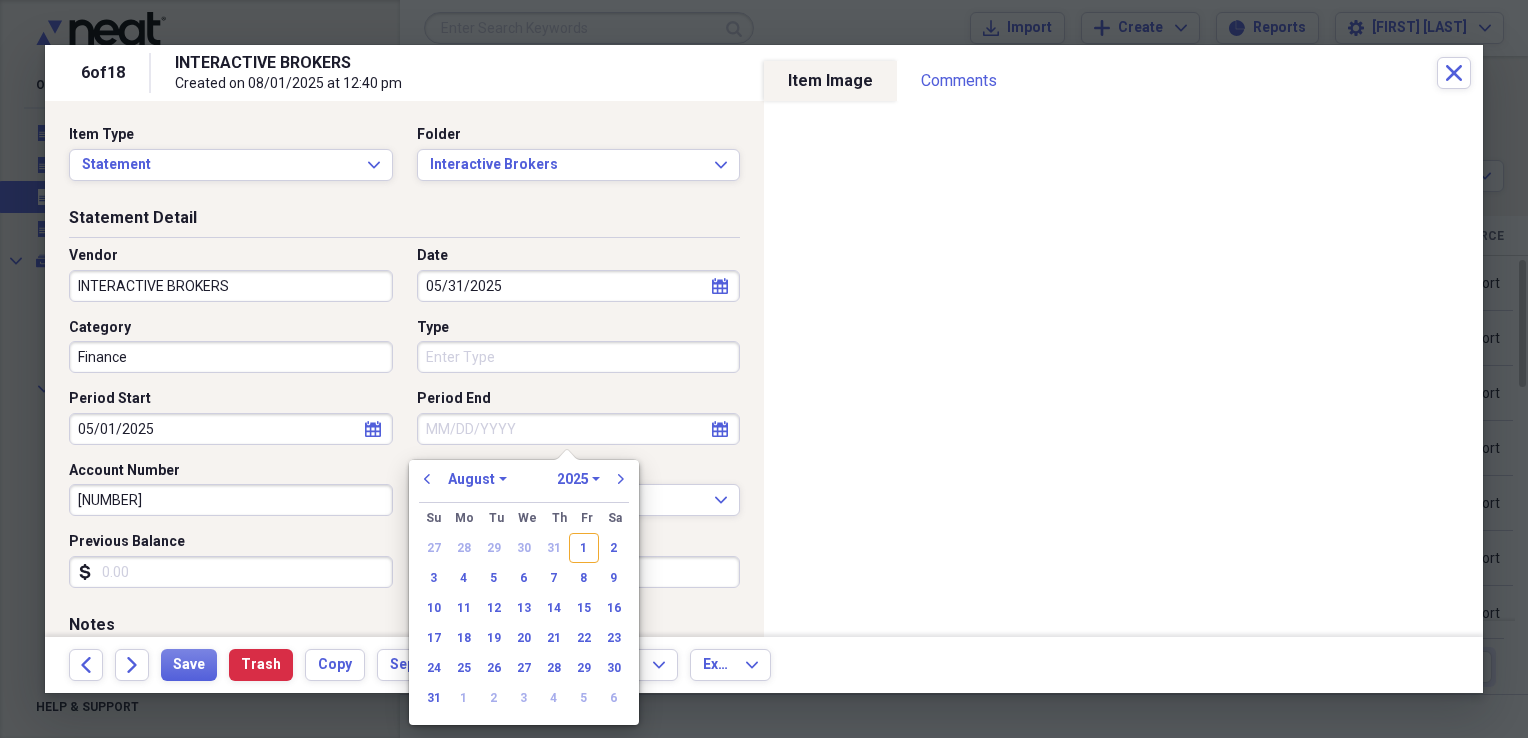 click 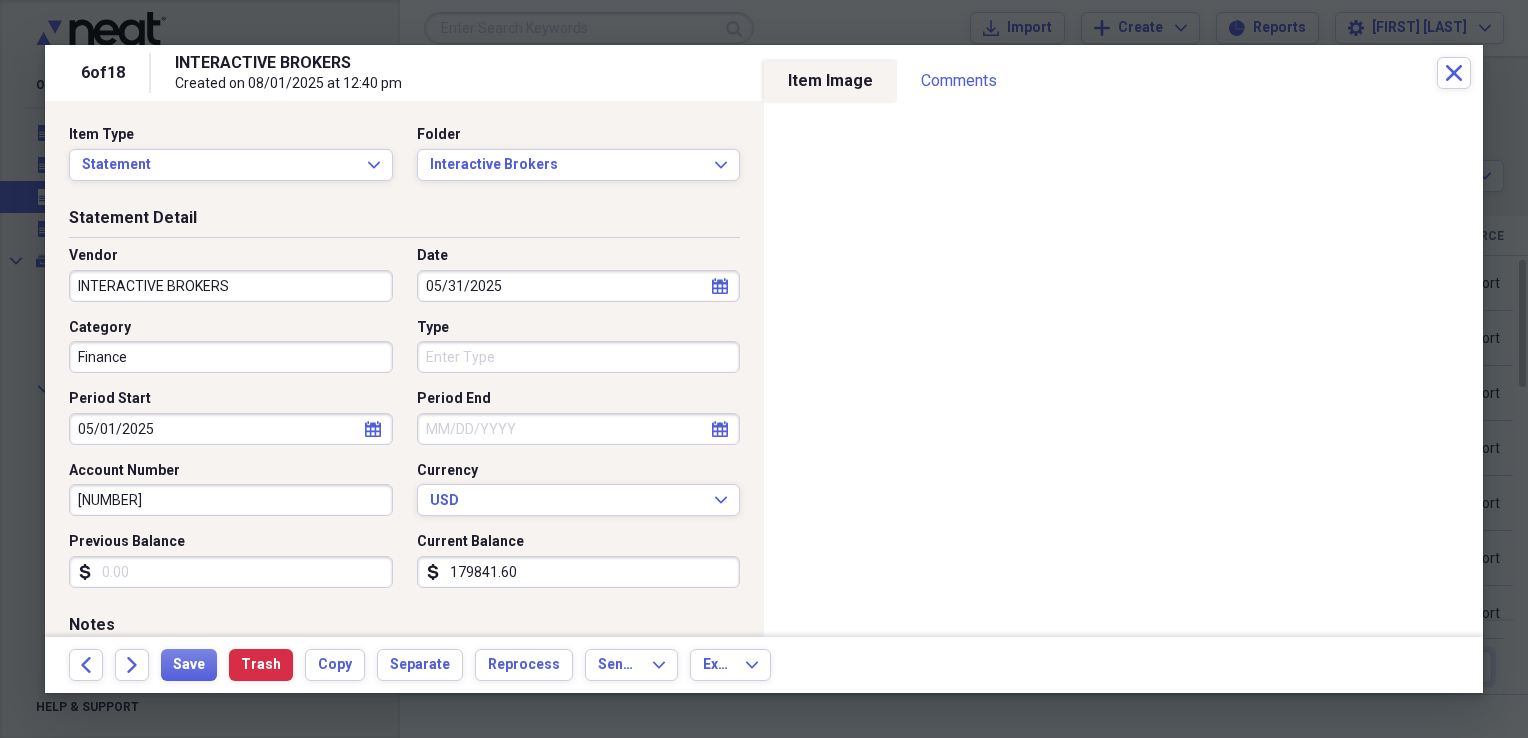 click 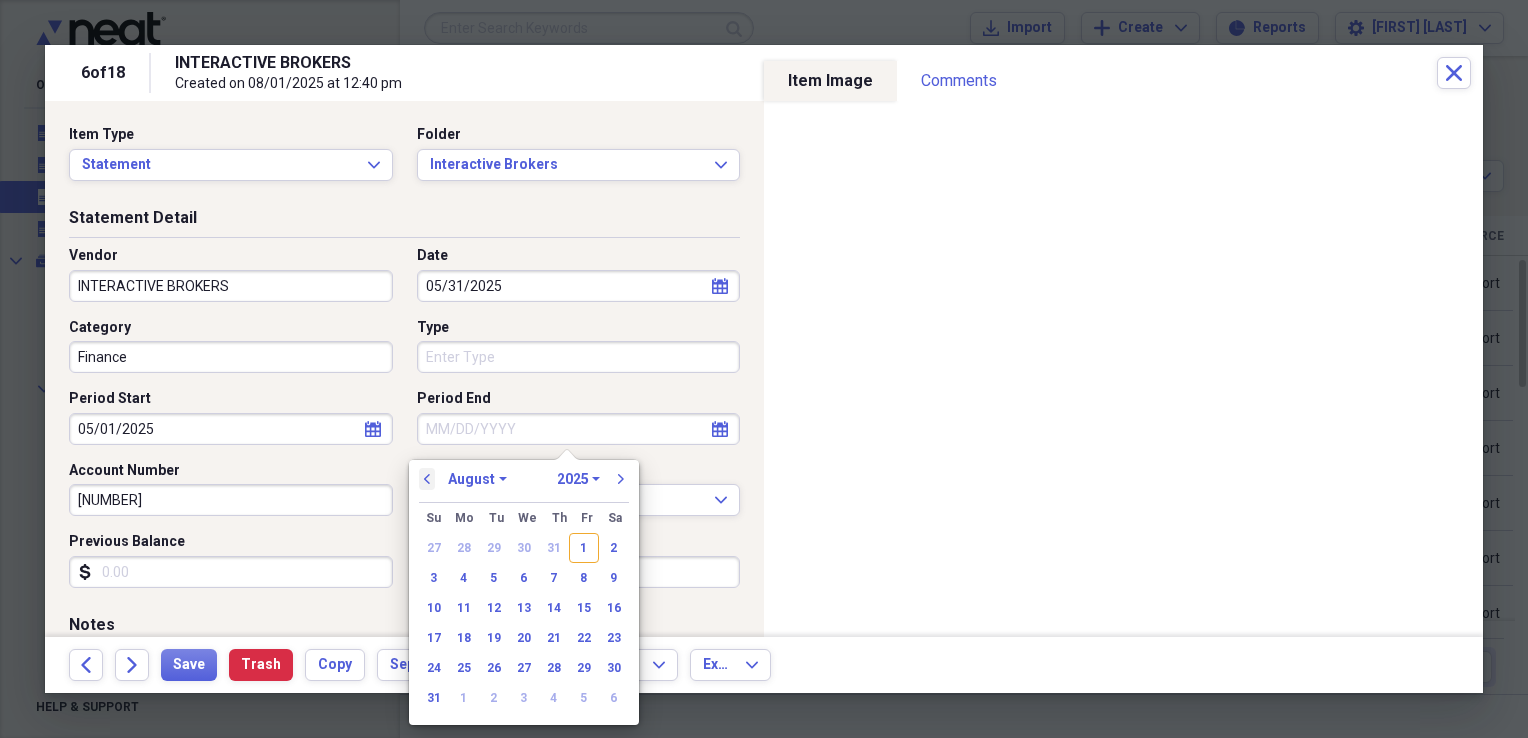 click on "previous" at bounding box center [427, 479] 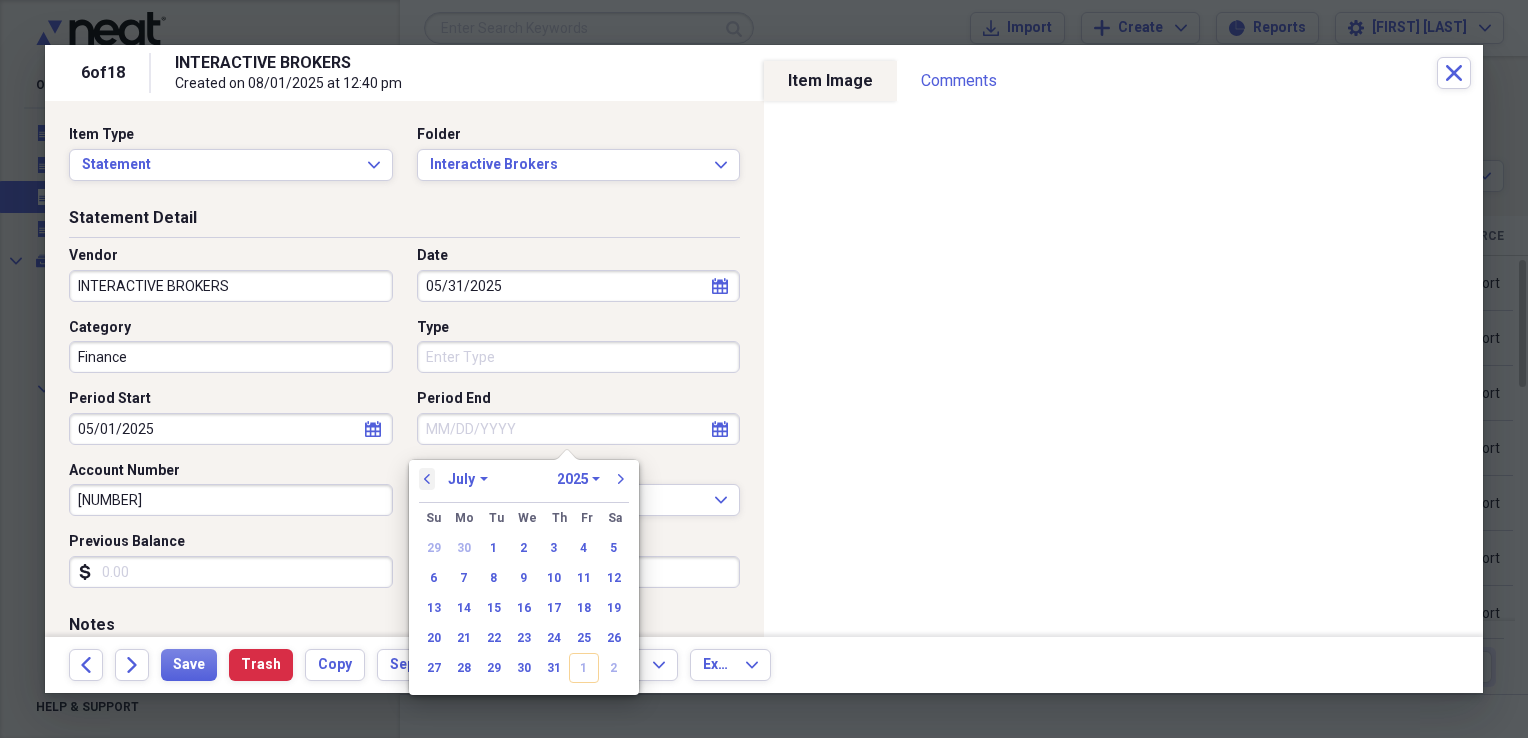 click on "previous" at bounding box center (427, 479) 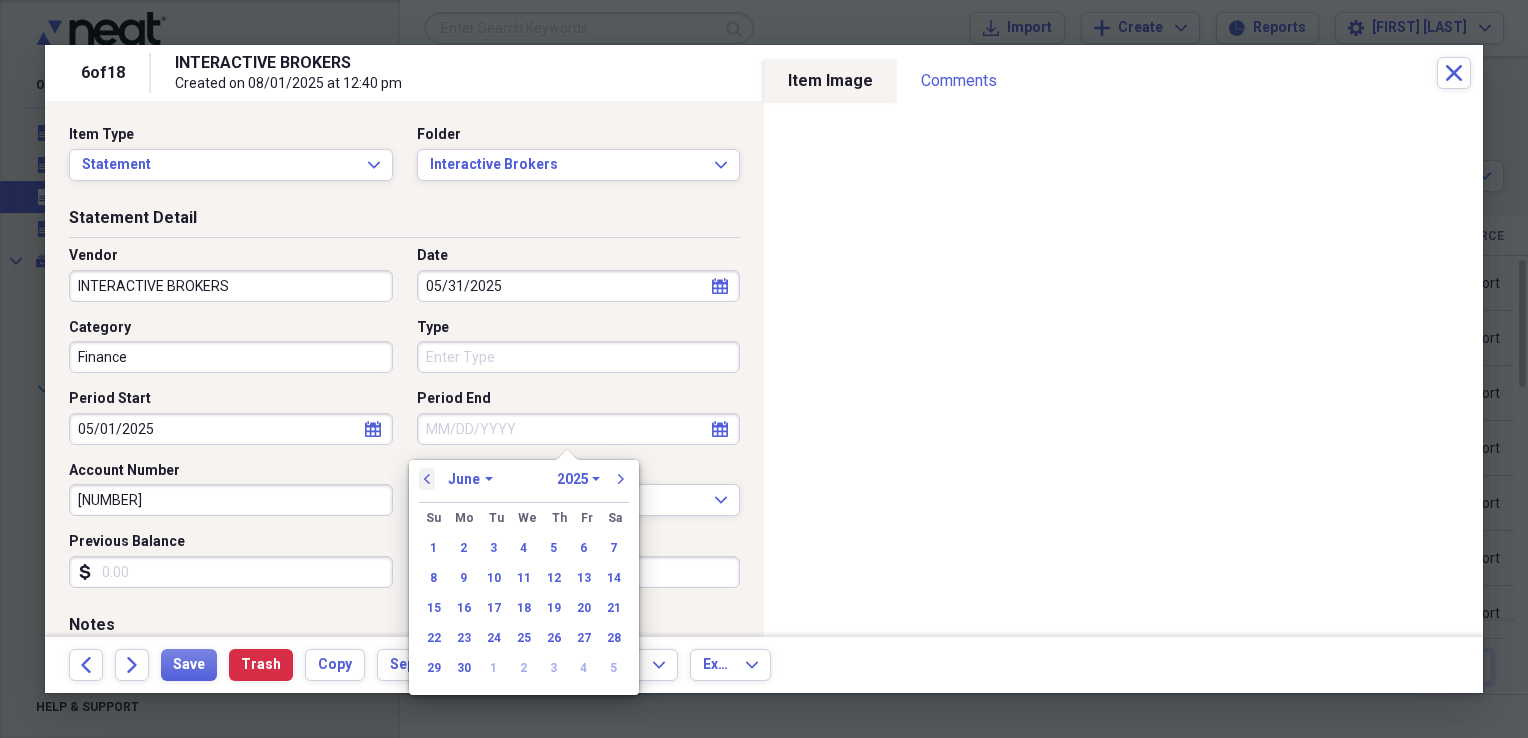 click on "previous" at bounding box center [427, 479] 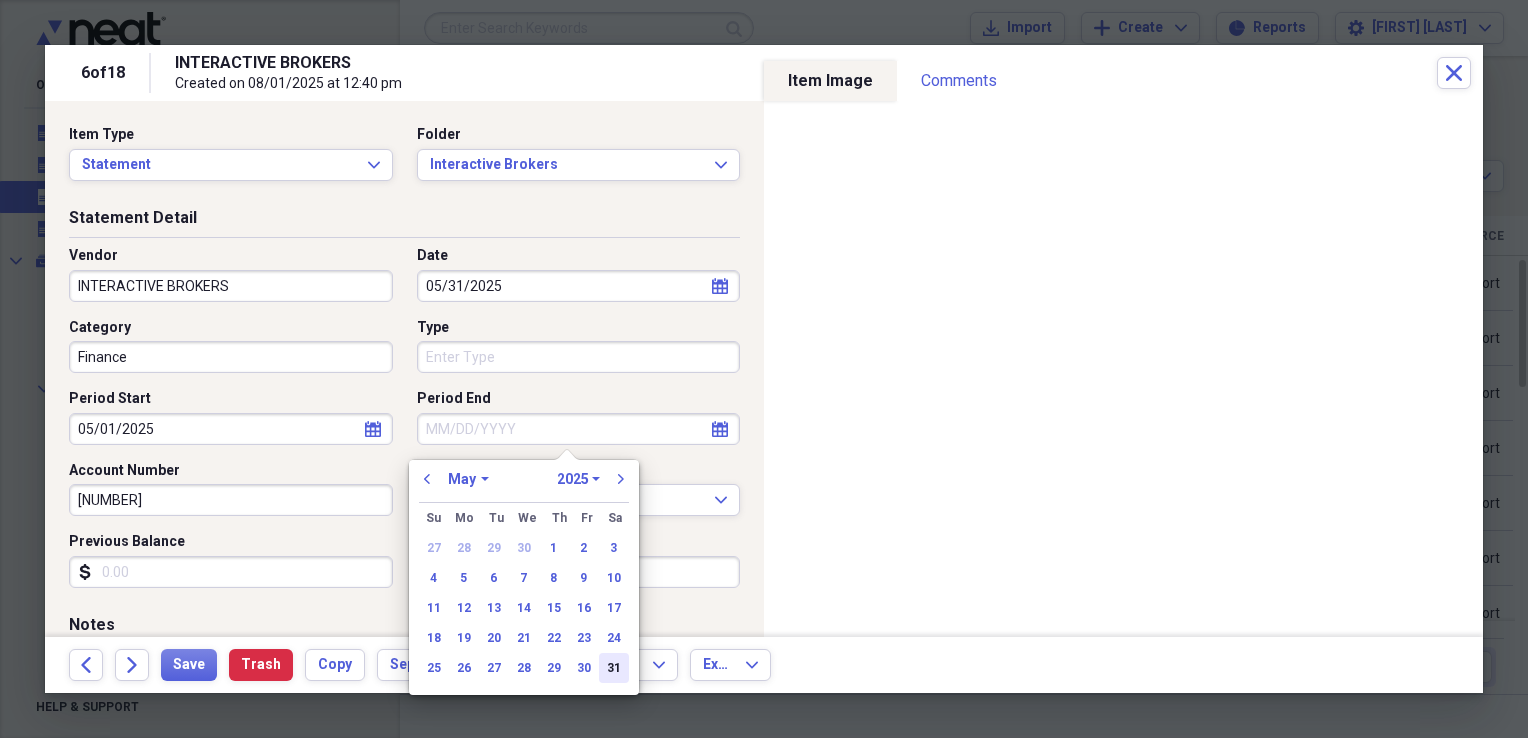 click on "31" at bounding box center [614, 668] 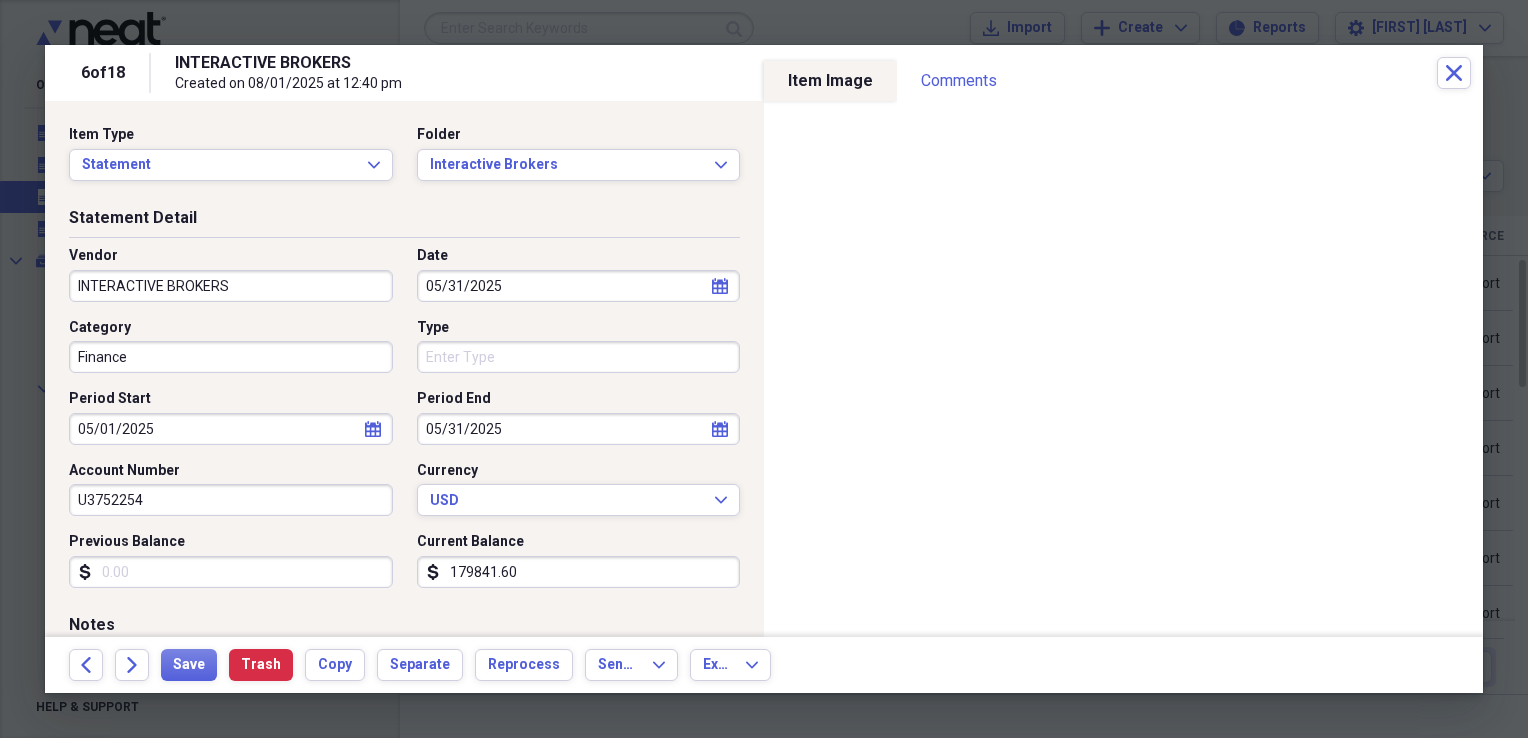 scroll, scrollTop: 0, scrollLeft: 0, axis: both 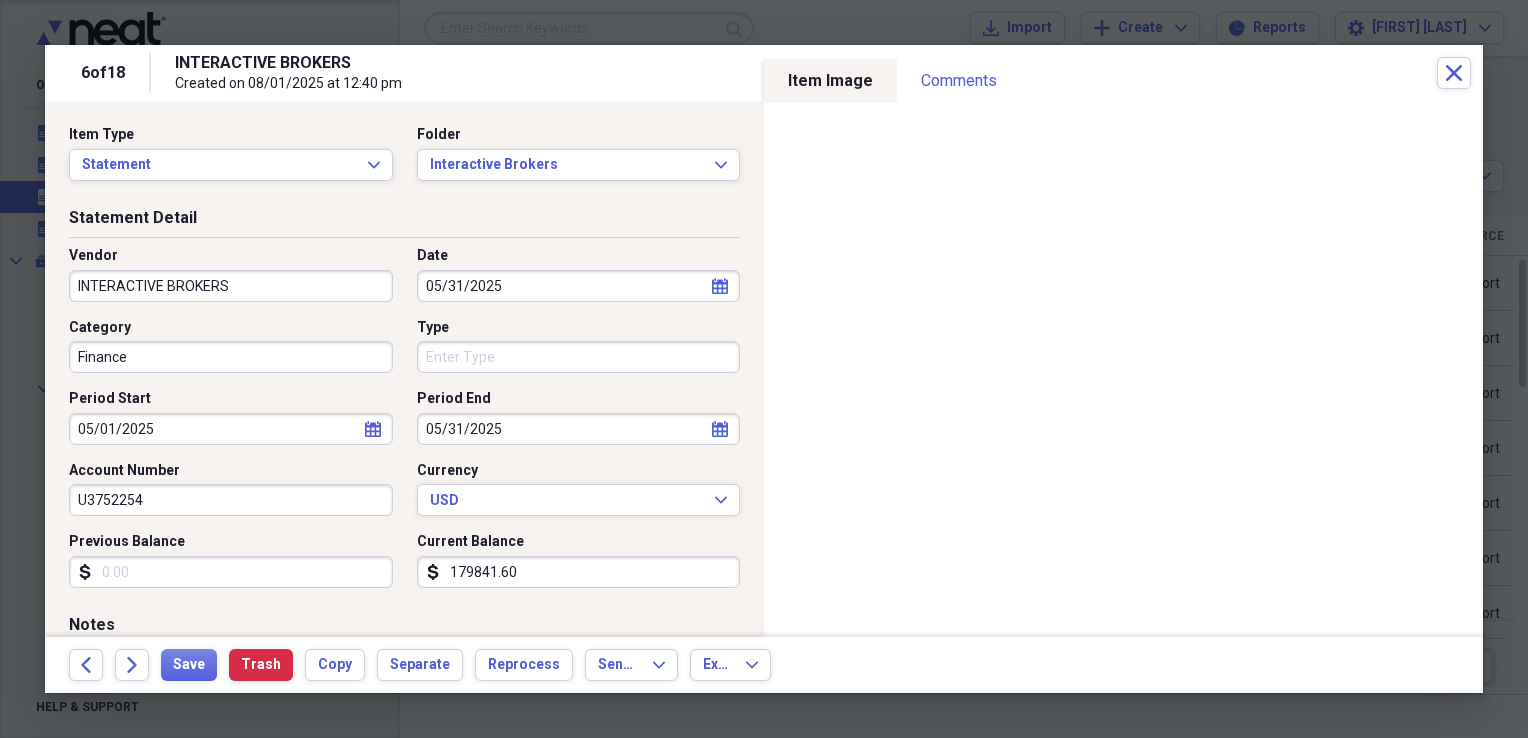 click on "Previous Balance" at bounding box center [231, 572] 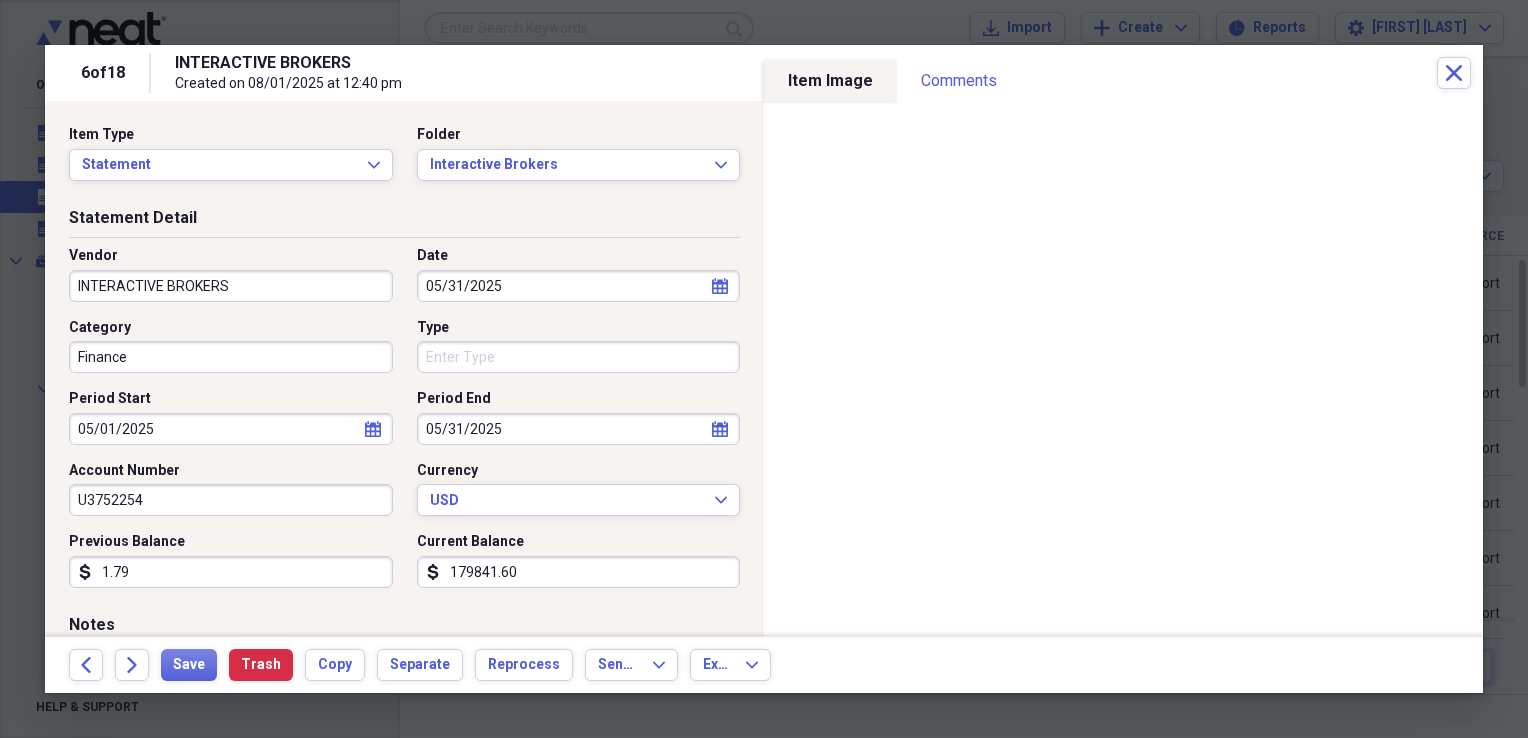 click on "1.79" at bounding box center [231, 572] 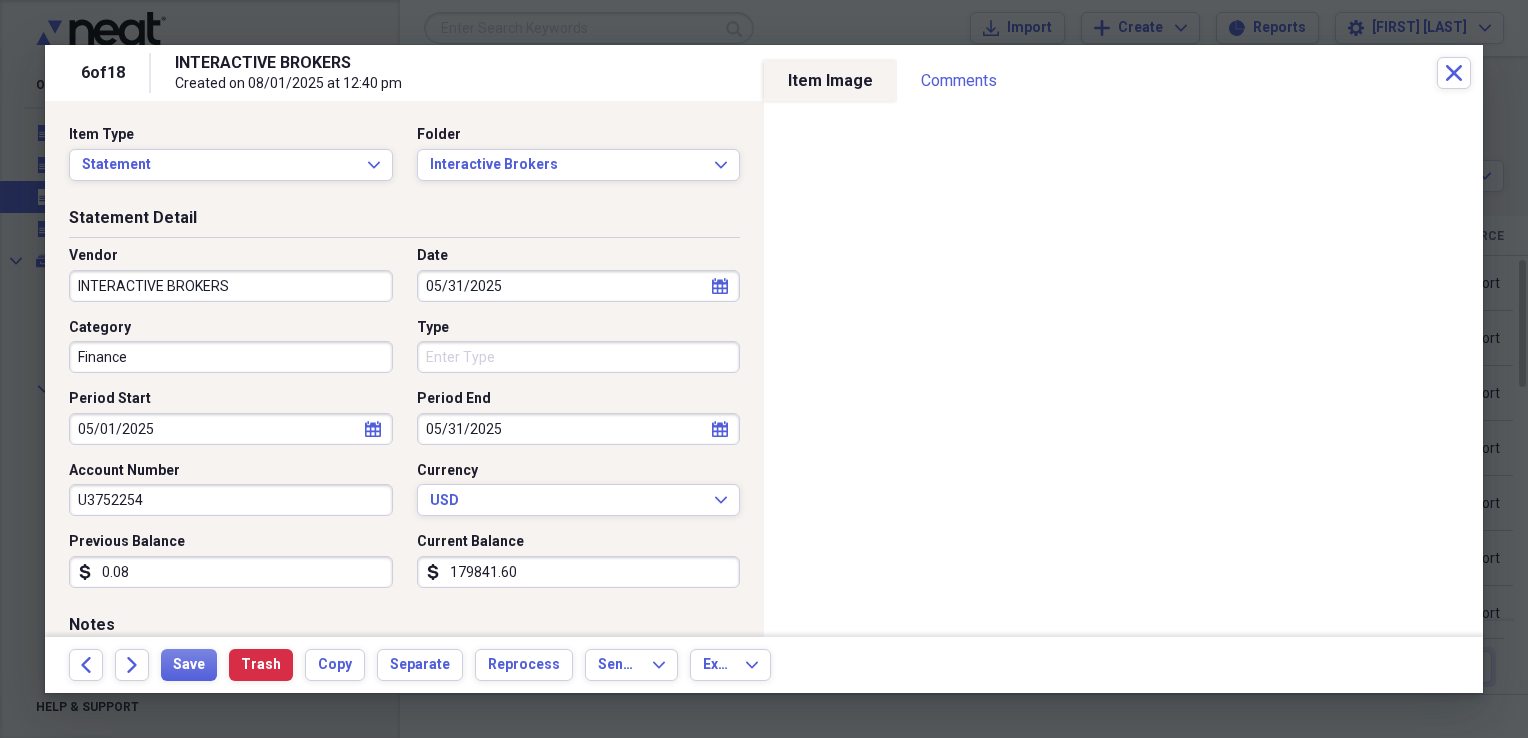 click on "0.08" at bounding box center (231, 572) 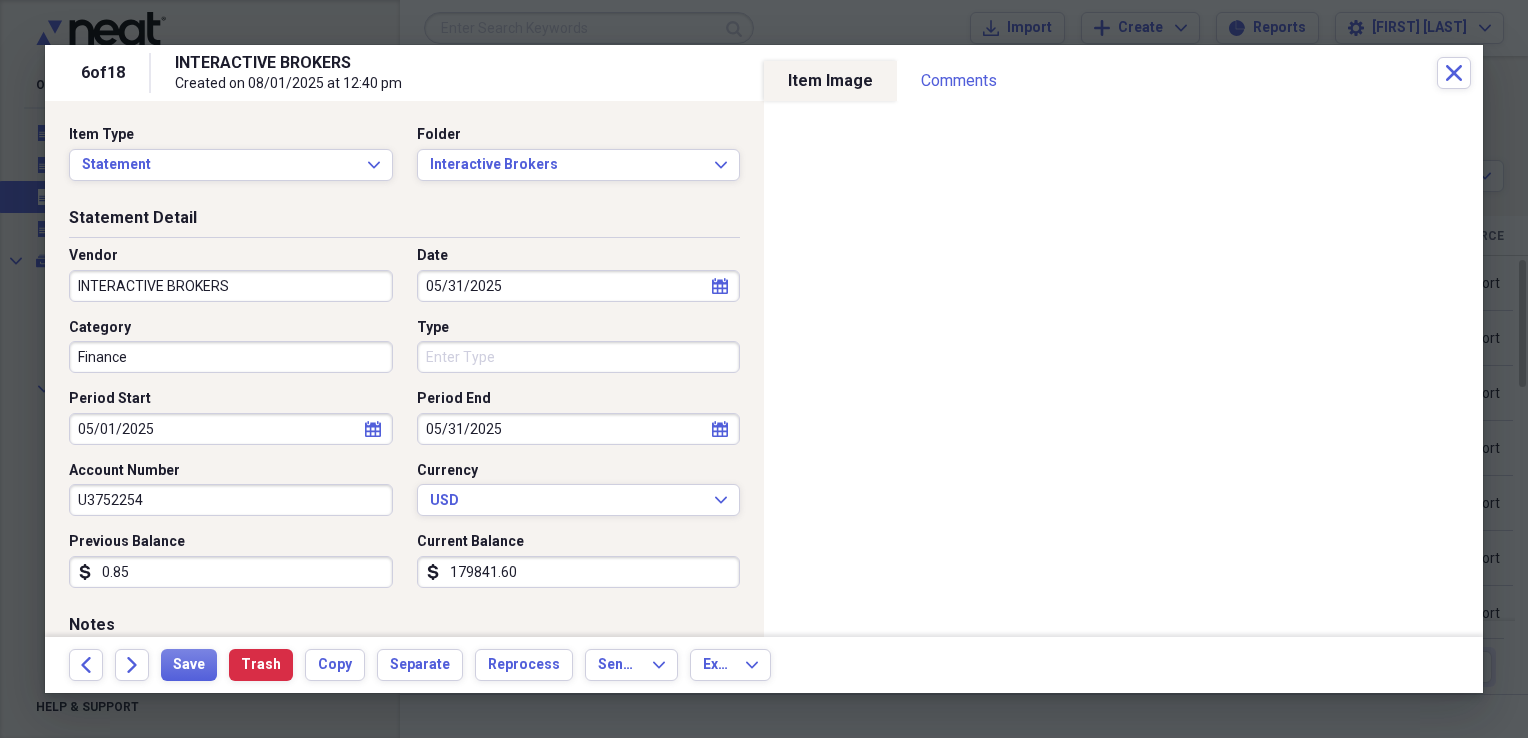 type on "0.08" 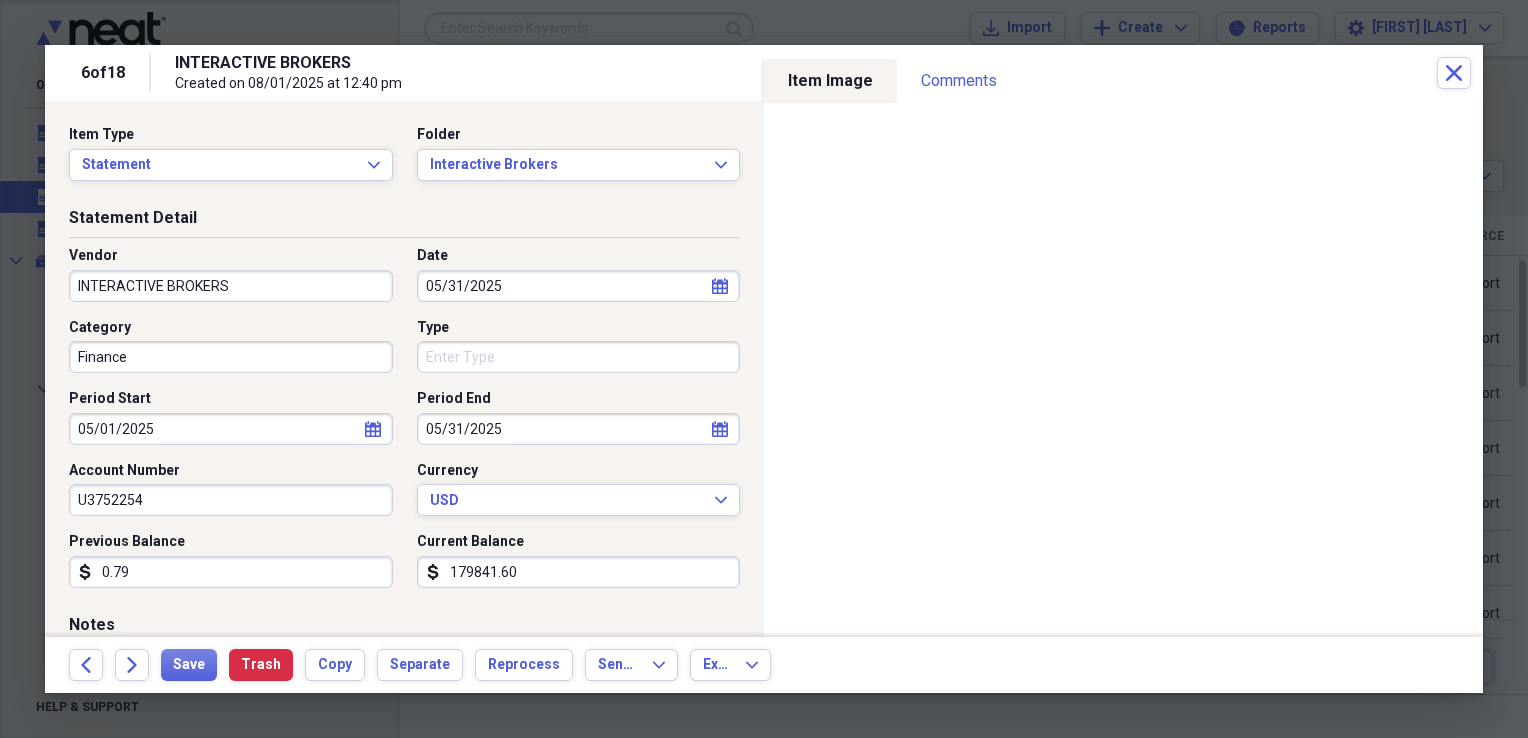 type on "0.07" 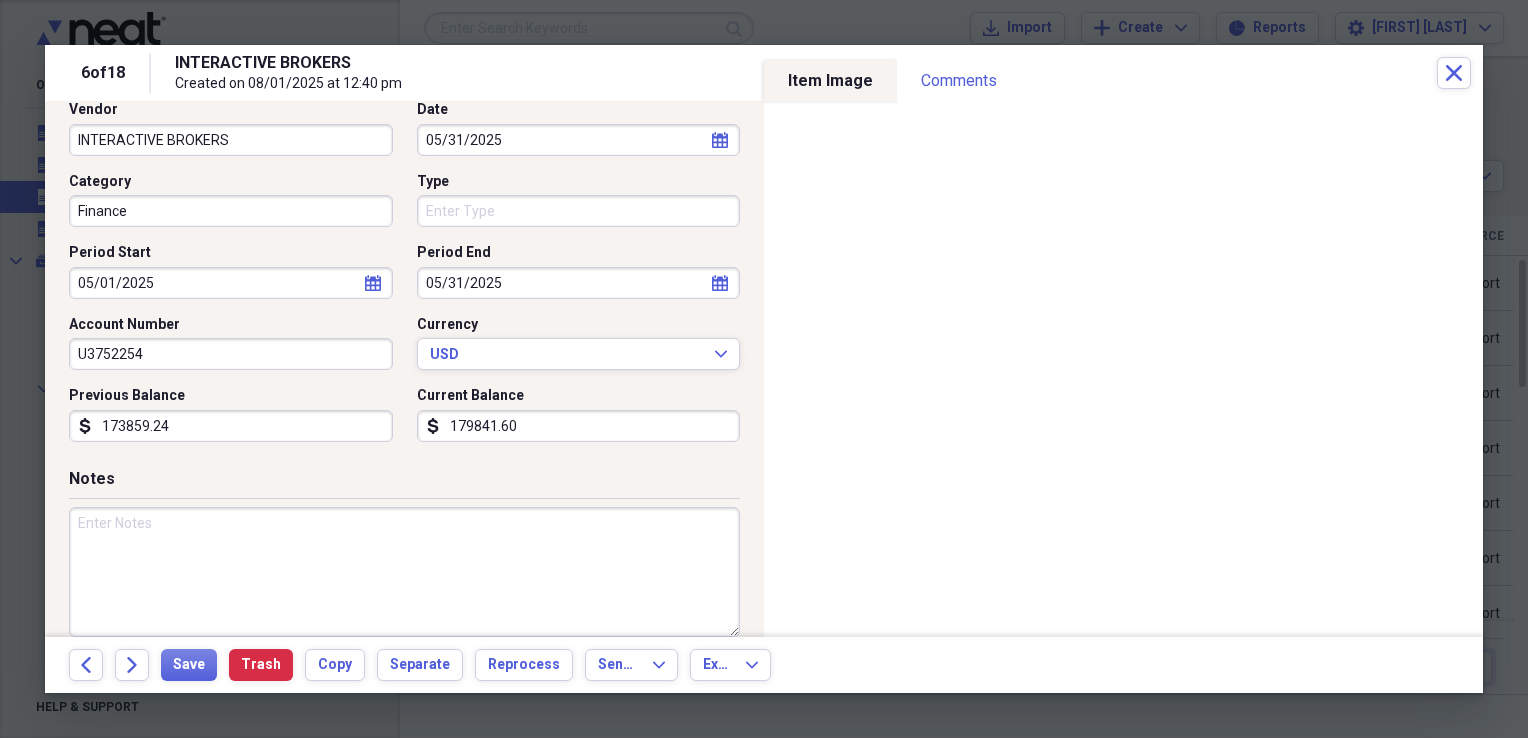 scroll, scrollTop: 149, scrollLeft: 0, axis: vertical 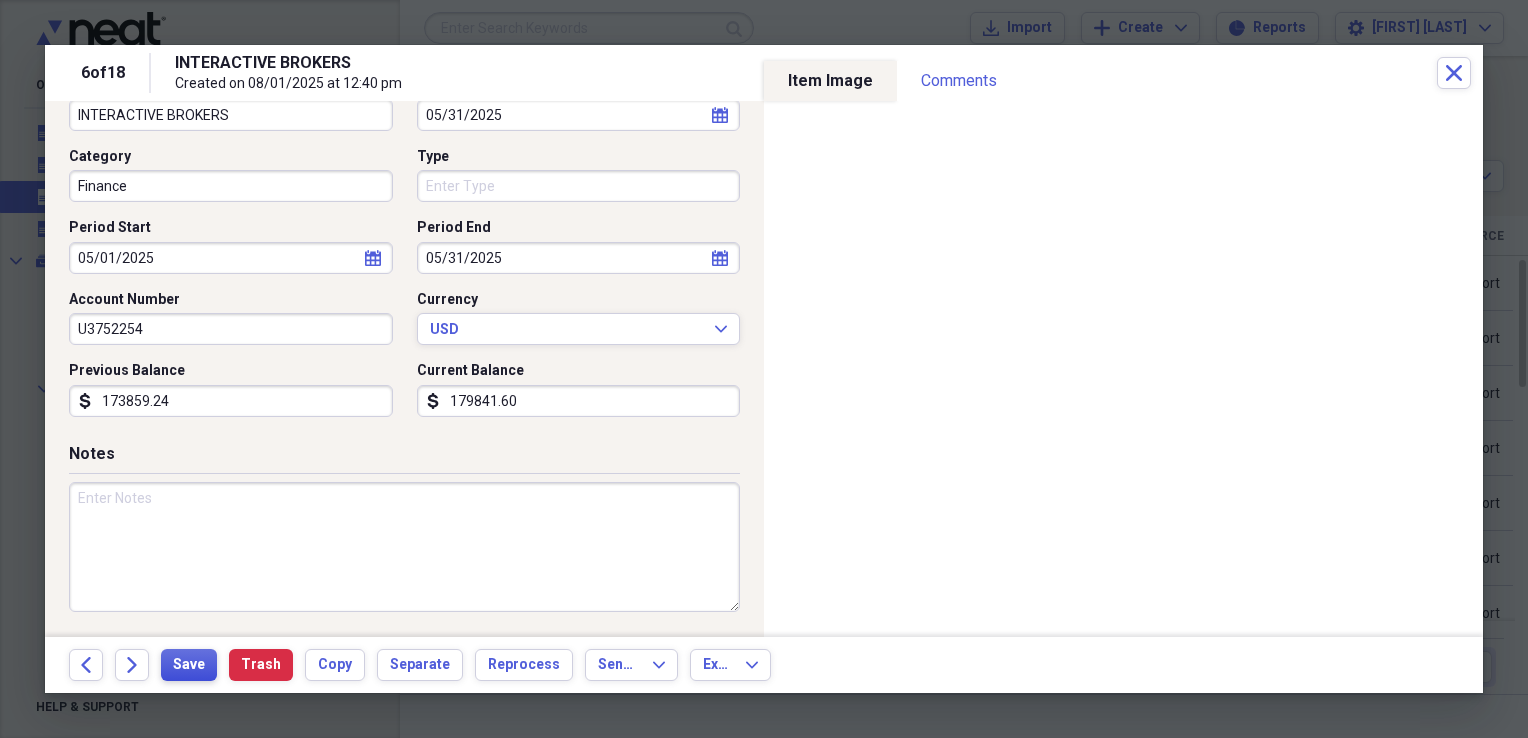 type on "173859.24" 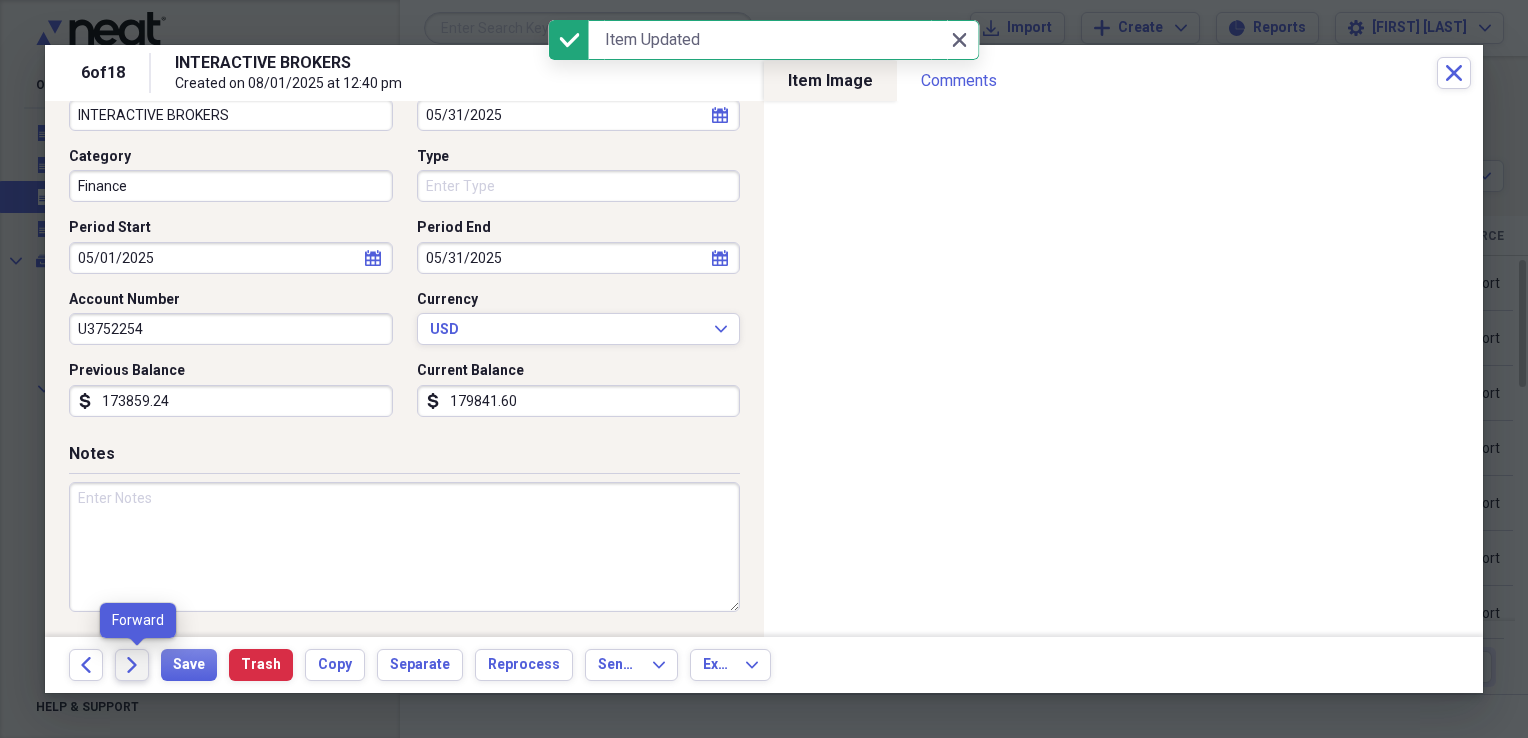 click on "Forward" 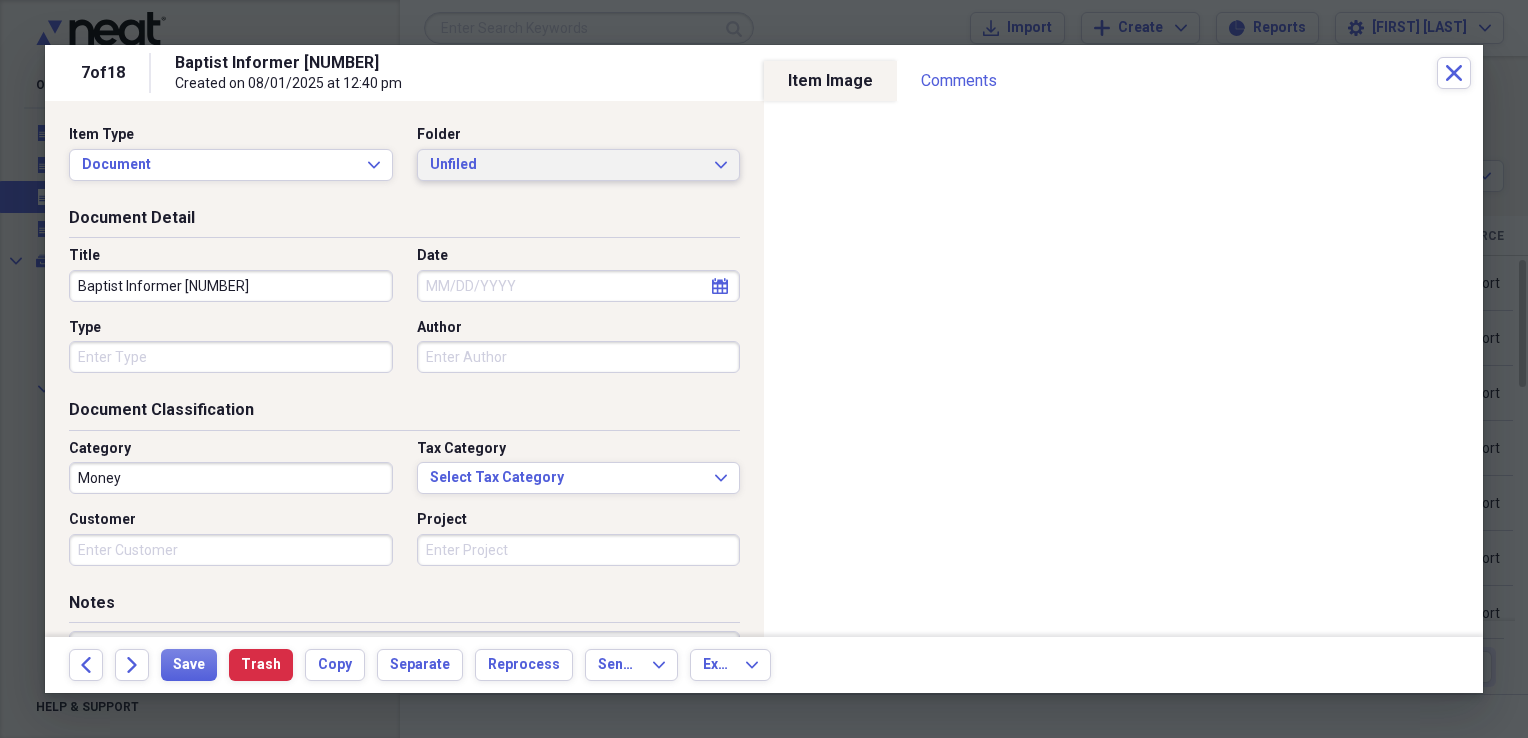click on "Expand" 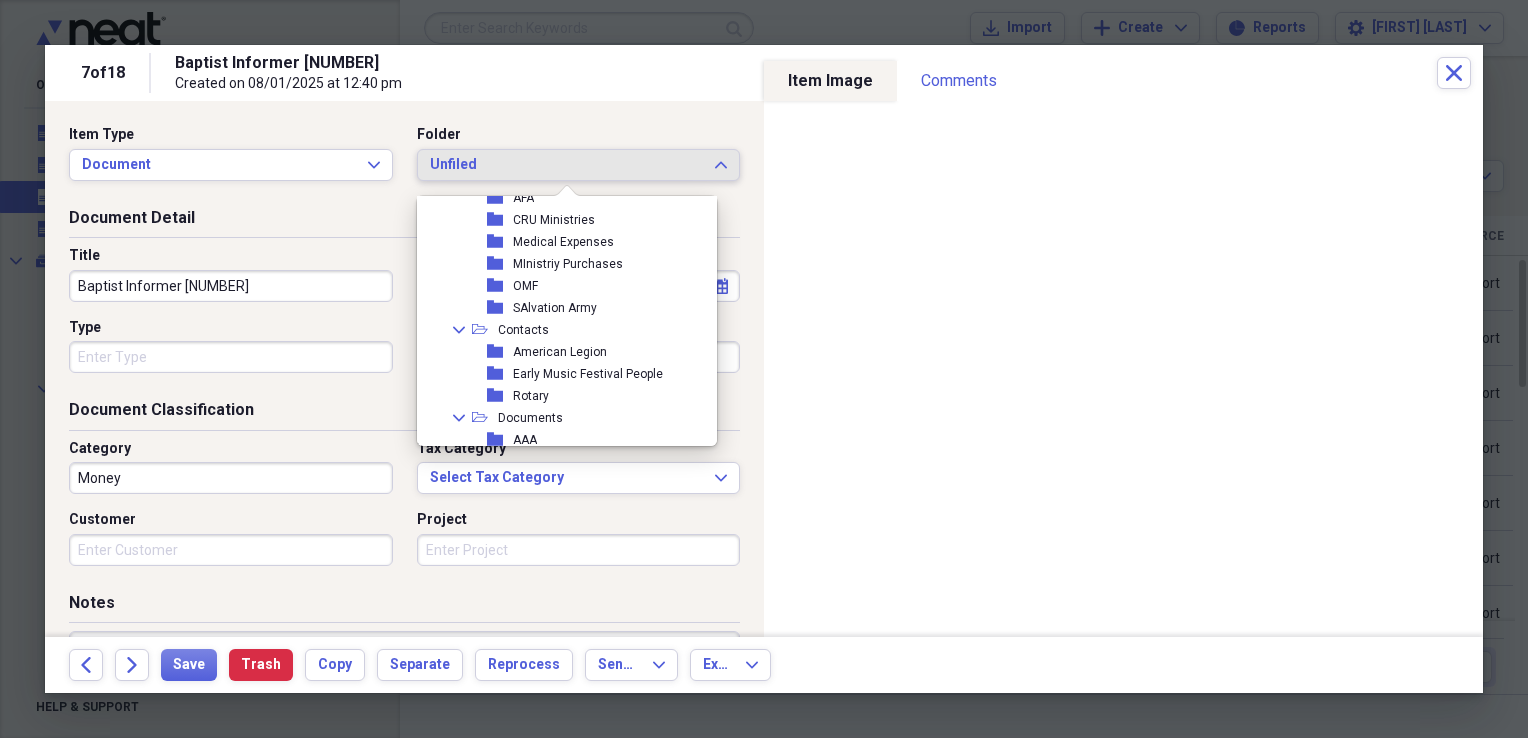 scroll, scrollTop: 218, scrollLeft: 0, axis: vertical 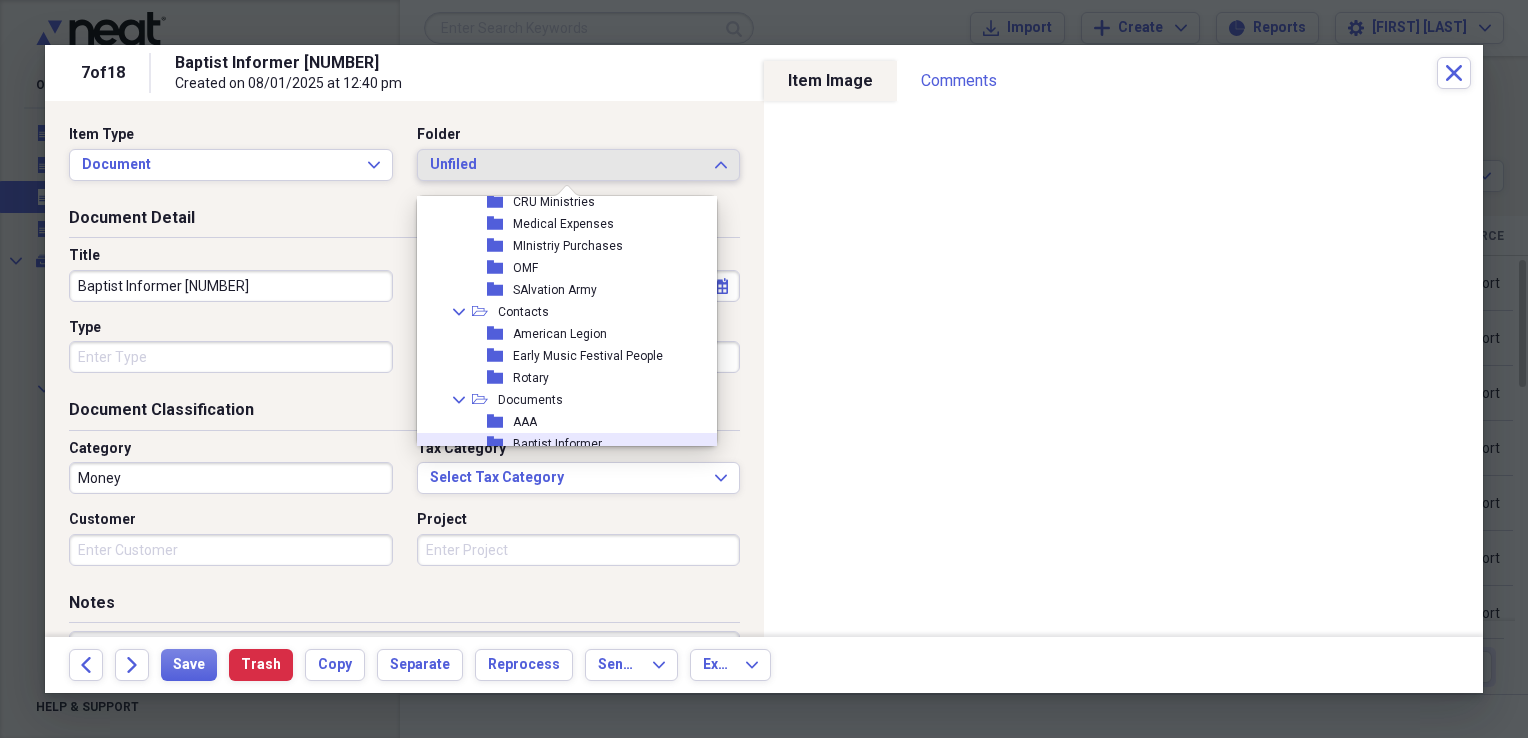 click on "Baptist Informer" at bounding box center (557, 444) 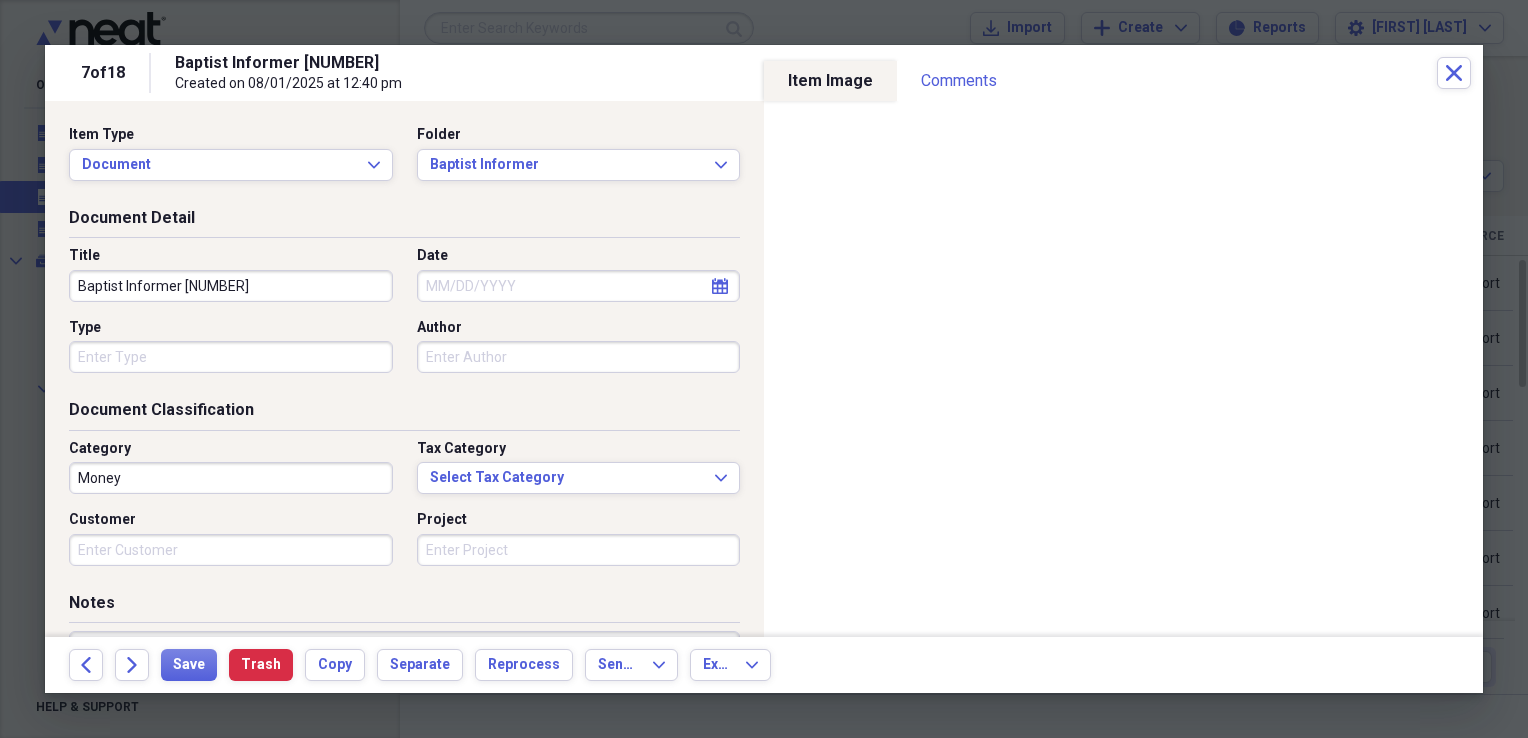 click on "Date" at bounding box center [579, 286] 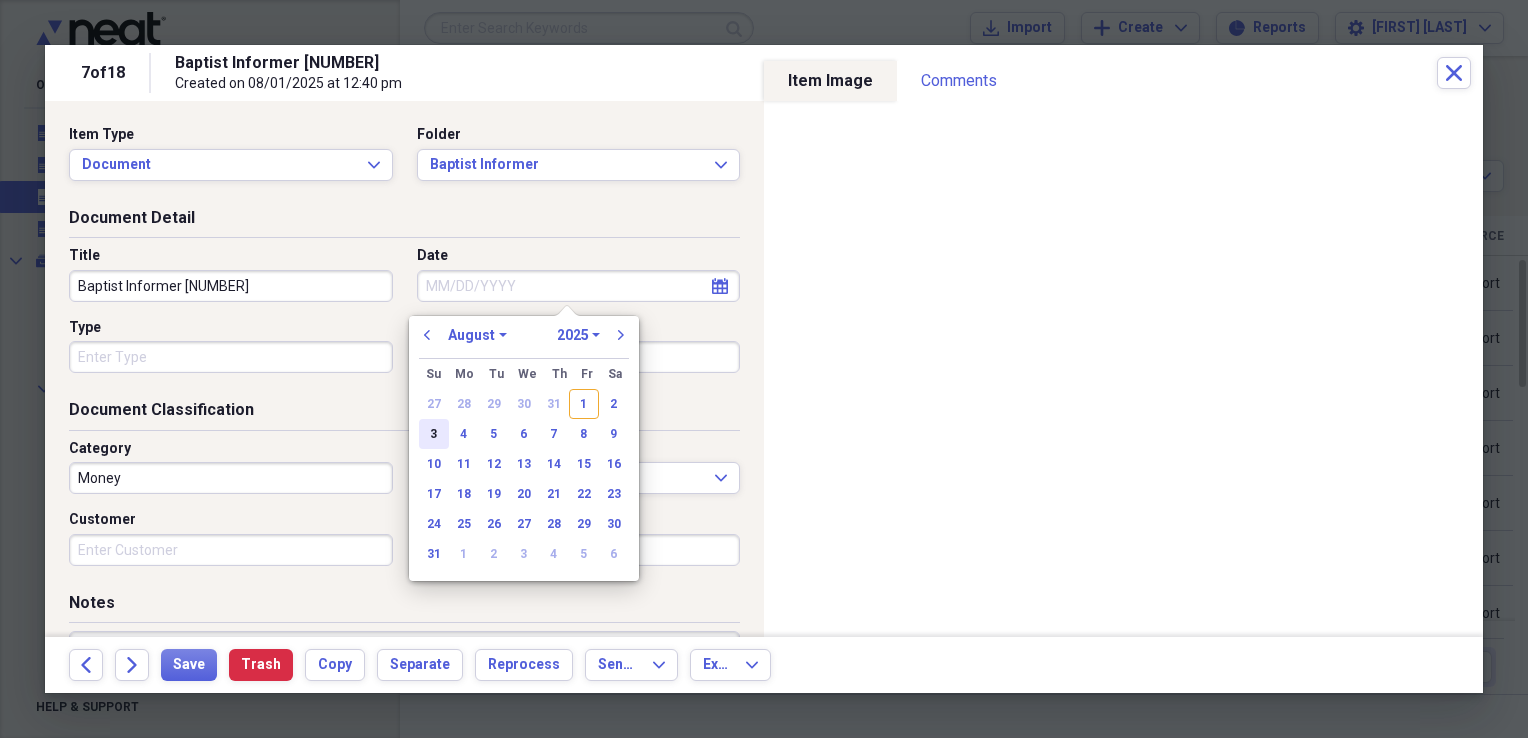 click on "3" at bounding box center [434, 434] 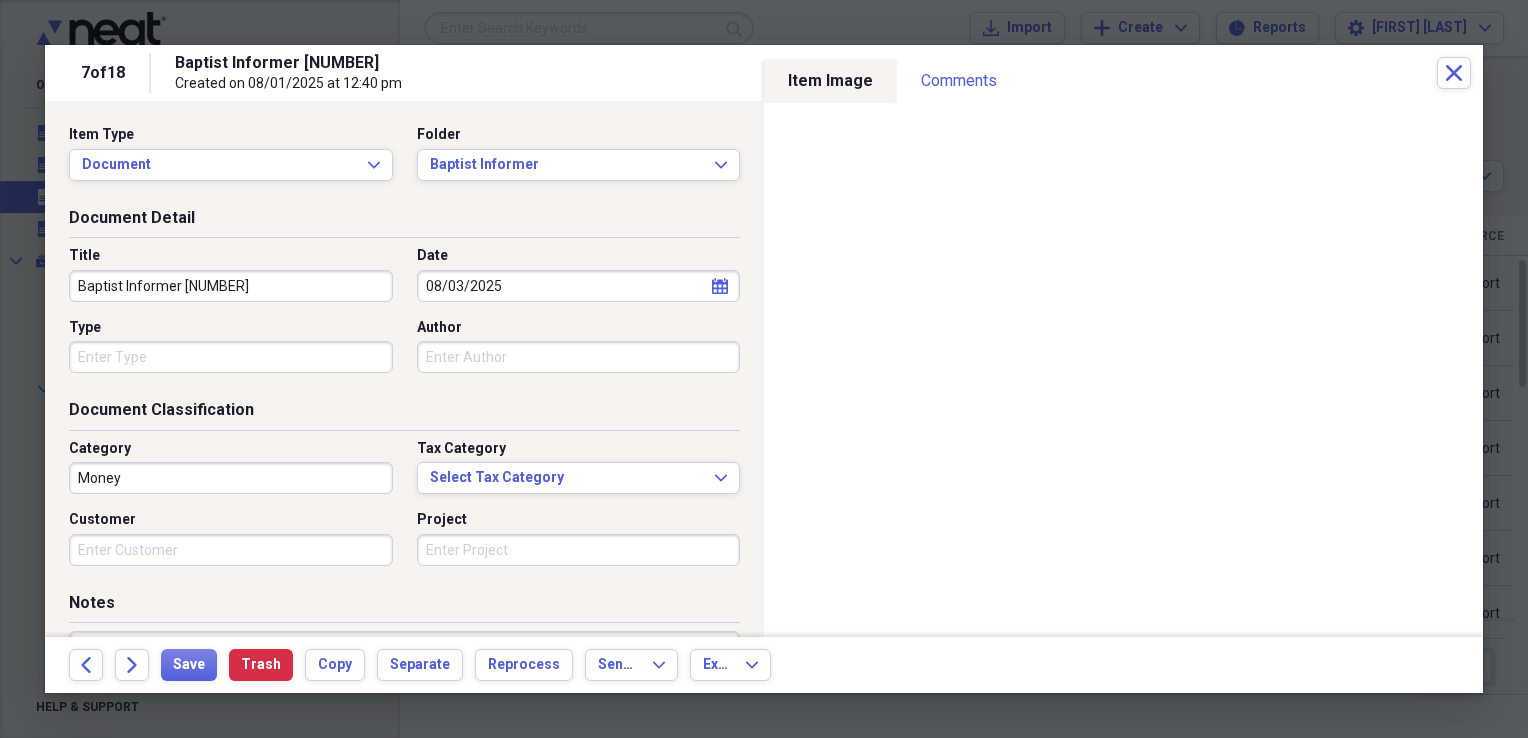 click on "Type" at bounding box center (231, 357) 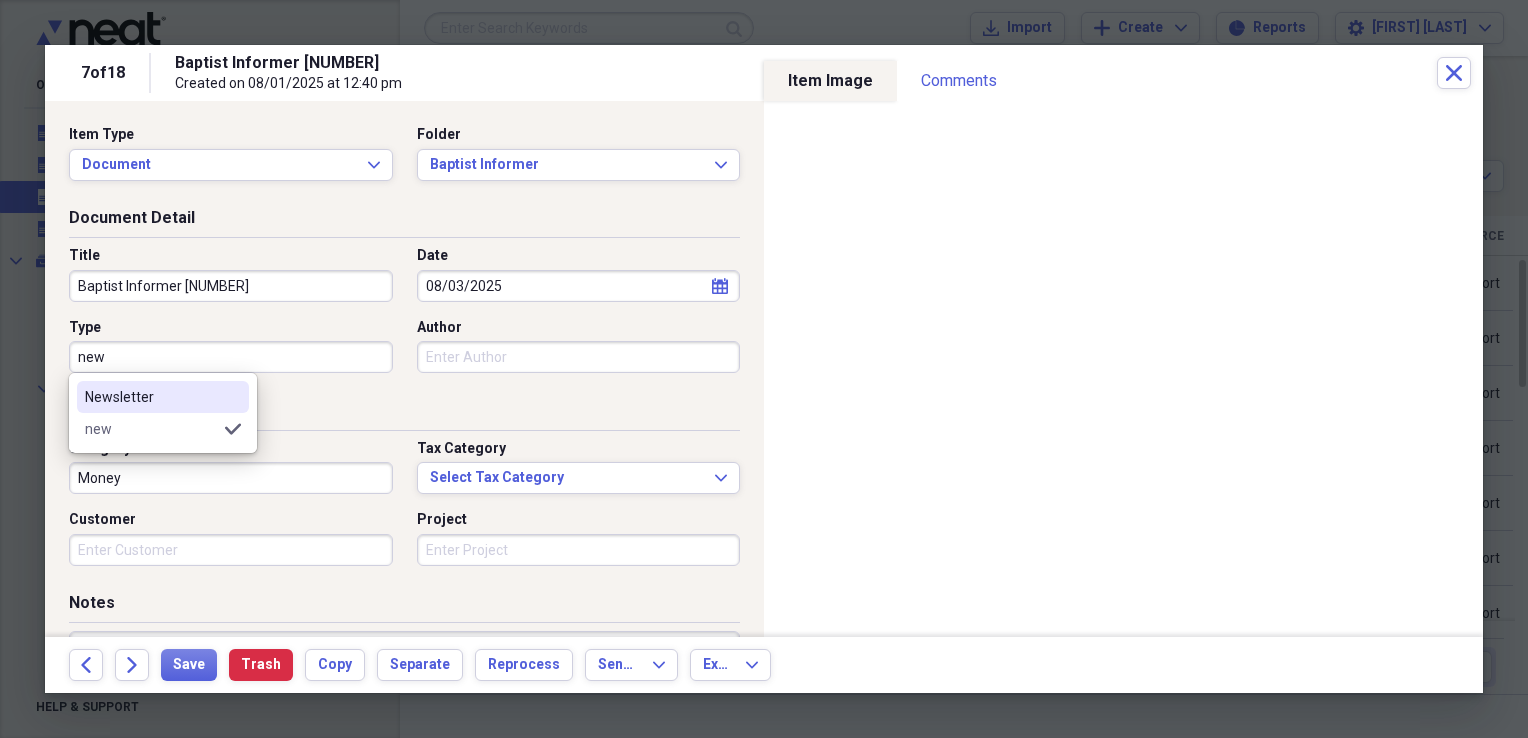click on "Newsletter" at bounding box center (151, 397) 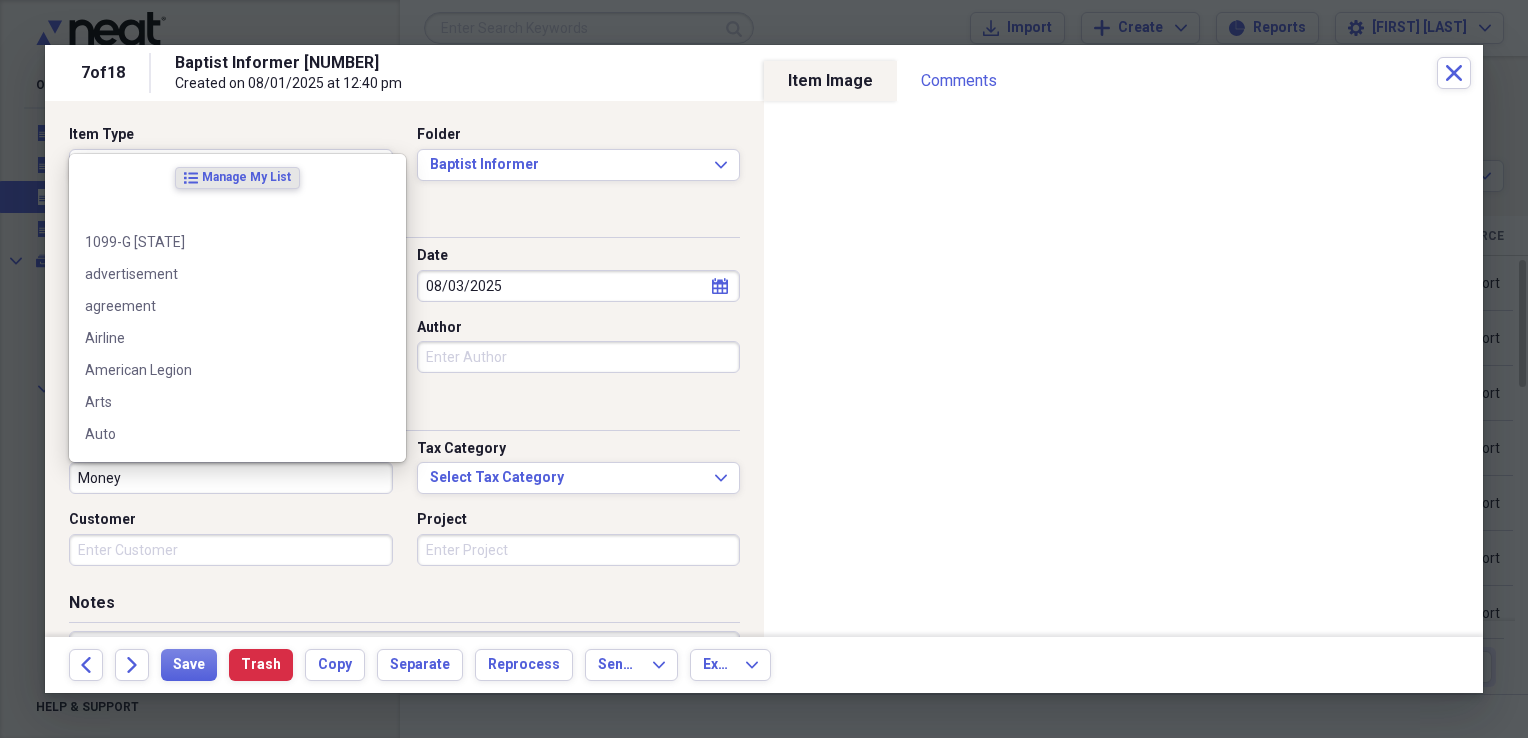 click on "Money" at bounding box center [231, 478] 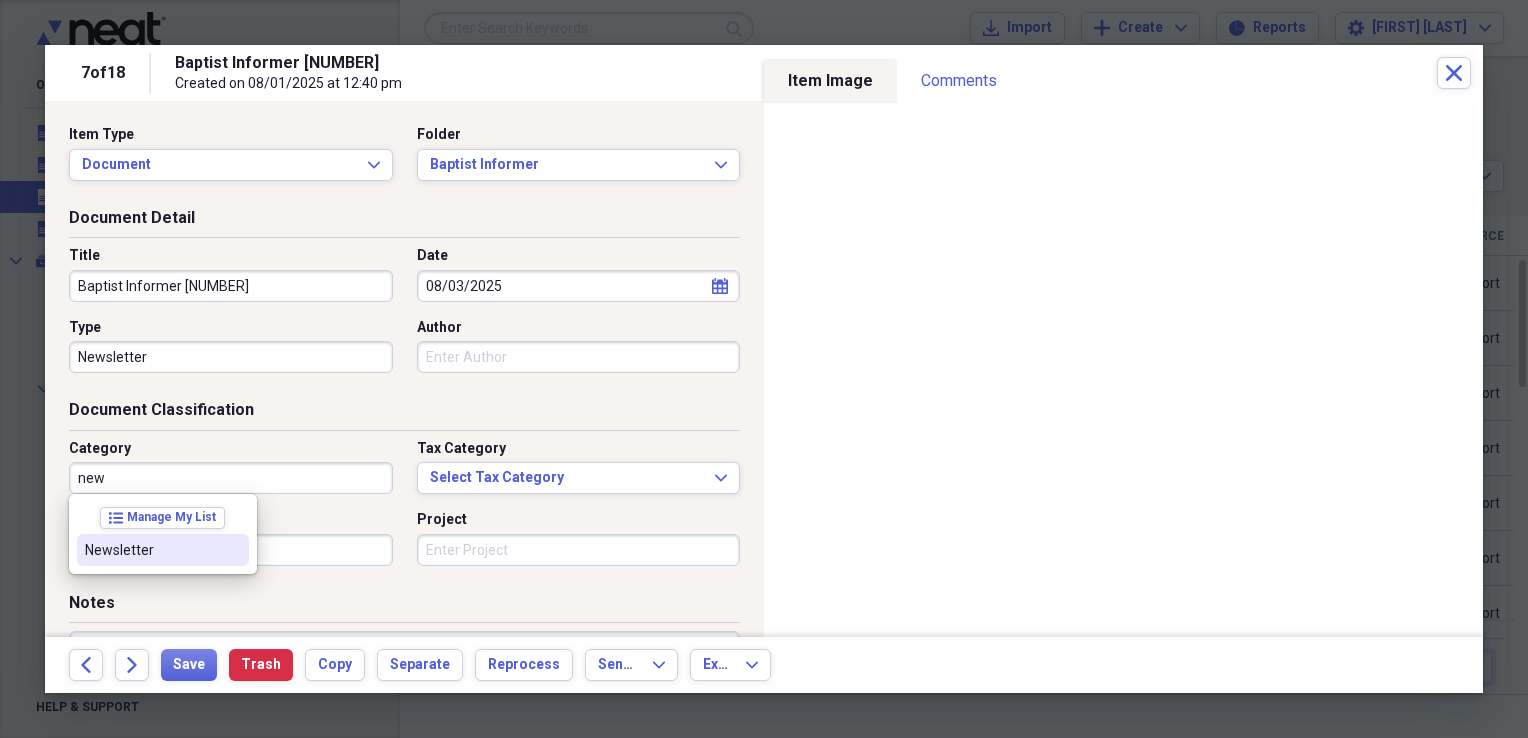click on "Newsletter" at bounding box center (151, 550) 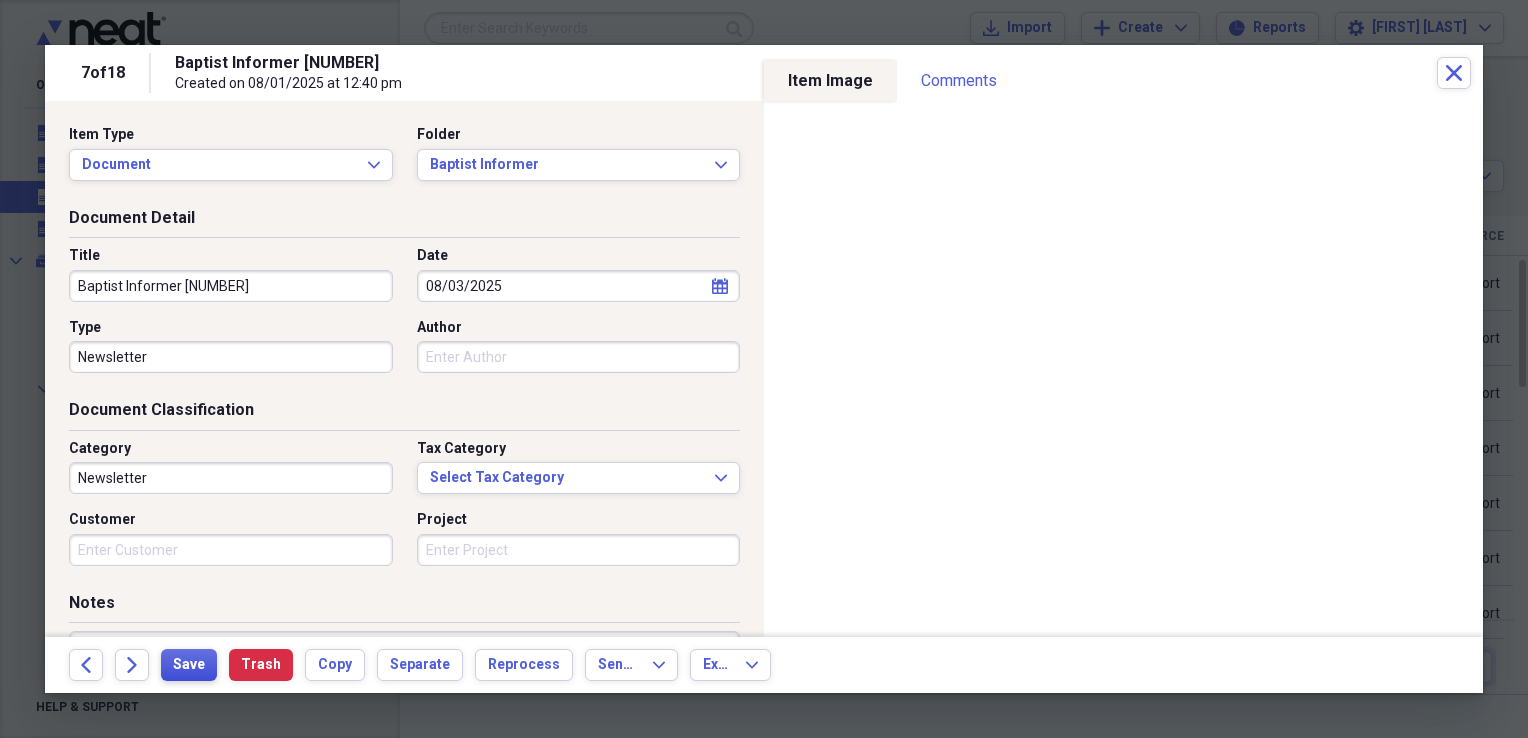 click on "Save" at bounding box center (189, 665) 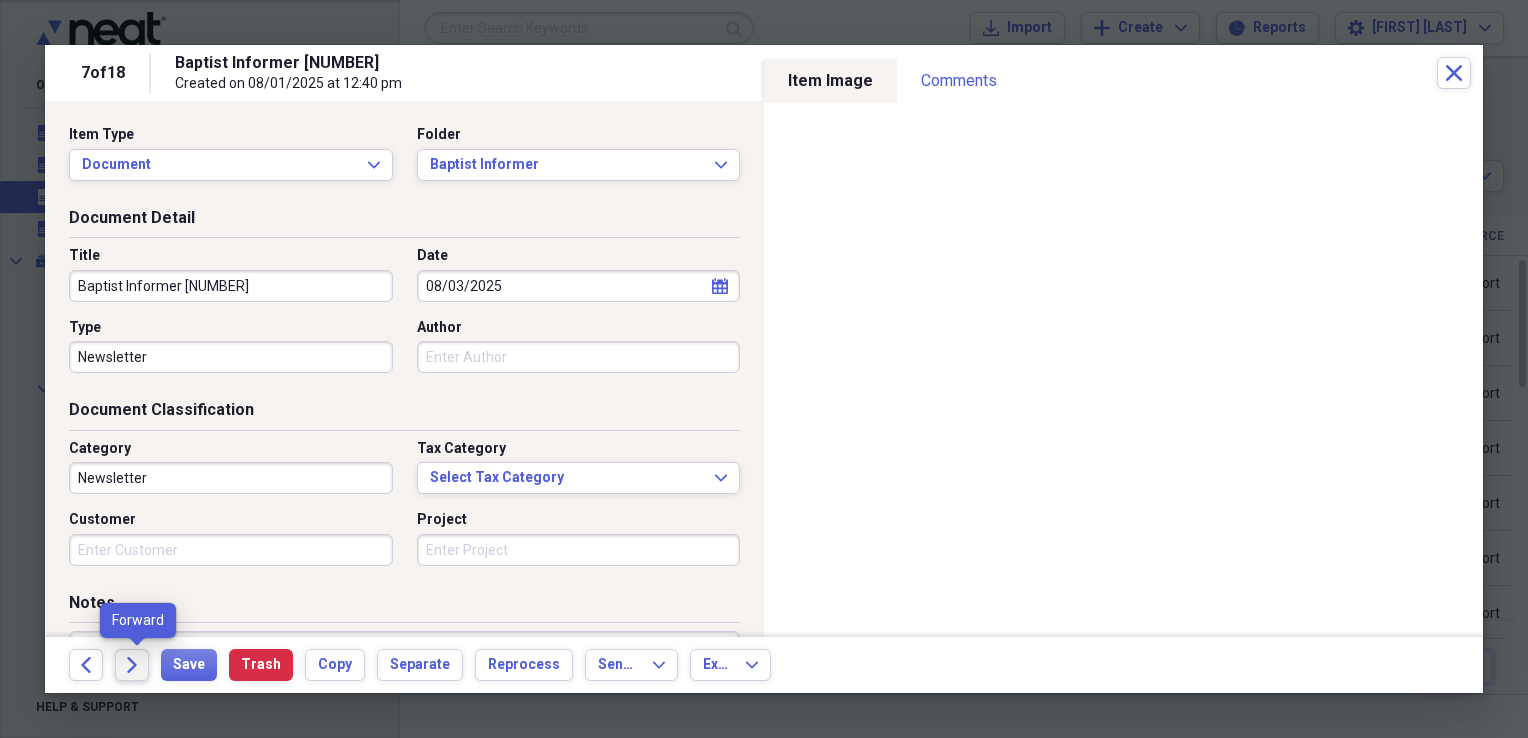 click on "Forward" 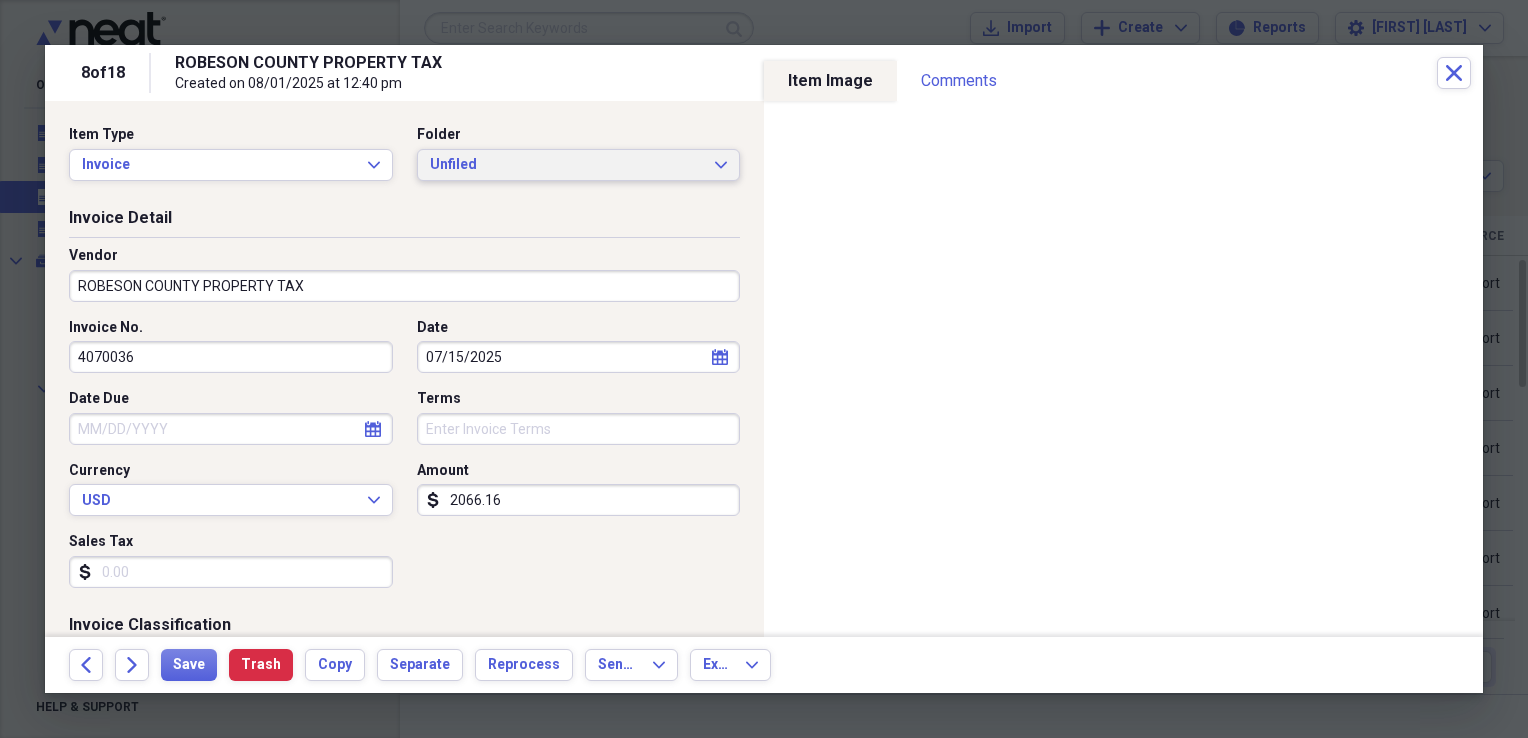 click 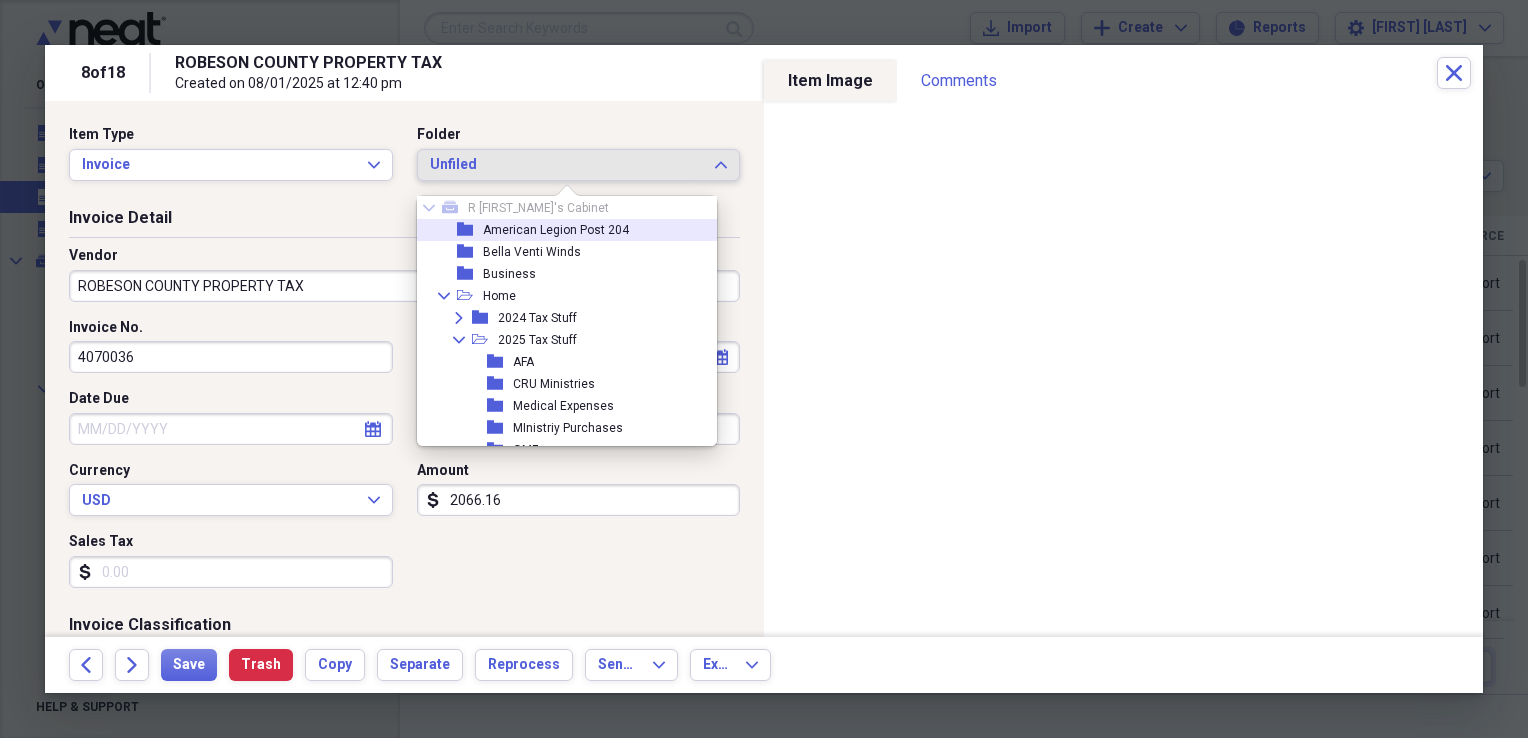 scroll, scrollTop: 41, scrollLeft: 0, axis: vertical 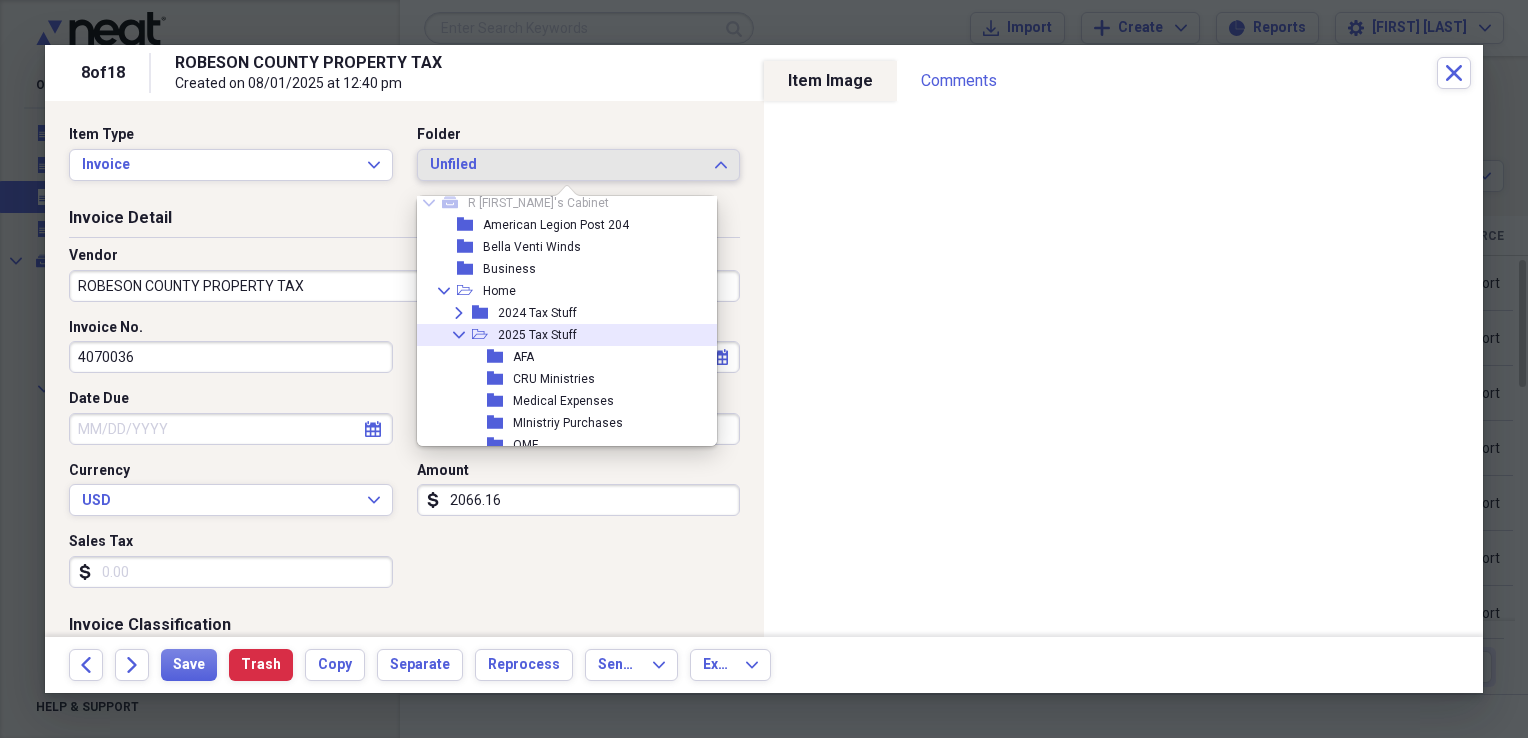 click on "2025 Tax Stuff" at bounding box center (537, 335) 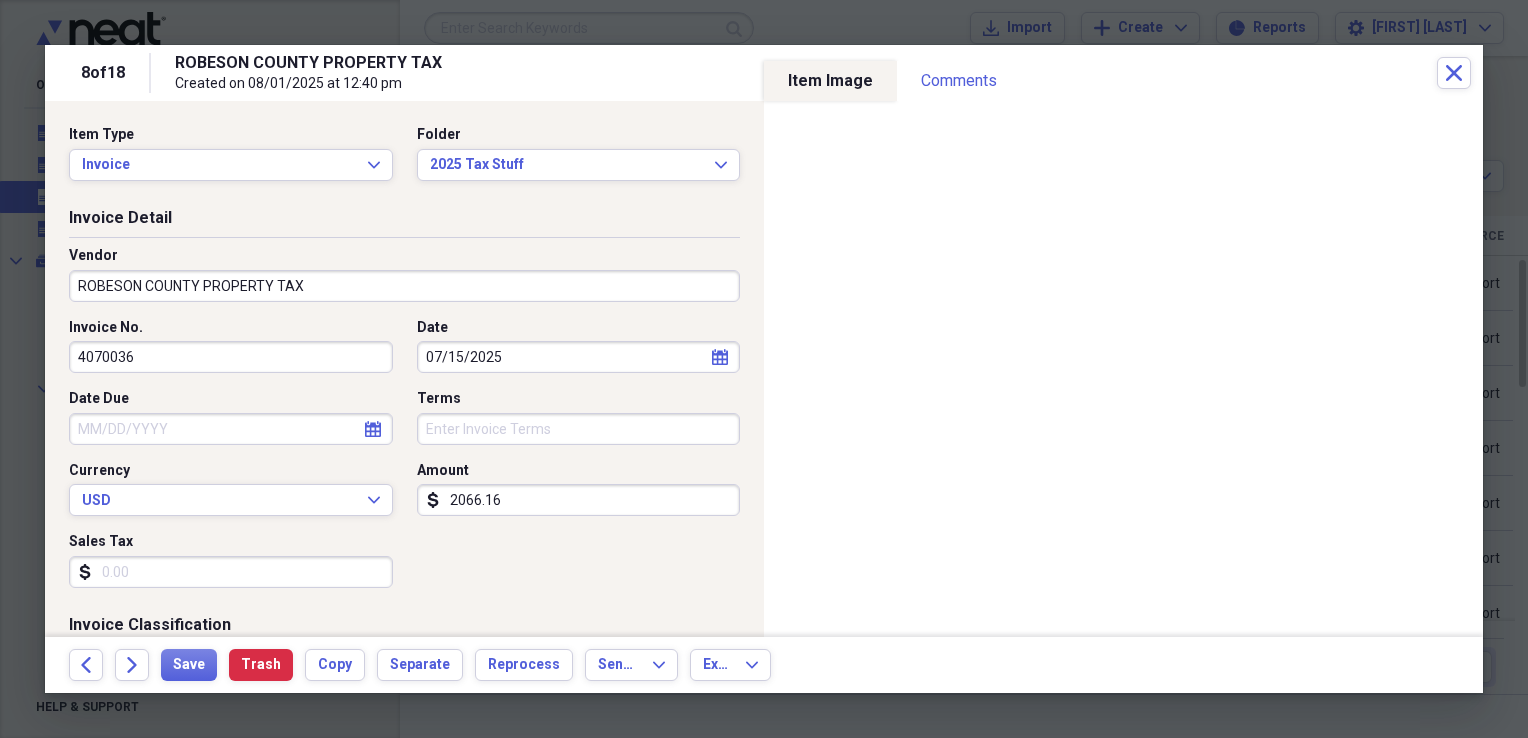 click on "calendar" 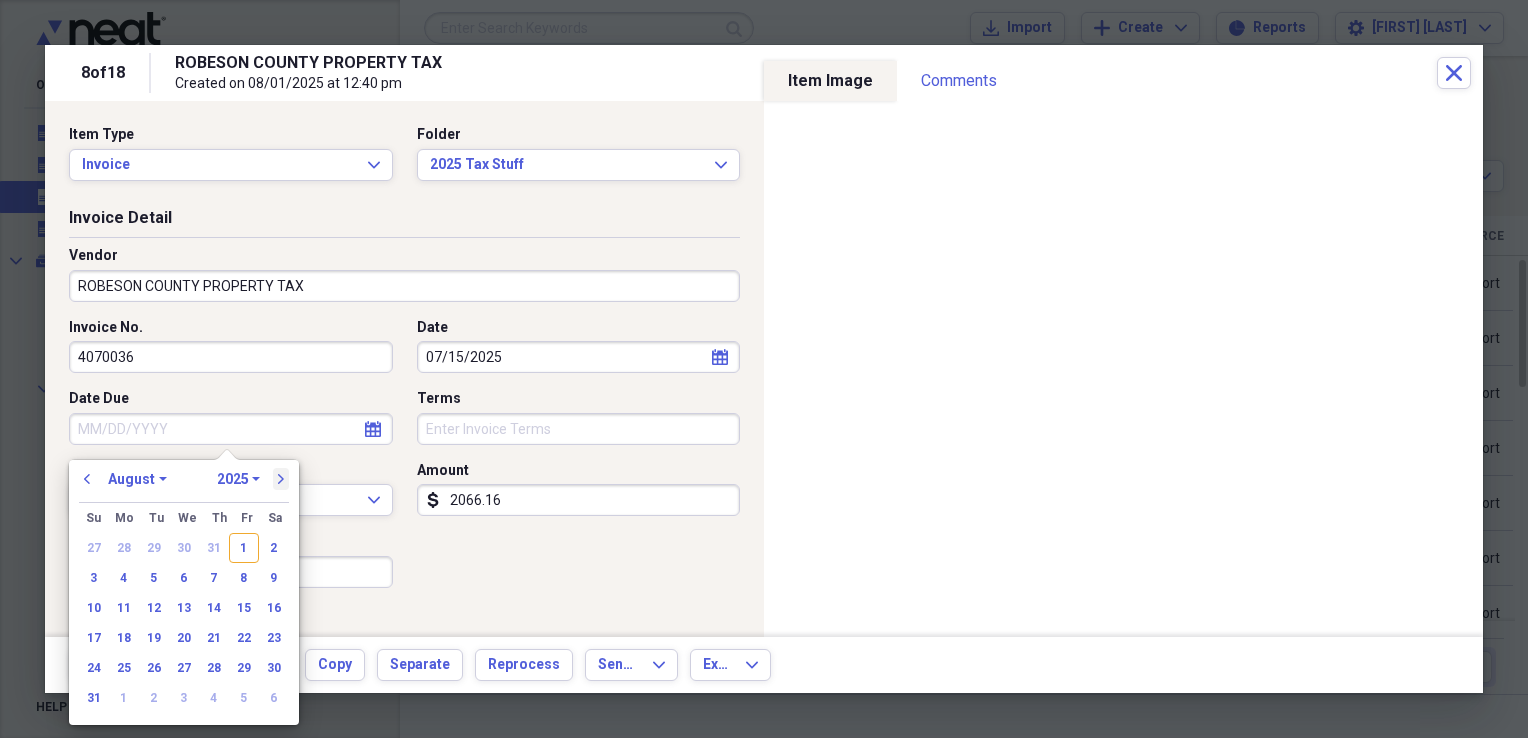 click on "next" at bounding box center (281, 479) 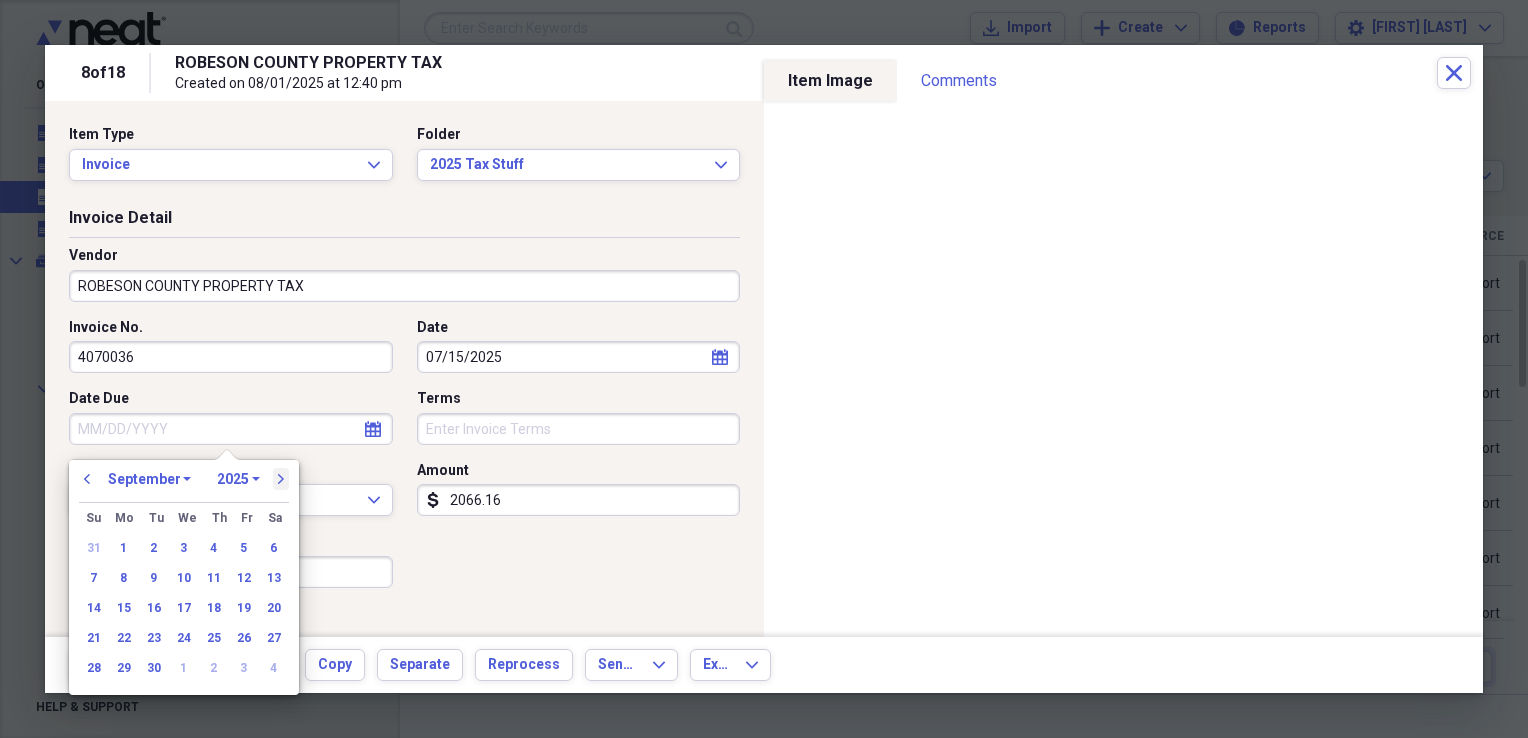 click on "next" at bounding box center [281, 479] 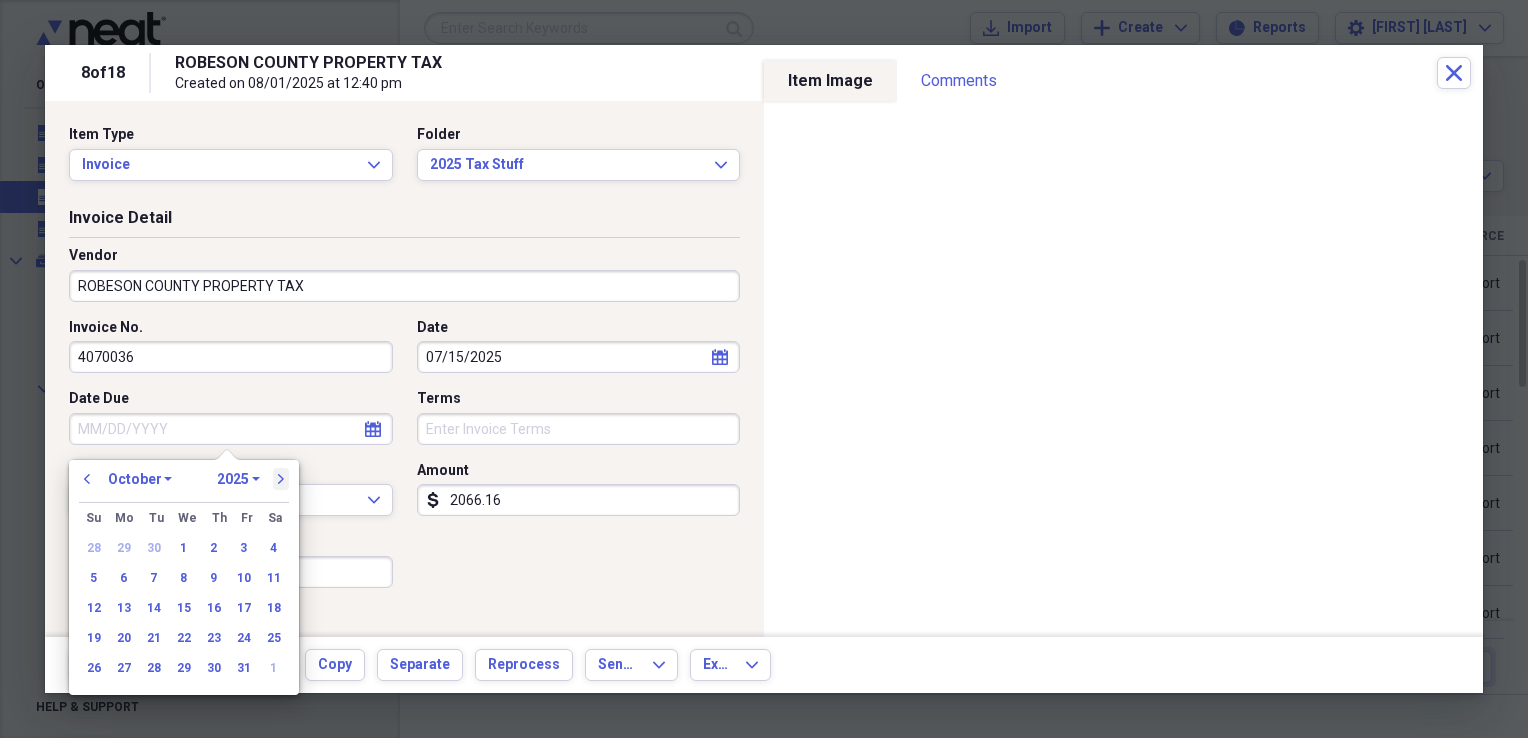 click on "next" at bounding box center [281, 479] 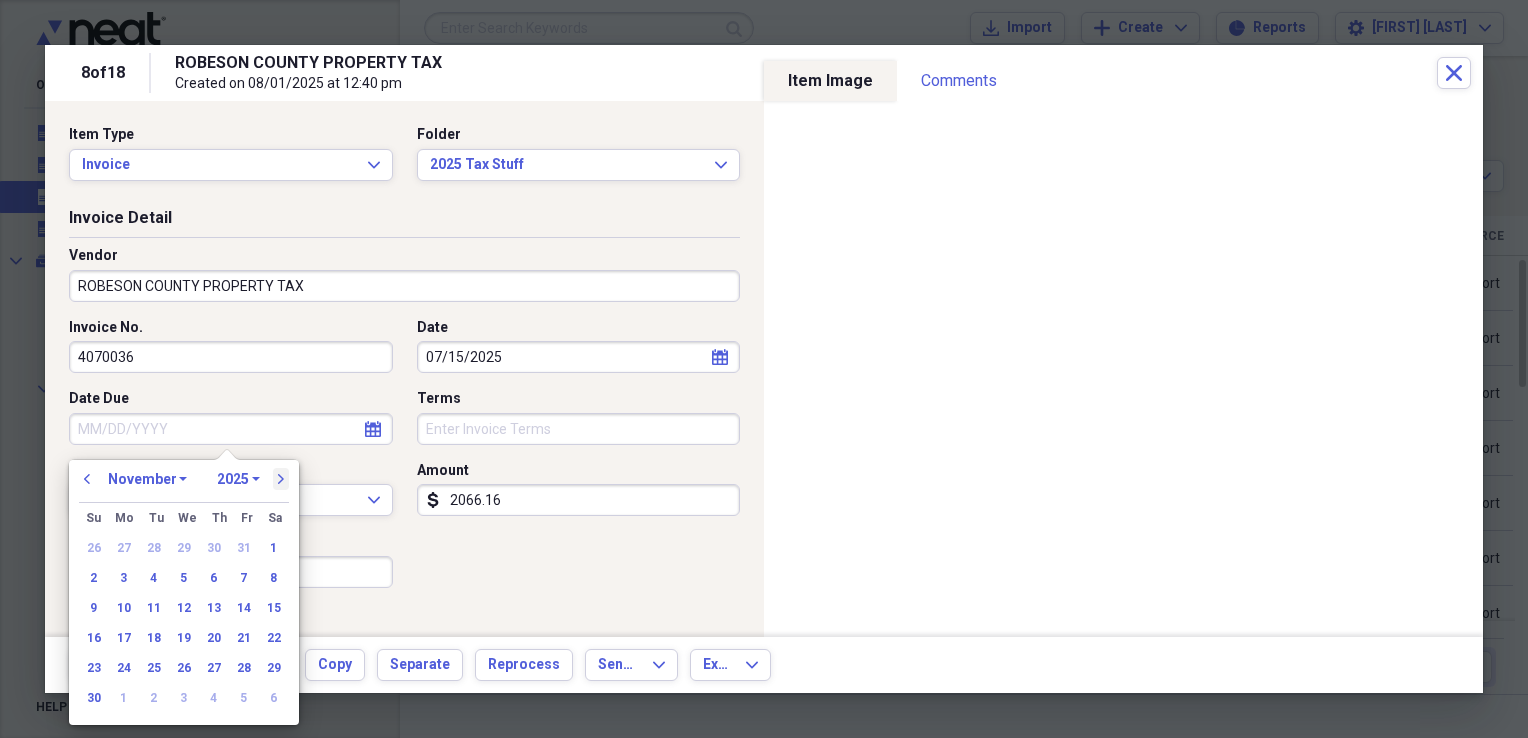 click on "next" at bounding box center (281, 479) 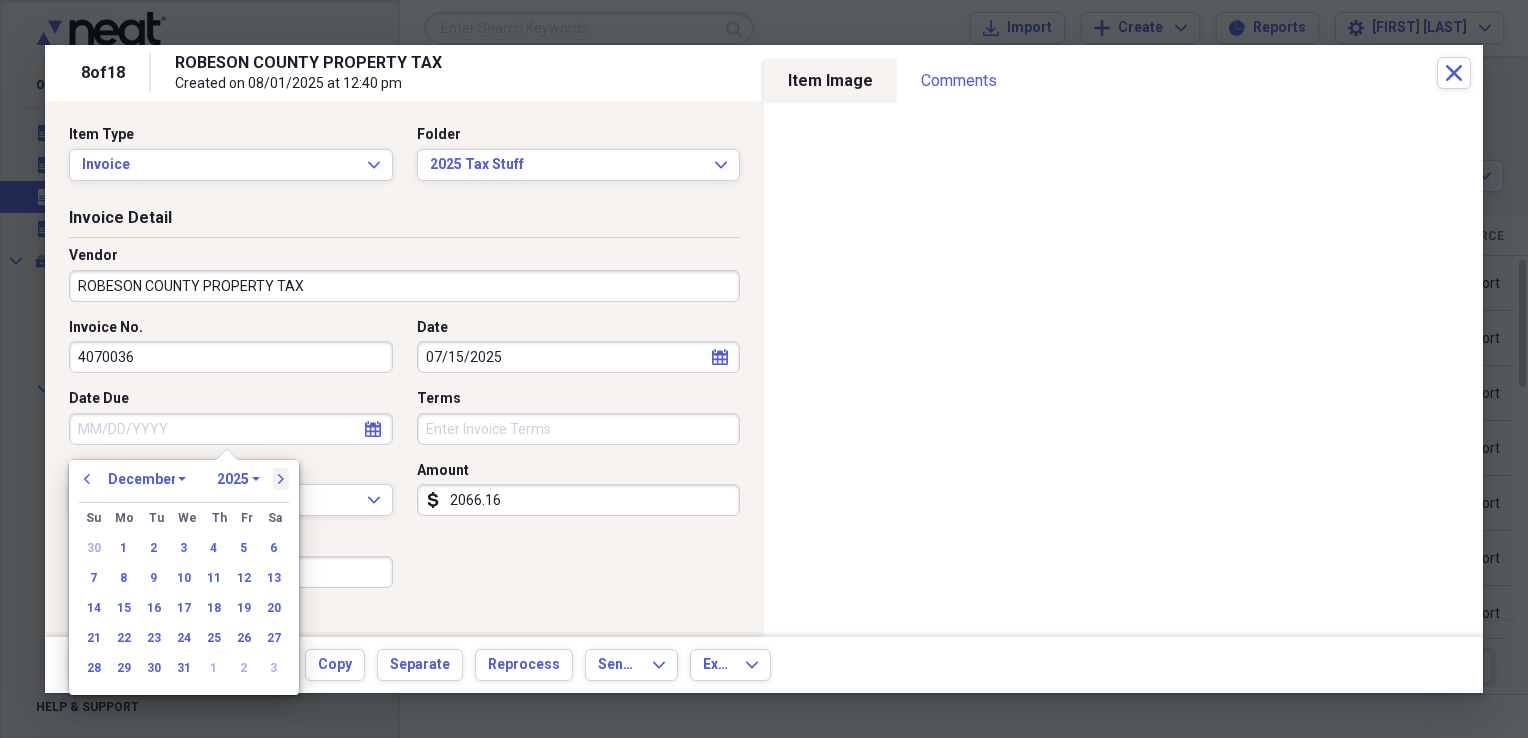 click on "next" at bounding box center [281, 479] 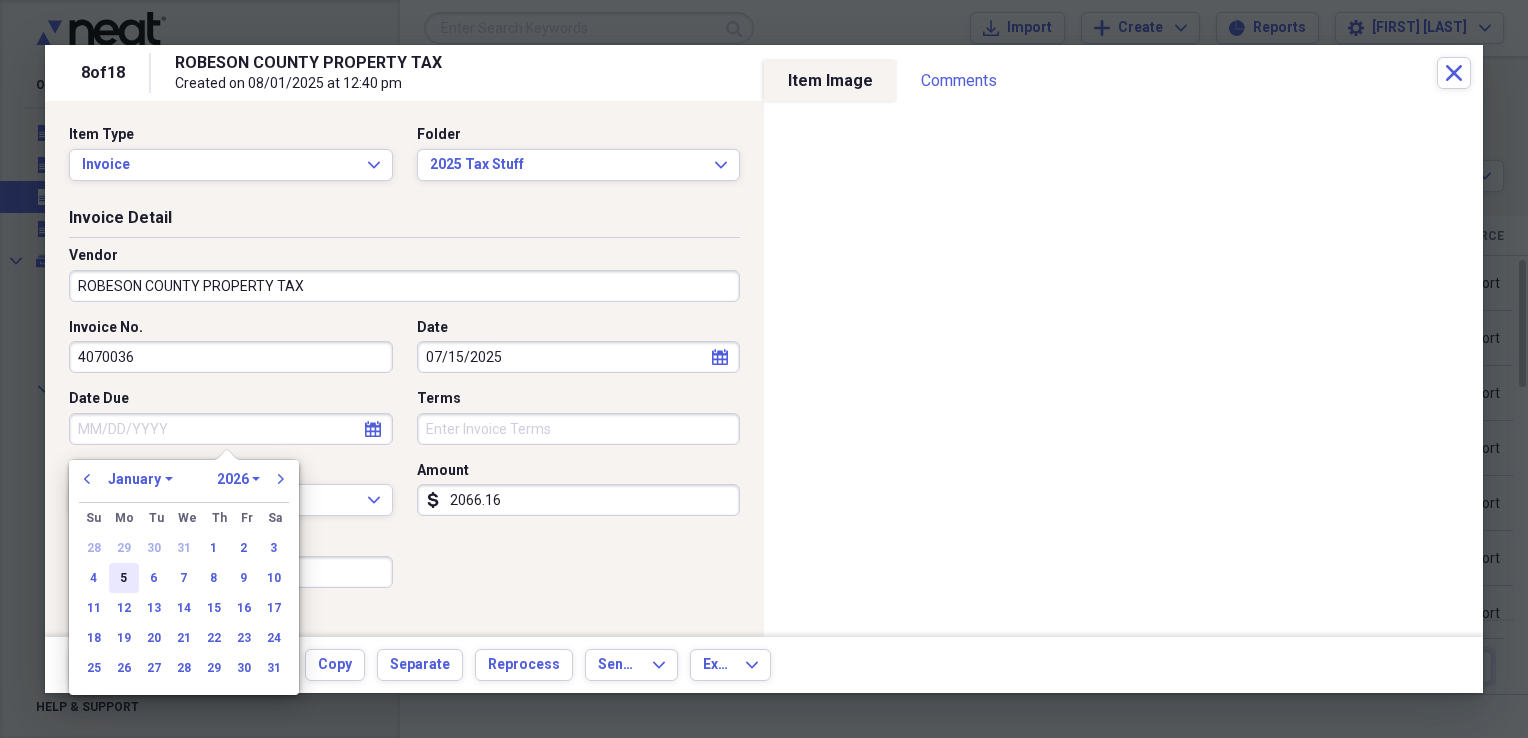 click on "5" at bounding box center [124, 578] 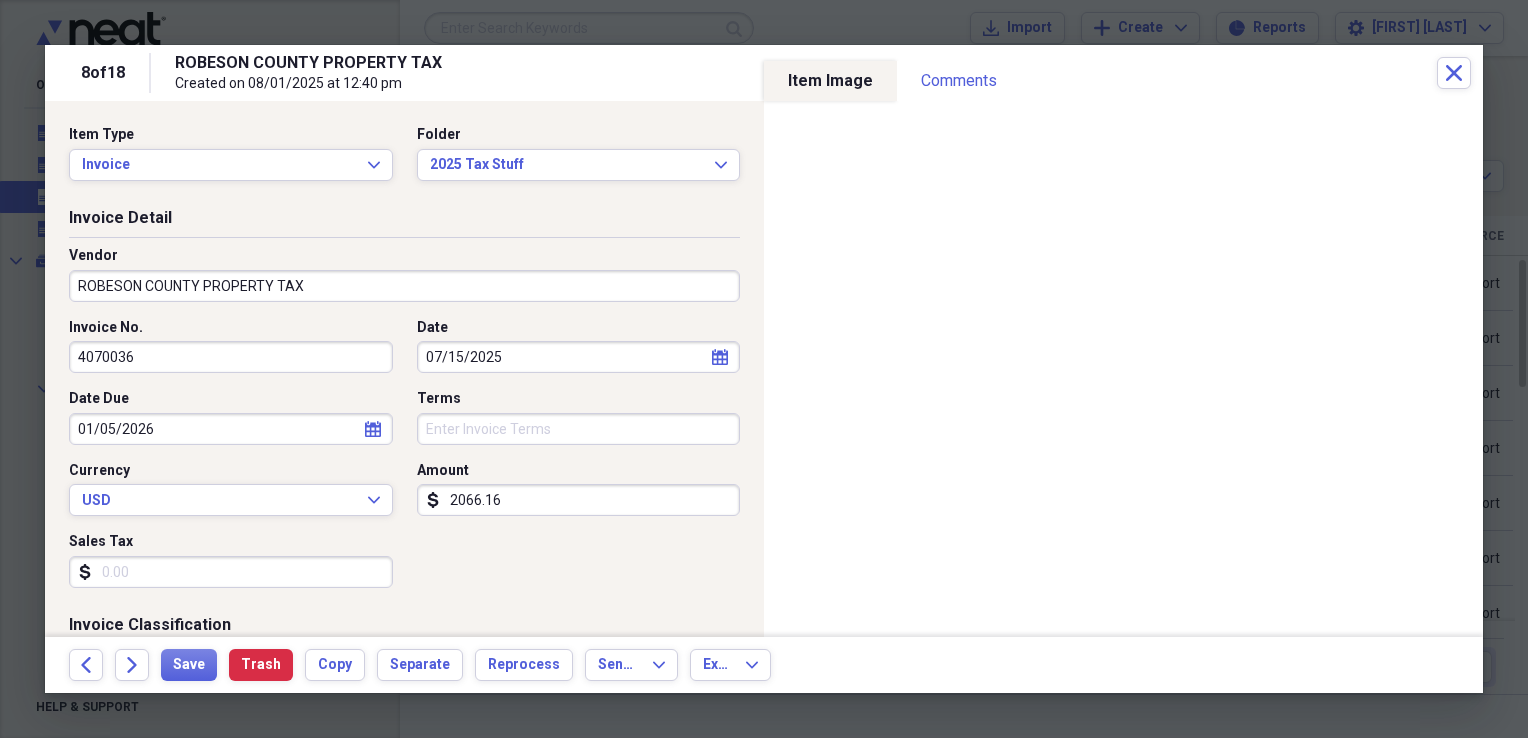 click on "2066.16" at bounding box center (579, 500) 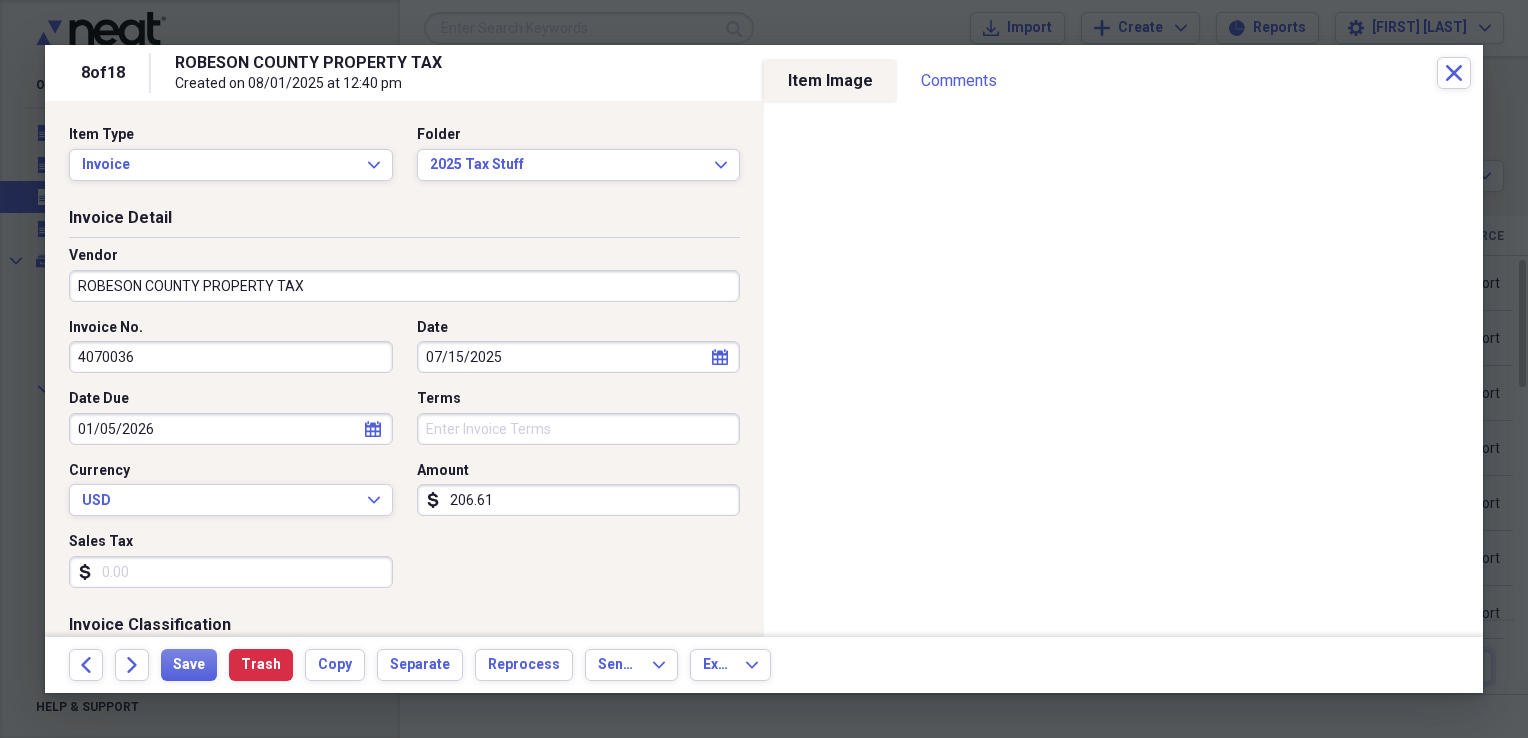 type on "2066.16" 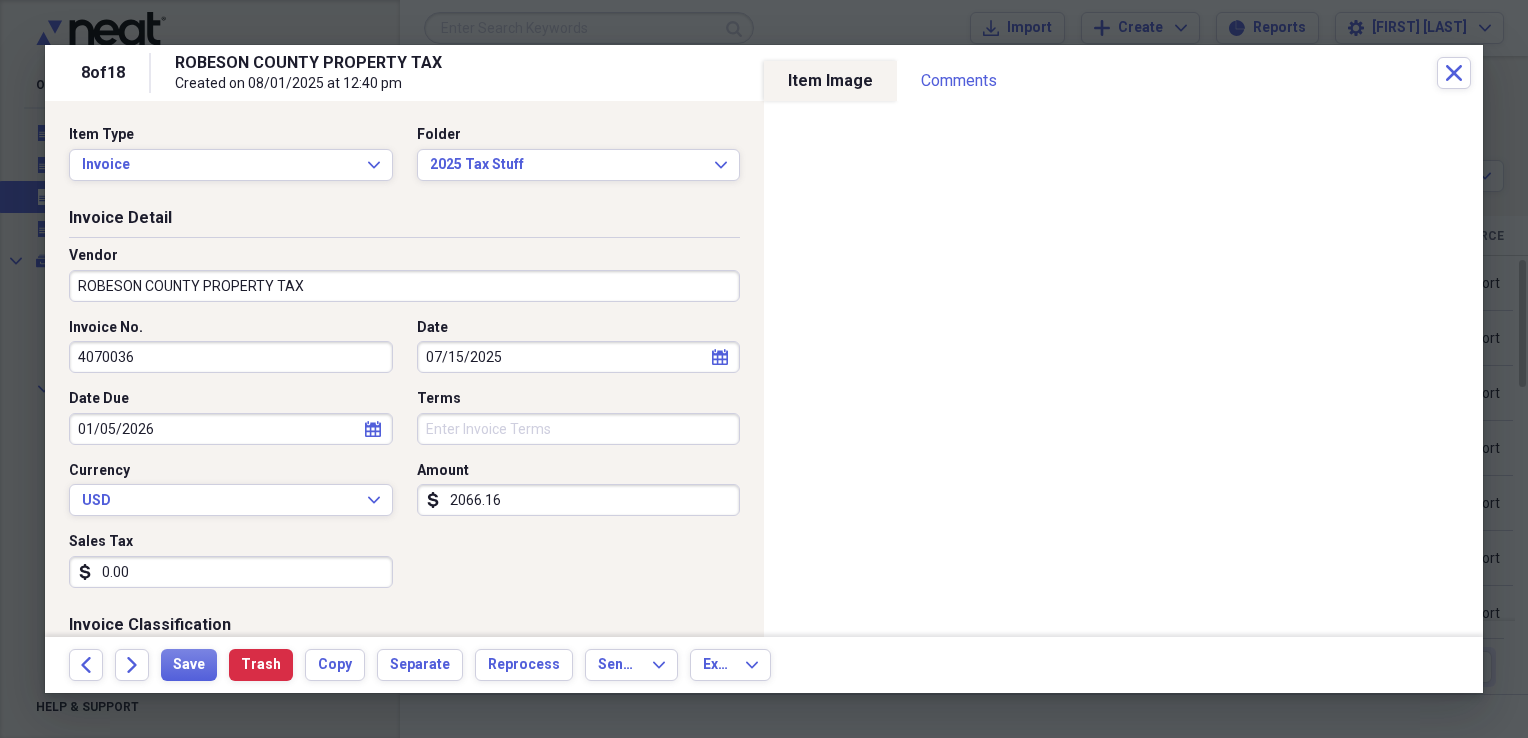 type on "0.00" 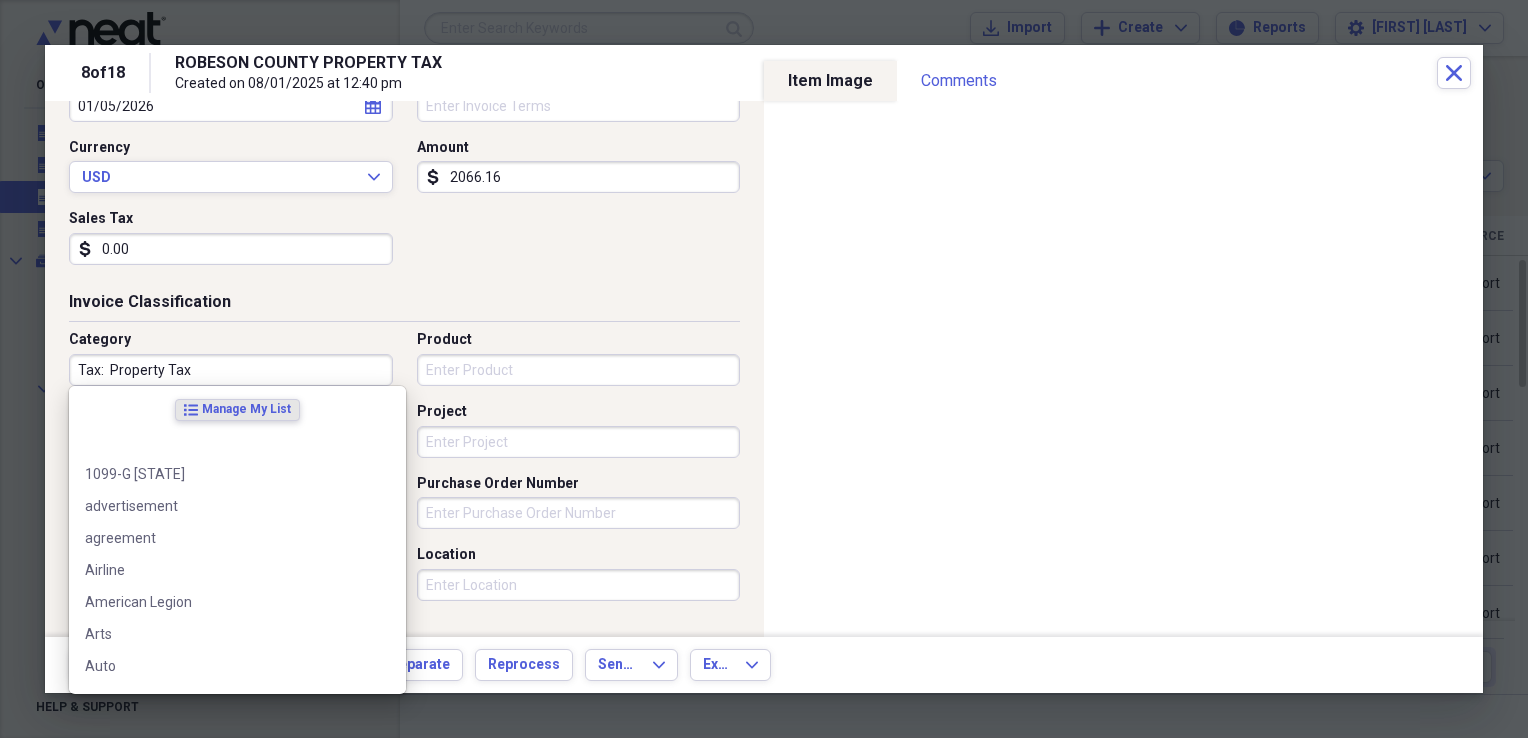 scroll, scrollTop: 321, scrollLeft: 0, axis: vertical 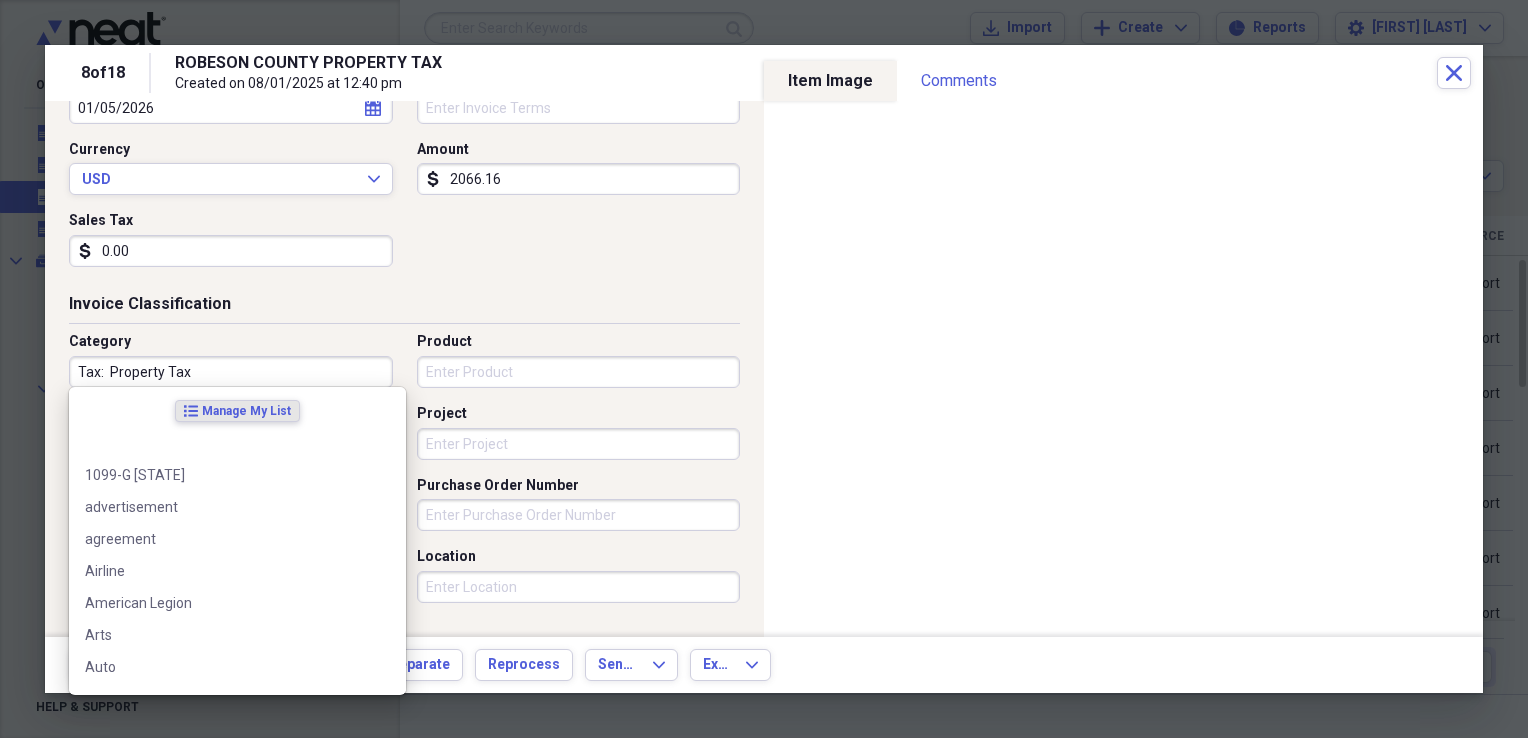 click on "Tax:  Property Tax" at bounding box center (231, 372) 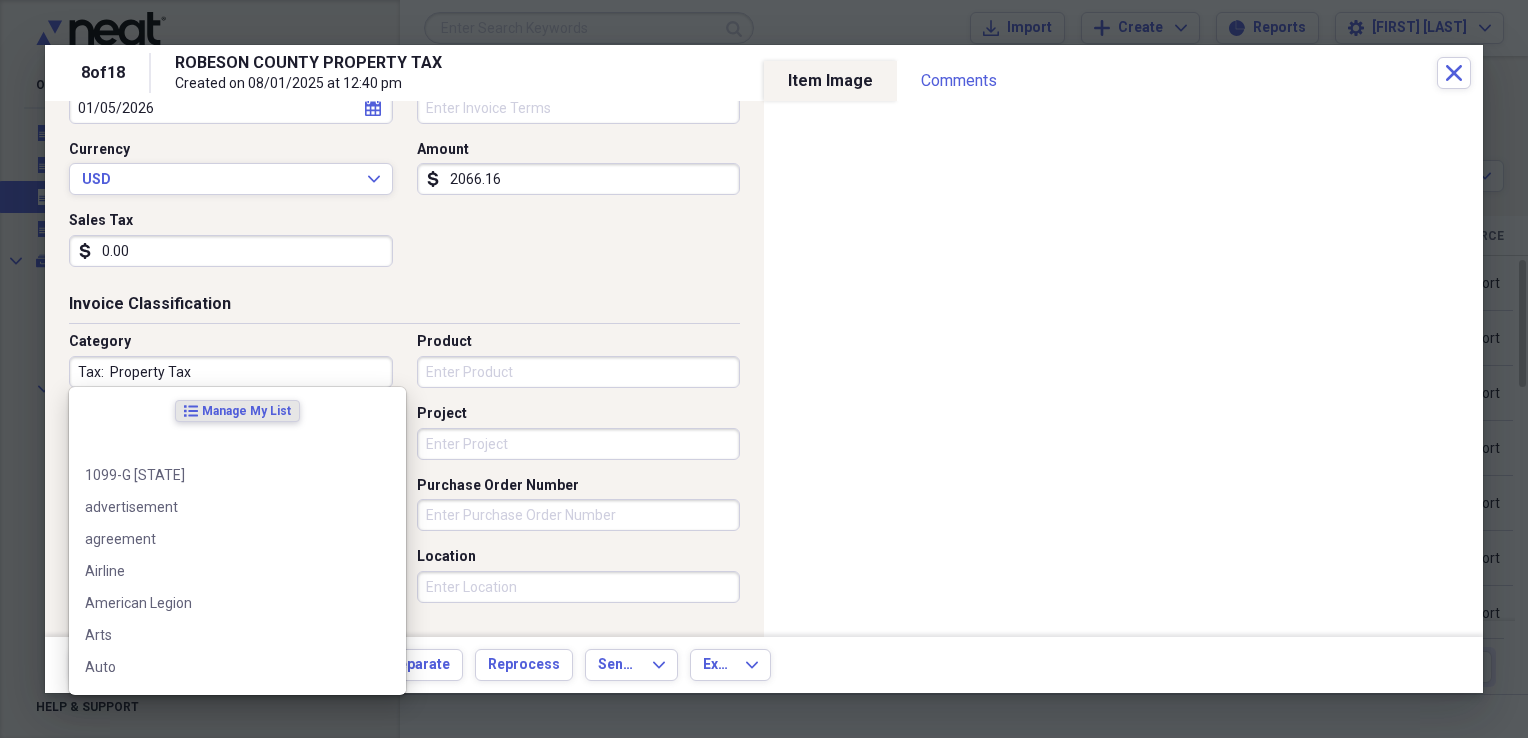 click on "Product" at bounding box center (579, 372) 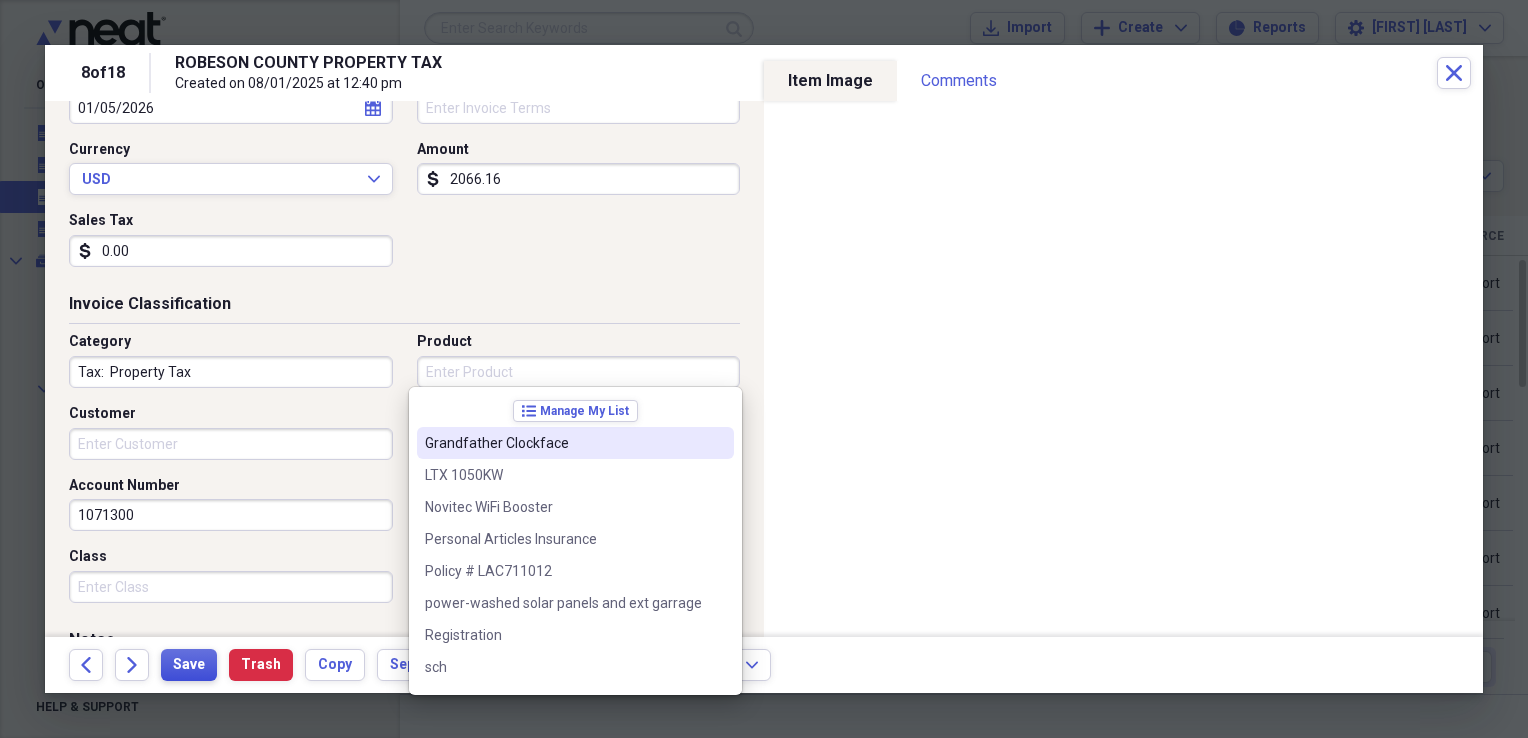 click on "Save" at bounding box center [189, 665] 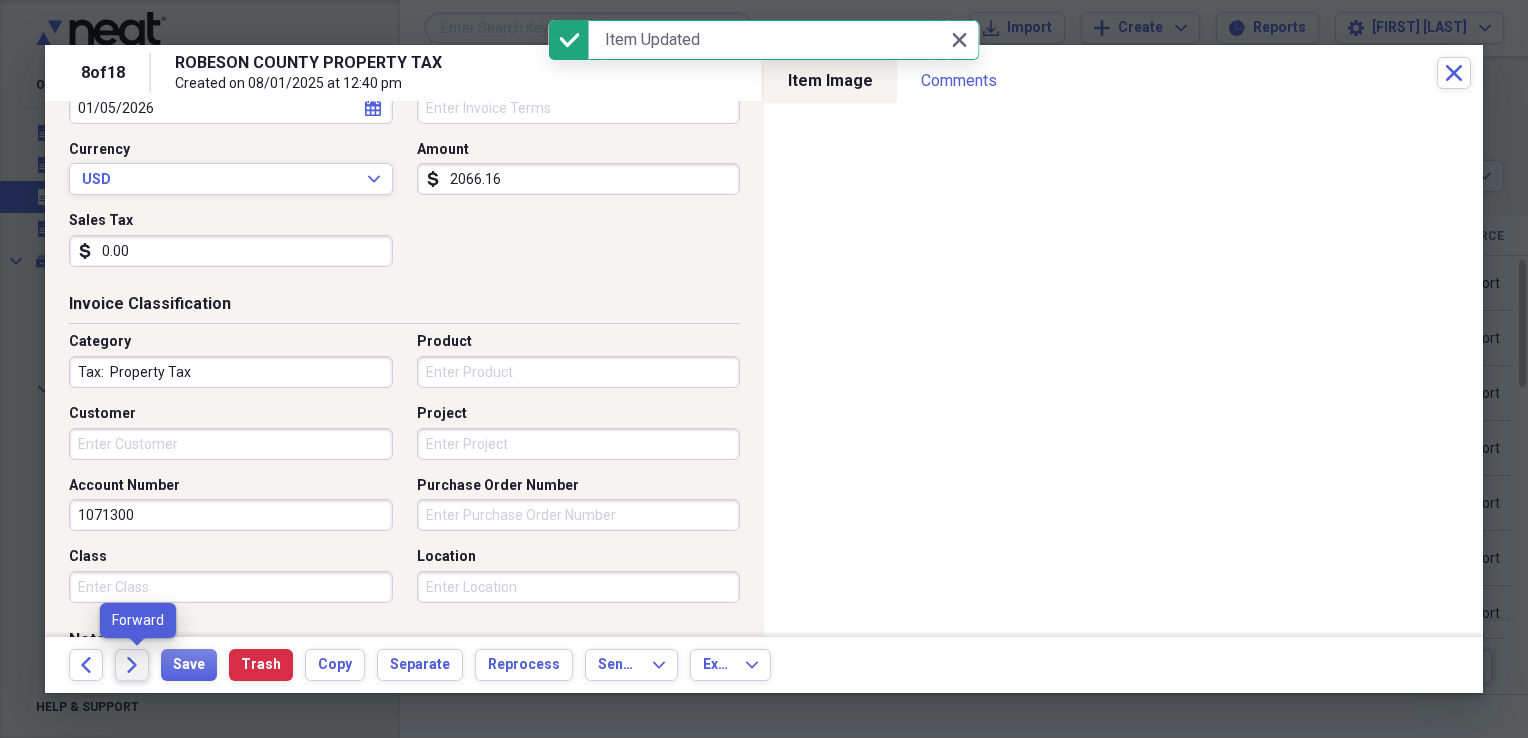 click on "Forward" 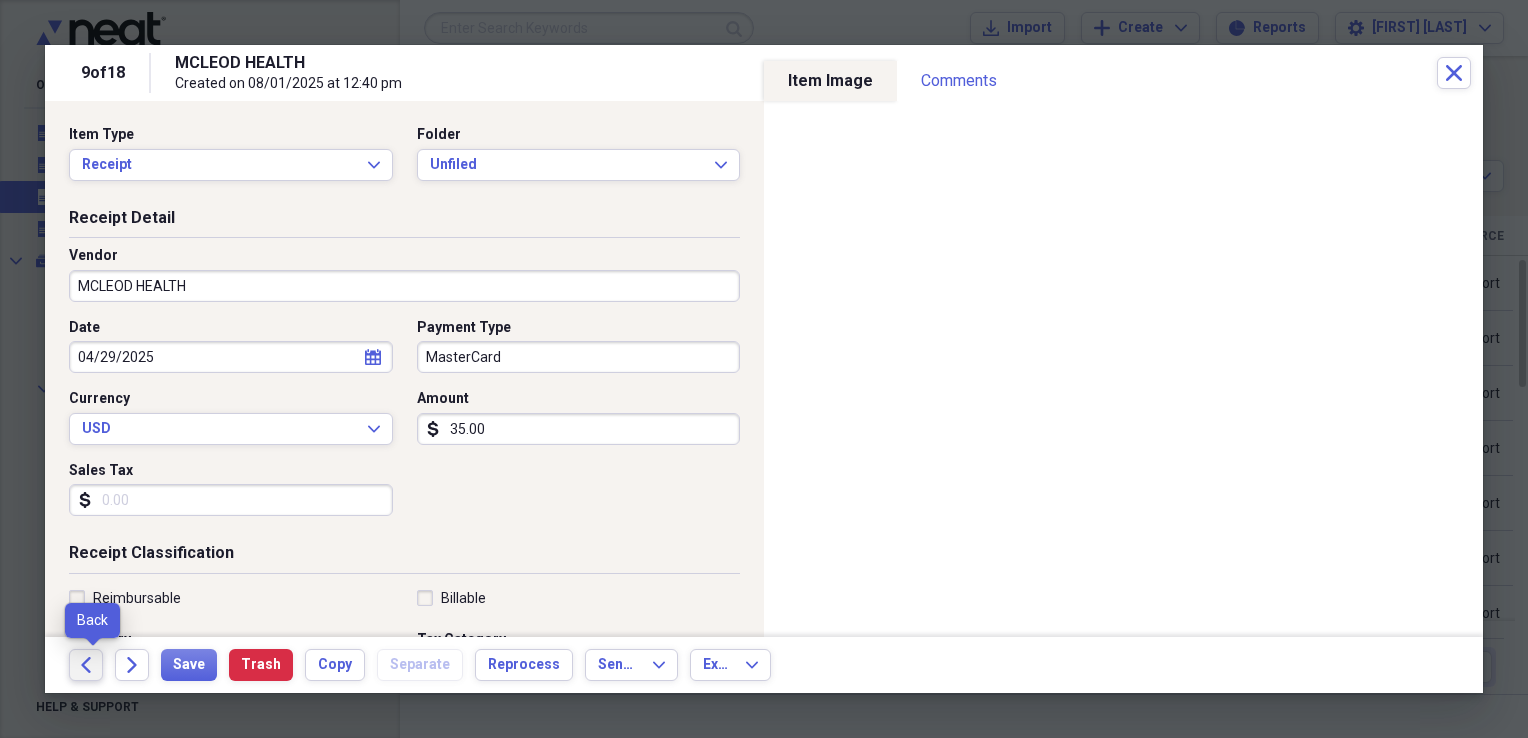 click on "Back" 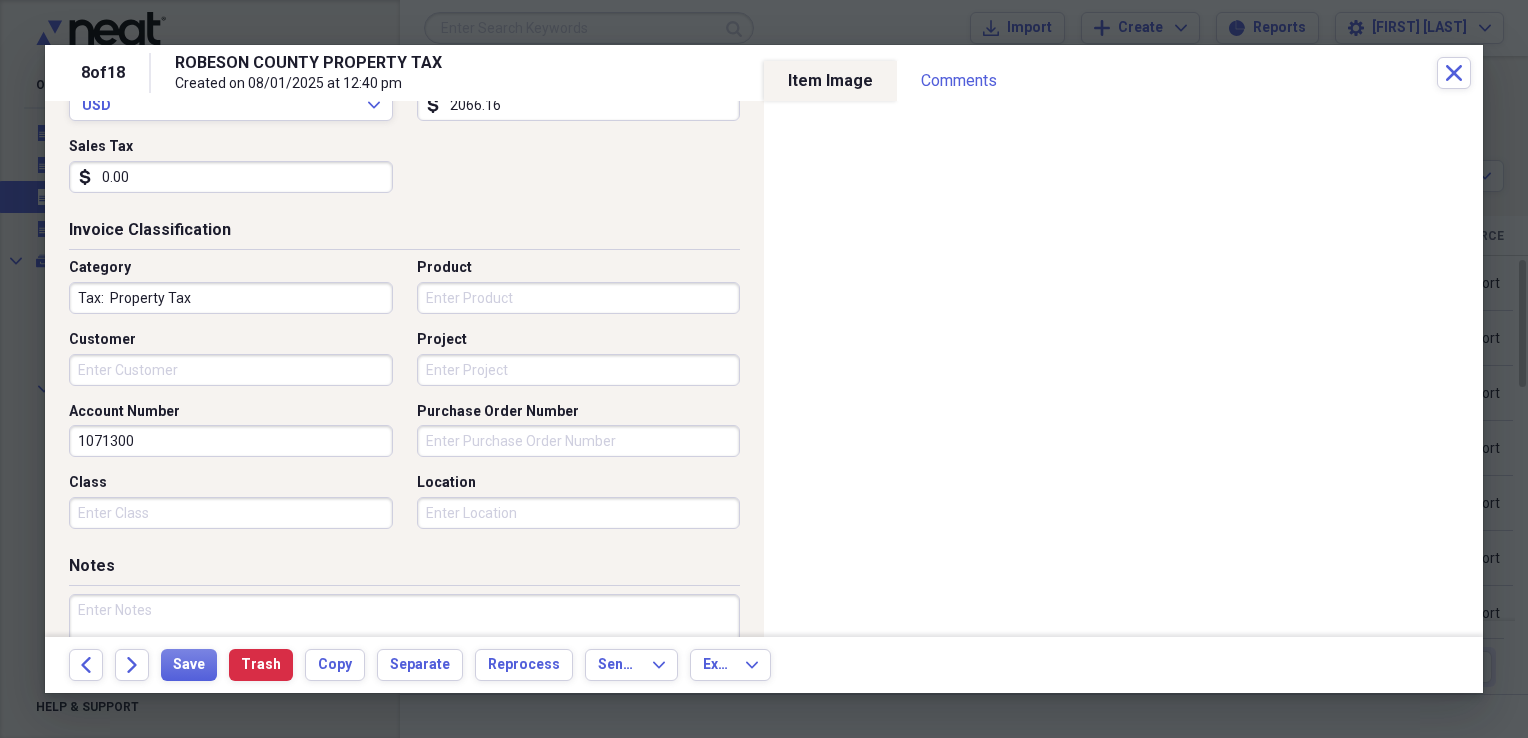 scroll, scrollTop: 399, scrollLeft: 0, axis: vertical 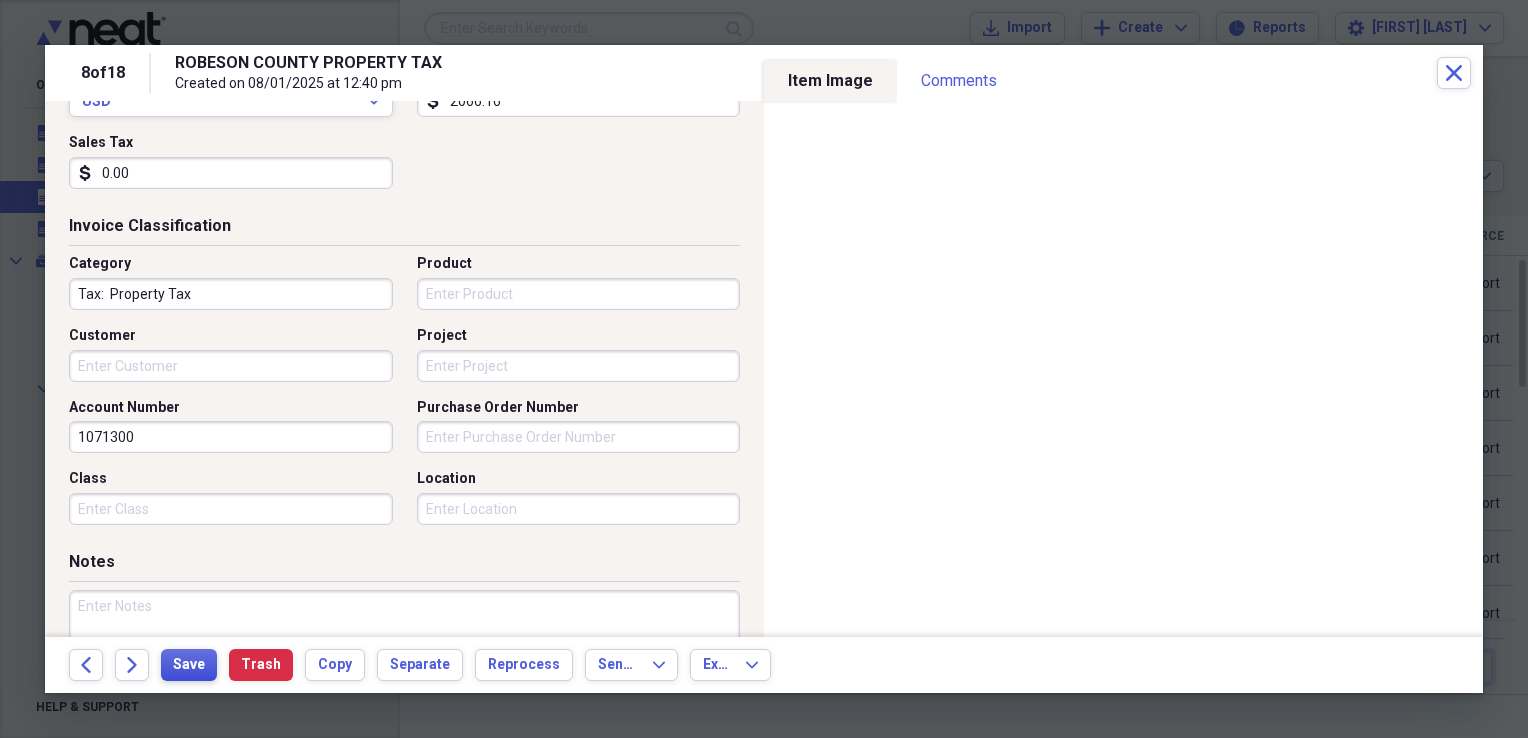 click on "Save" at bounding box center (189, 665) 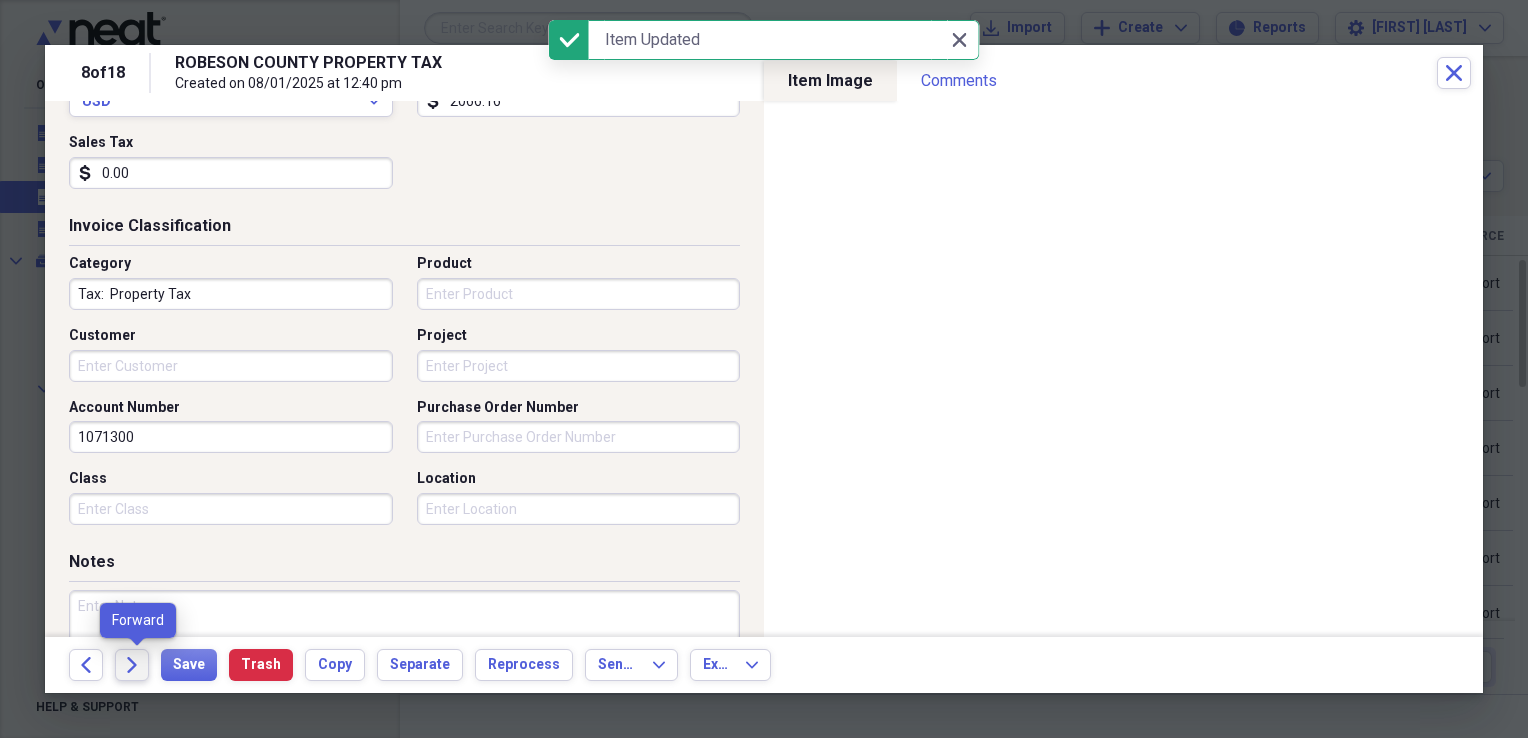 click on "Forward" 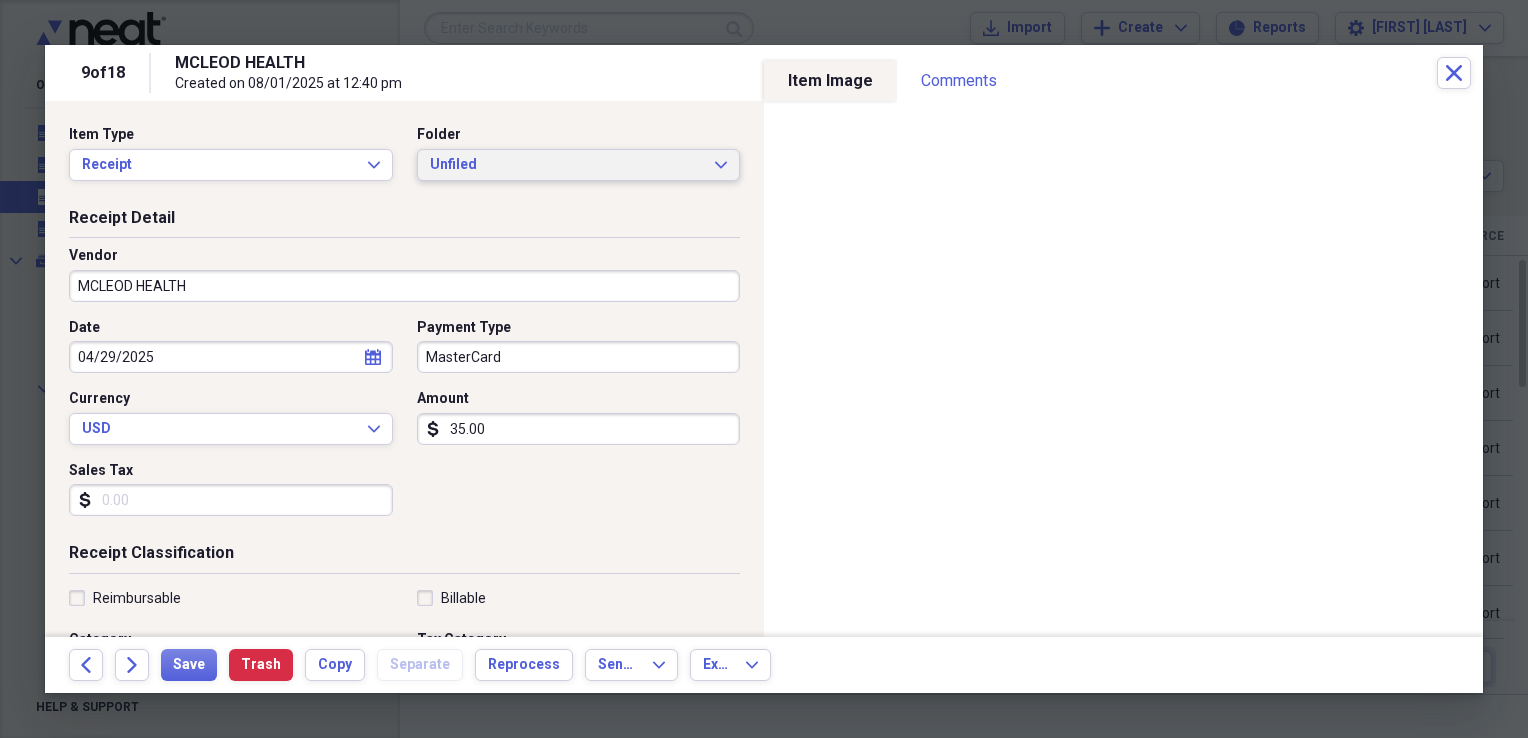 click on "Expand" 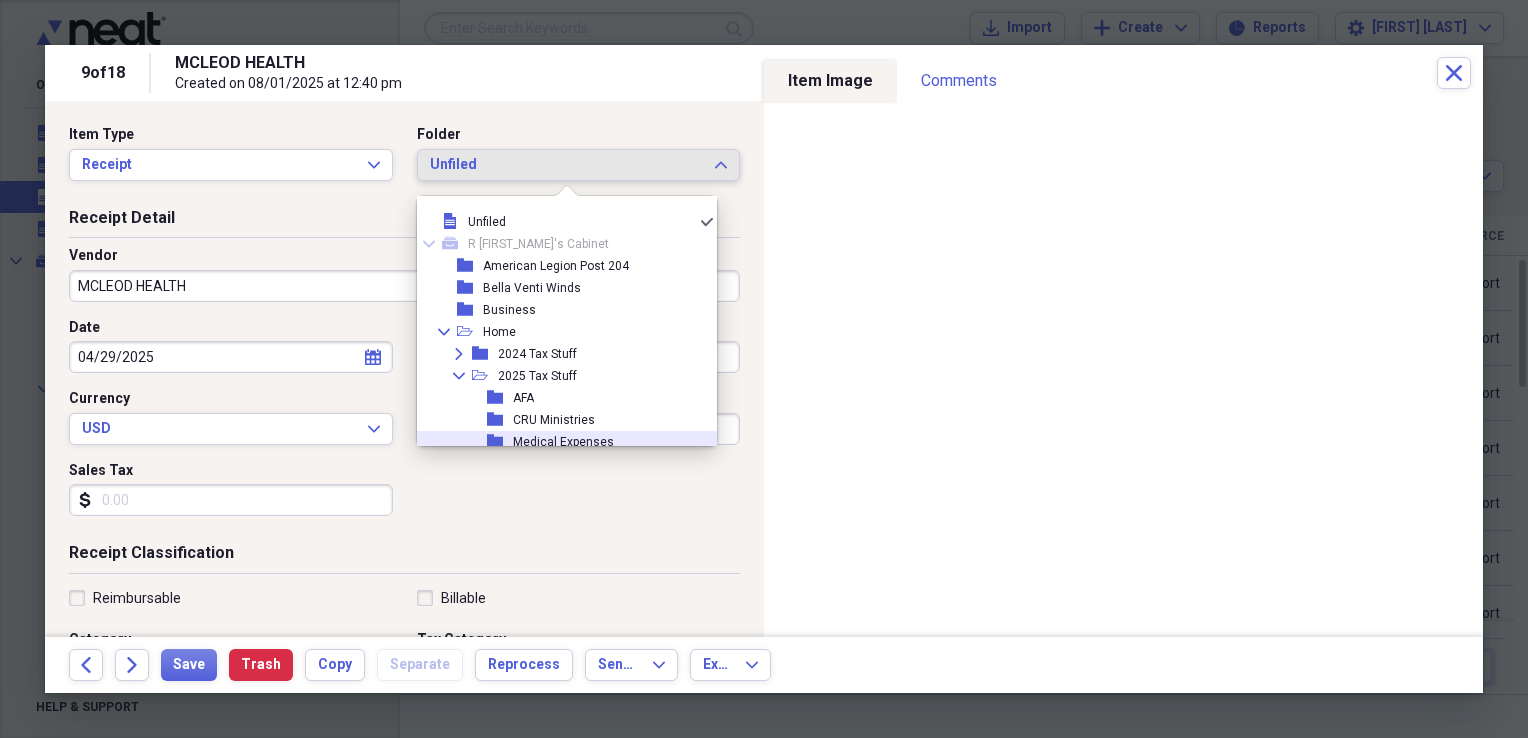 click on "Medical Expenses" at bounding box center (563, 442) 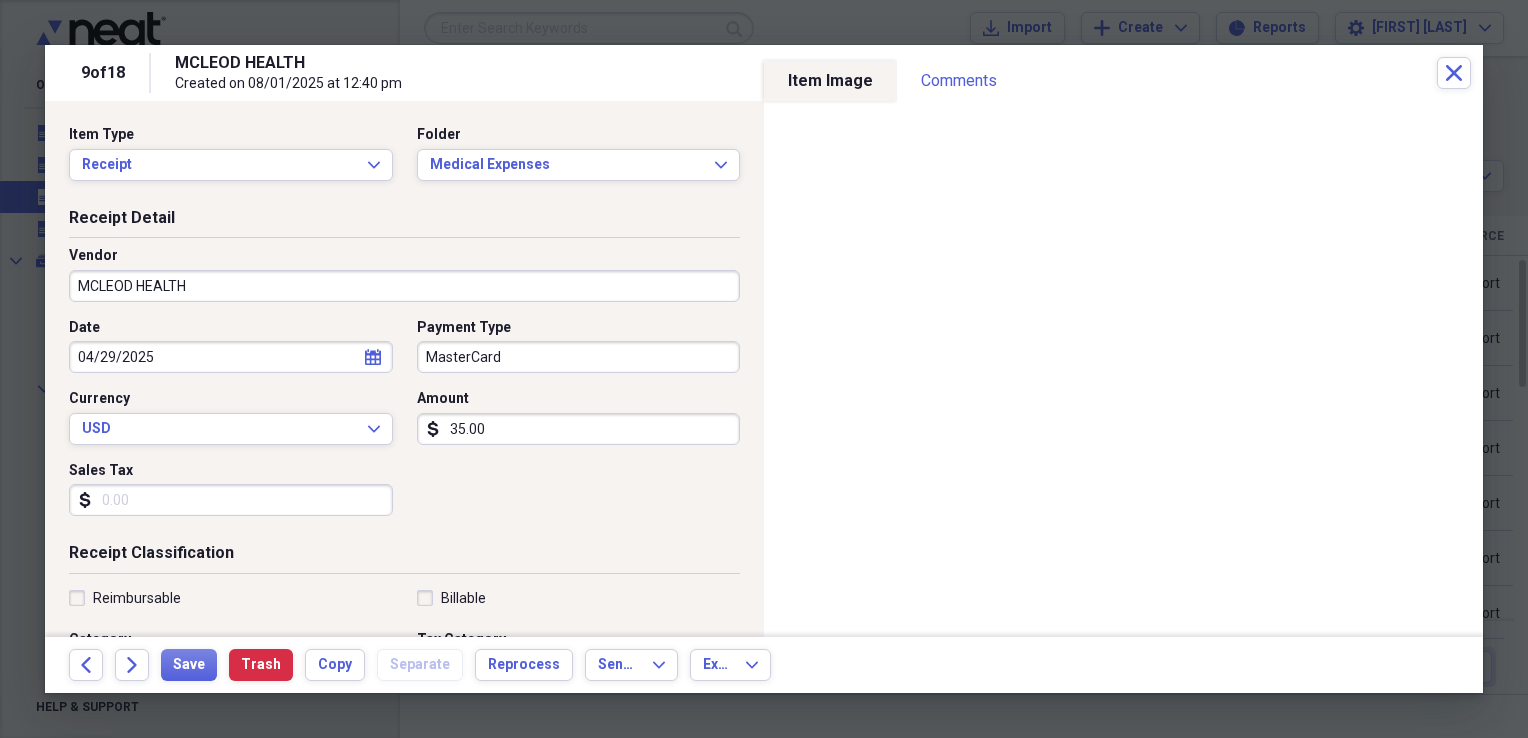 click on "Sales Tax" at bounding box center [231, 500] 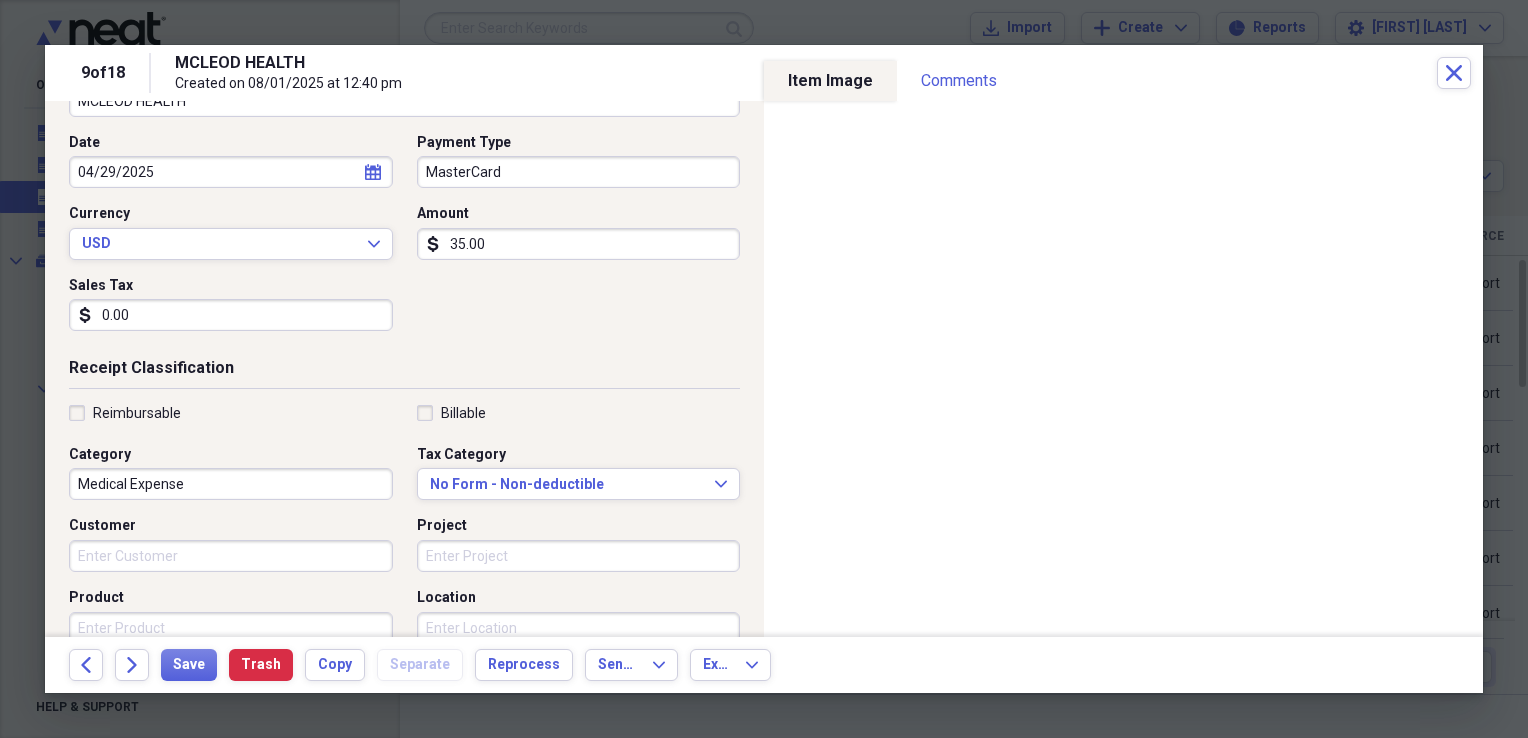 scroll, scrollTop: 192, scrollLeft: 0, axis: vertical 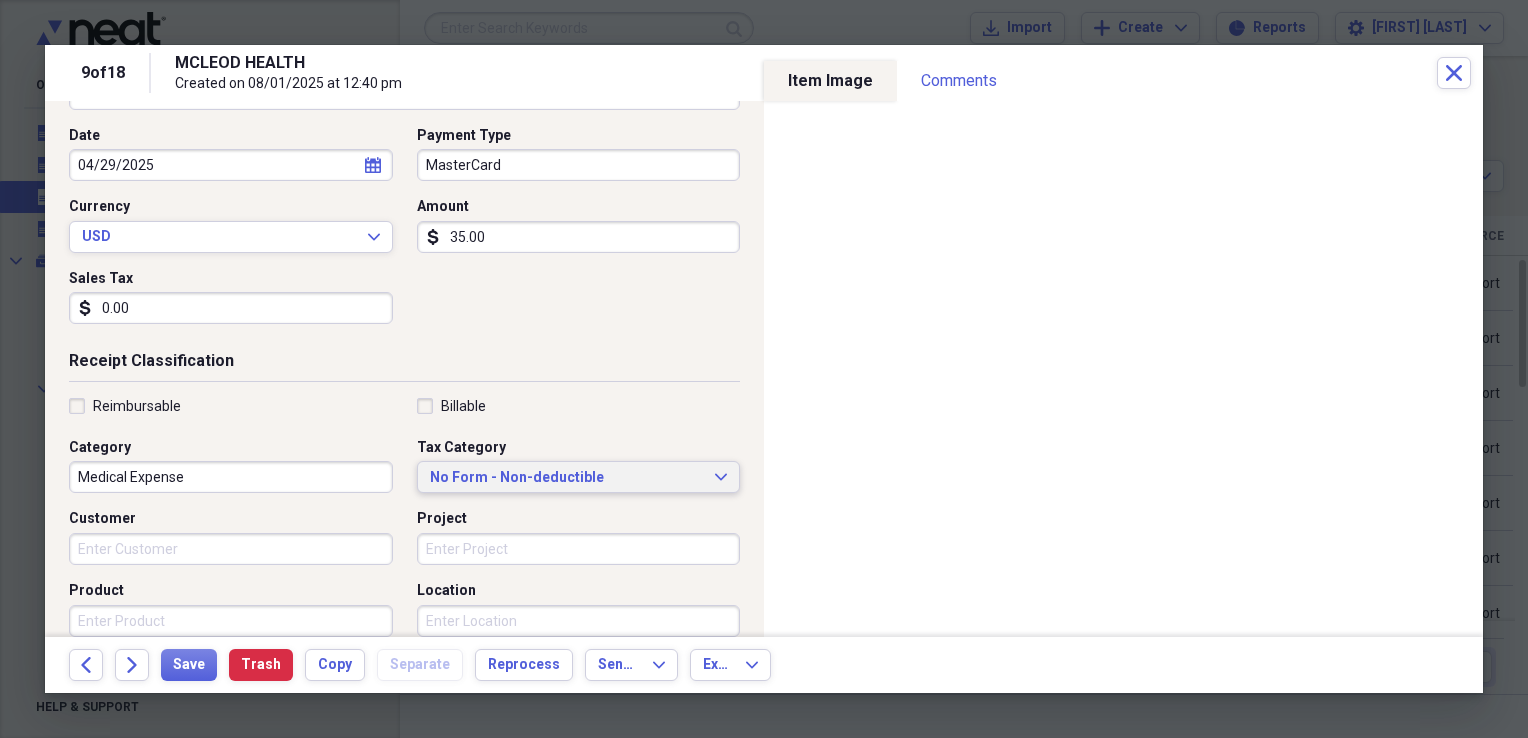 type on "0.00" 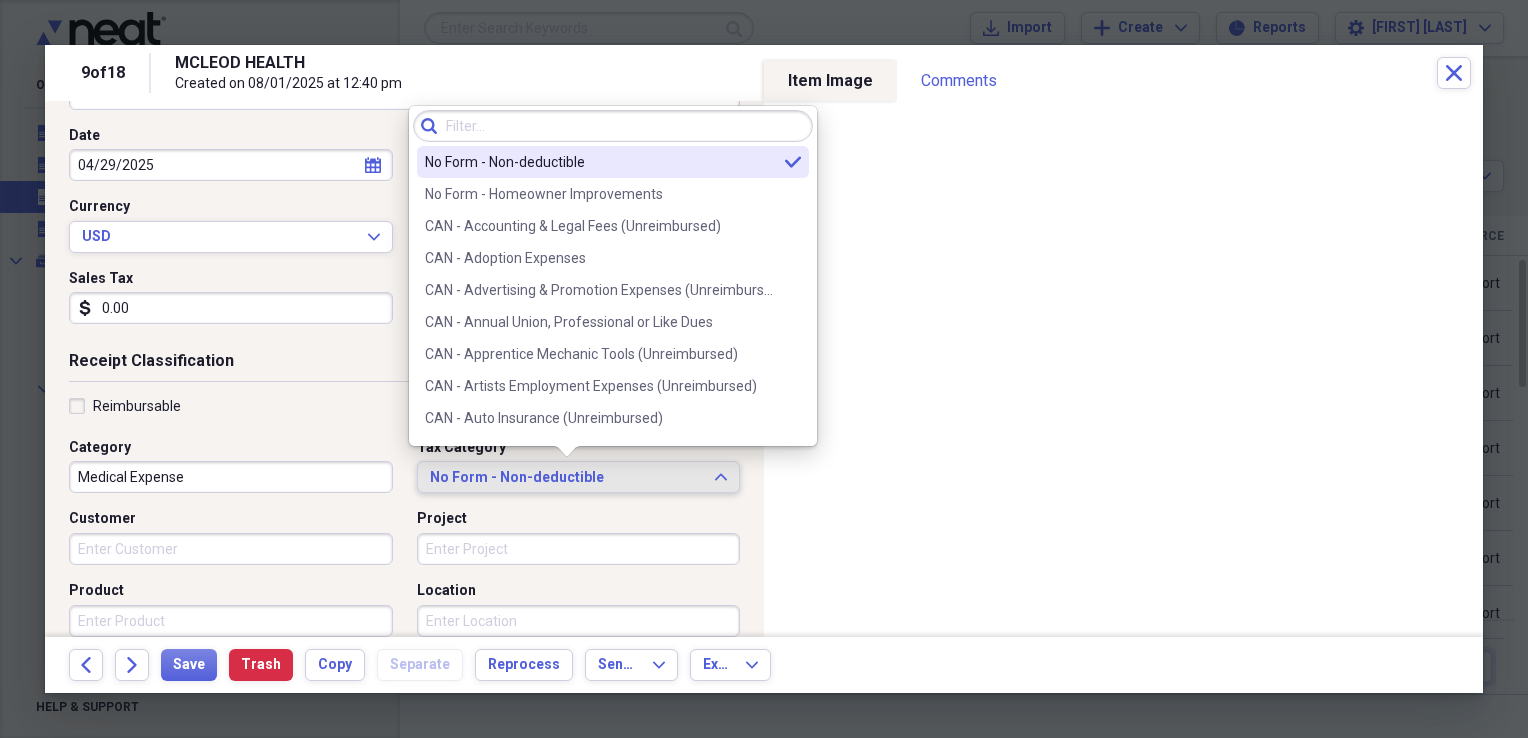 click on "No Form - Non-deductible" at bounding box center (567, 478) 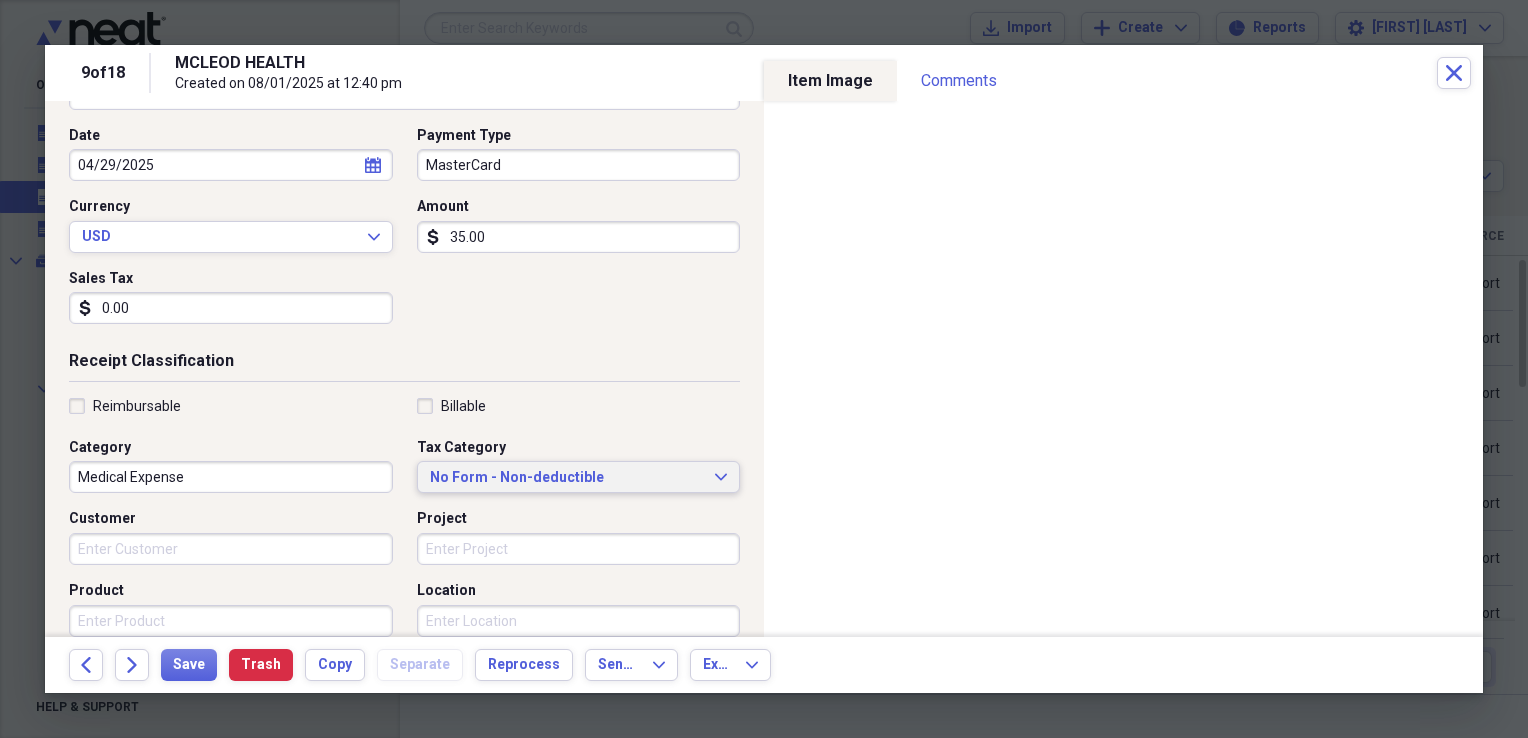 type 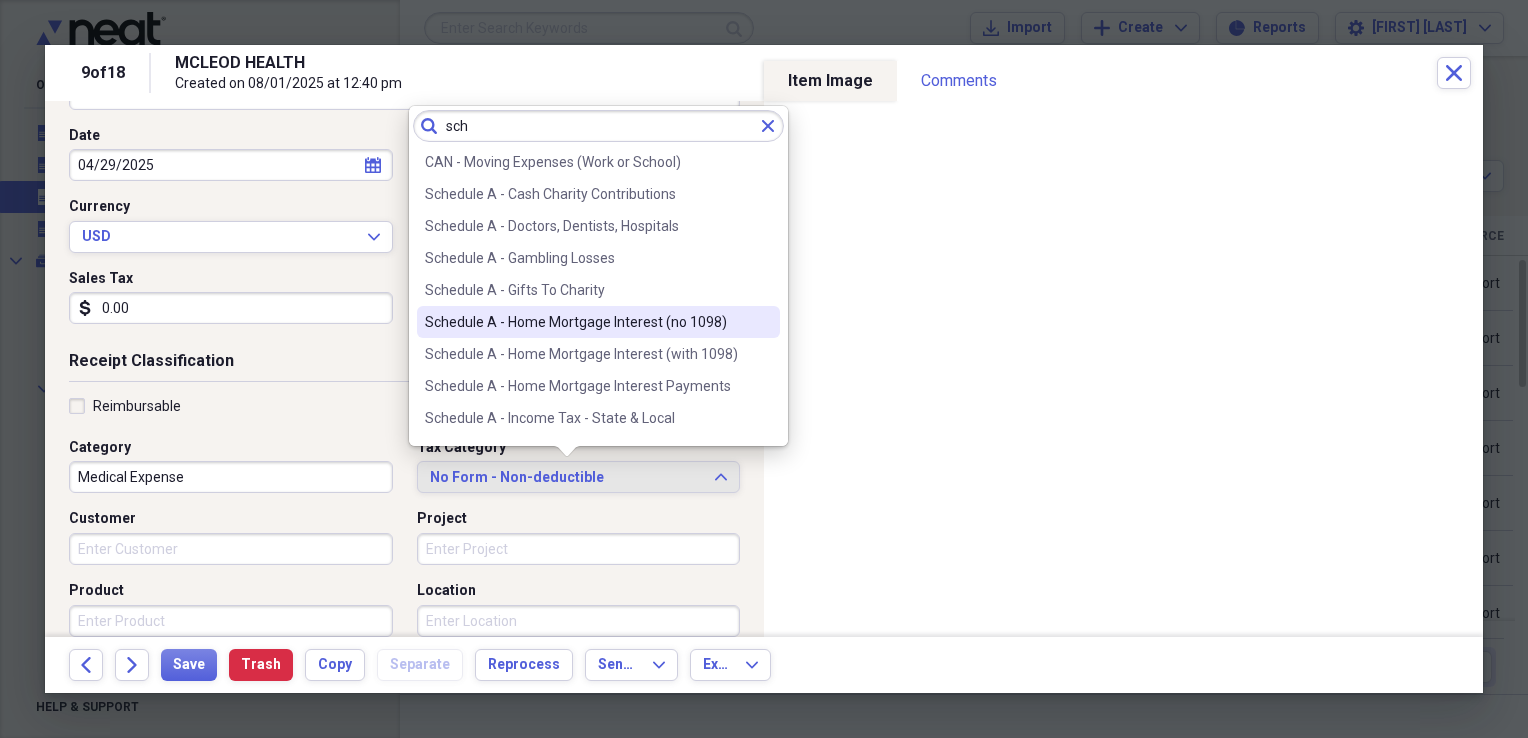 type on "sch" 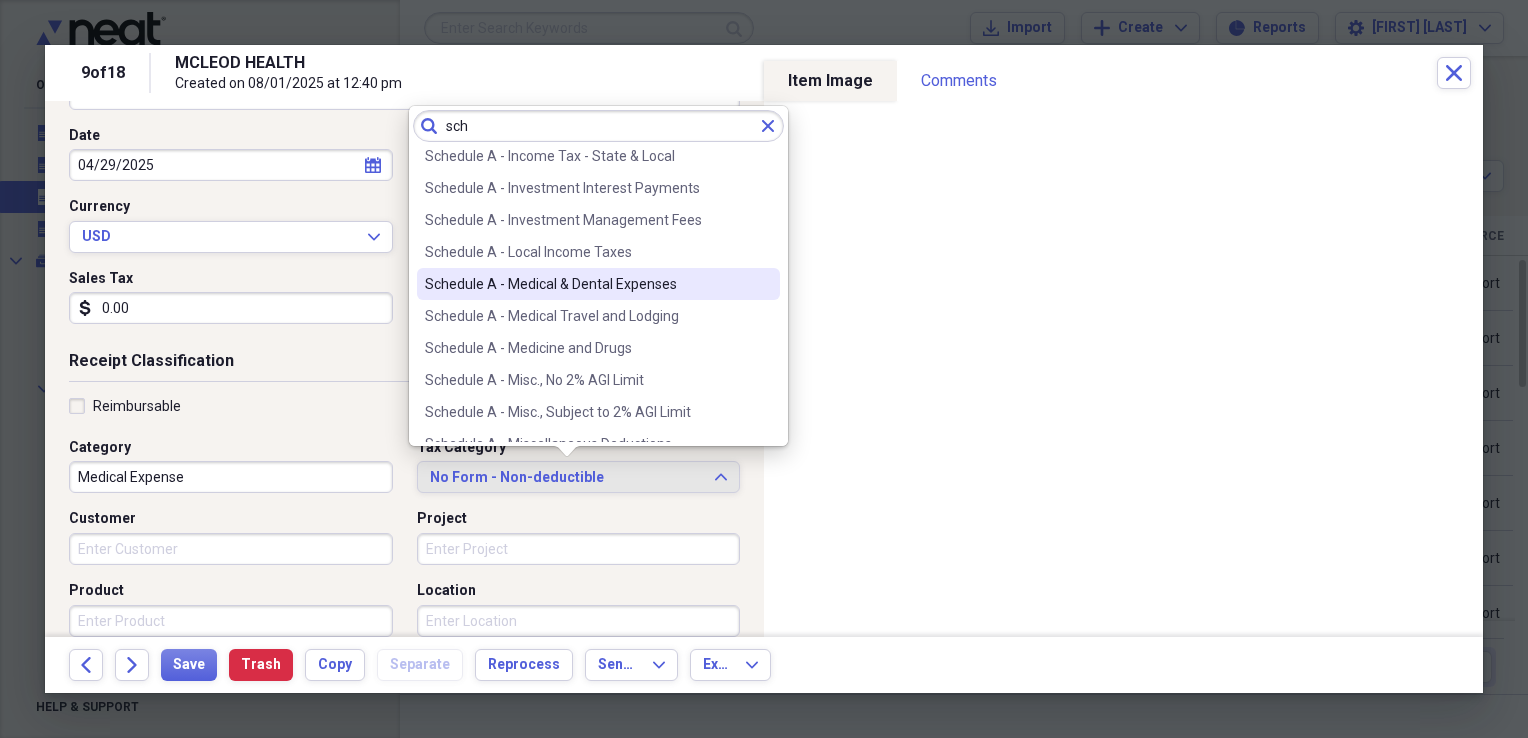 click on "Schedule A - Medical & Dental Expenses" at bounding box center (586, 284) 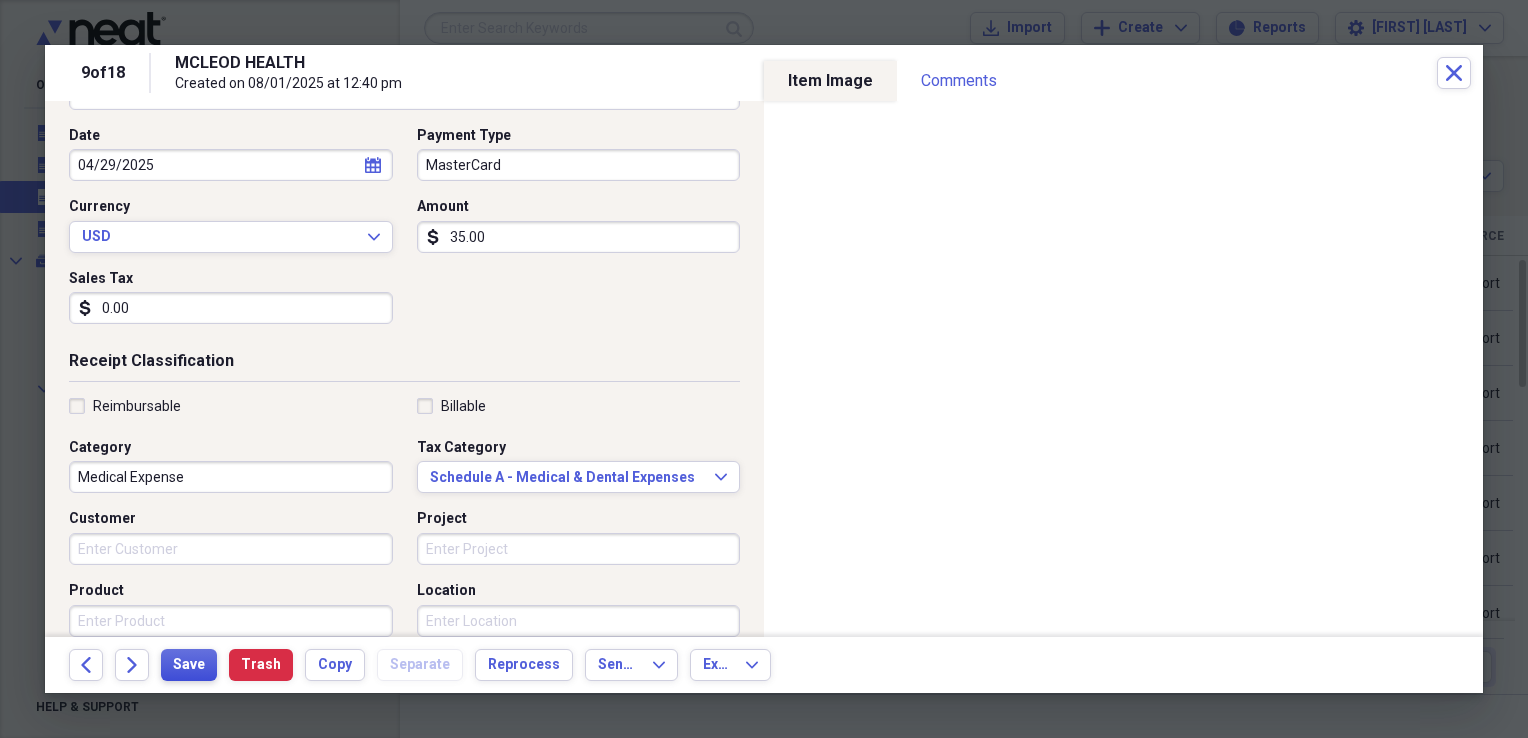 click on "Save" at bounding box center [189, 665] 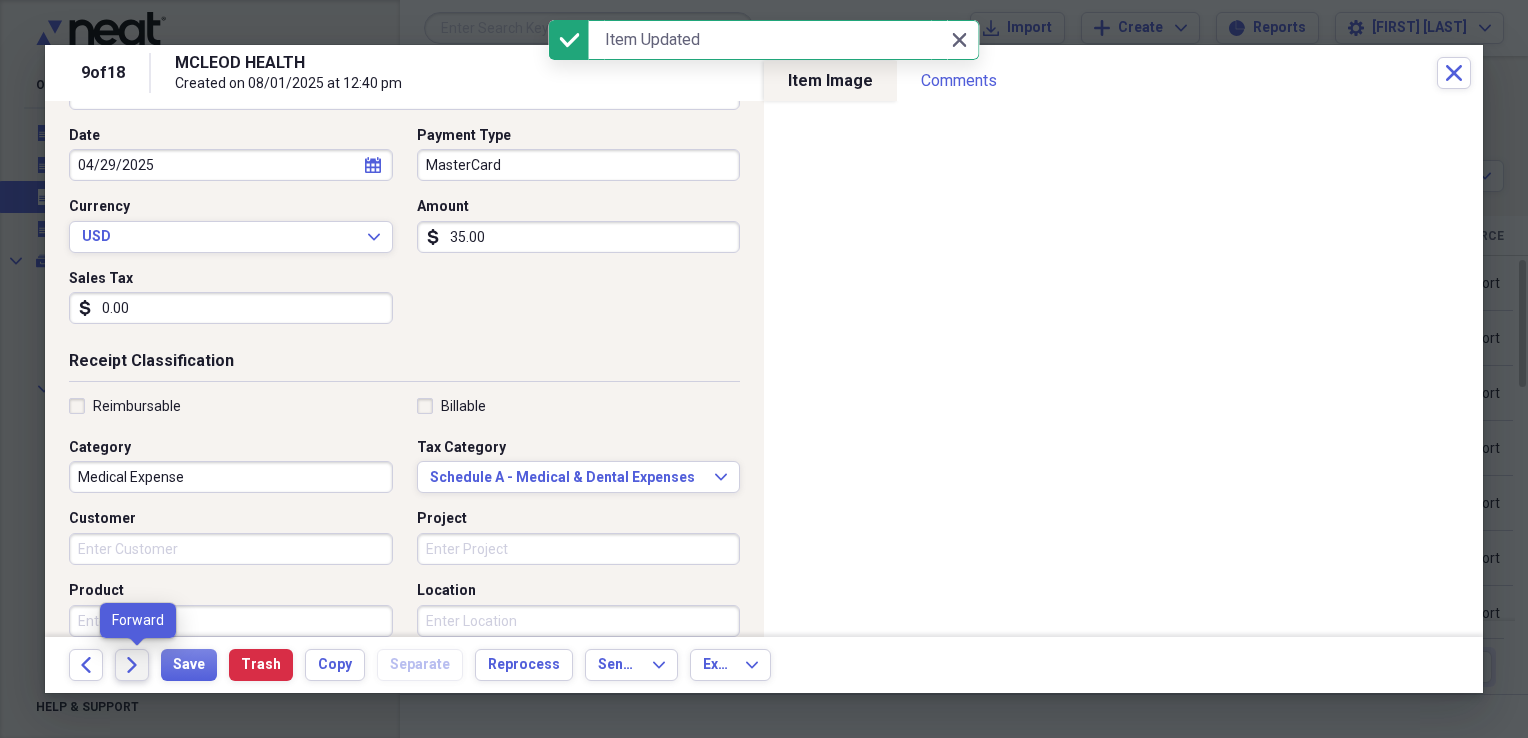 click on "Forward" 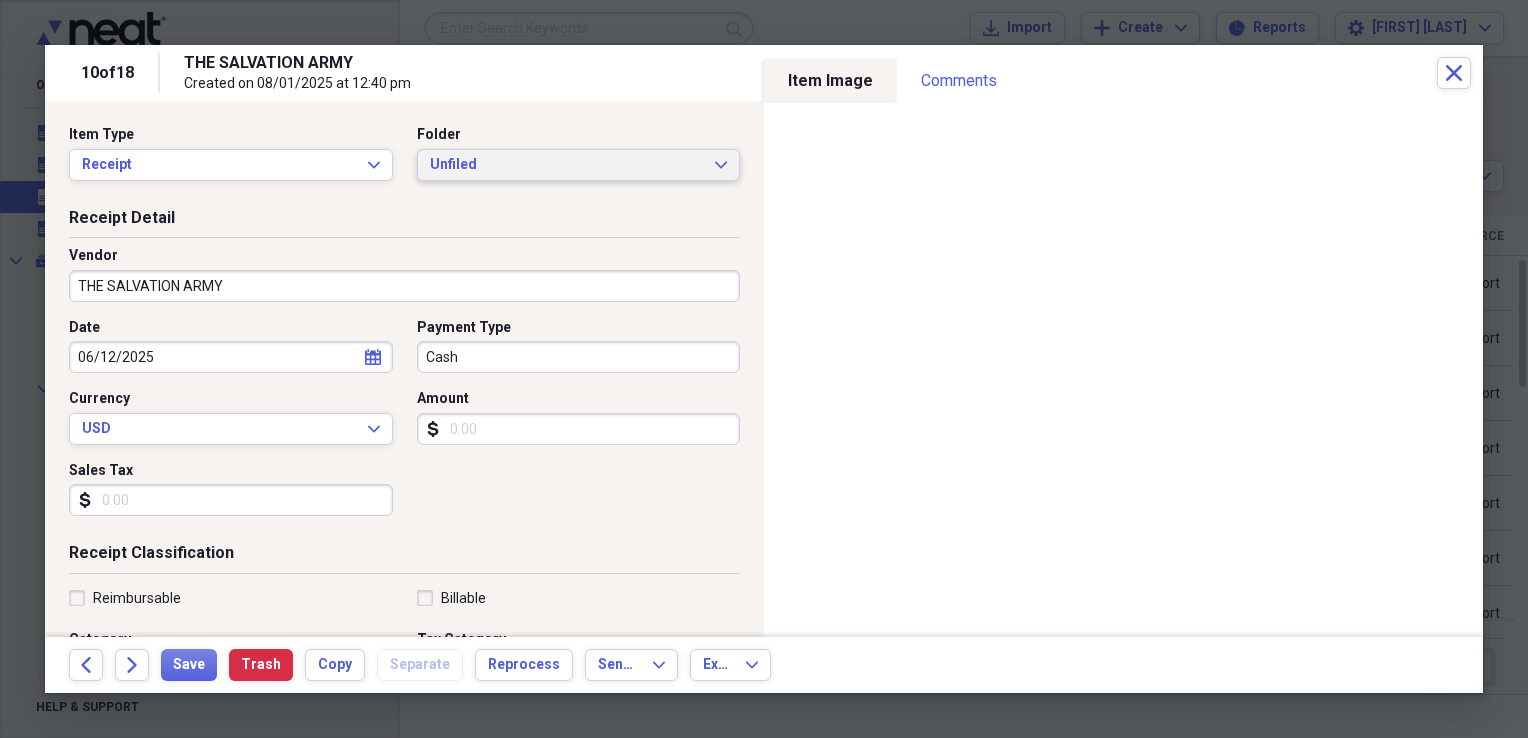 click on "Expand" 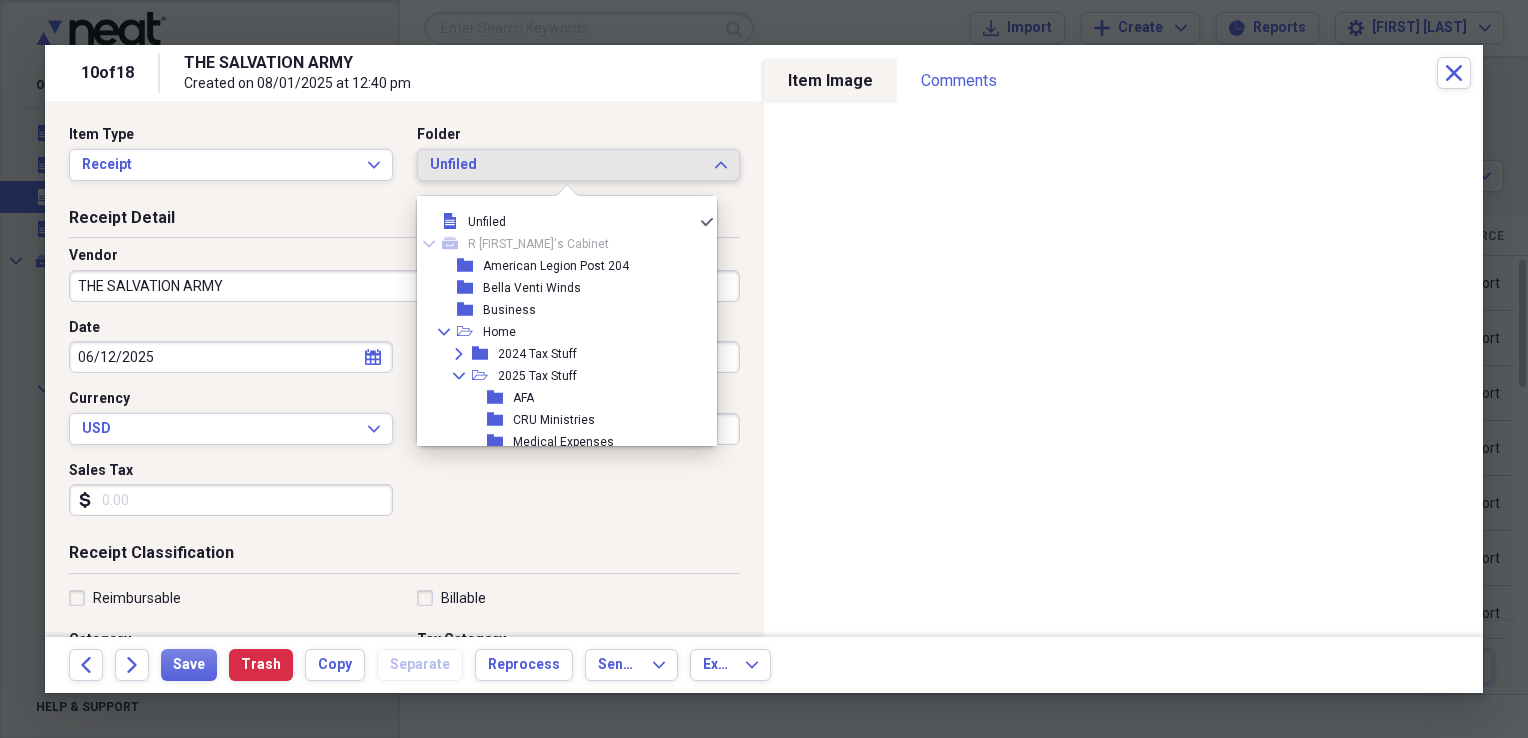 scroll, scrollTop: 76, scrollLeft: 0, axis: vertical 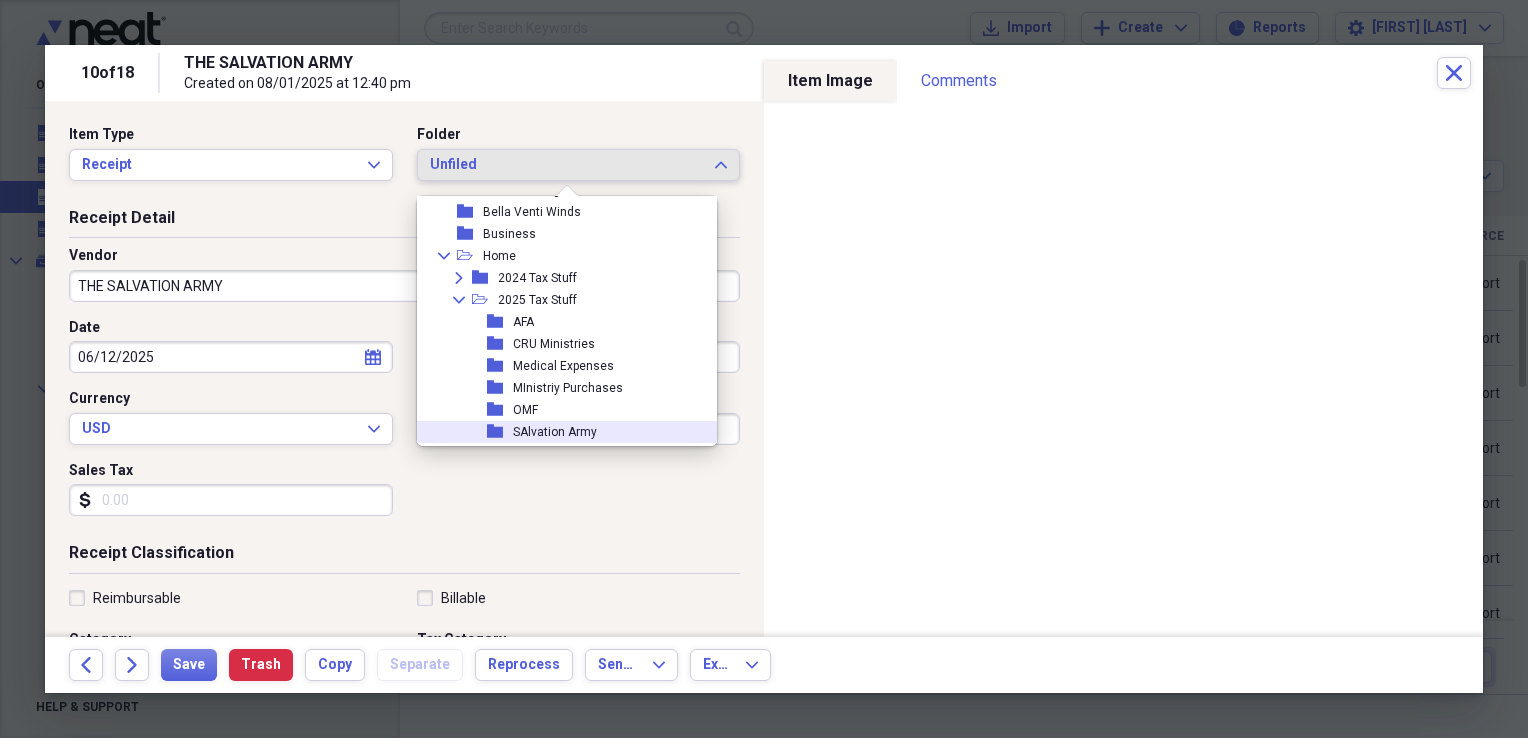click on "SAlvation Army" at bounding box center [555, 432] 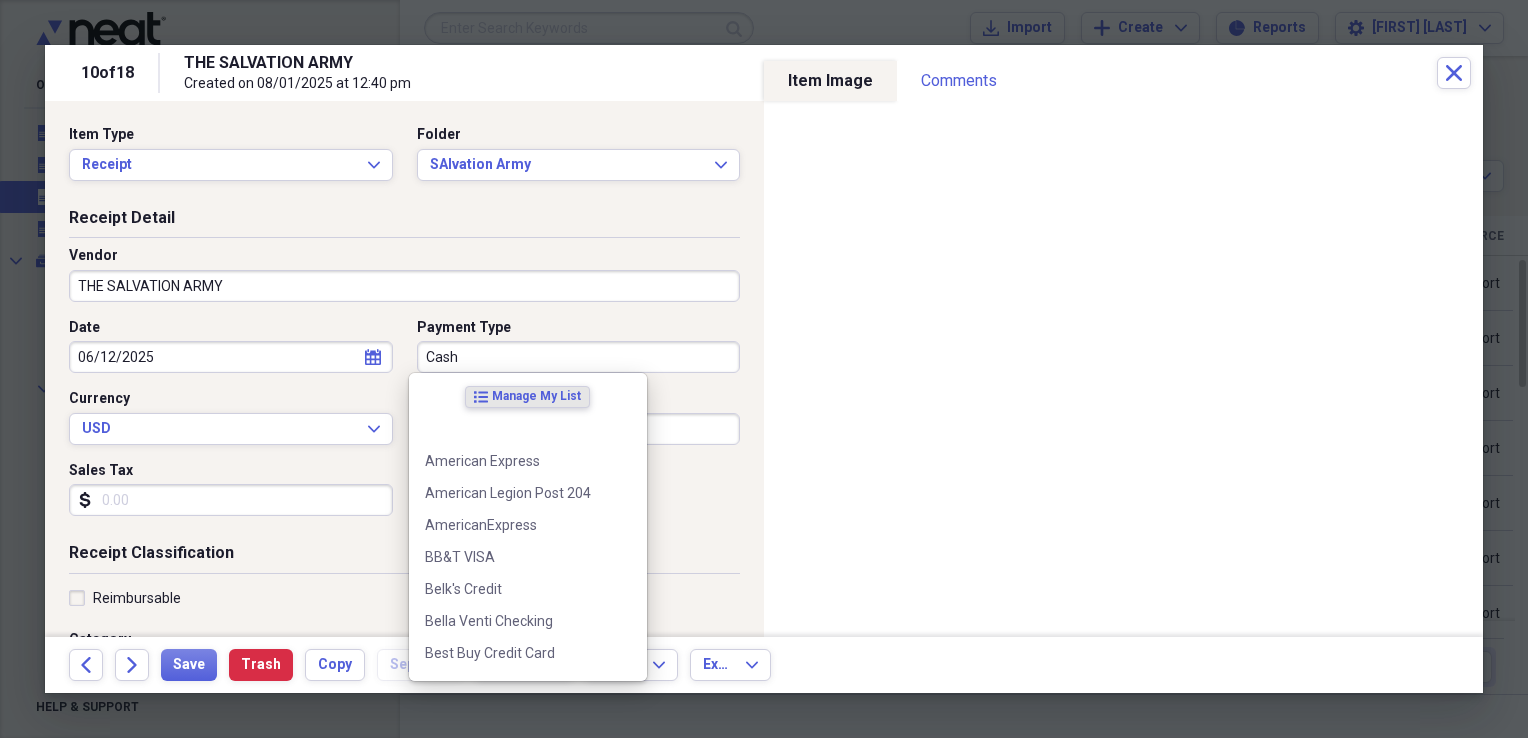 click on "Cash" at bounding box center (579, 357) 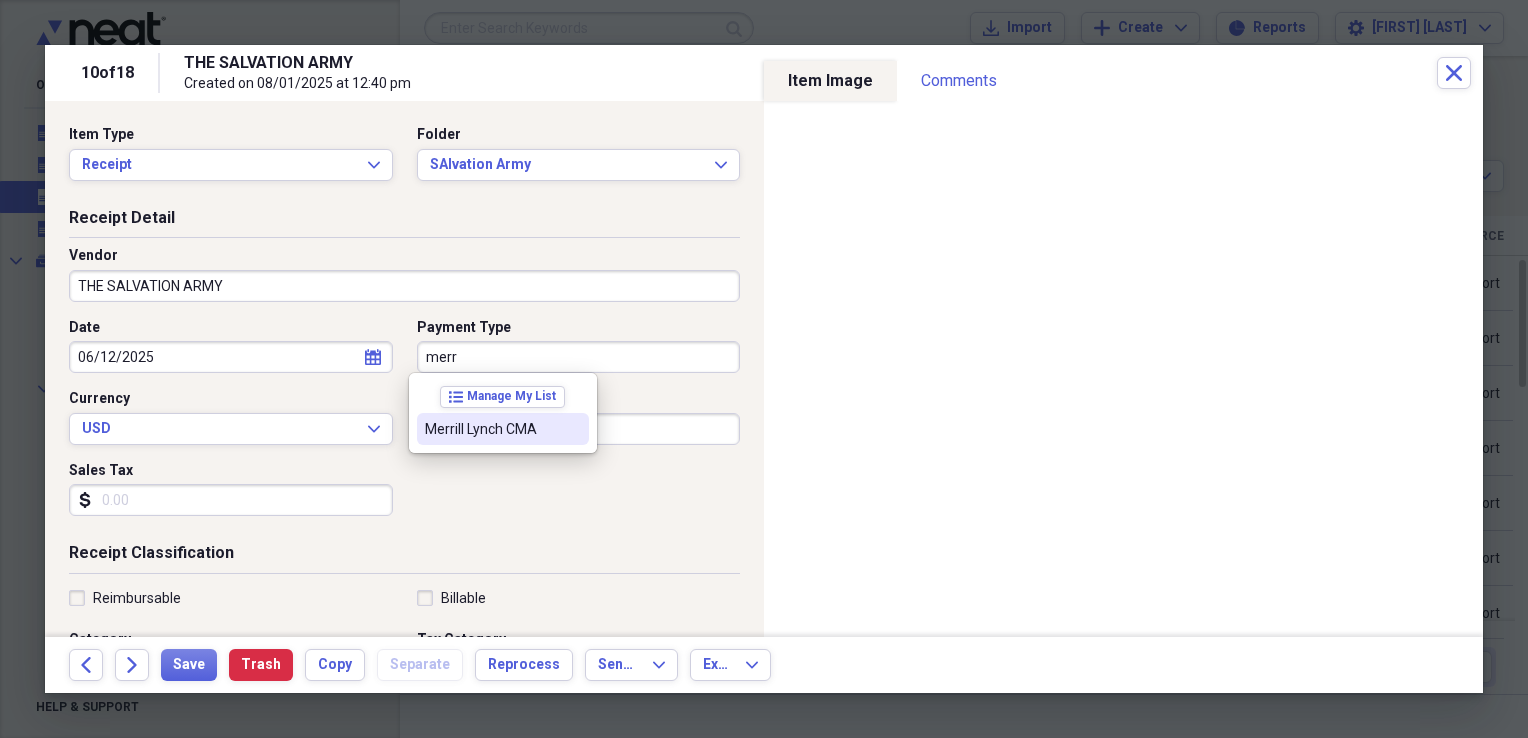 click on "list Manage My List [COMPANY] CMA" at bounding box center (503, 413) 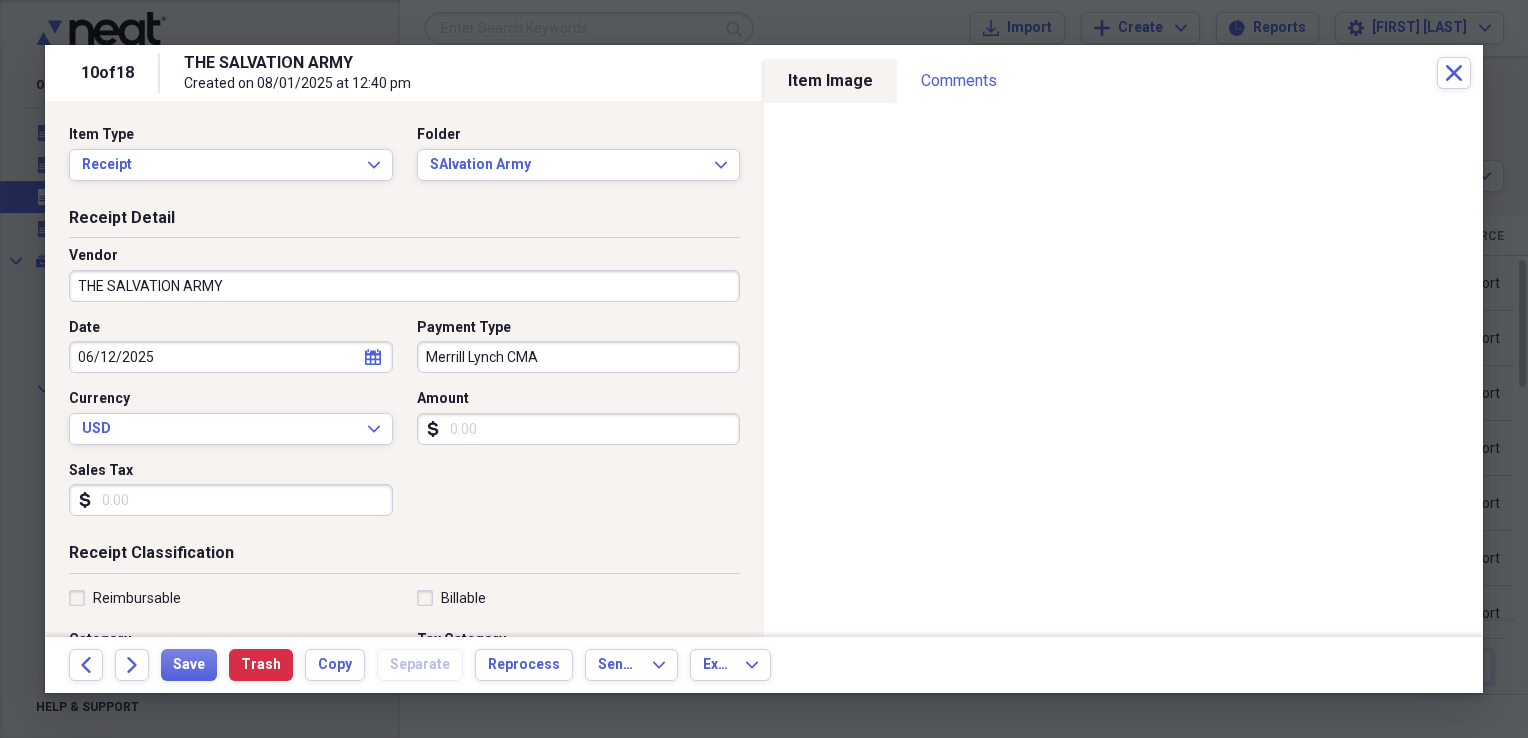 click on "Amount" at bounding box center (579, 429) 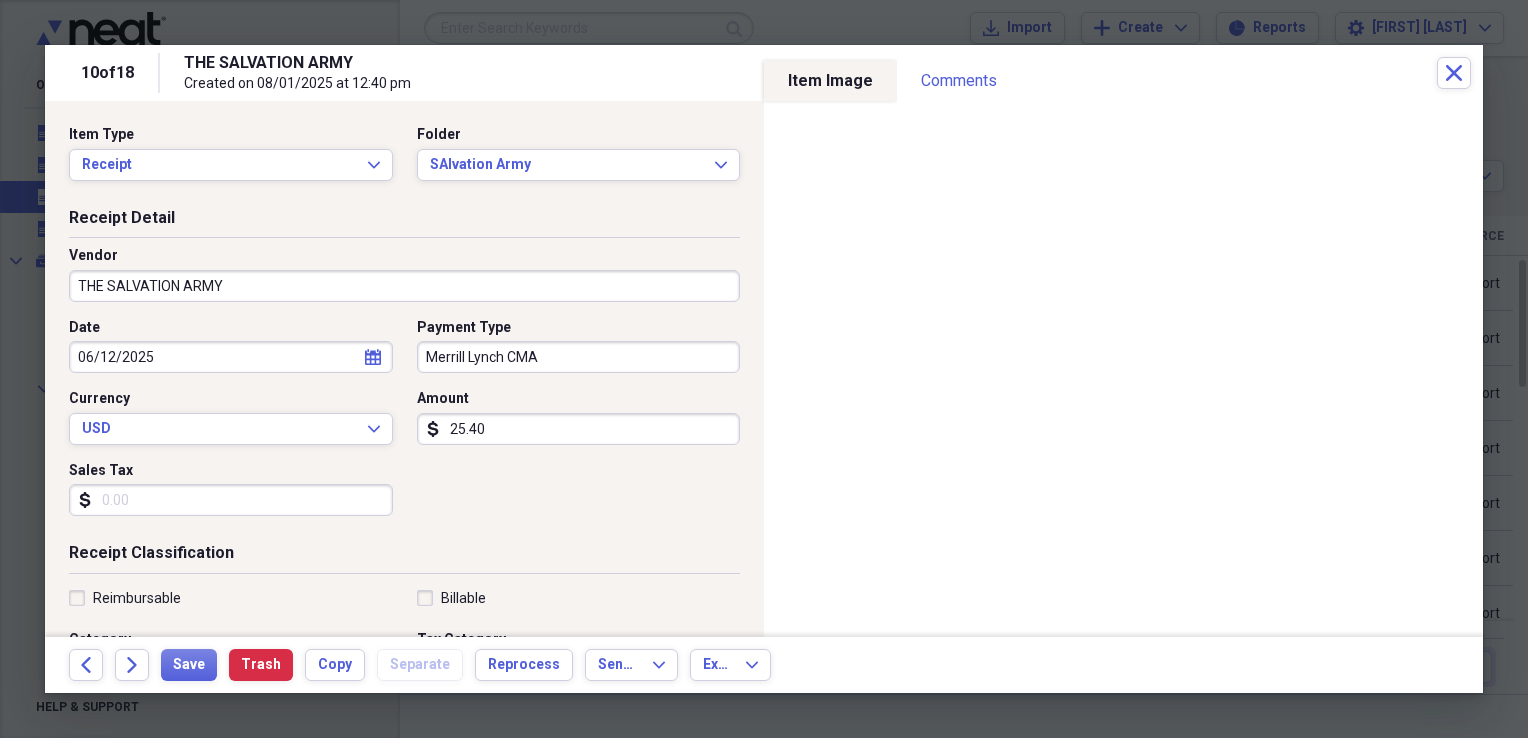 type on "25.40" 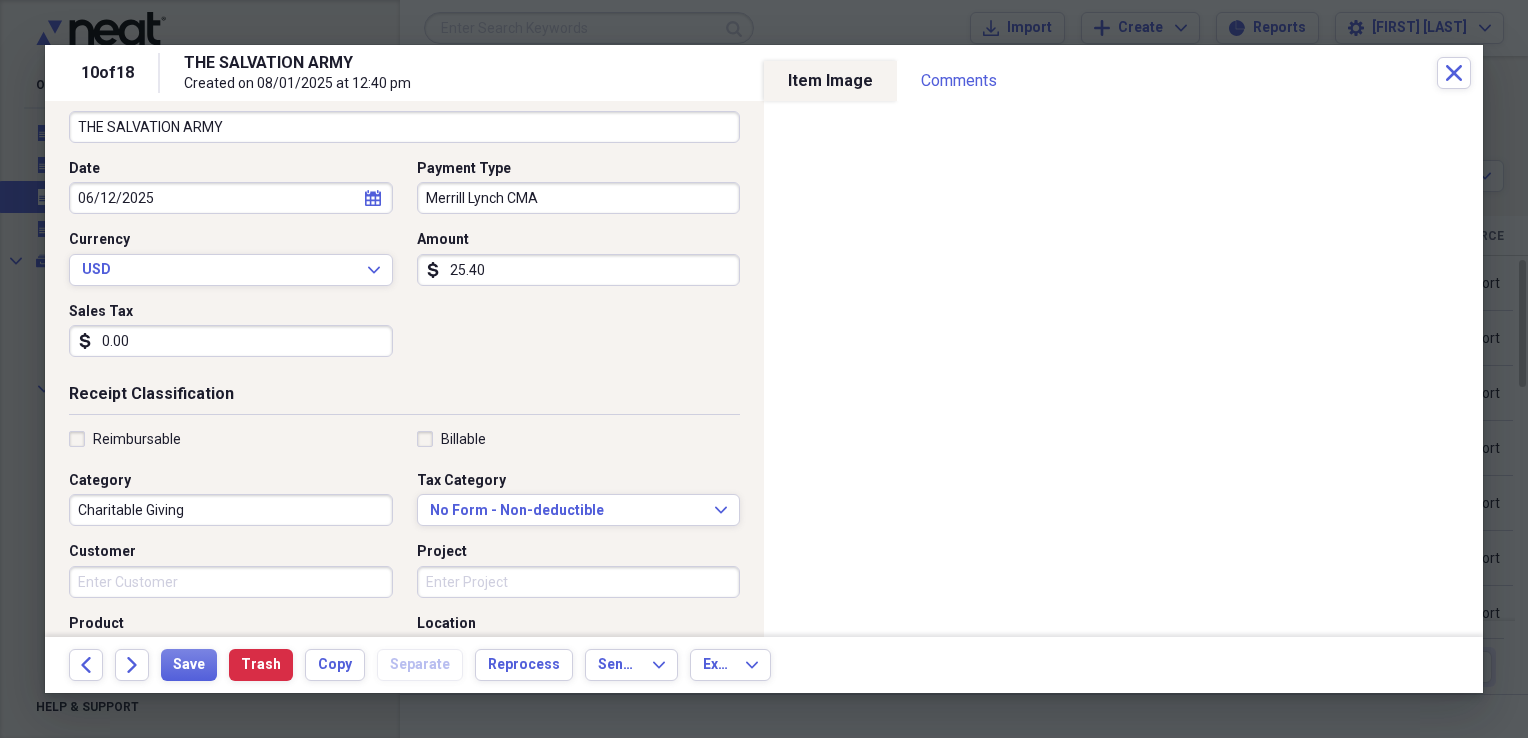 scroll, scrollTop: 164, scrollLeft: 0, axis: vertical 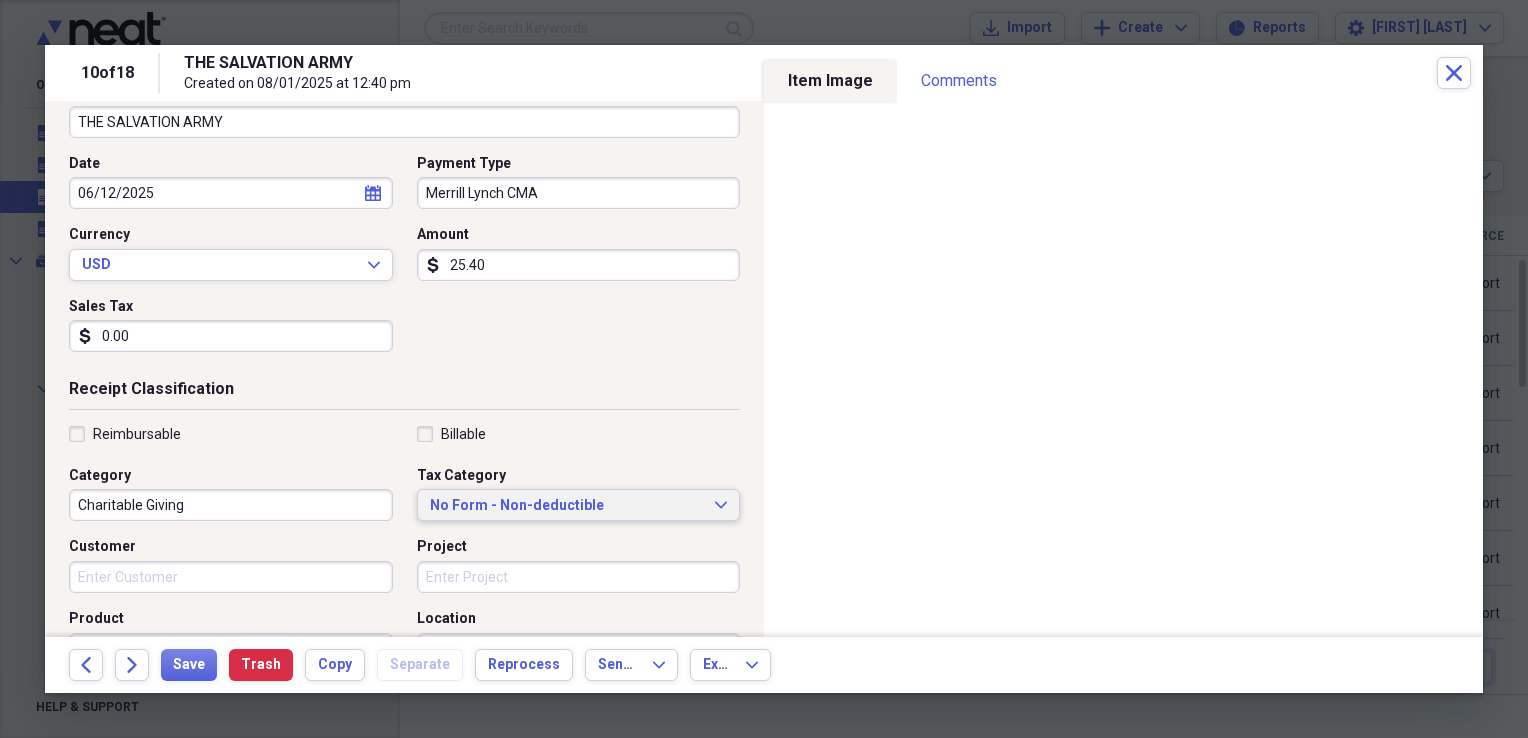 type on "0.00" 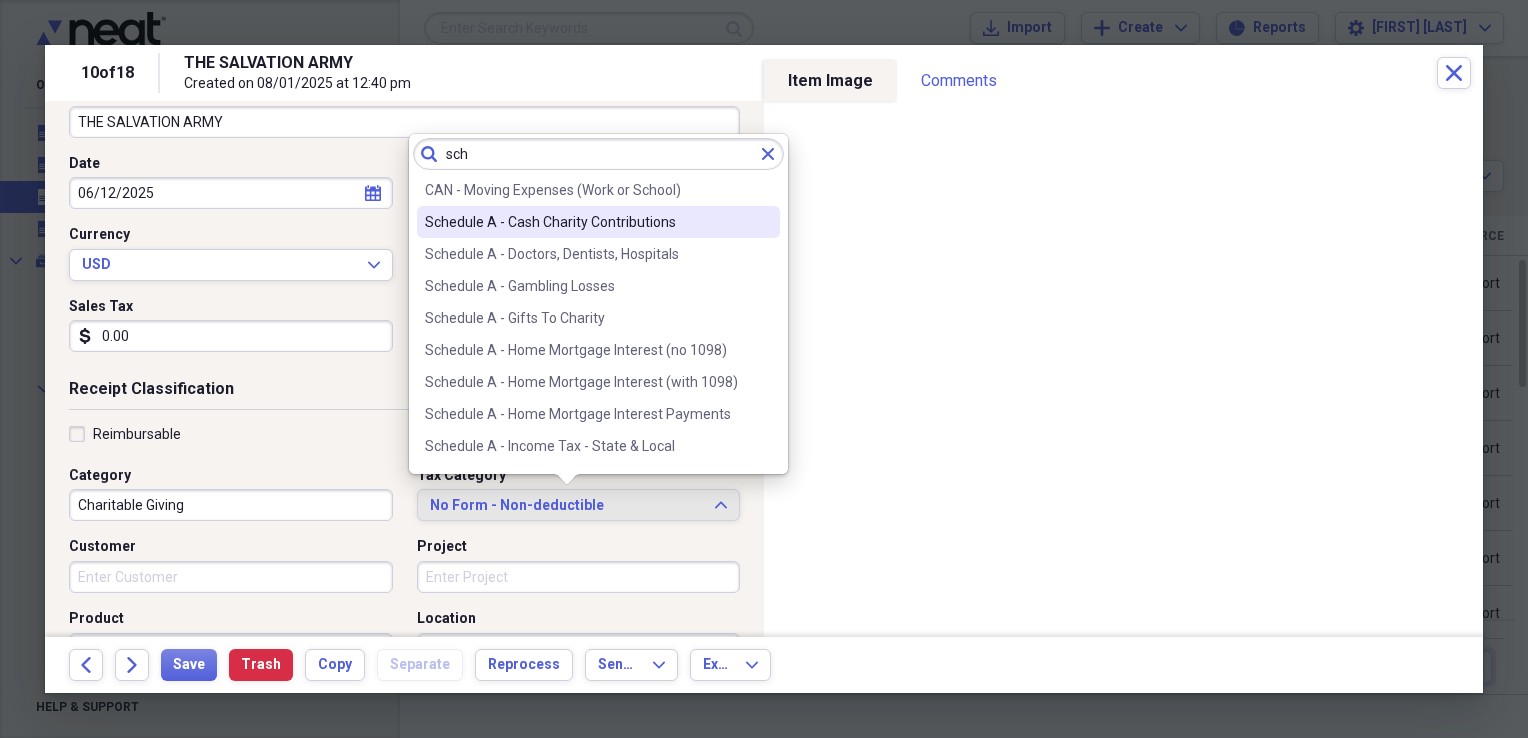 type on "sch" 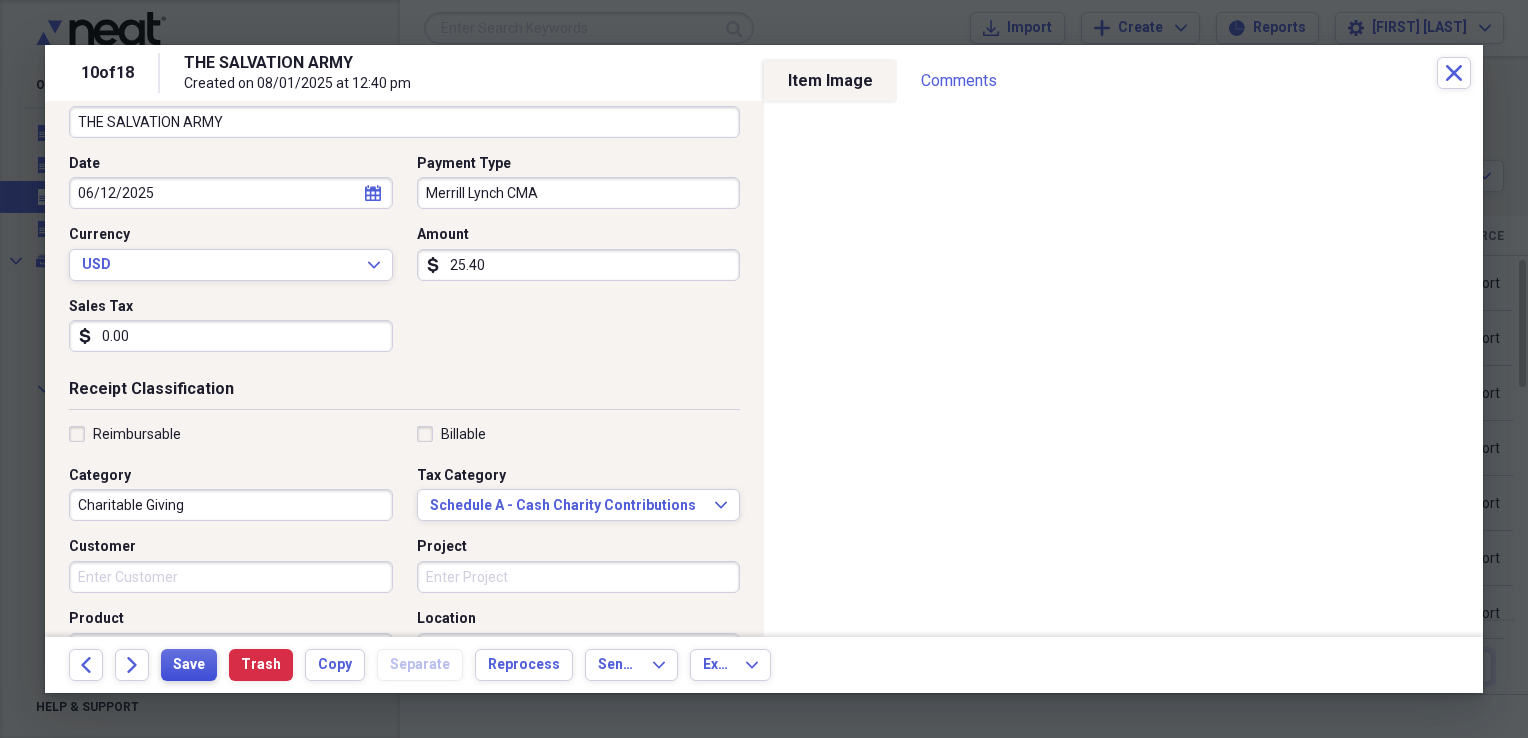 click on "Save" at bounding box center [189, 665] 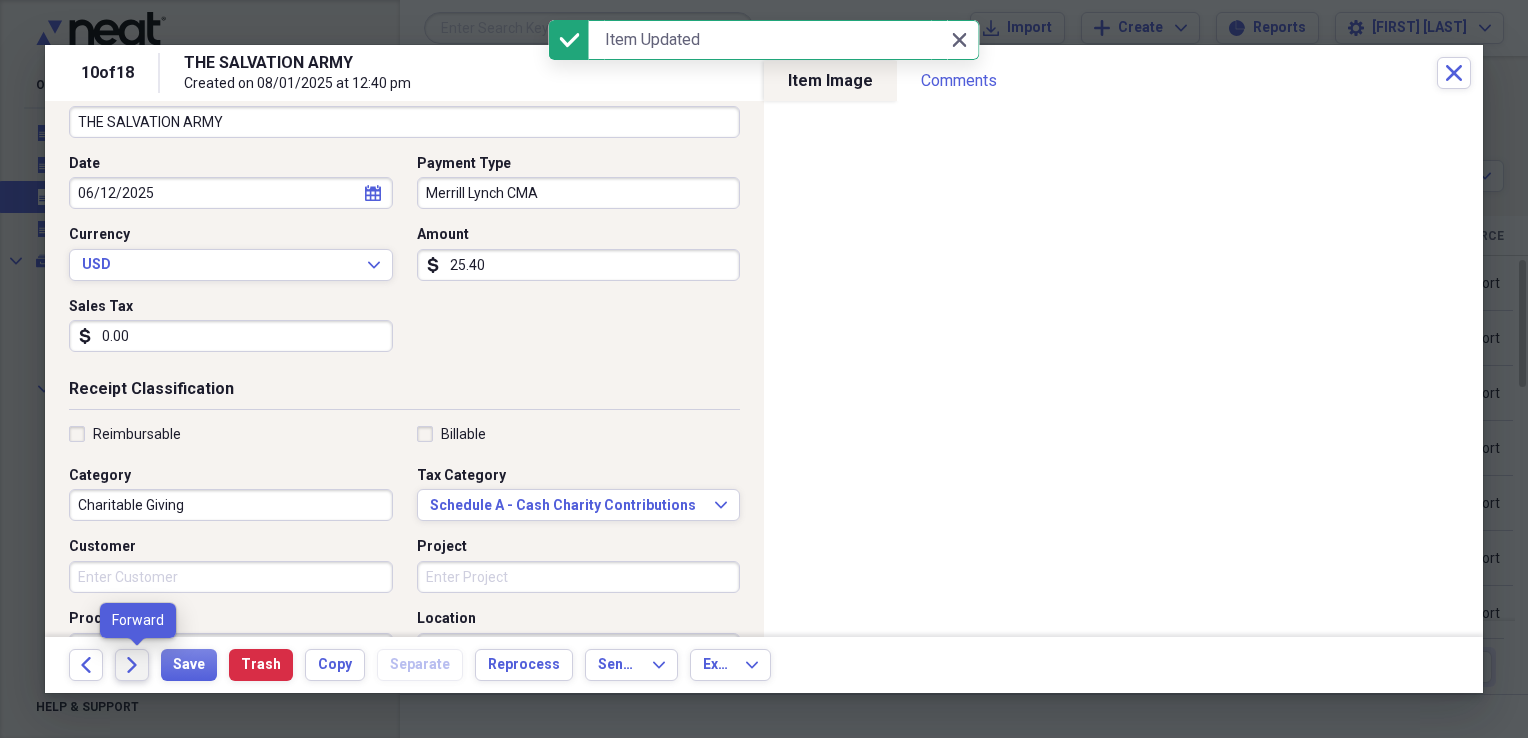 click 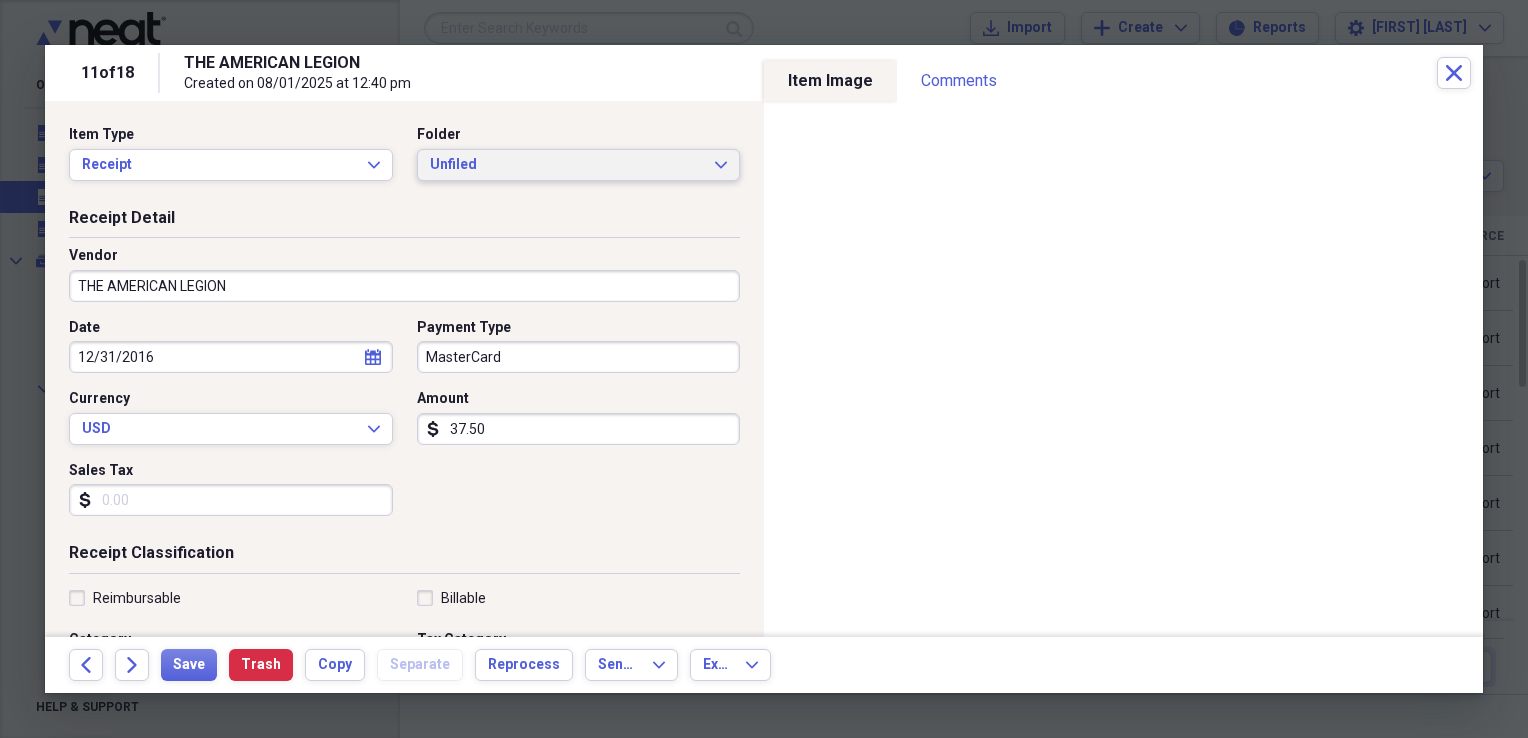 click on "Expand" 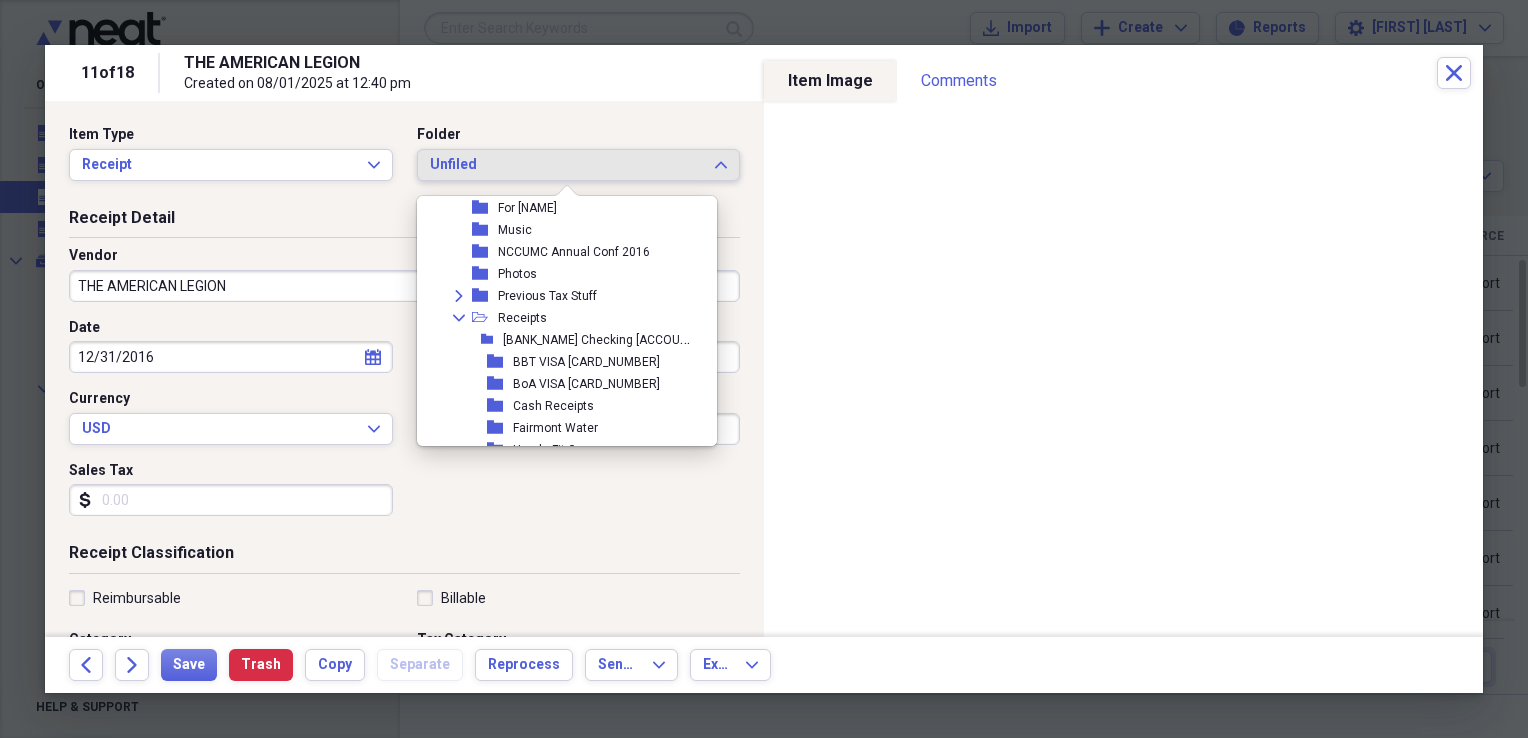 scroll, scrollTop: 707, scrollLeft: 0, axis: vertical 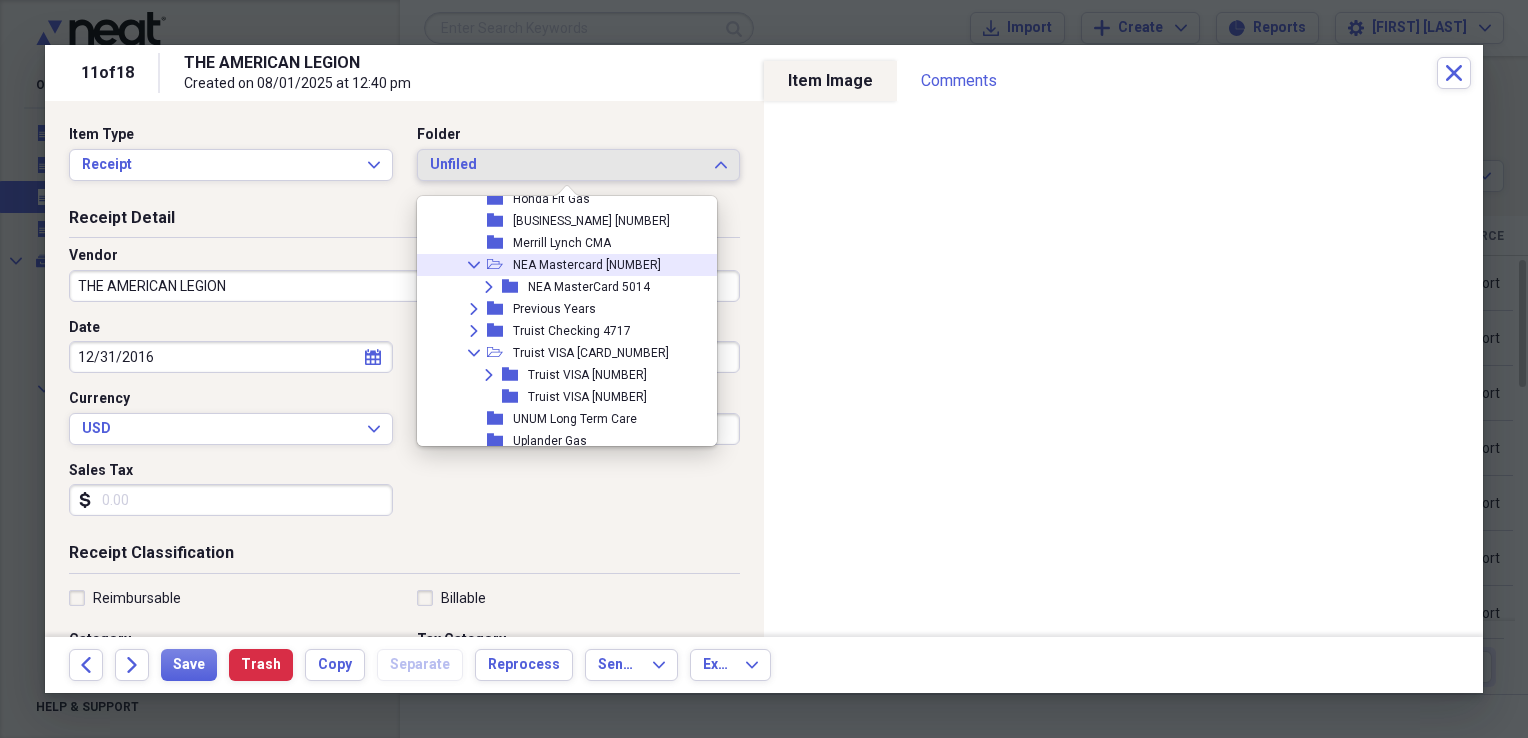 click on "NEA Mastercard [NUMBER]" at bounding box center [587, 265] 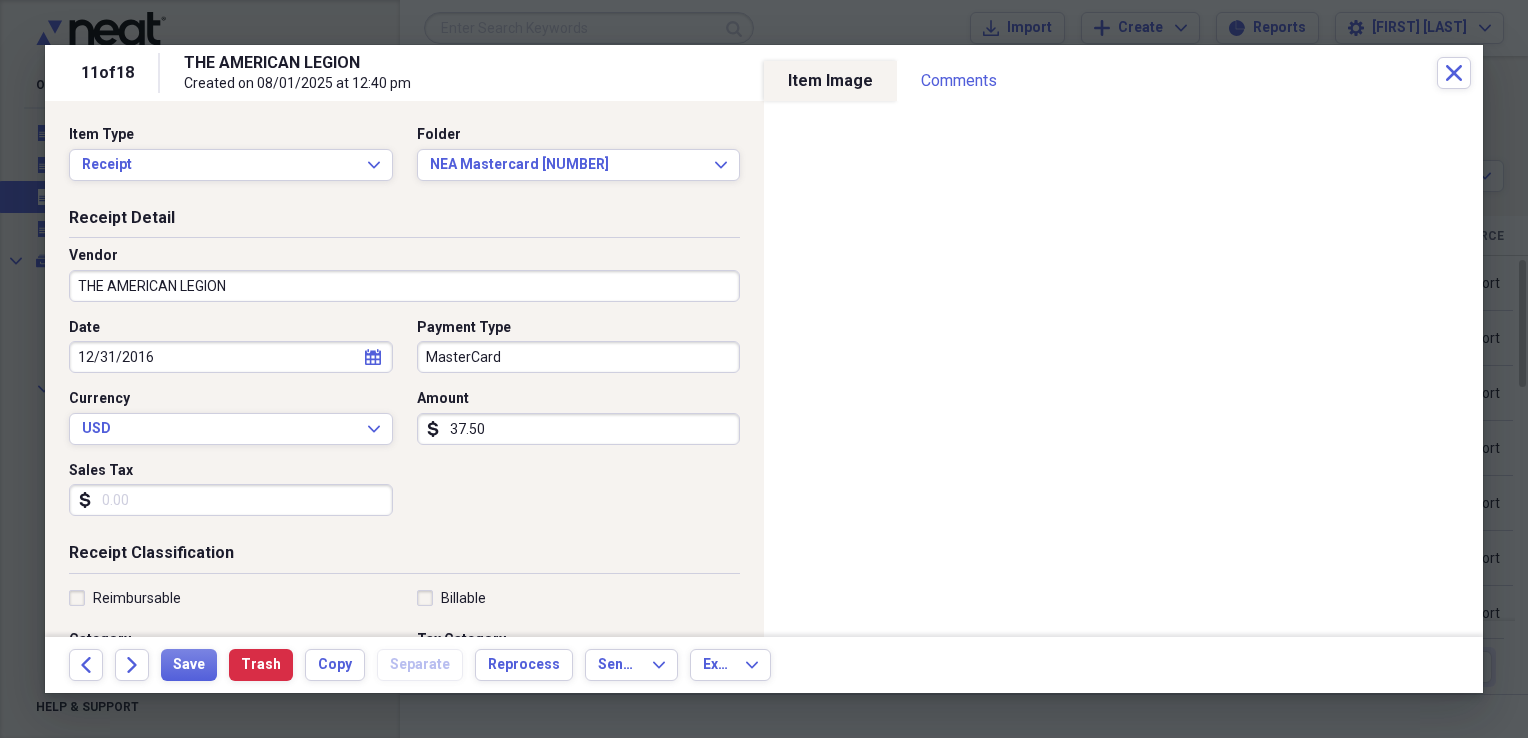 click on "12/31/2016" at bounding box center [231, 357] 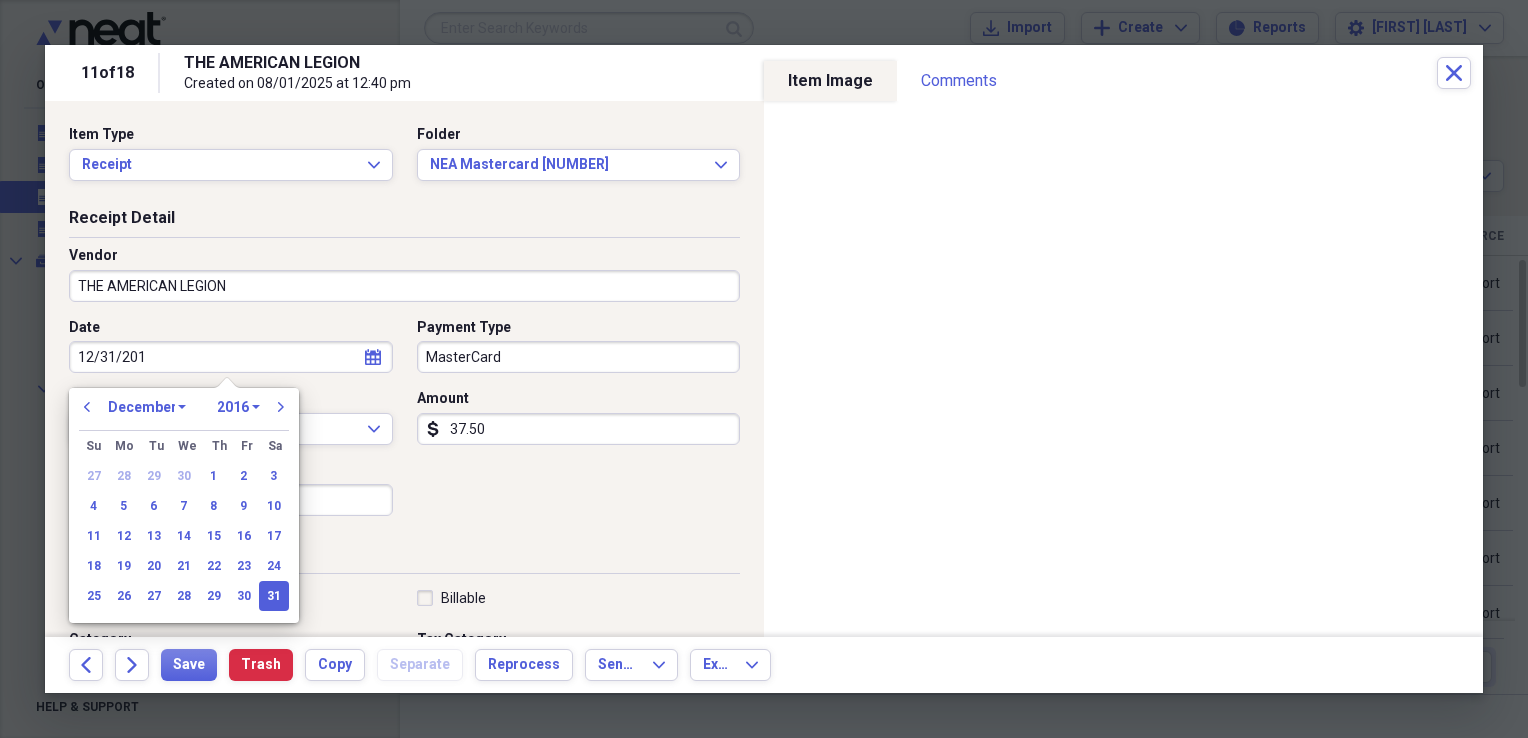 type on "12/31/20" 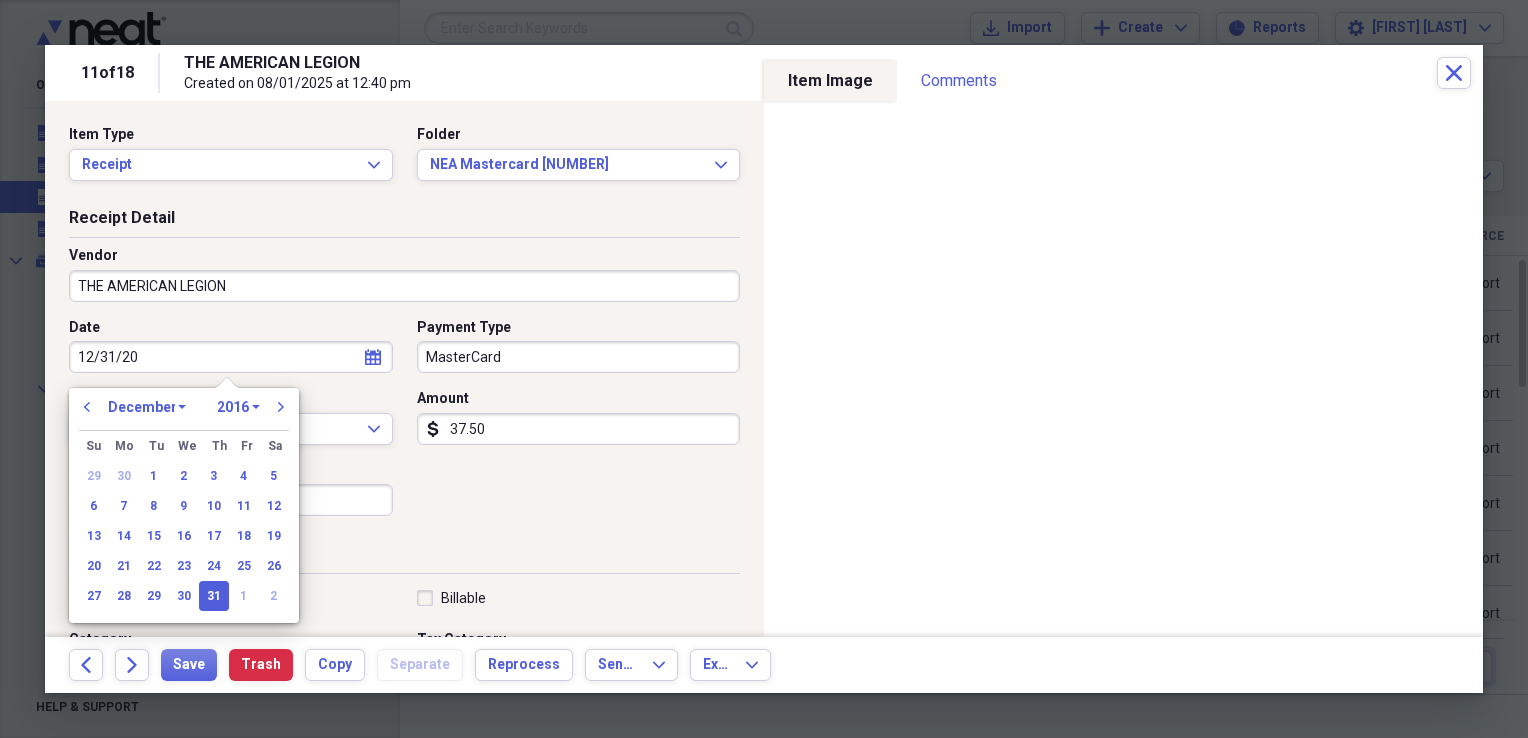 select on "2020" 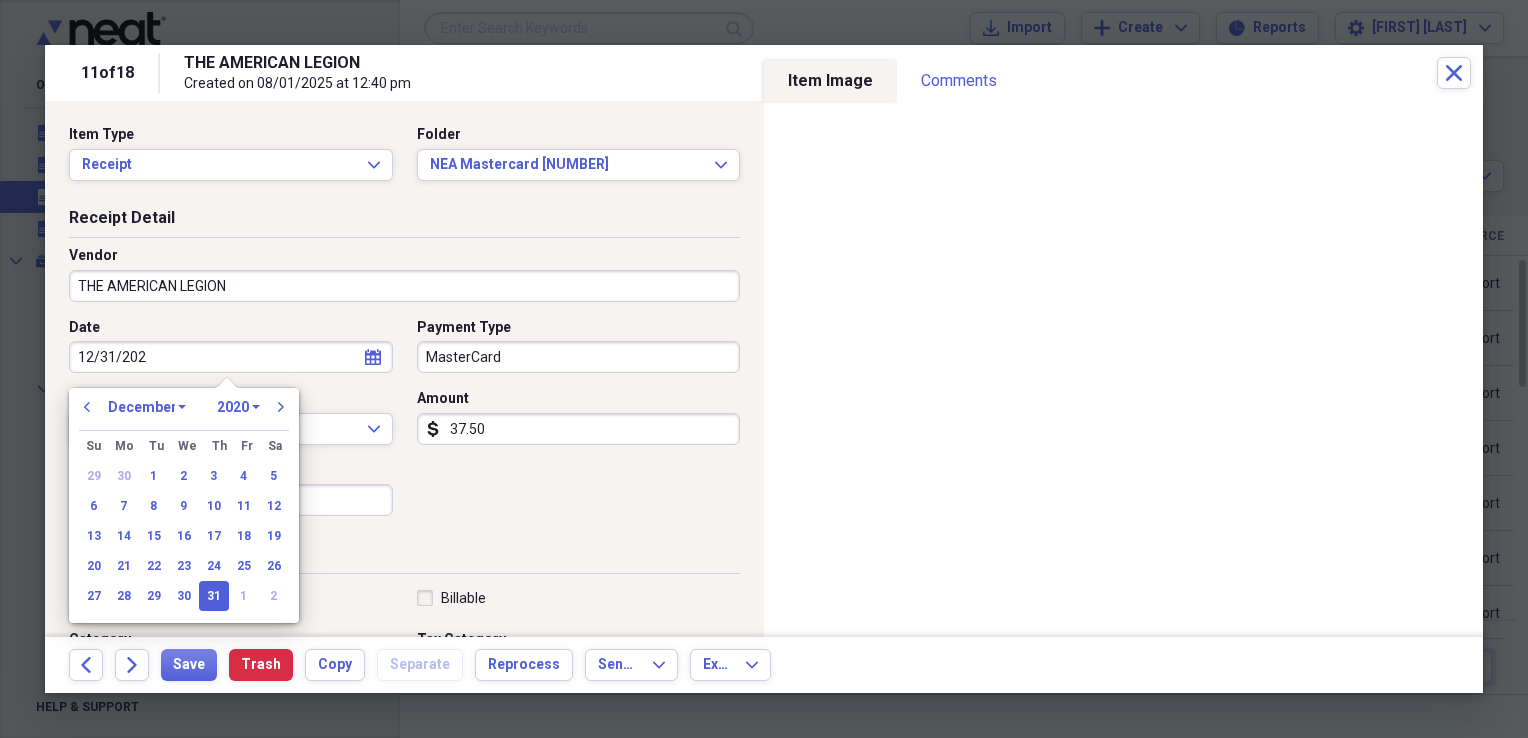 type on "12/31/2025" 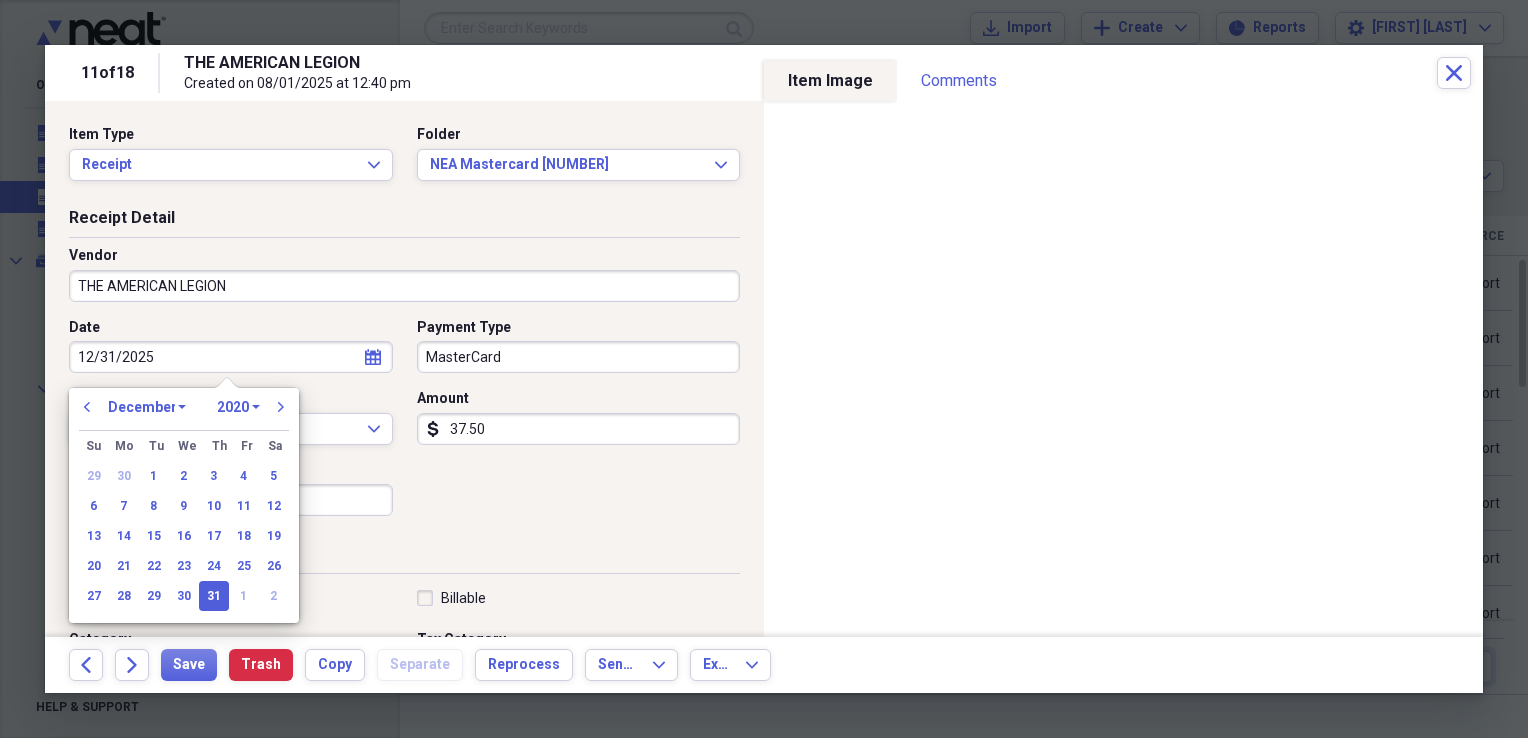 select on "2025" 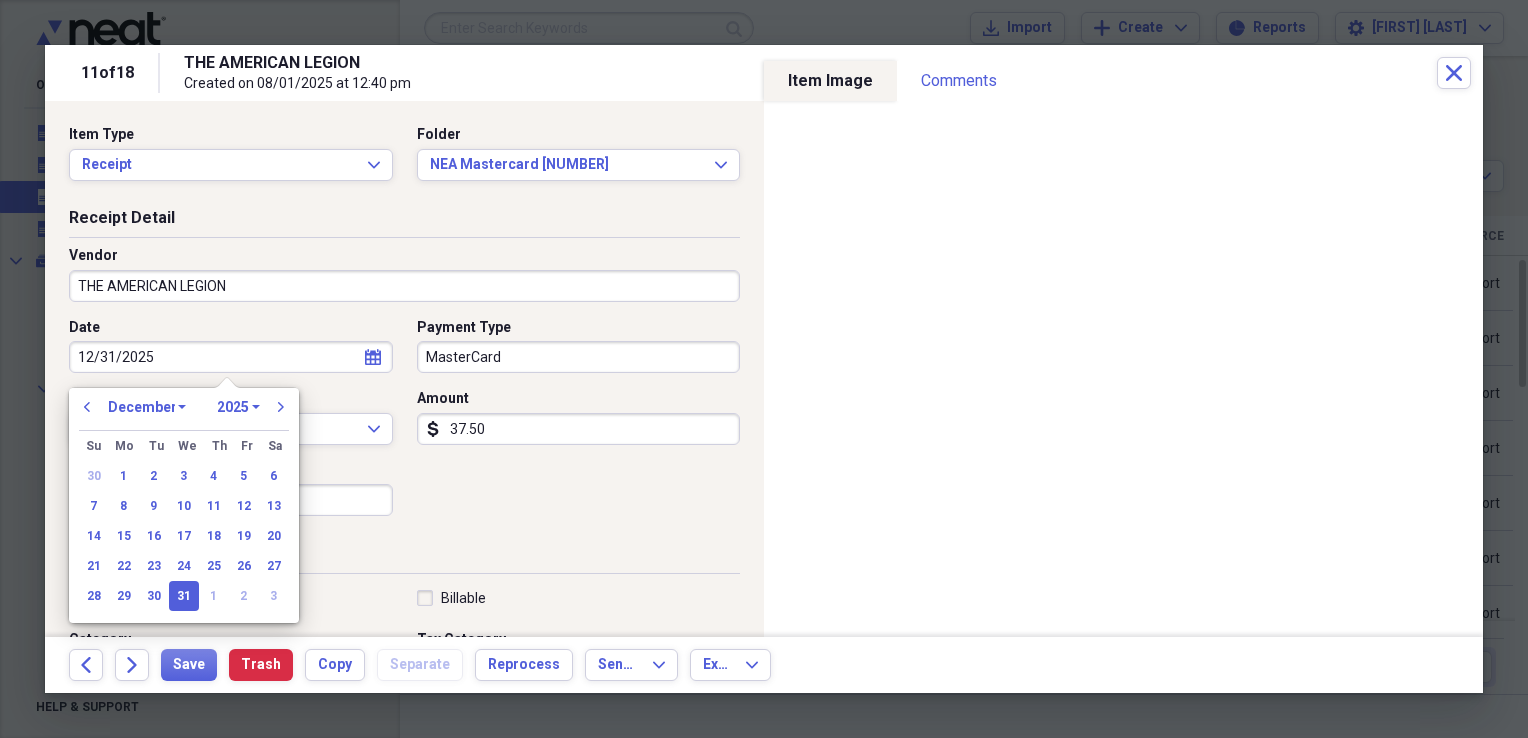 type on "12/31/2025" 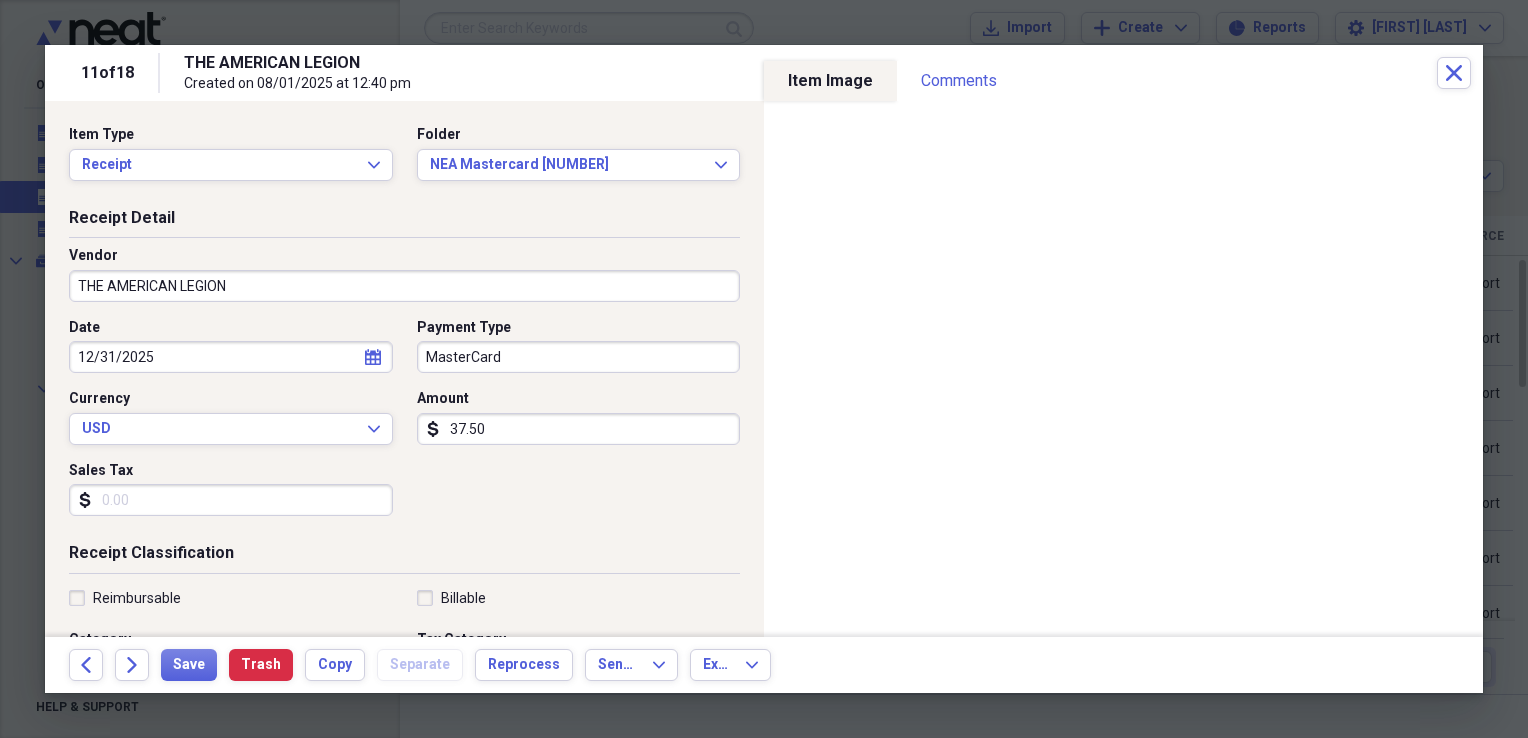 click on "Vendor THE AMERICAN LEGION" at bounding box center (404, 282) 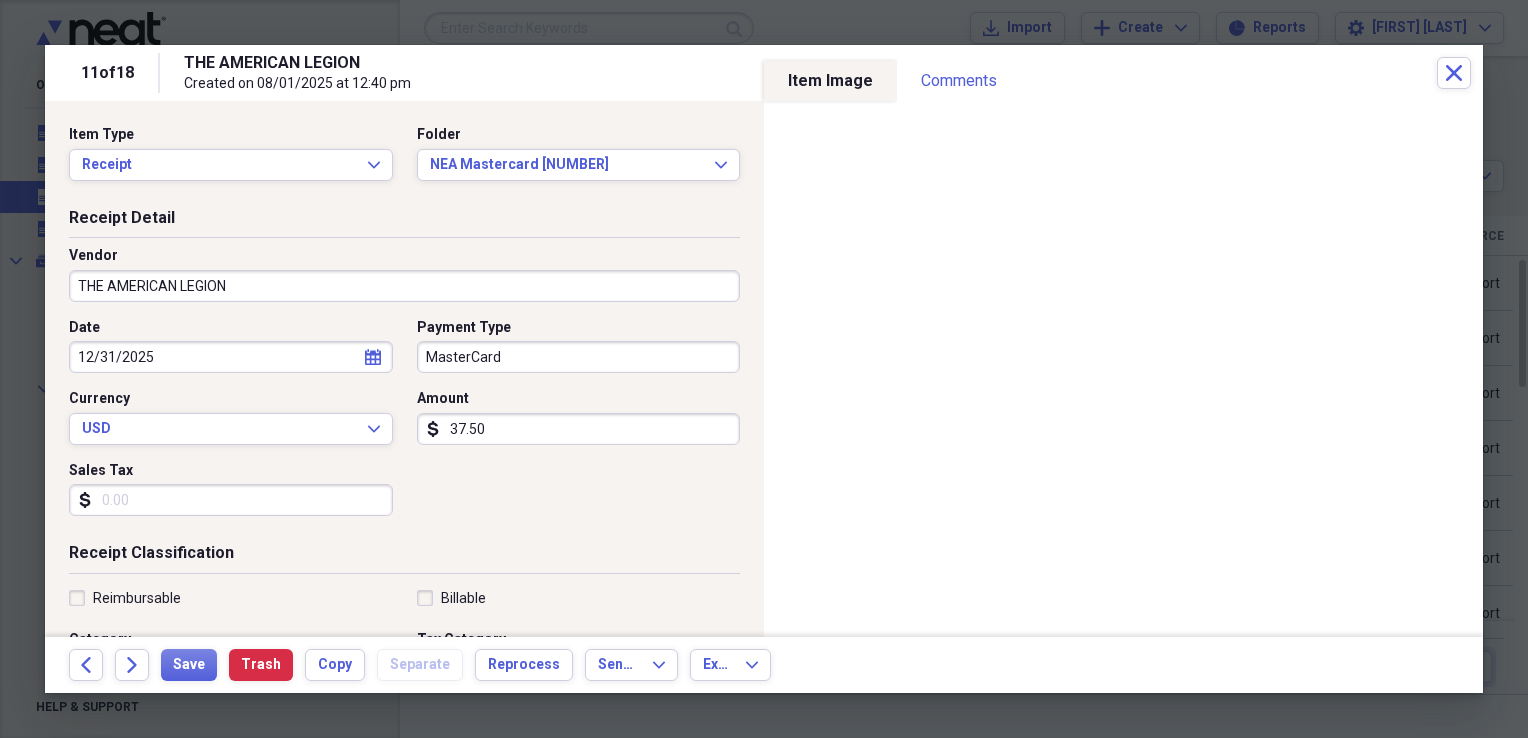 click on "Sales Tax" at bounding box center [231, 500] 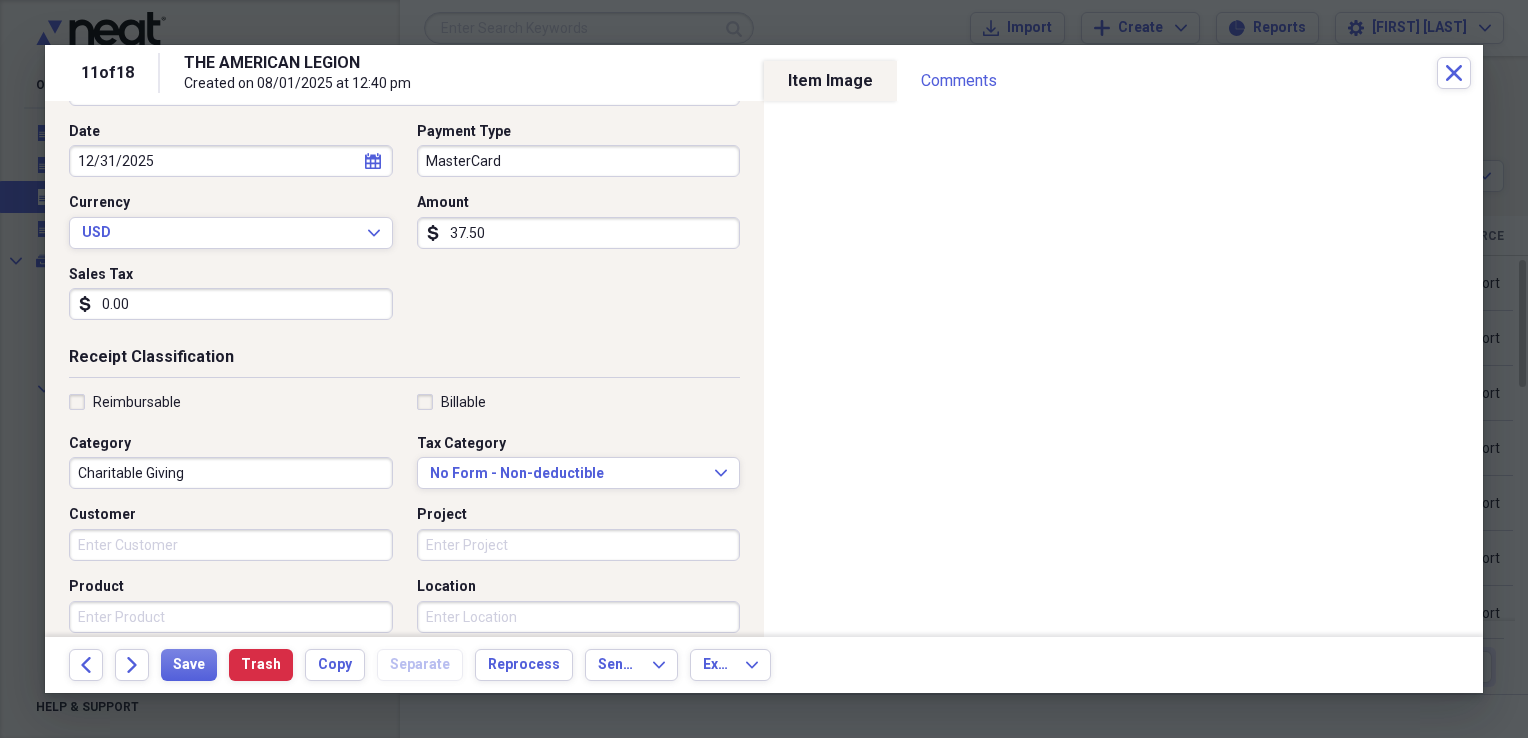 scroll, scrollTop: 192, scrollLeft: 0, axis: vertical 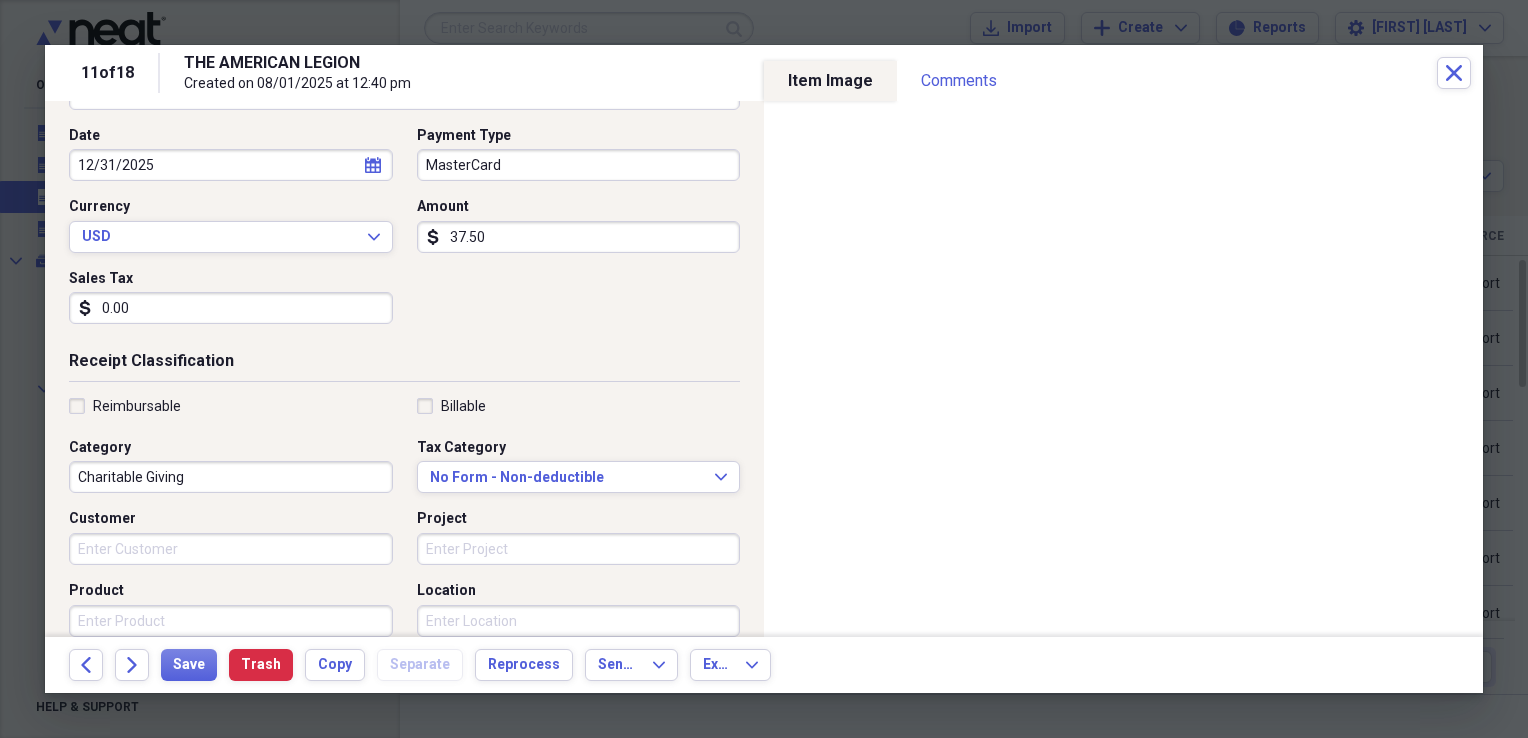 type on "0.00" 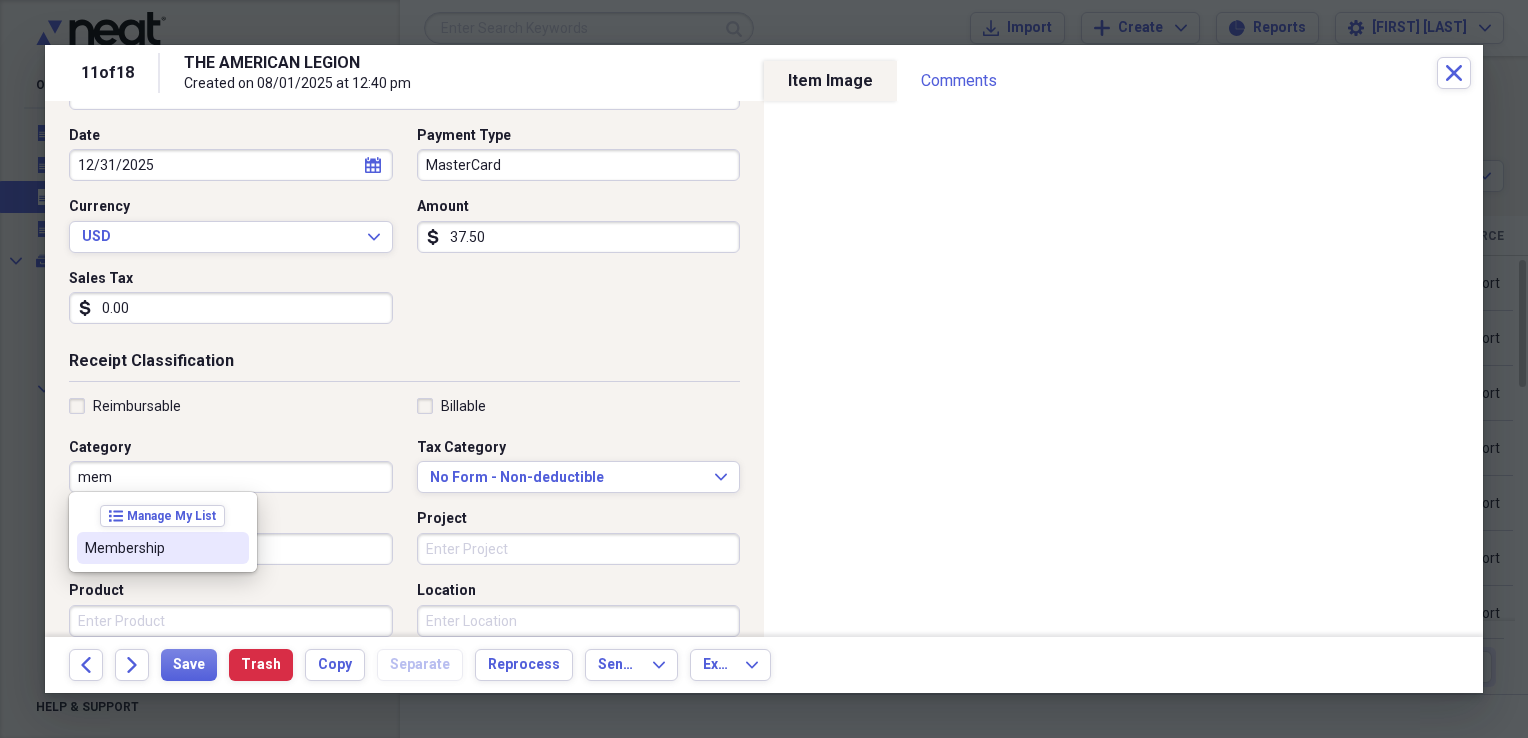 click on "Membership" at bounding box center (151, 548) 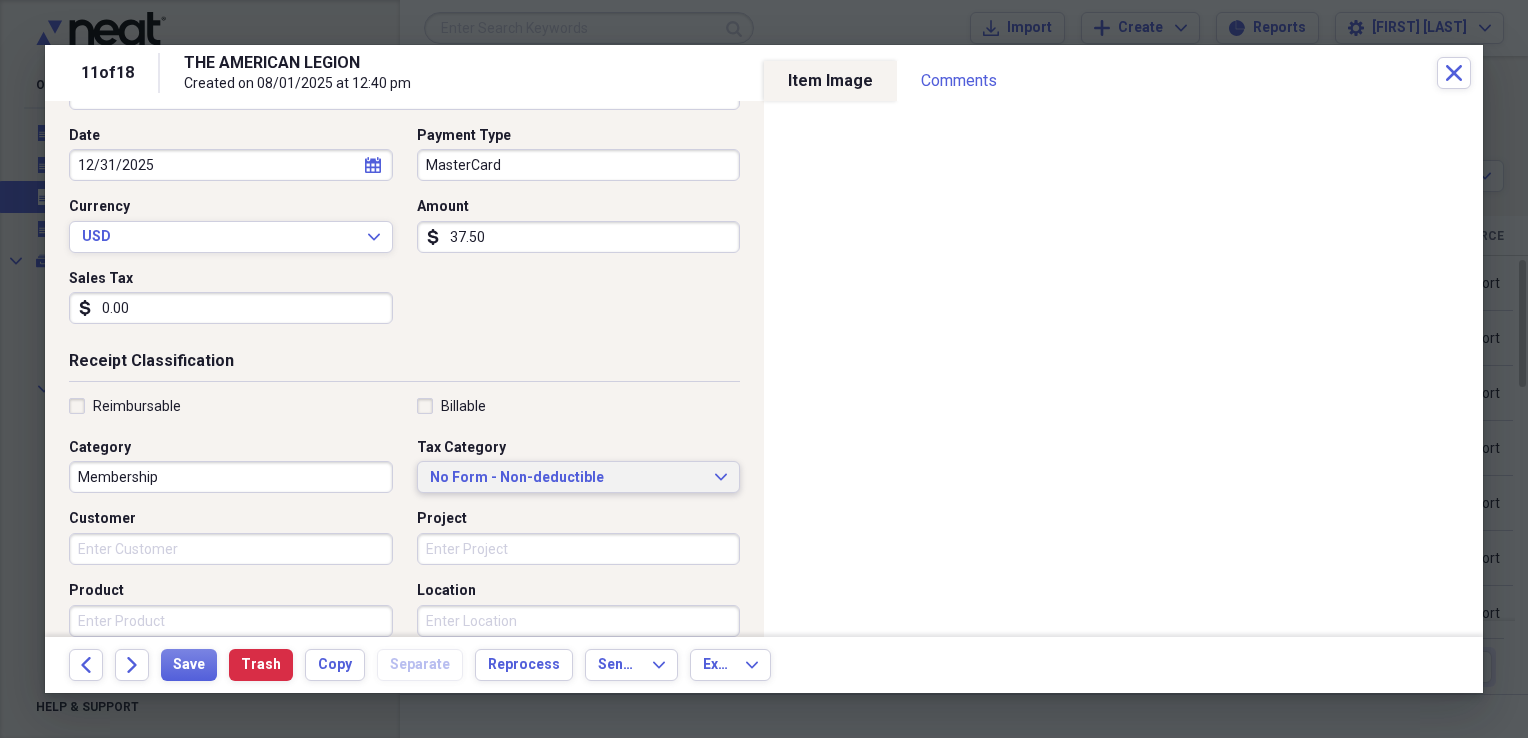 click on "No Form - Non-deductible" at bounding box center (567, 478) 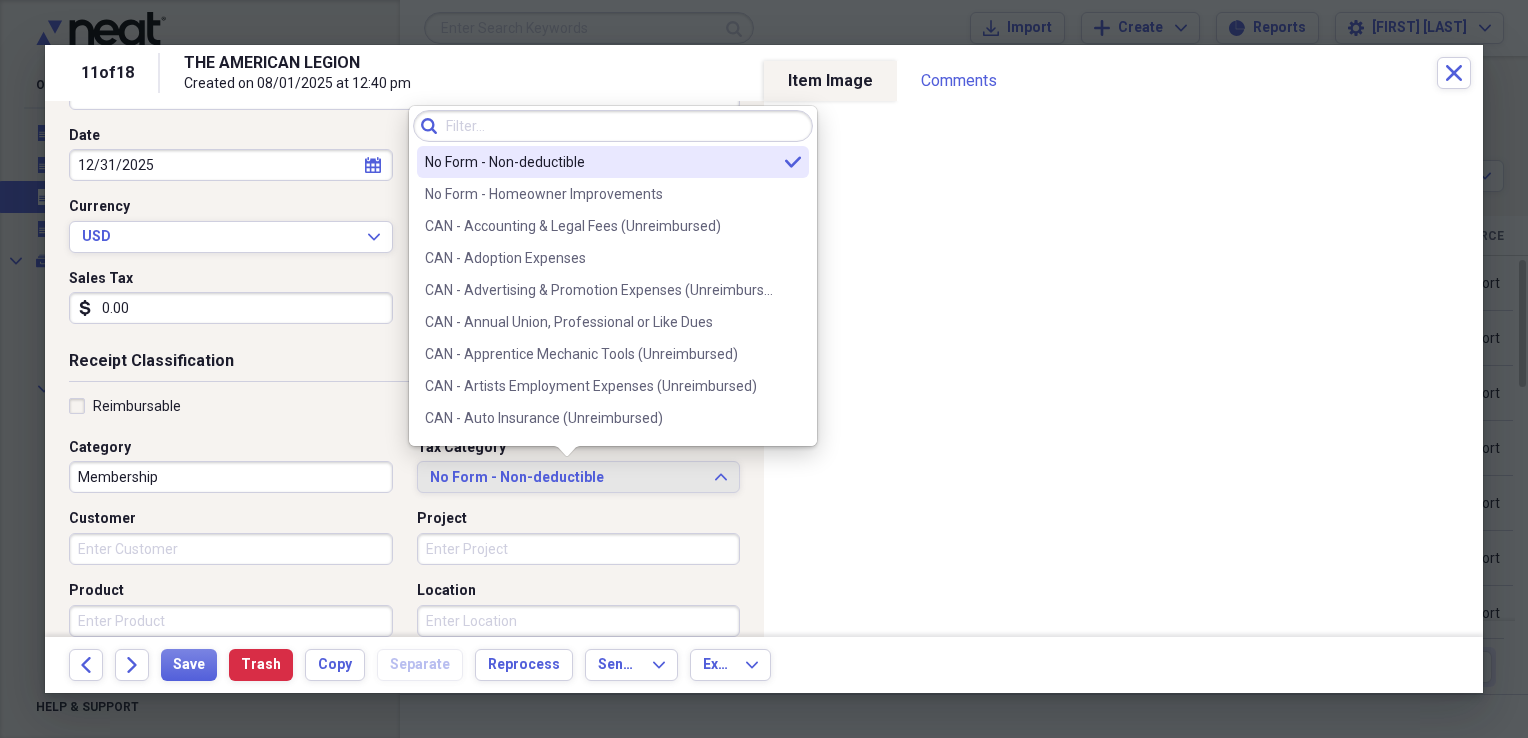 click on "No Form - Non-deductible" at bounding box center (601, 162) 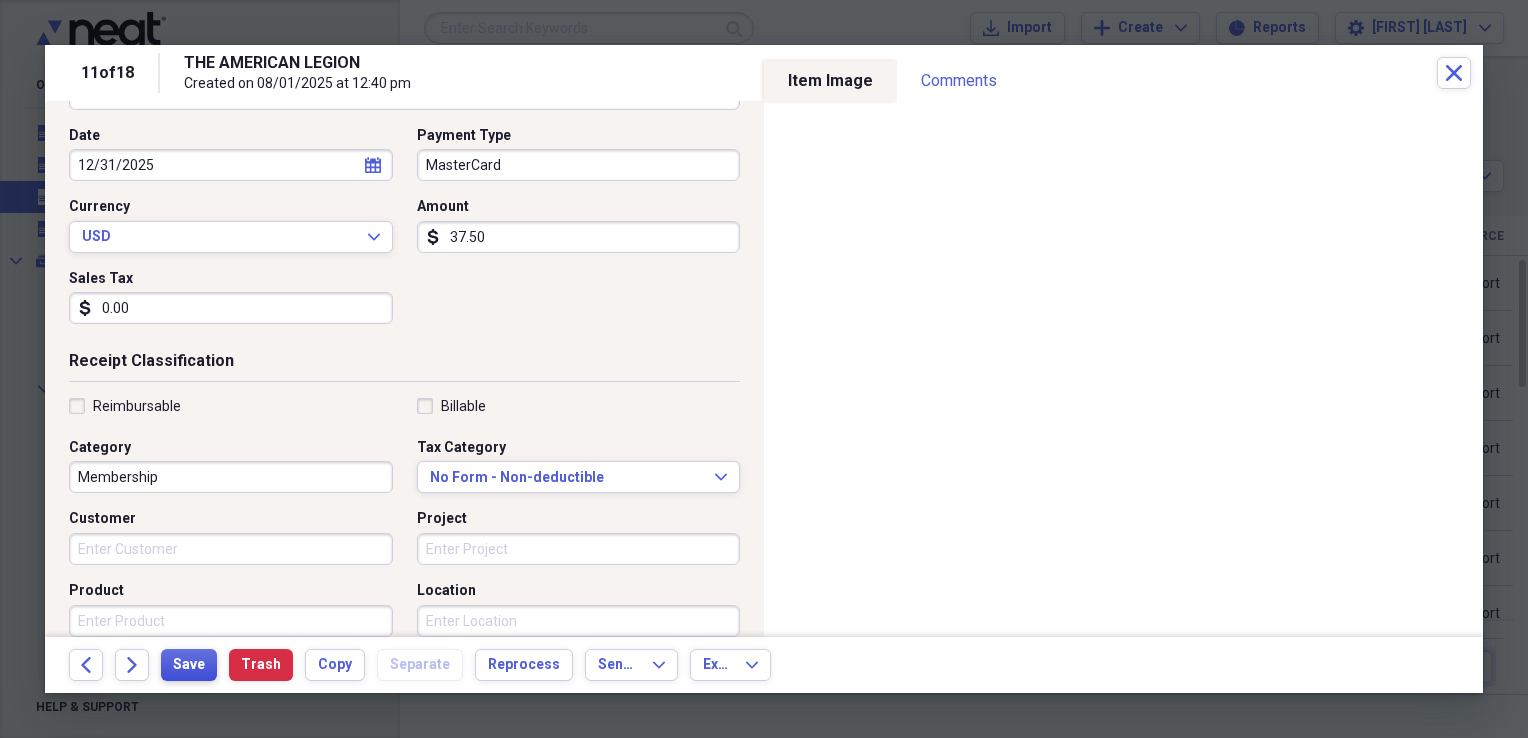 click on "Save" at bounding box center (189, 665) 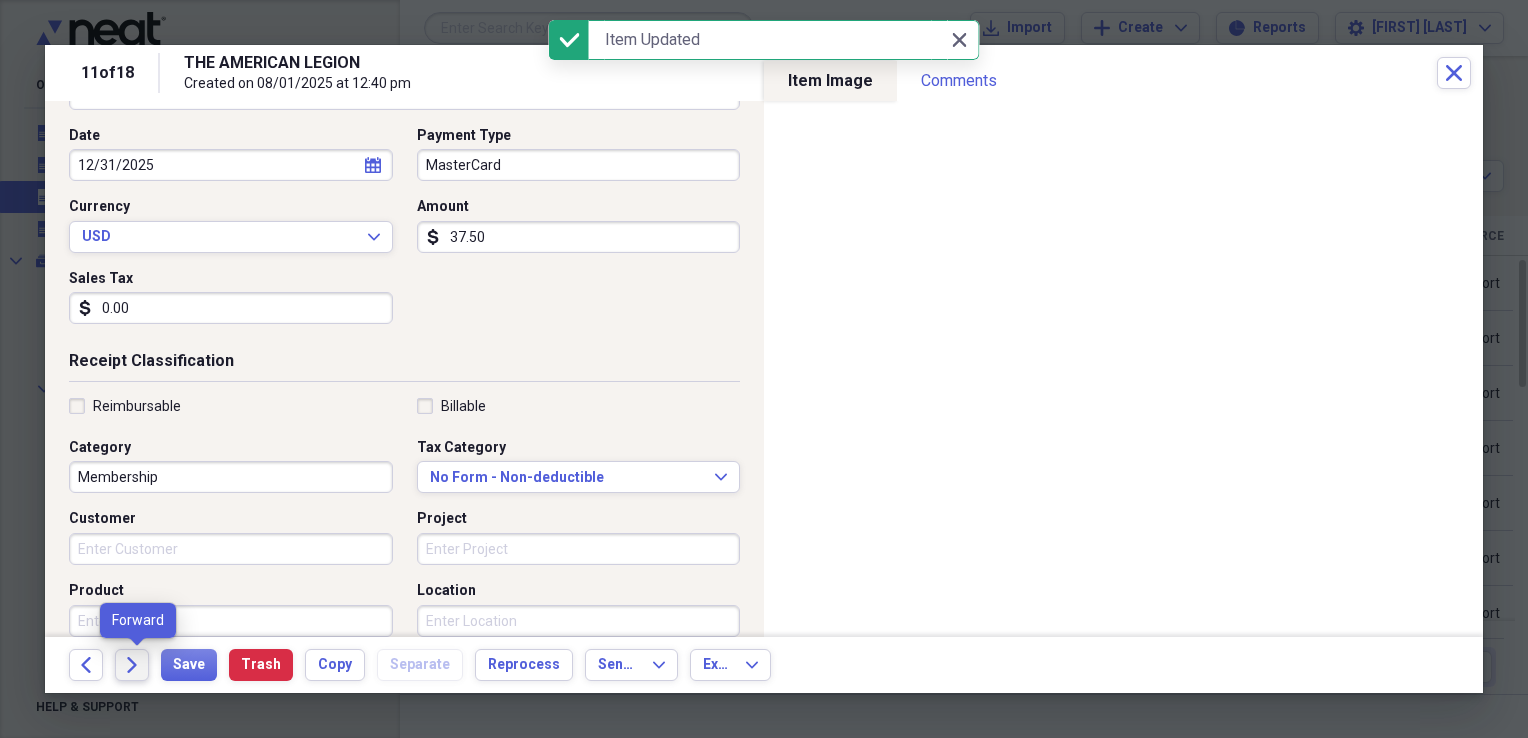 click on "Forward" 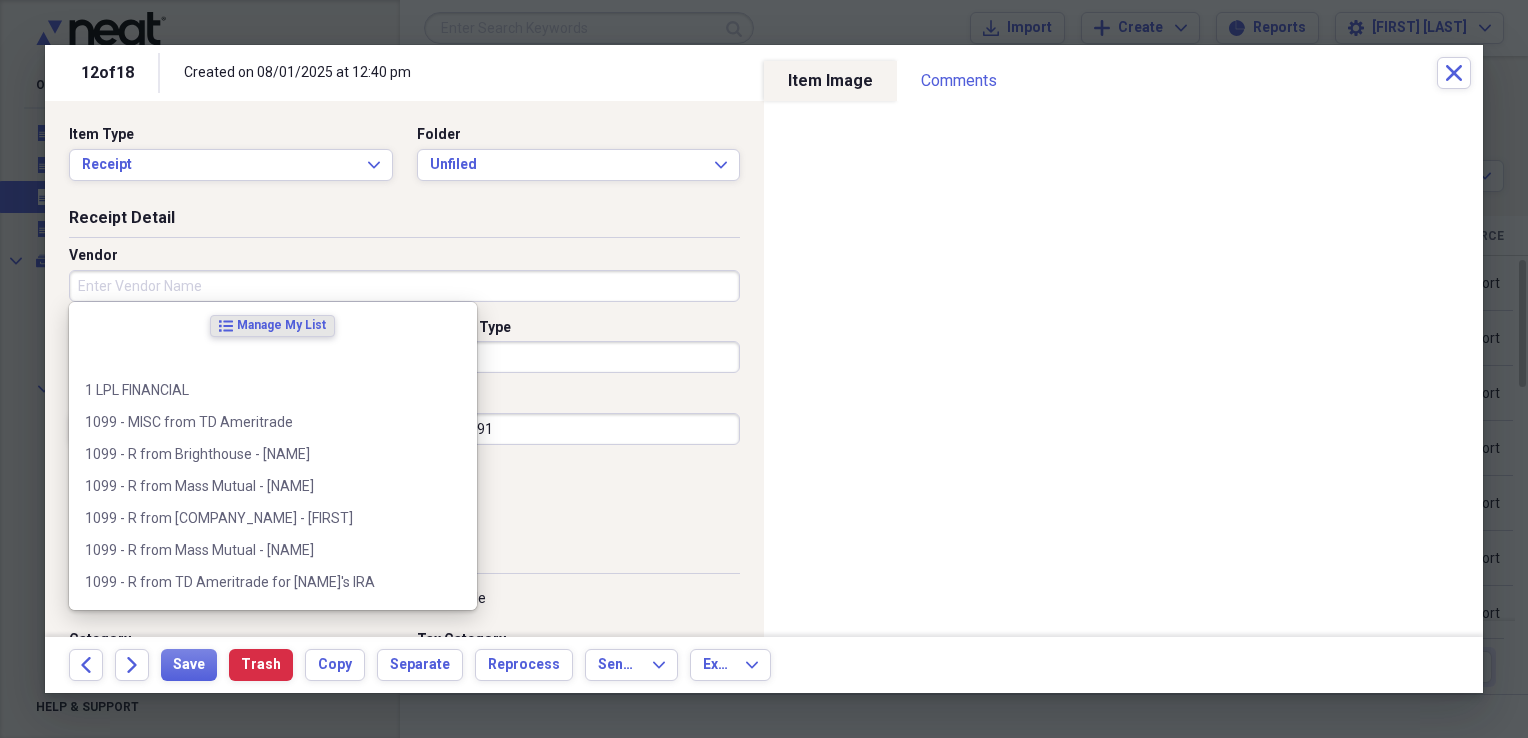 click on "Vendor" at bounding box center (404, 286) 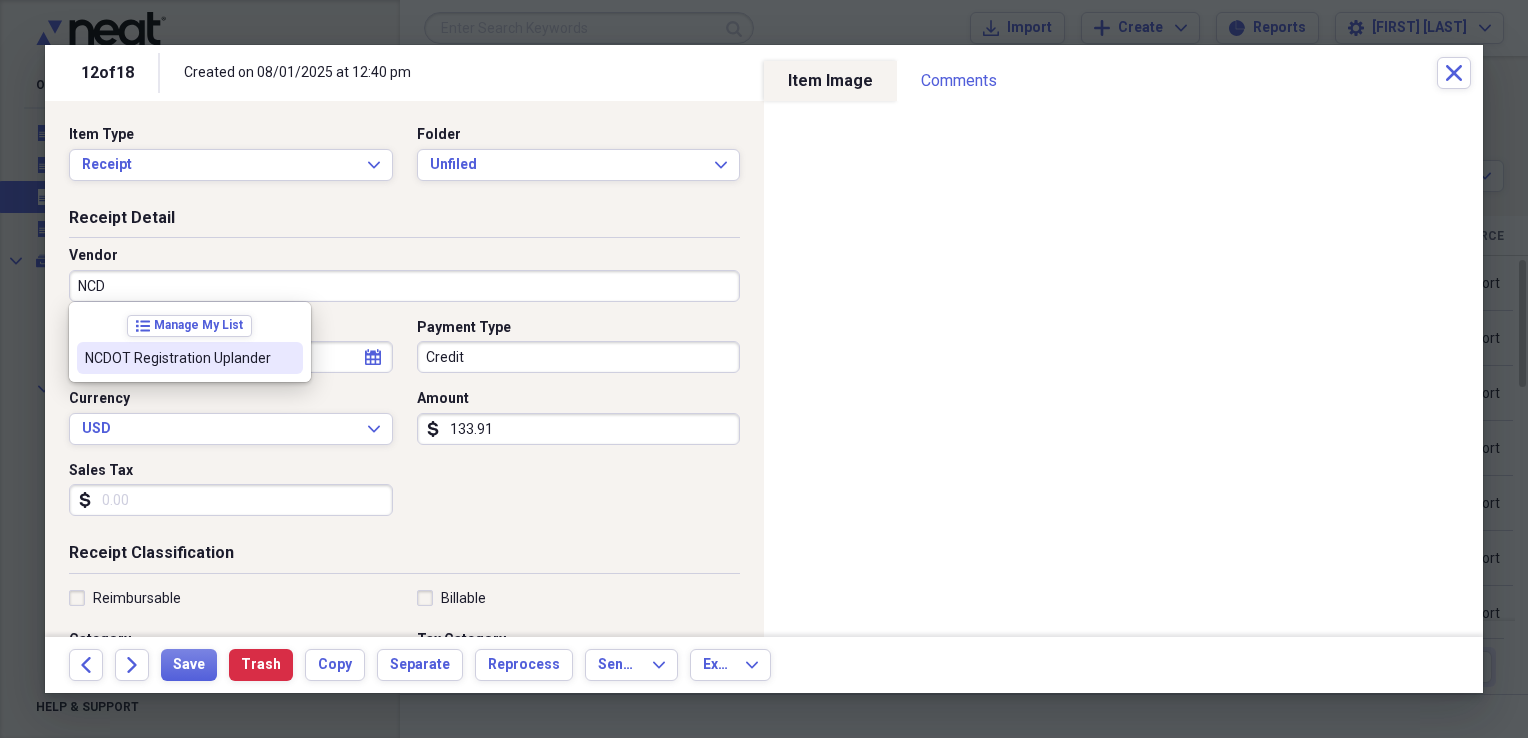 click on "NCDOT Registration Uplander" at bounding box center (178, 358) 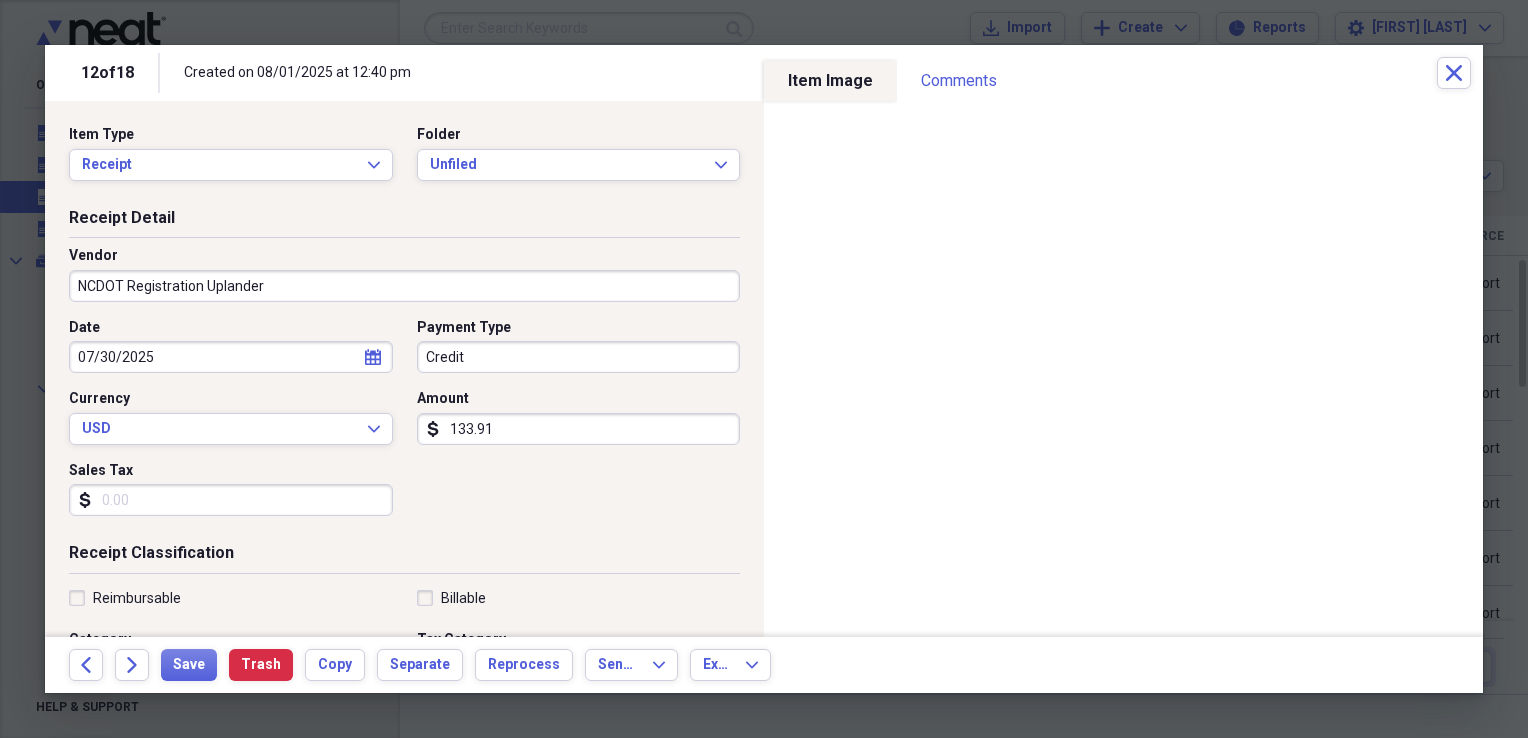 type on "Fuel/Auto" 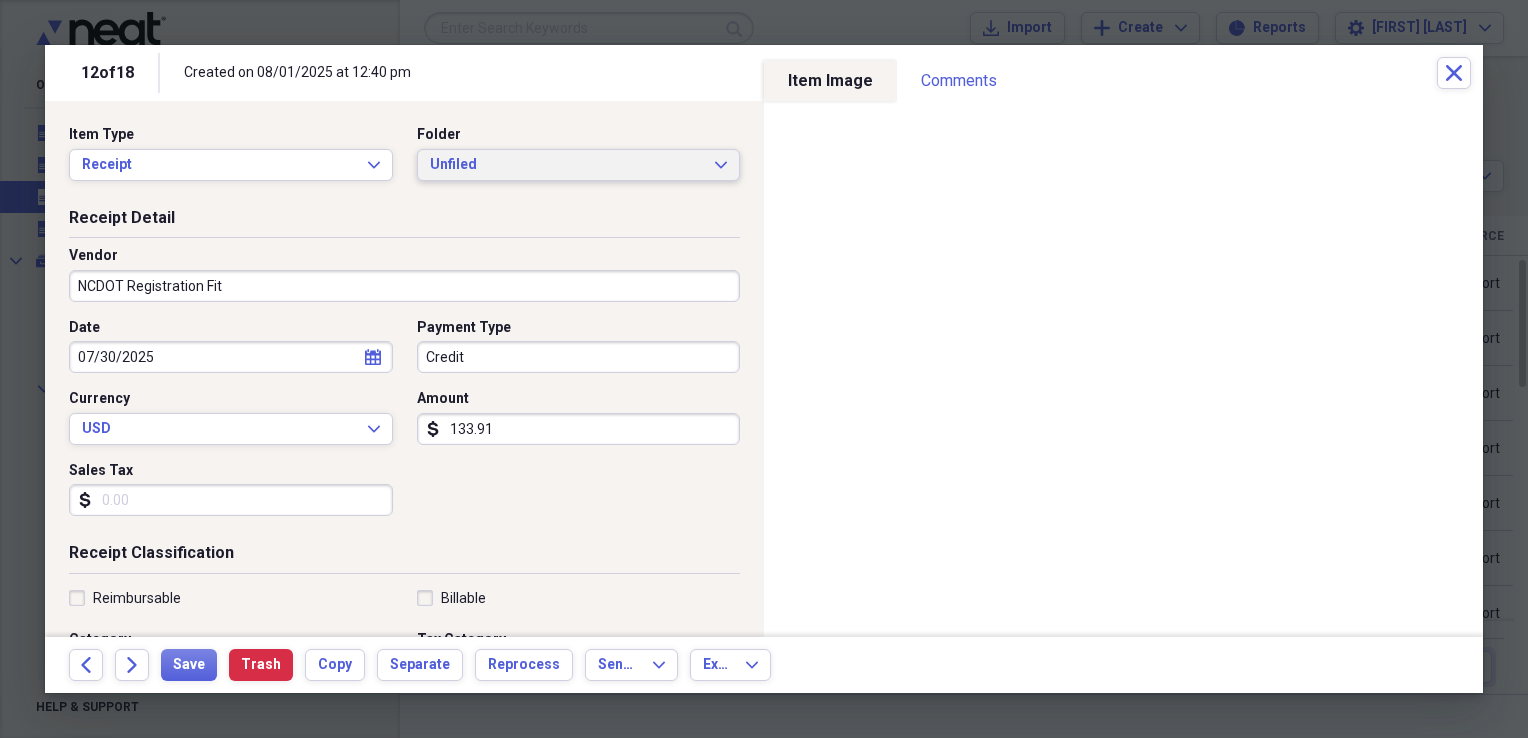 type on "NCDOT Registration Fit" 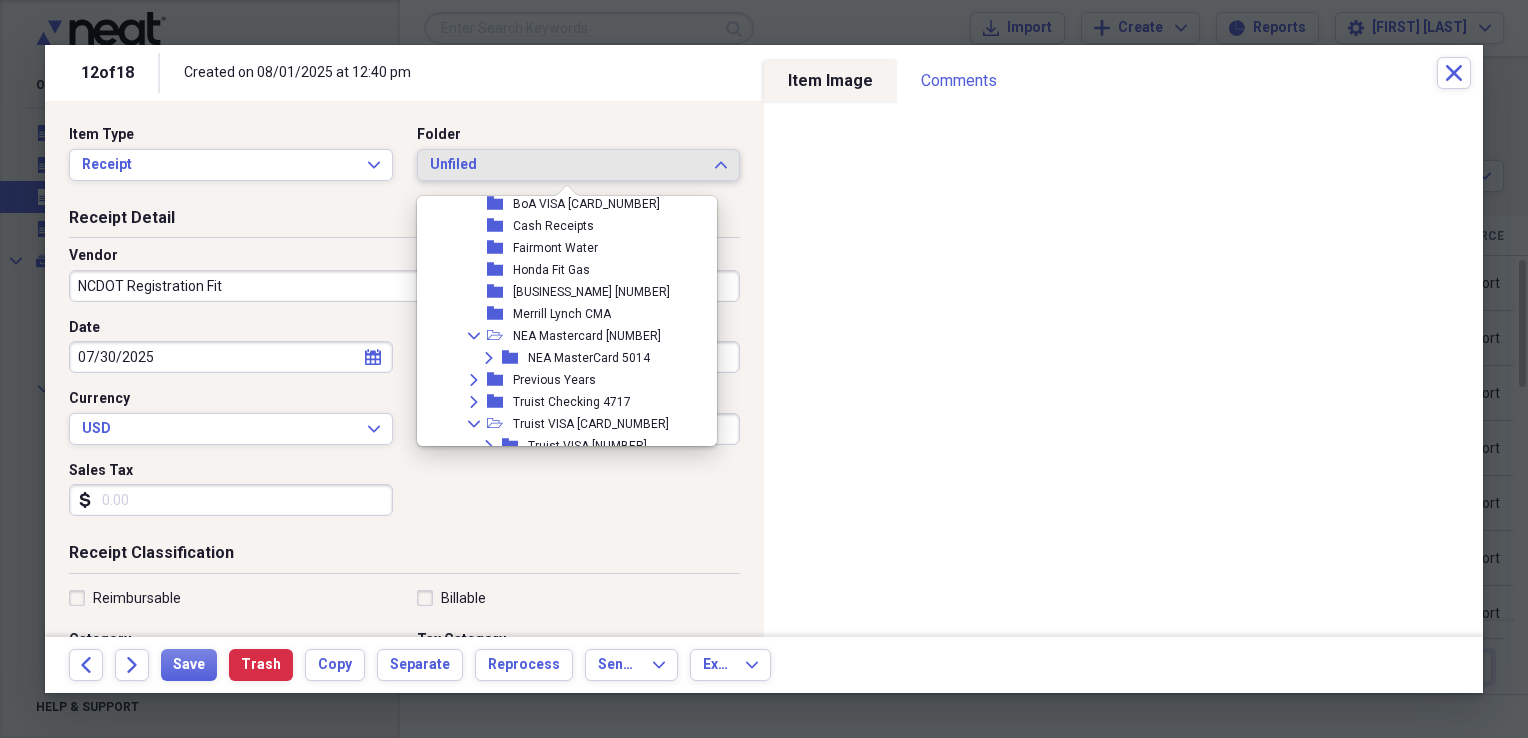 scroll, scrollTop: 873, scrollLeft: 0, axis: vertical 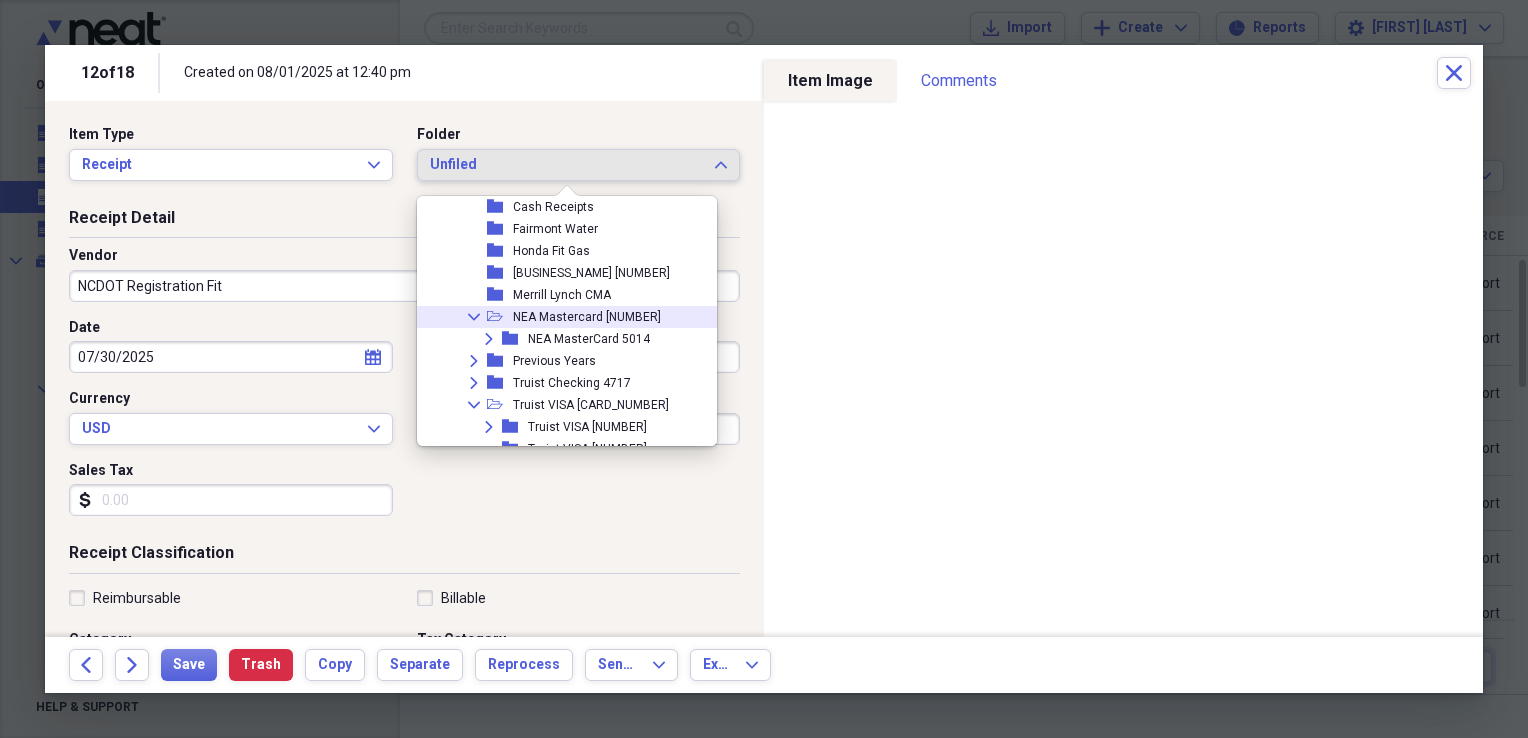 click on "NEA Mastercard [NUMBER]" at bounding box center [587, 317] 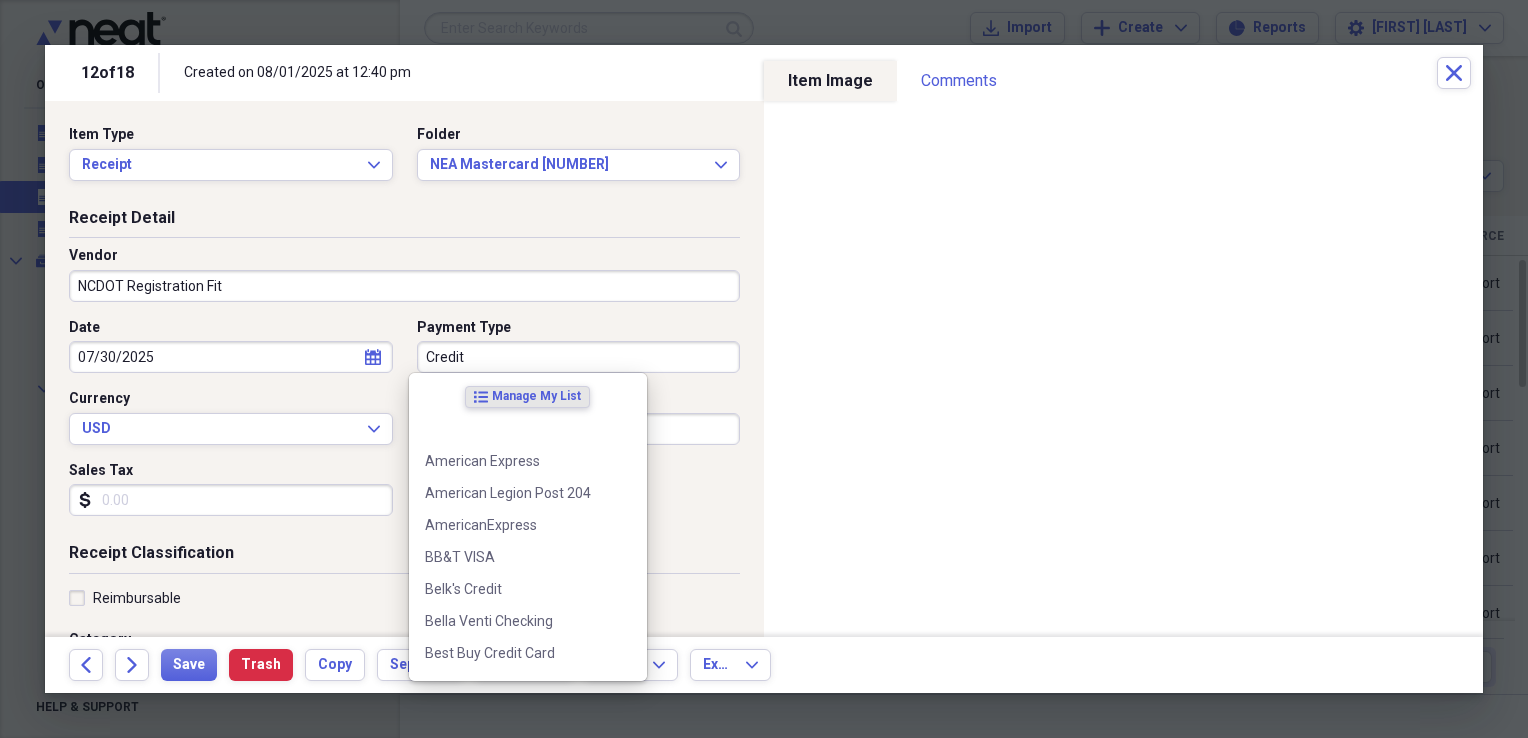 click on "Credit" at bounding box center (579, 357) 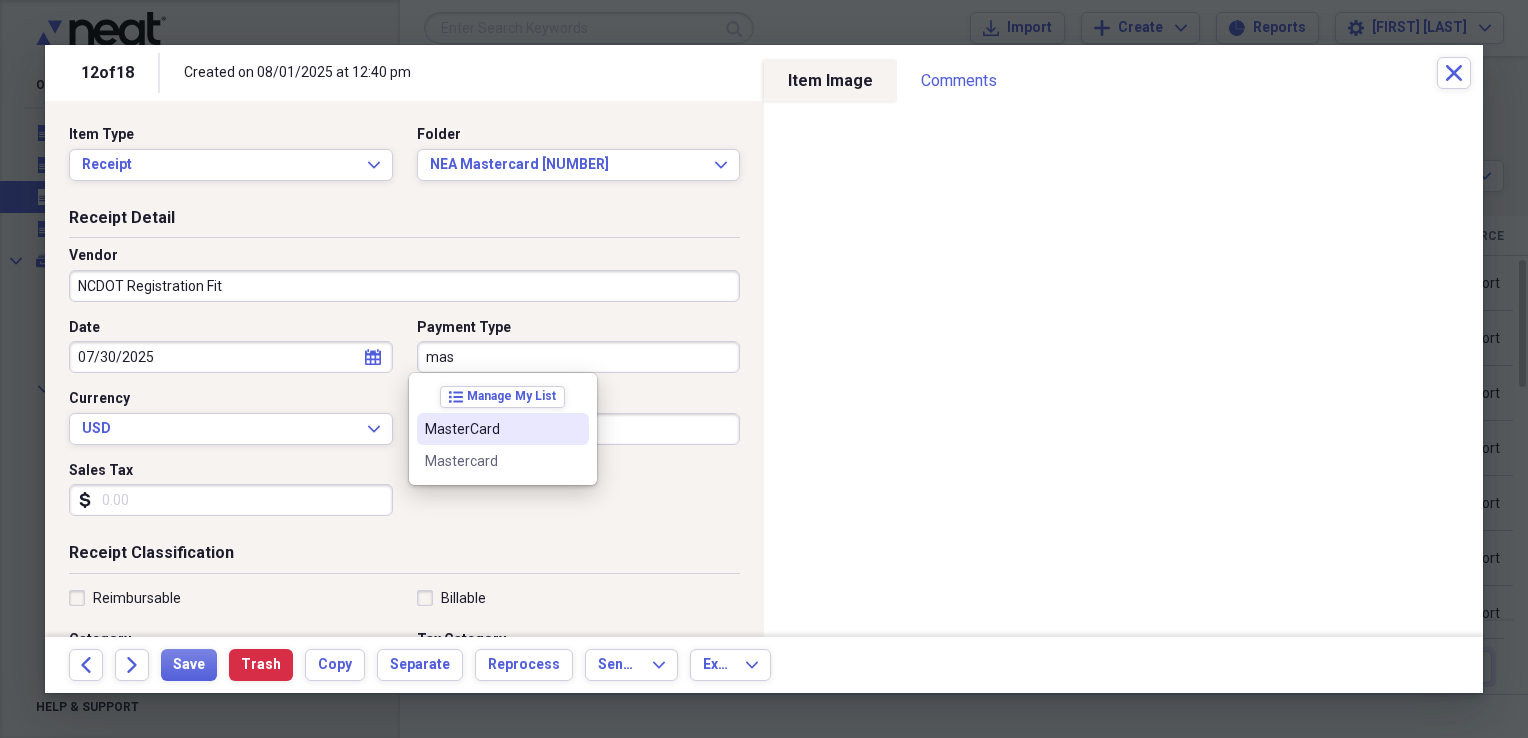 click on "MasterCard" at bounding box center (491, 429) 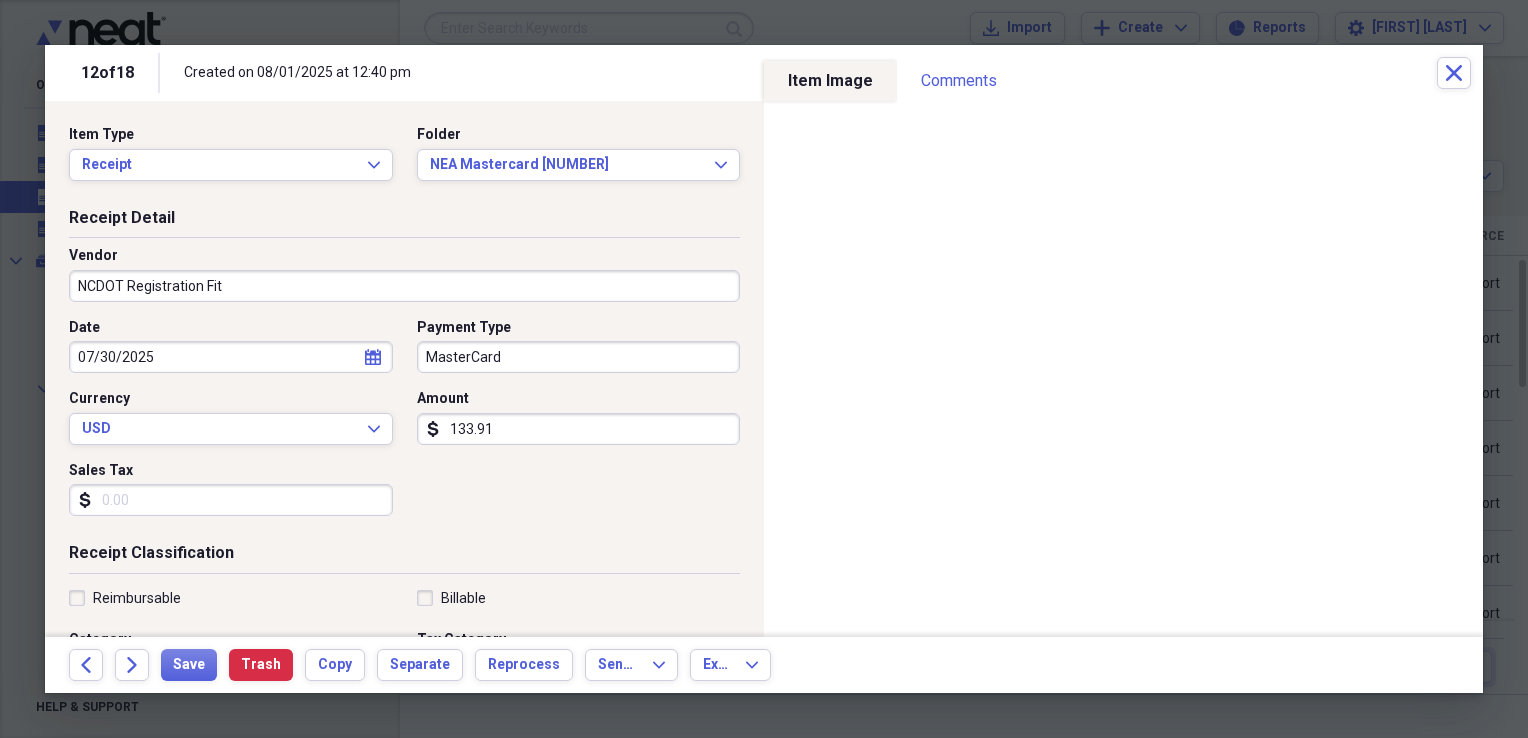 scroll, scrollTop: 77, scrollLeft: 0, axis: vertical 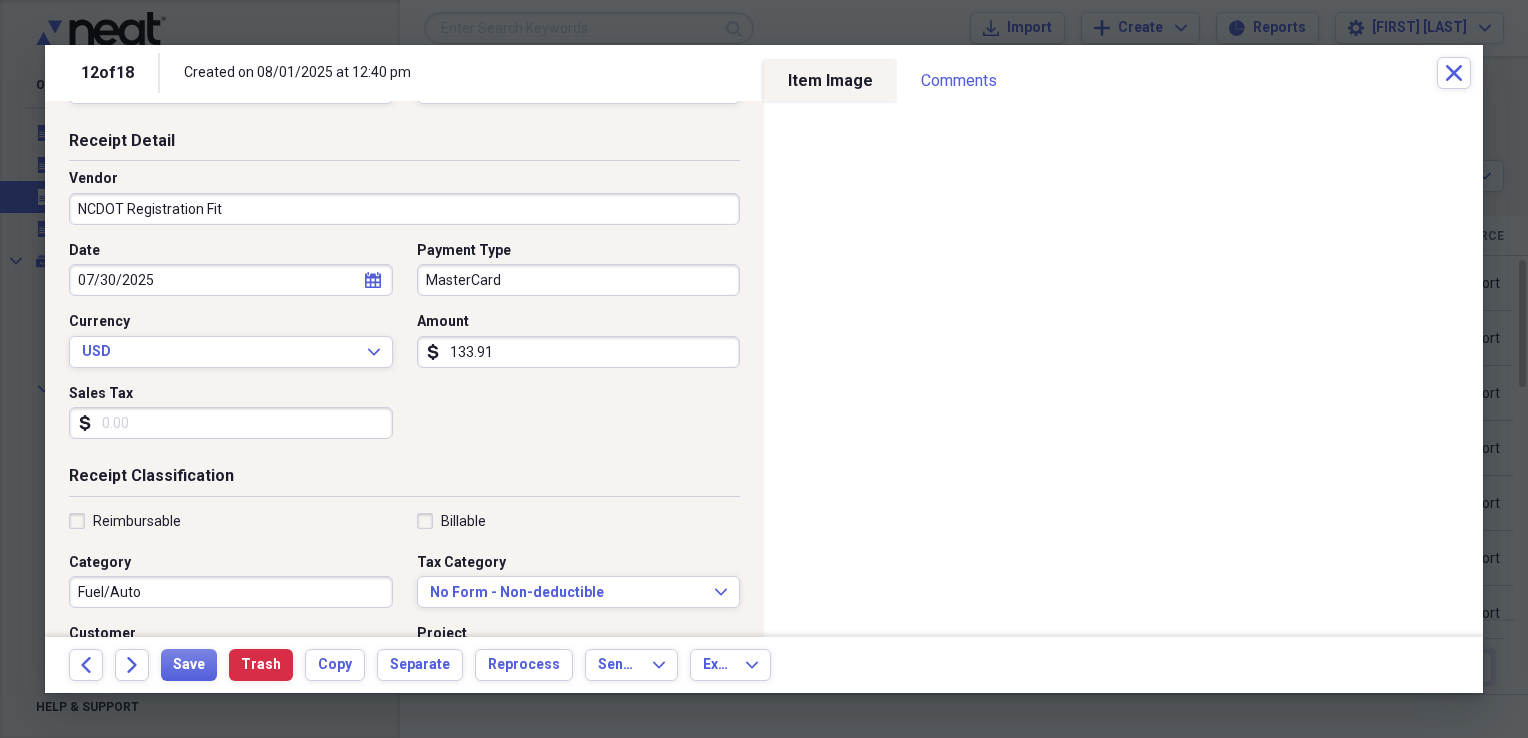 click on "Sales Tax" at bounding box center (231, 423) 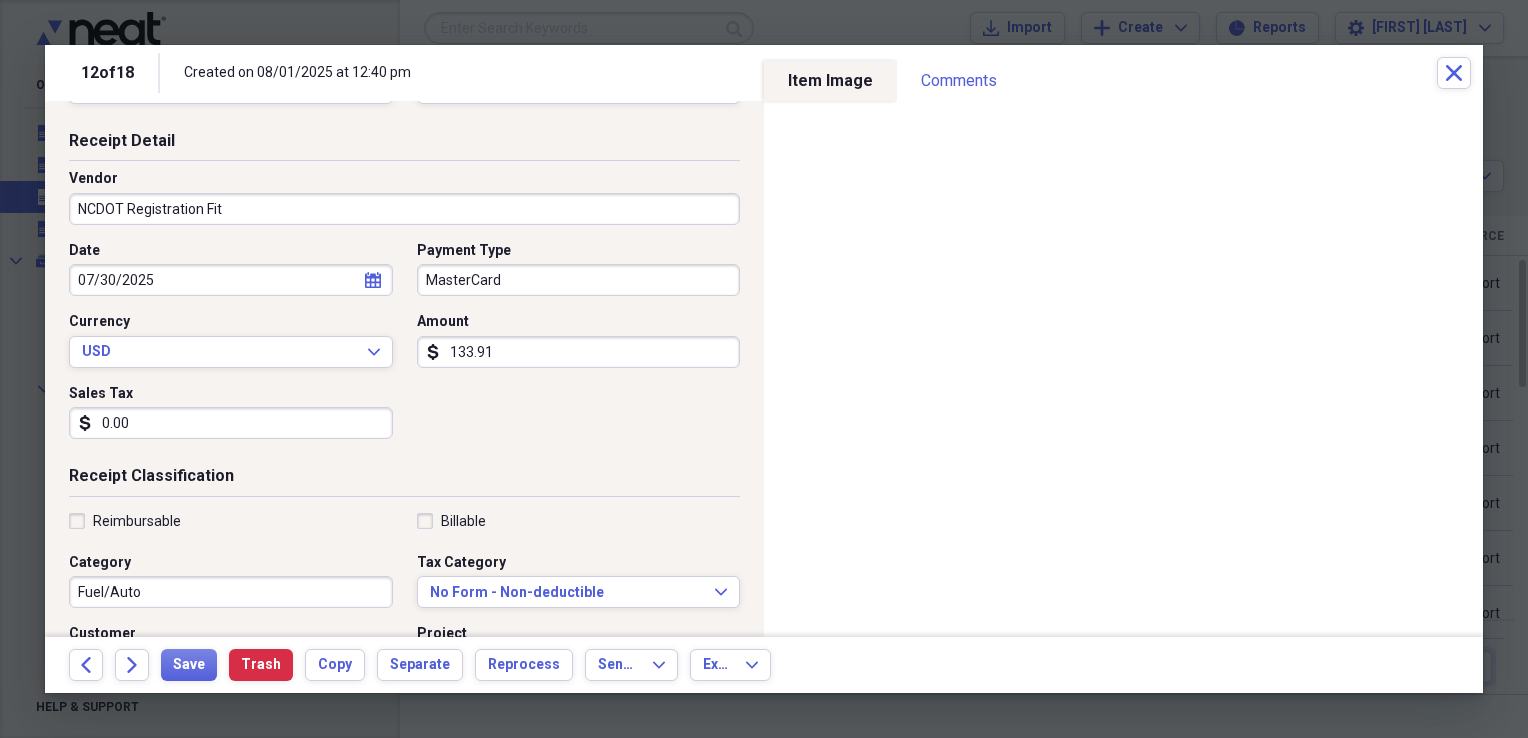 type on "0.00" 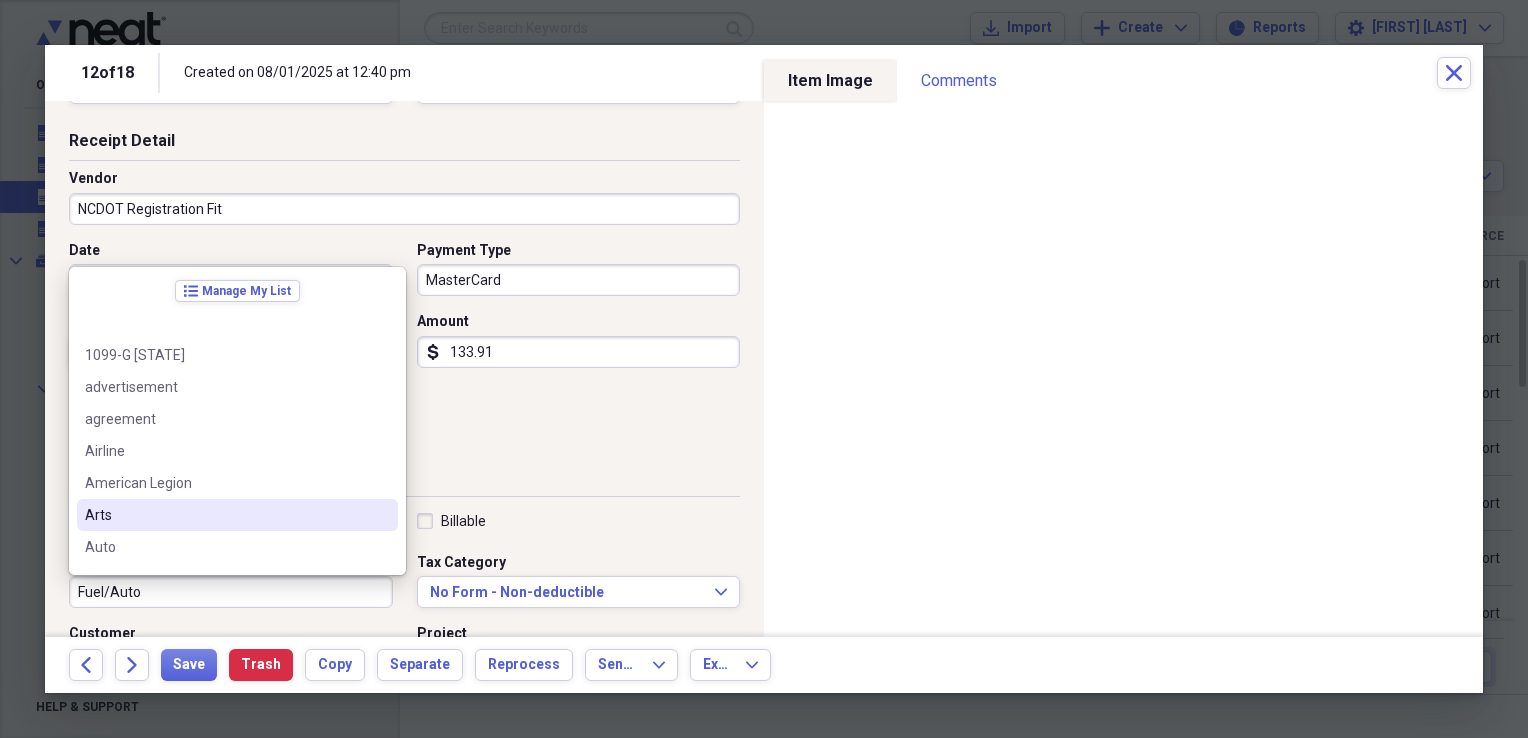 scroll, scrollTop: 262, scrollLeft: 0, axis: vertical 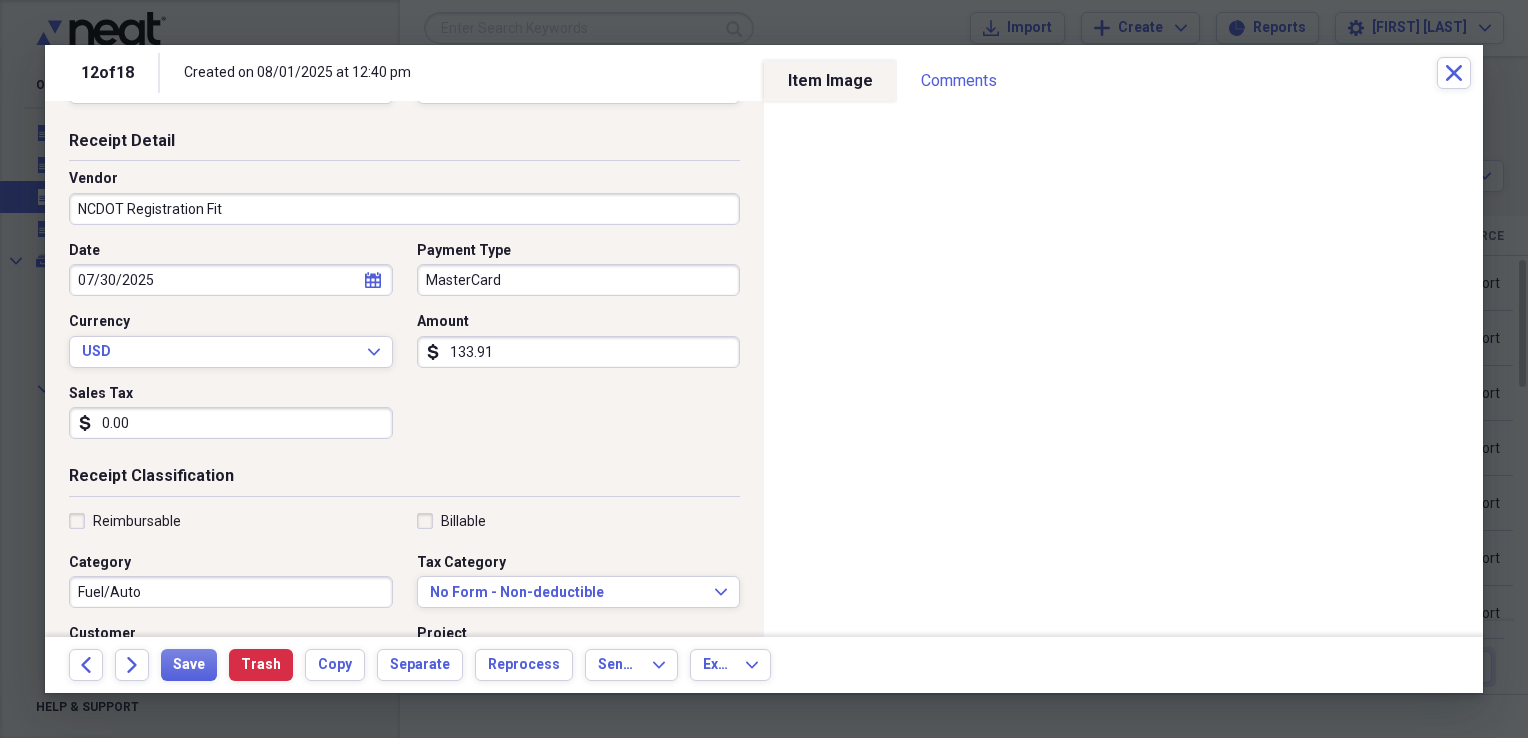 click on "Date [DATE] calendar Calendar Payment Type [CARD_TYPE] Currency [CURRENCY] Expand Amount [CURRENCY] [AMOUNT] Sales Tax [CURRENCY] [AMOUNT]" at bounding box center (404, 348) 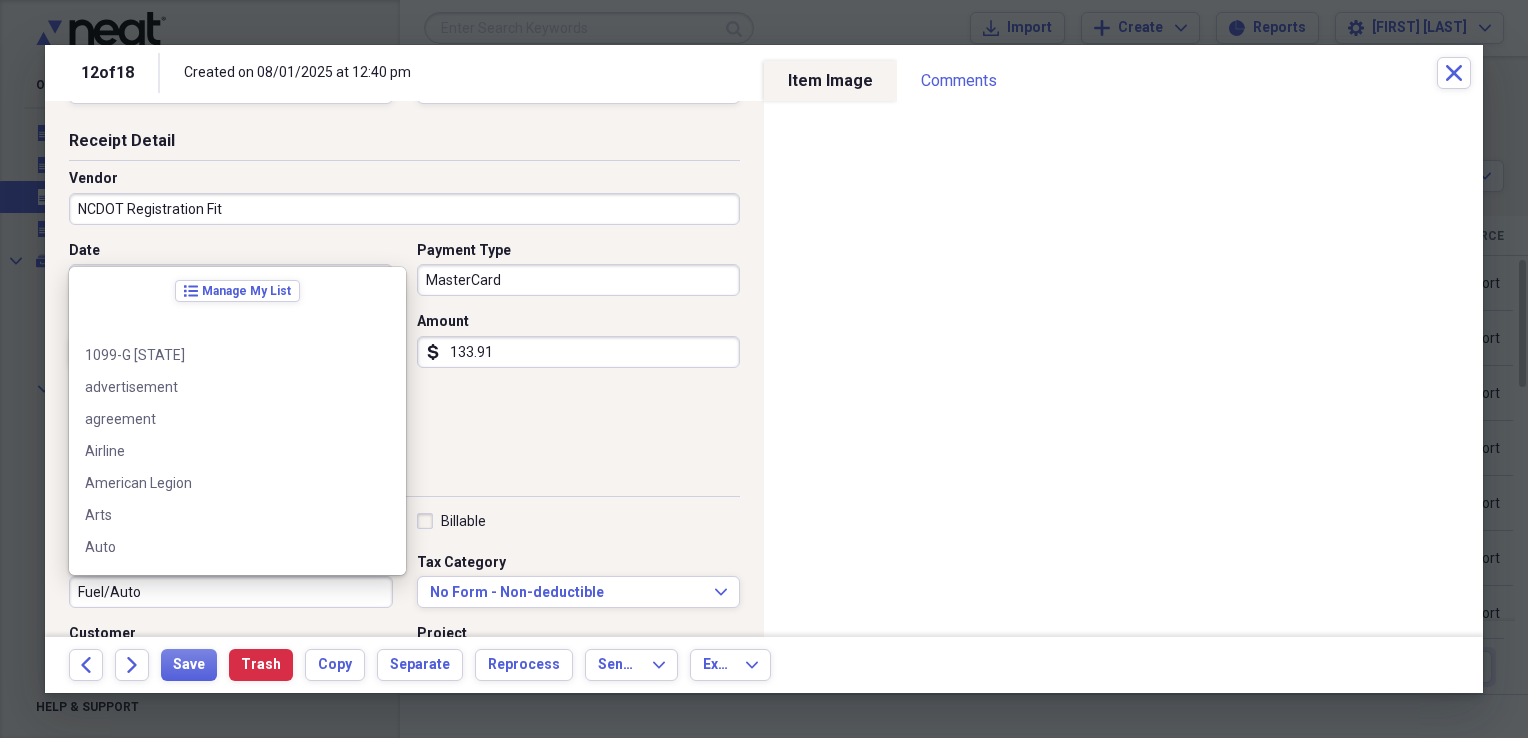 scroll, scrollTop: 252, scrollLeft: 0, axis: vertical 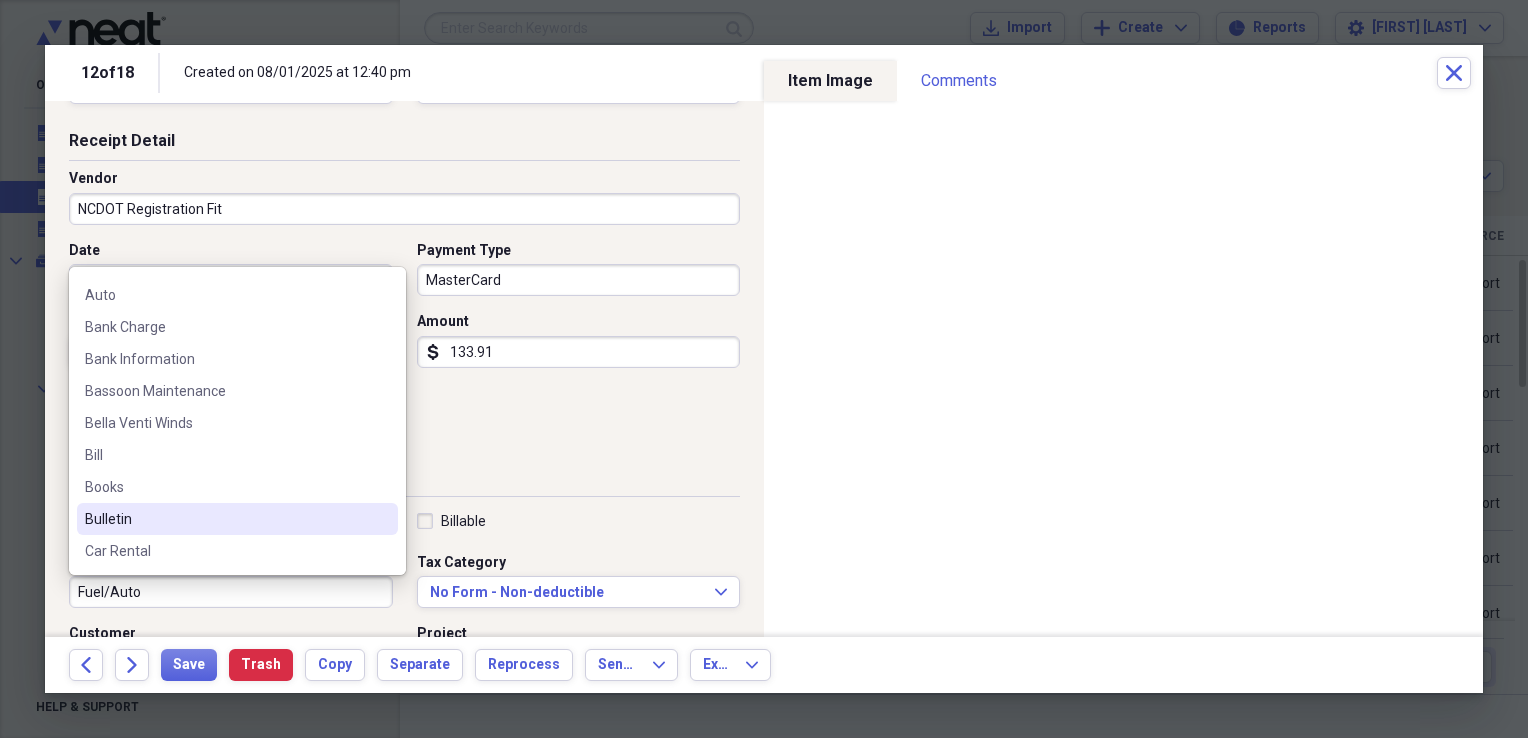 click on "Fuel/Auto" at bounding box center (231, 592) 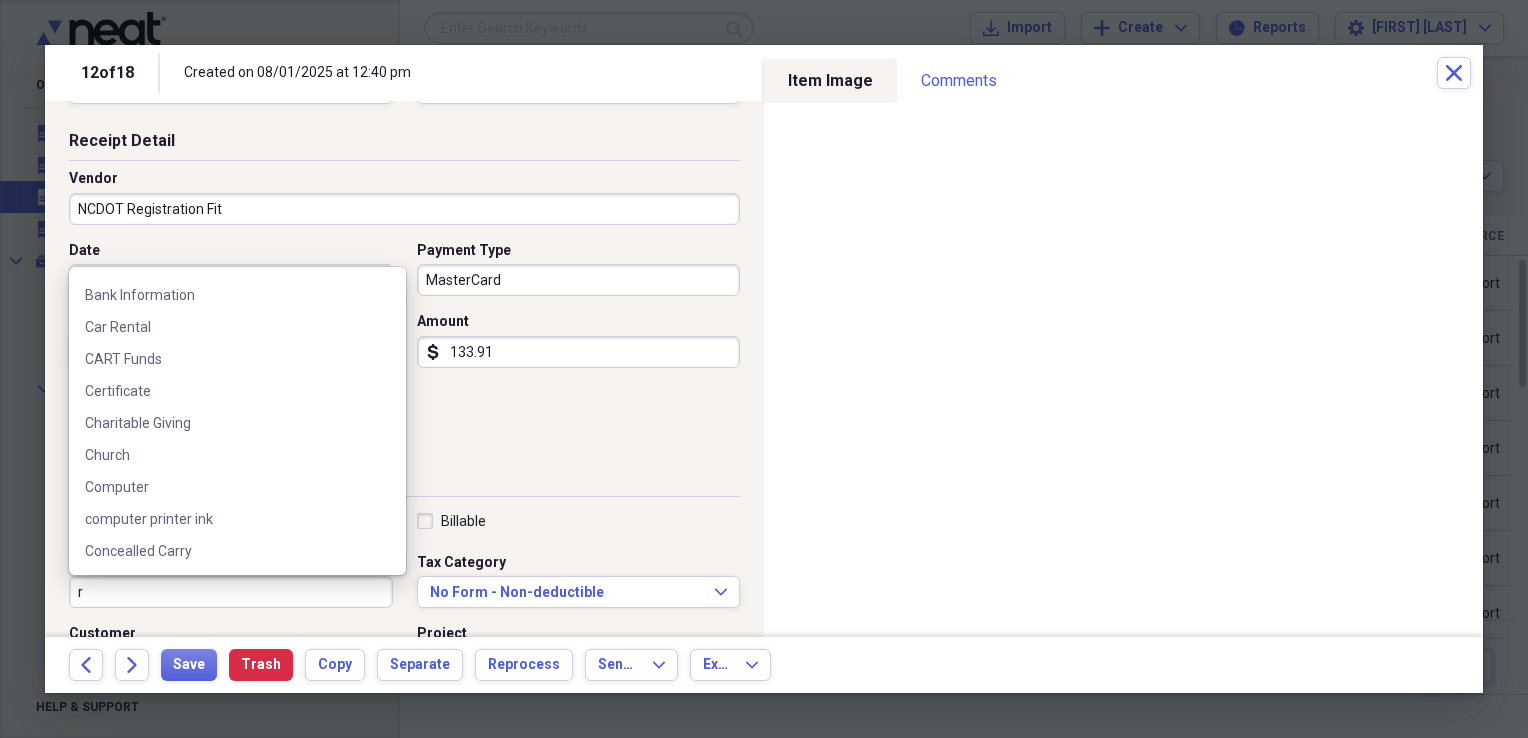 scroll, scrollTop: 0, scrollLeft: 0, axis: both 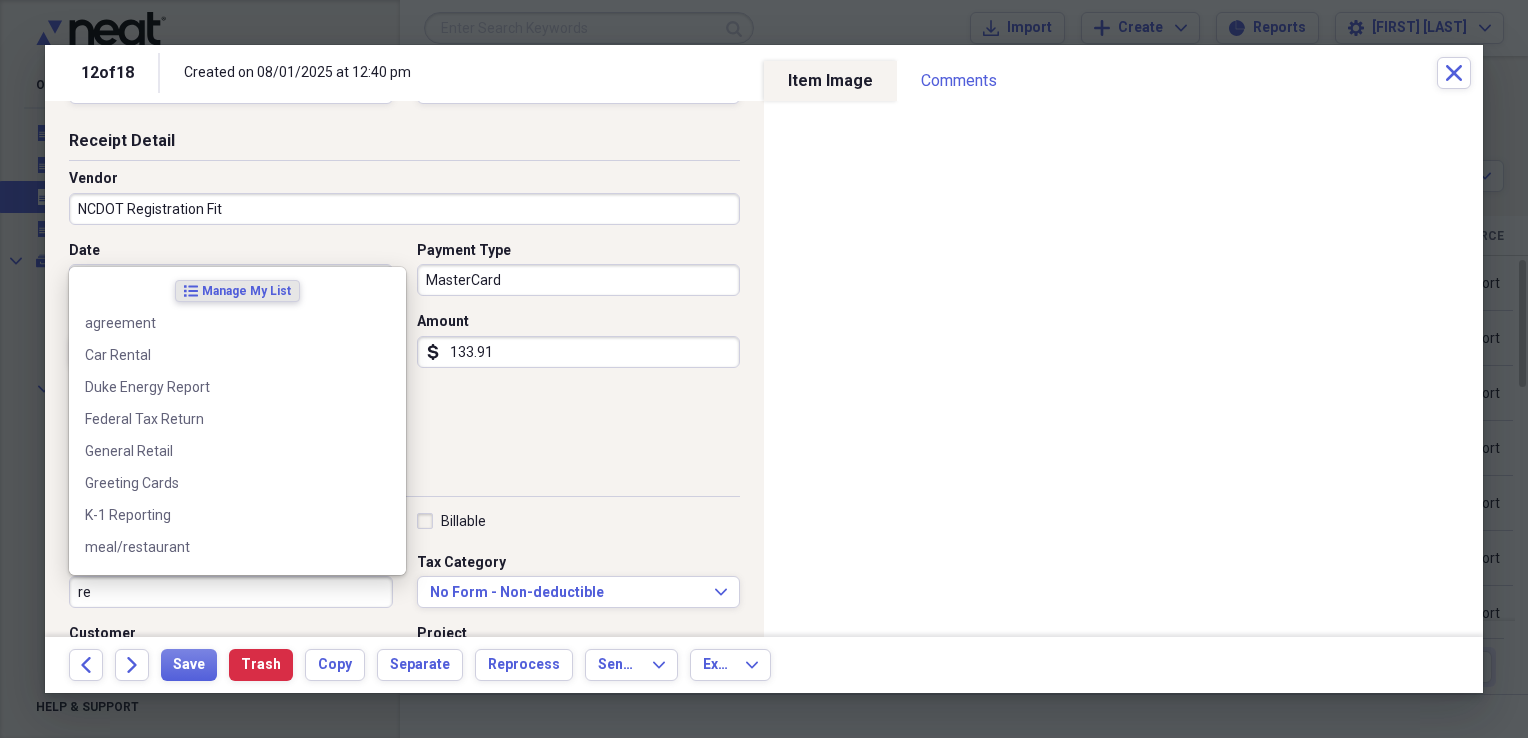 type on "r" 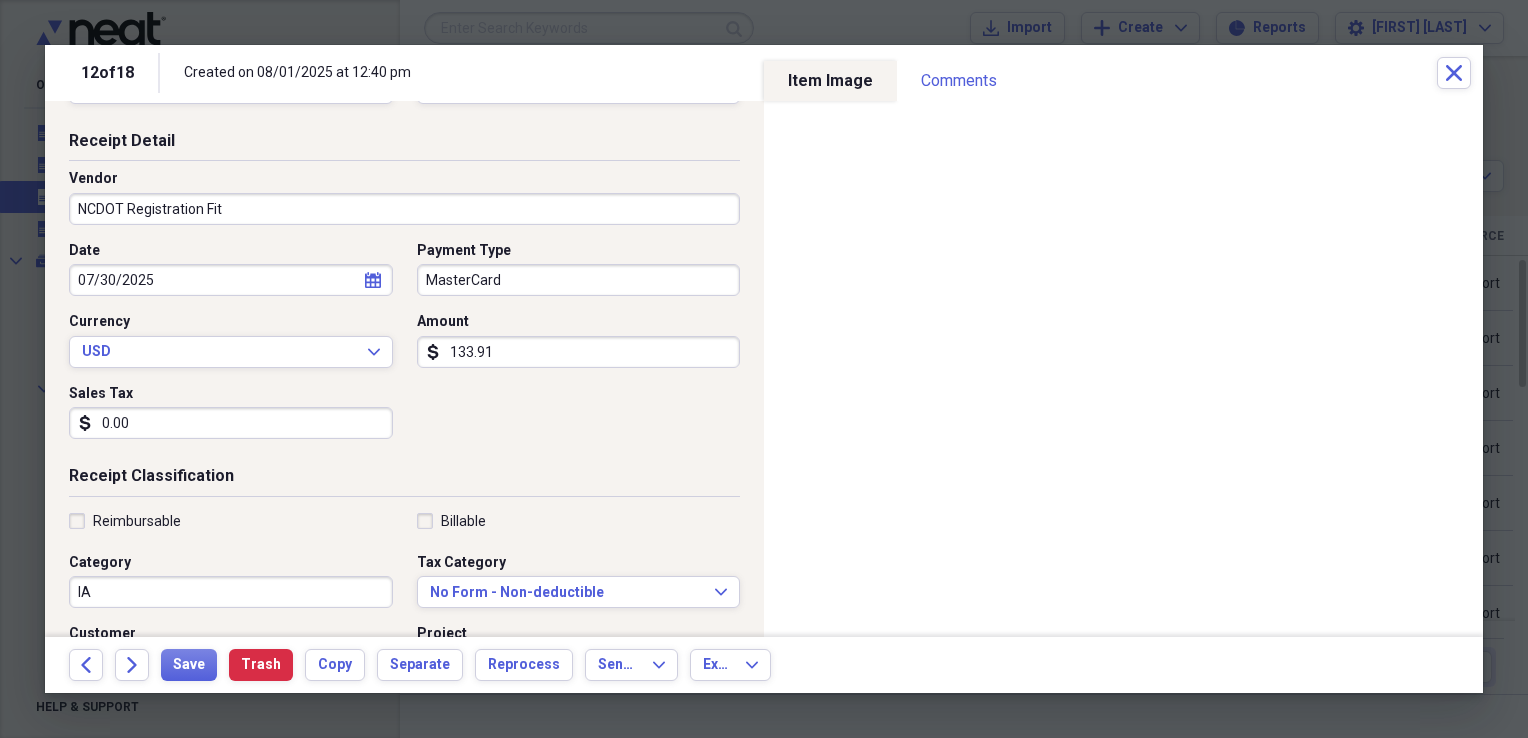 type on "l" 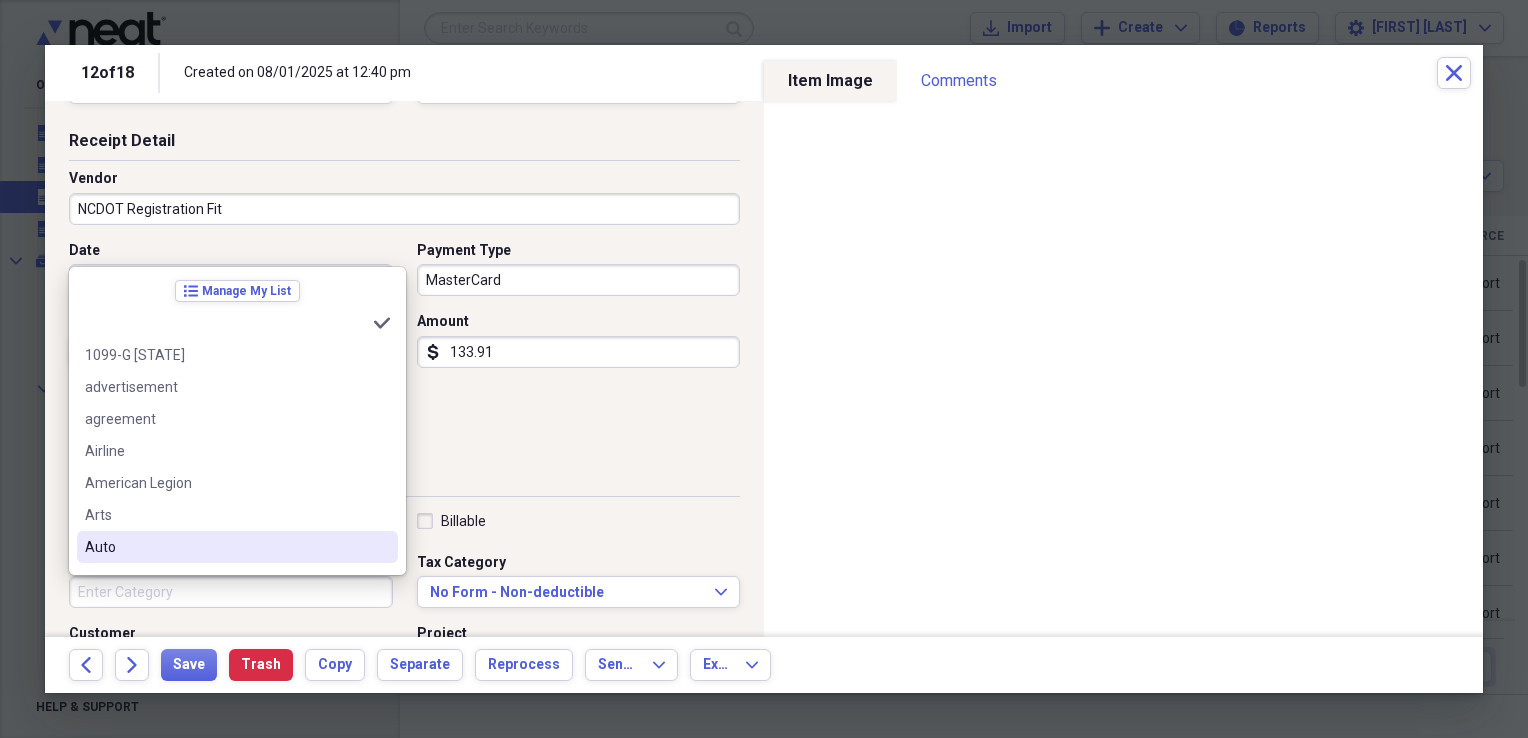 click on "Auto" at bounding box center [225, 547] 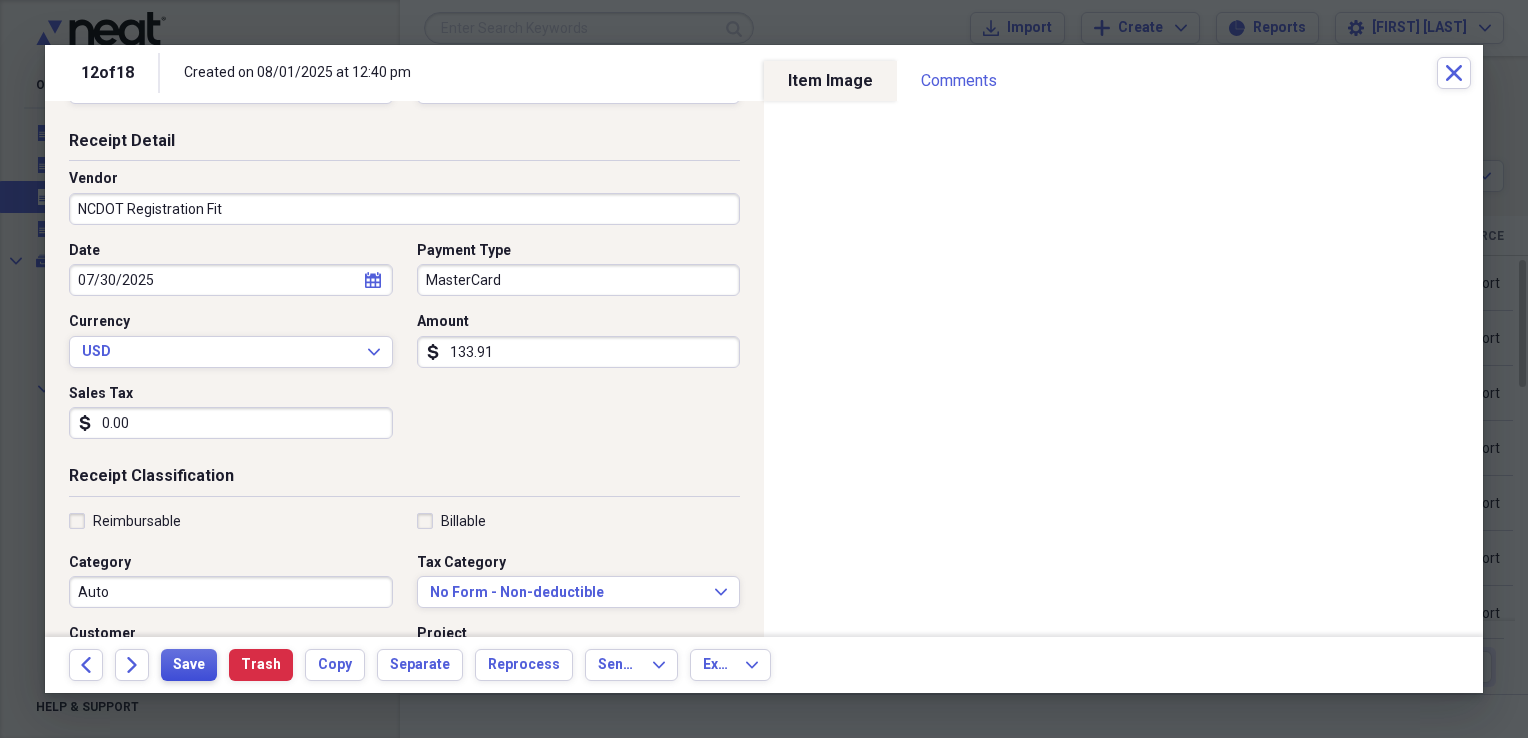 click on "Save" at bounding box center [189, 665] 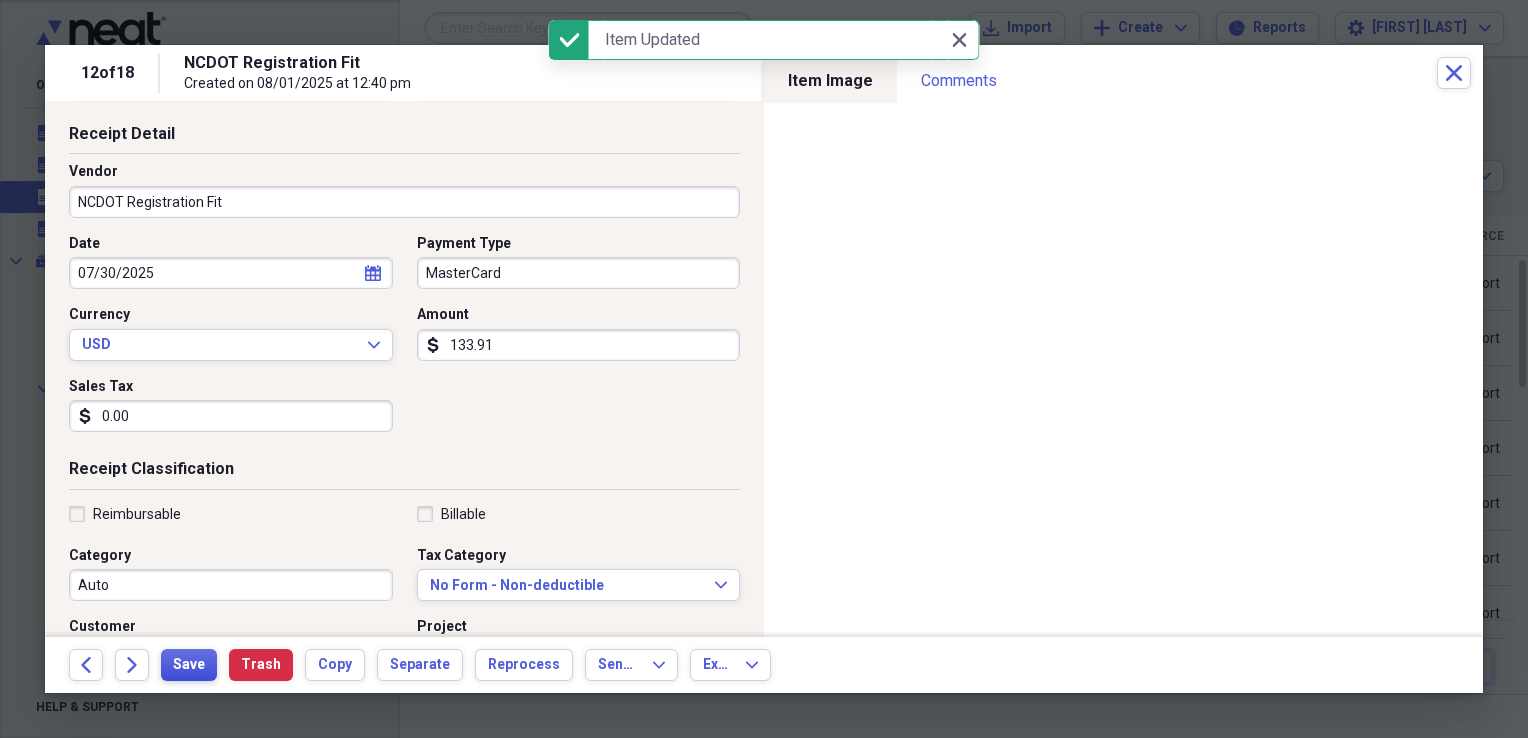 scroll, scrollTop: 0, scrollLeft: 0, axis: both 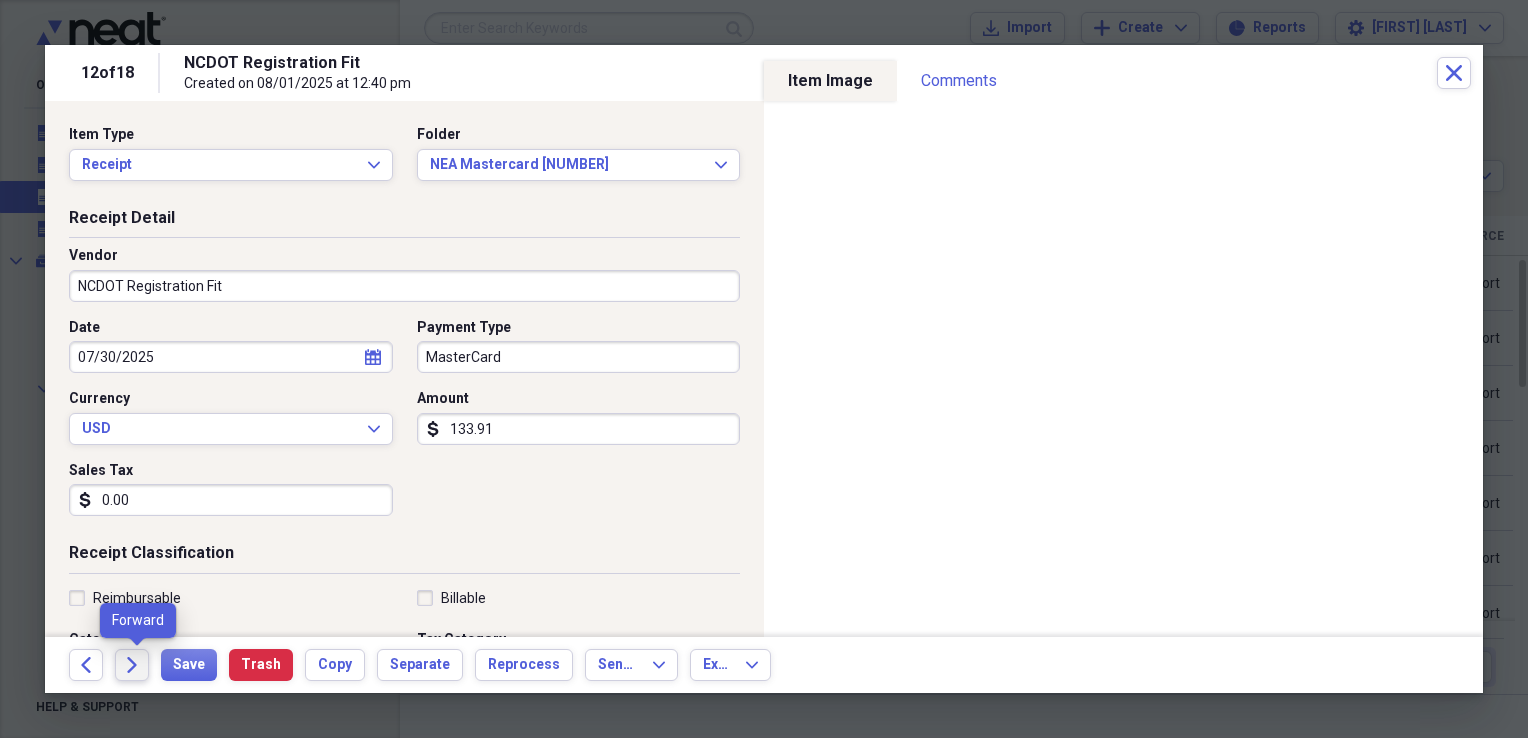 click 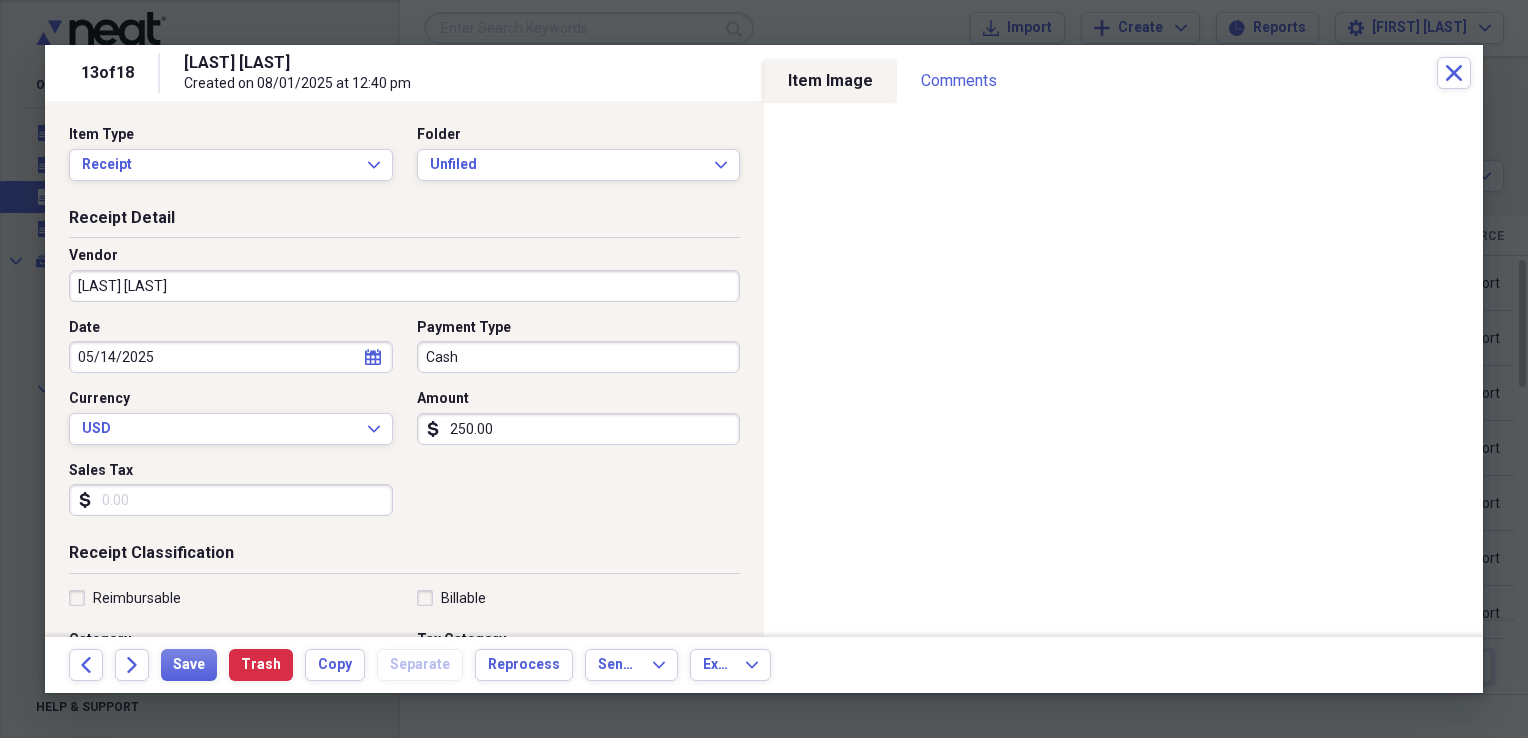 click 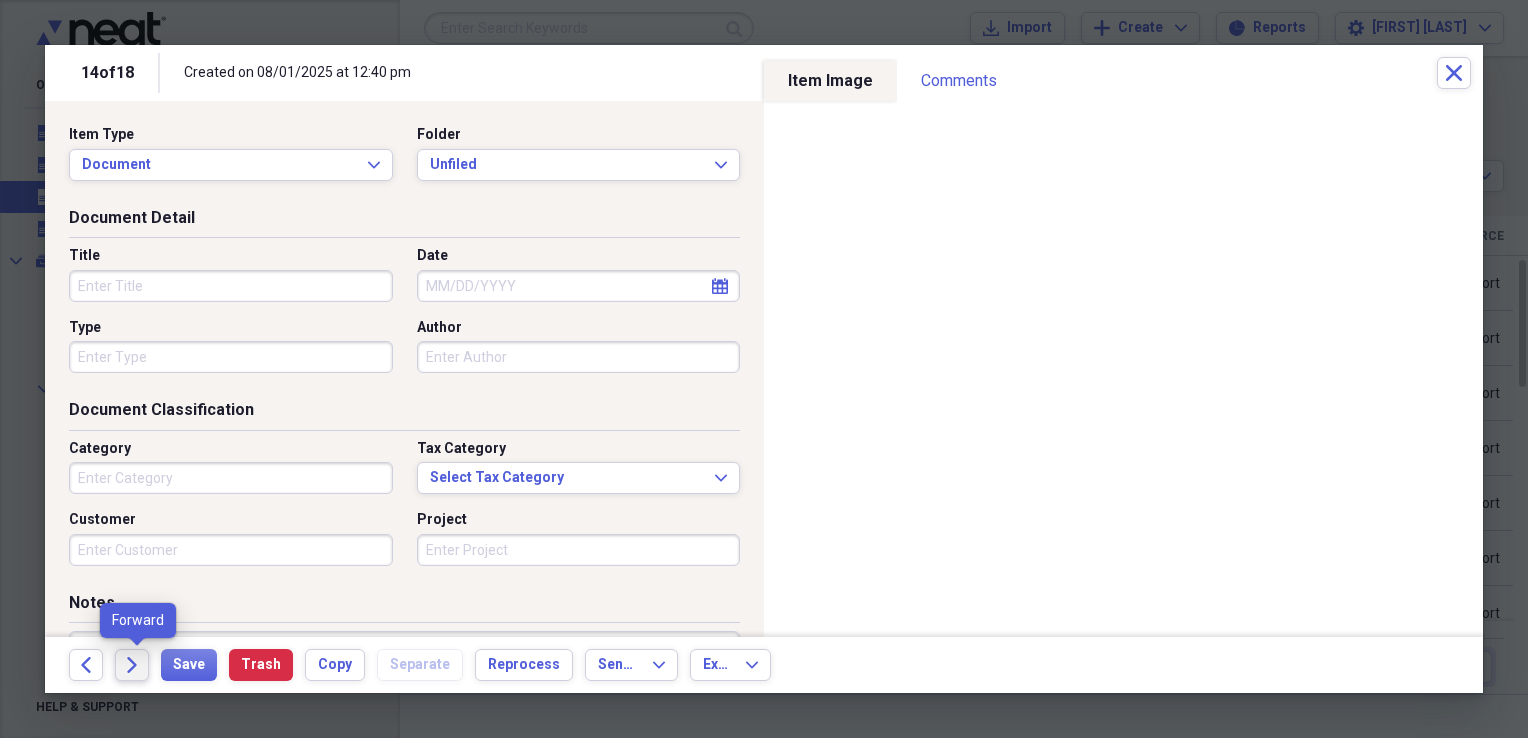 click 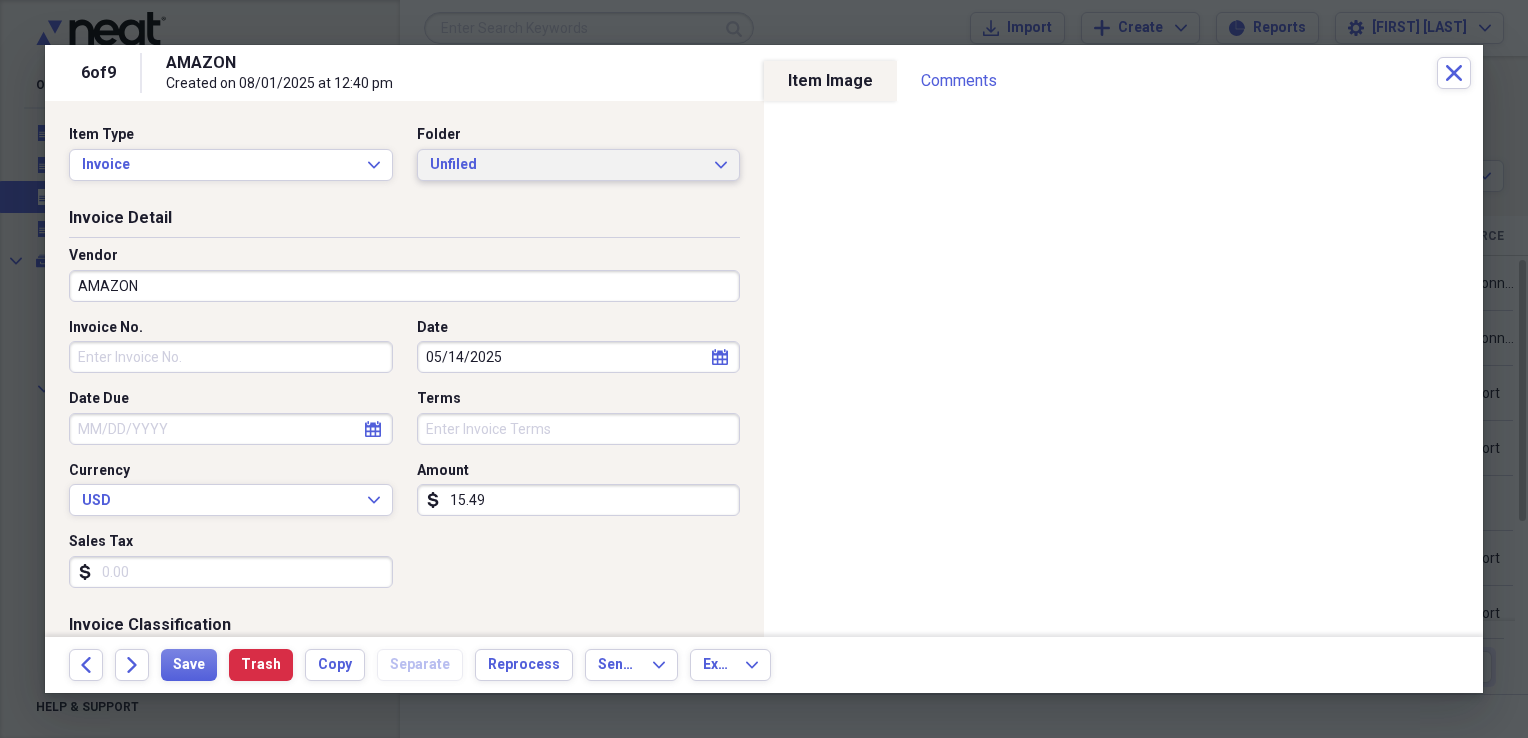 click on "Expand" 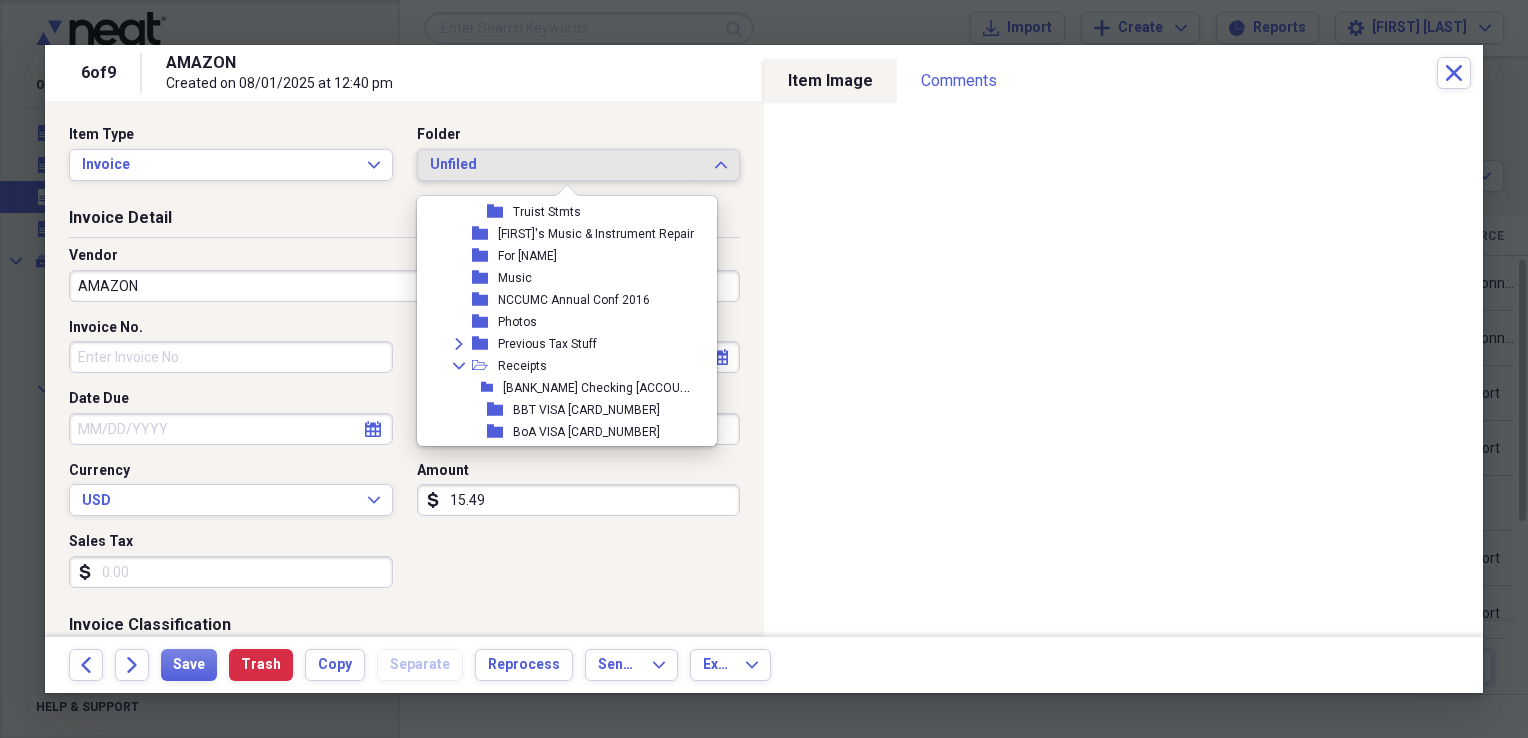 scroll, scrollTop: 655, scrollLeft: 0, axis: vertical 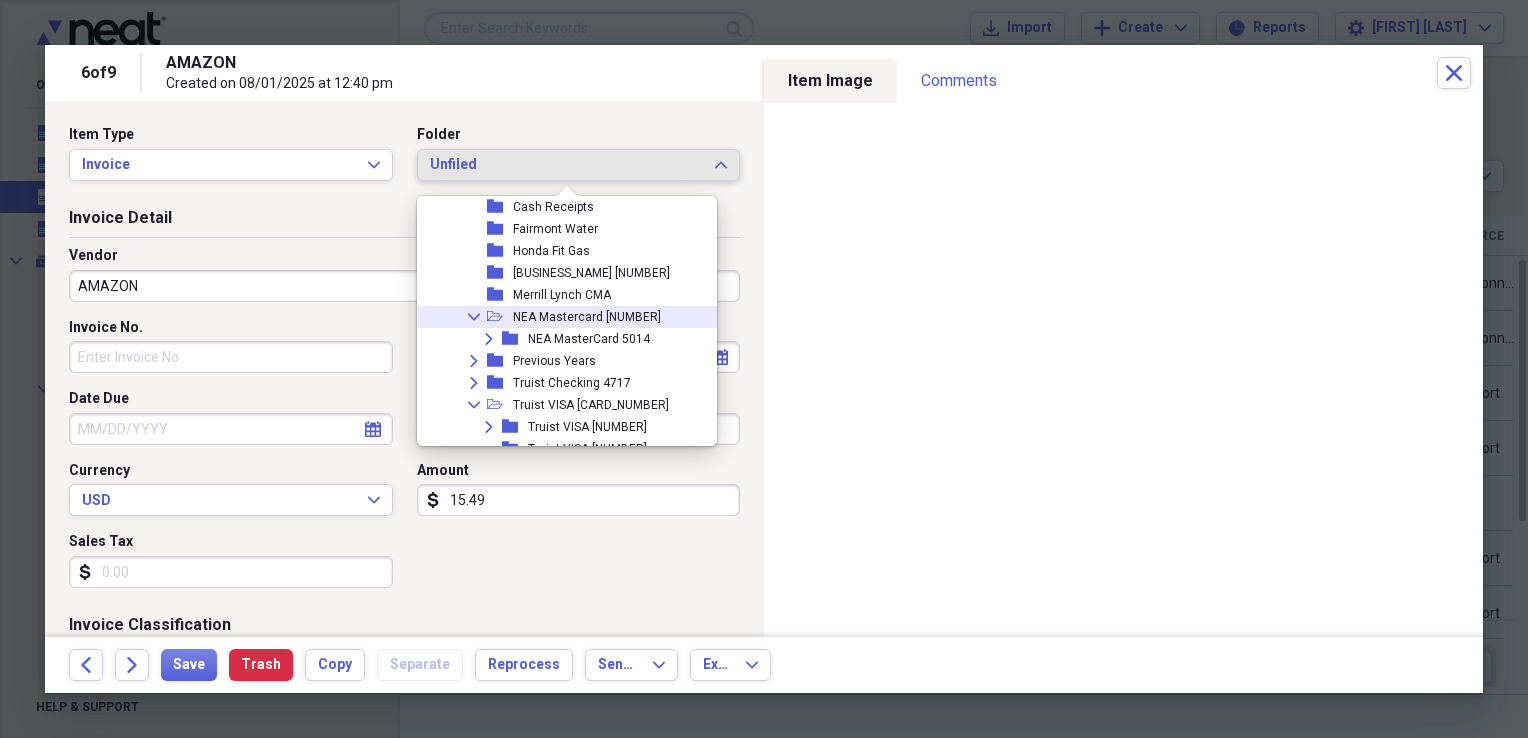 click on "NEA Mastercard [NUMBER]" at bounding box center (587, 317) 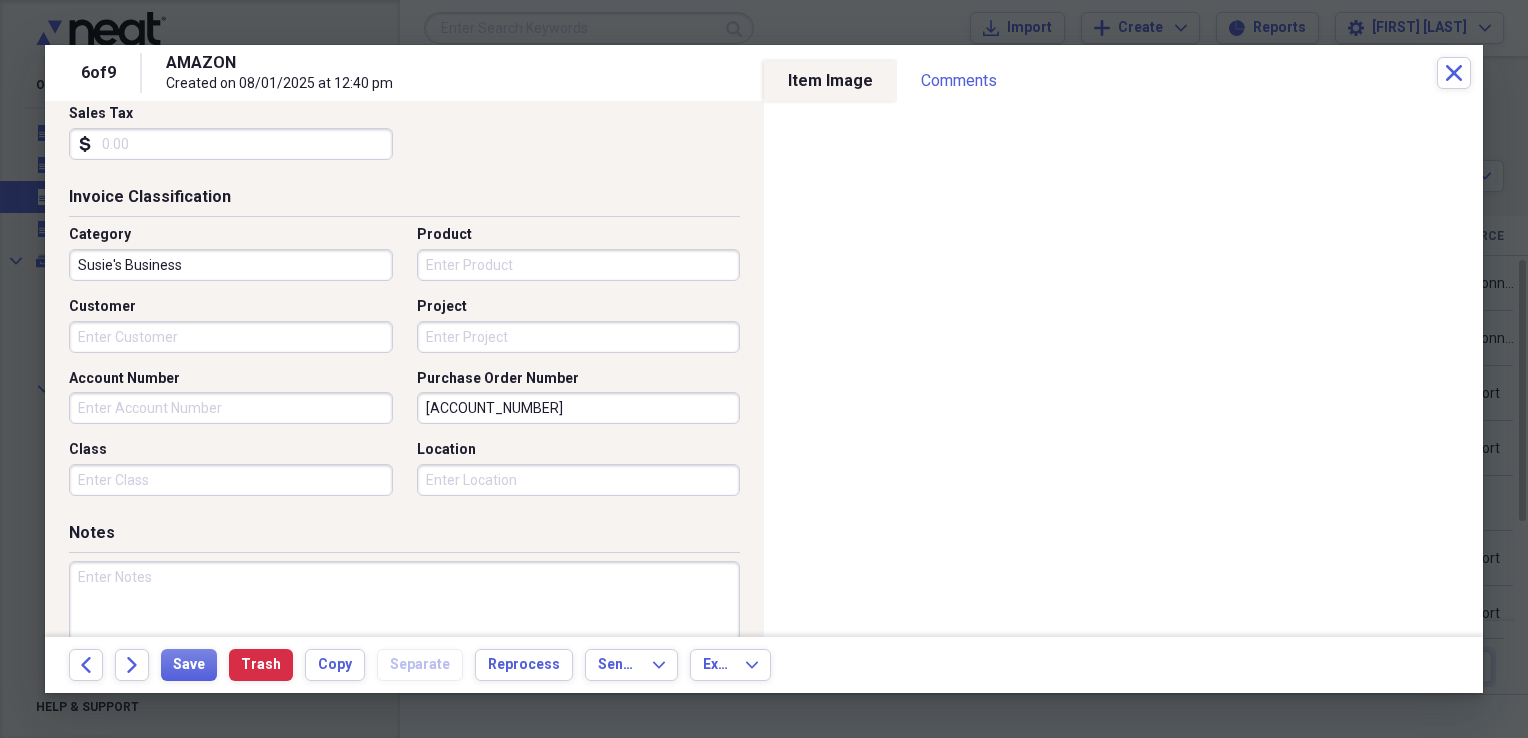scroll, scrollTop: 480, scrollLeft: 0, axis: vertical 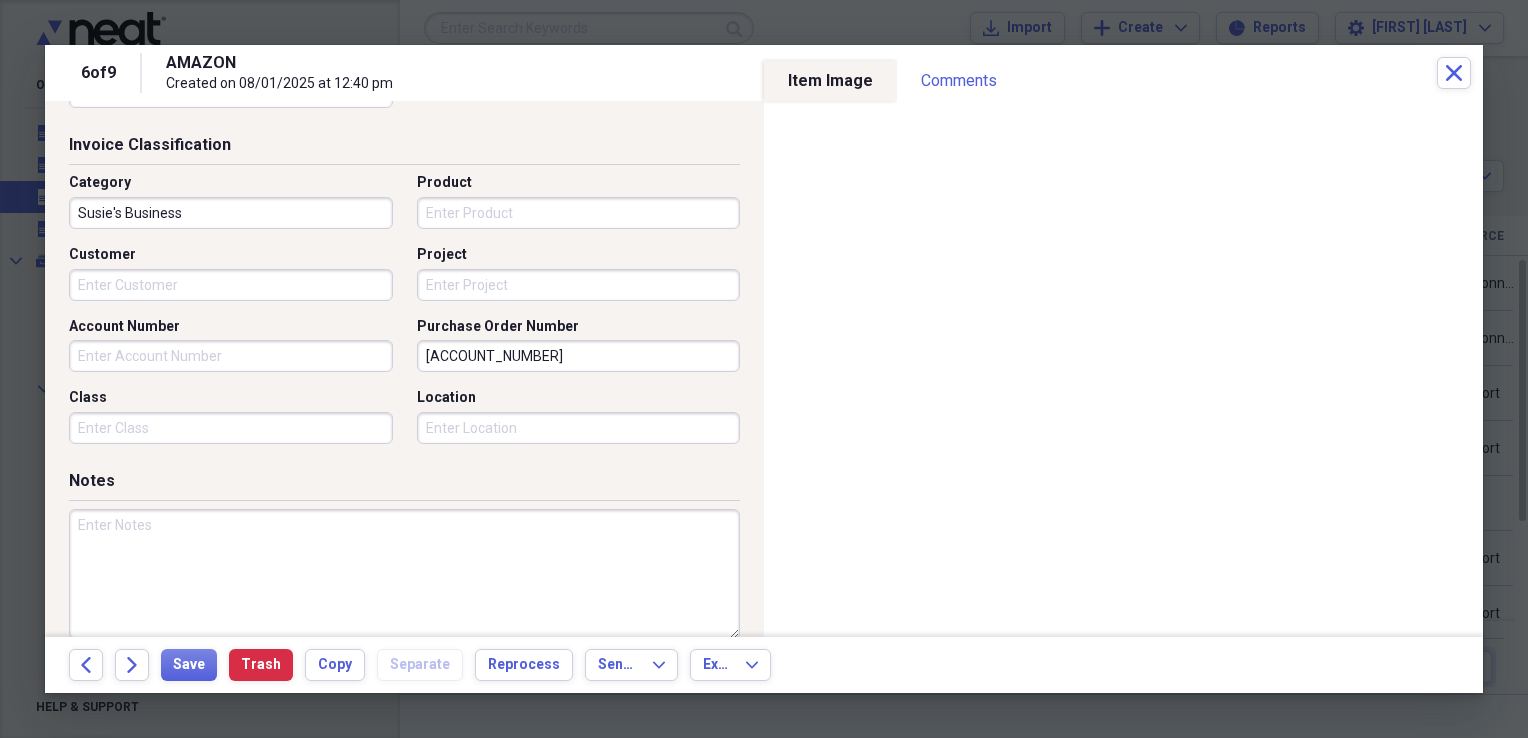 click at bounding box center [404, 574] 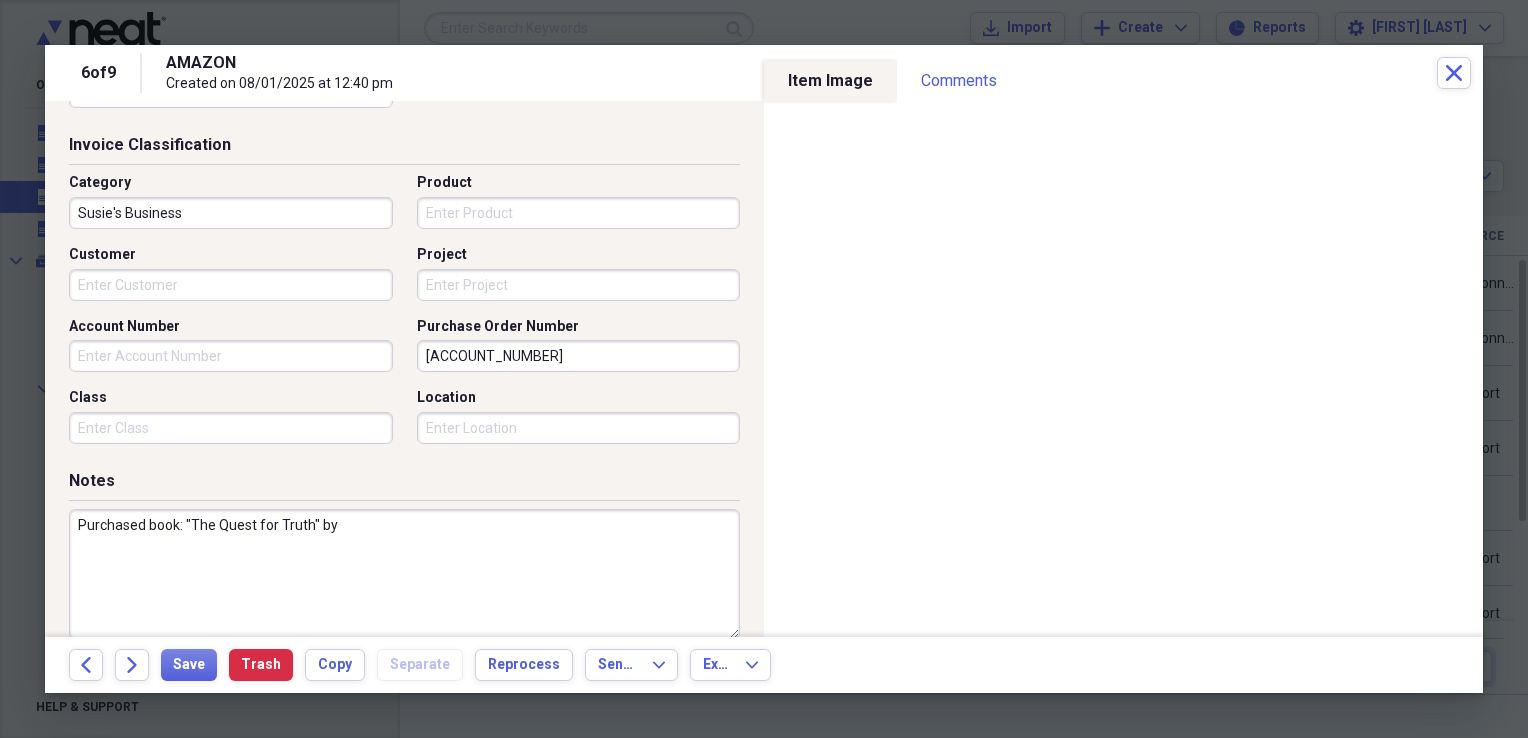 click on "Purchased book: "The Quest for Truth" by" at bounding box center [404, 574] 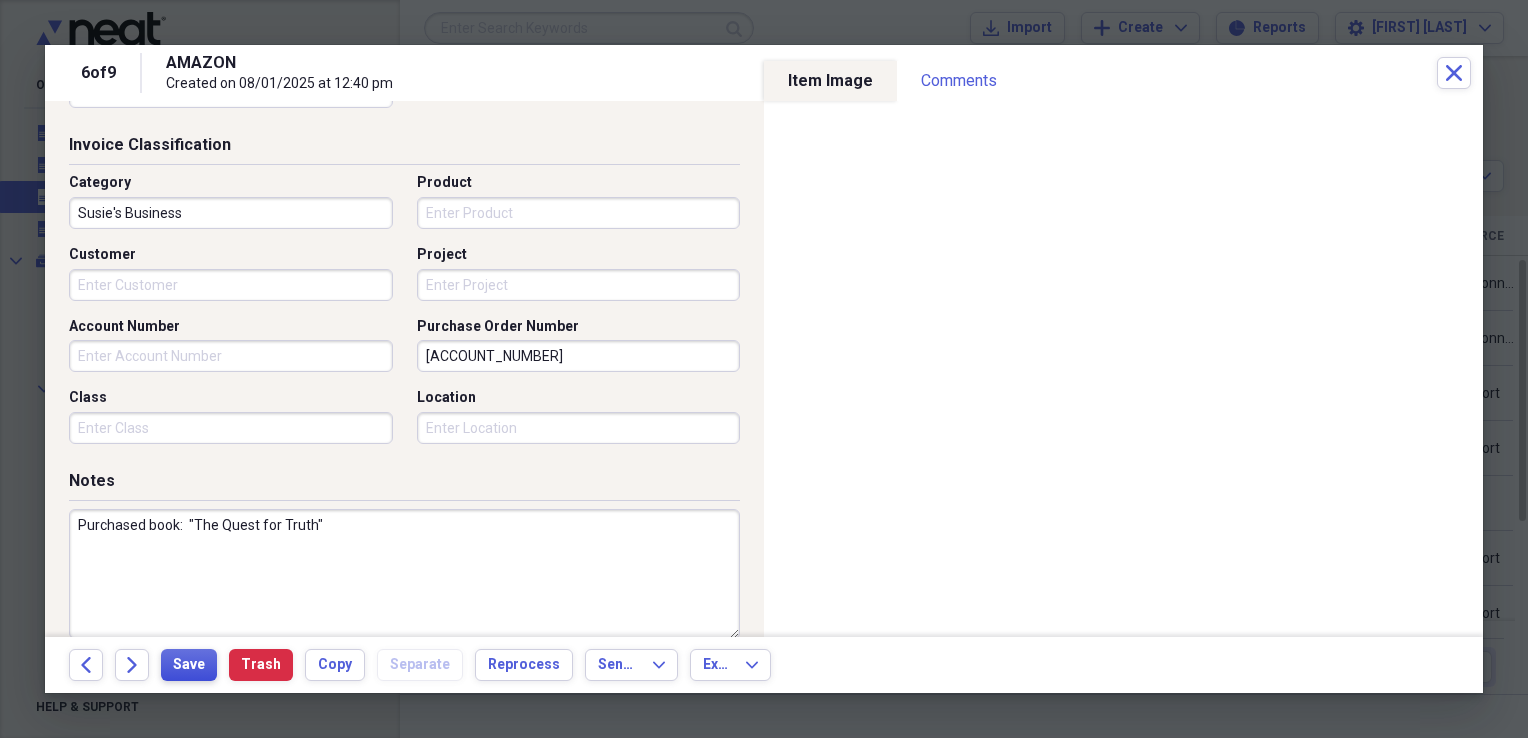 click on "Save" at bounding box center (189, 665) 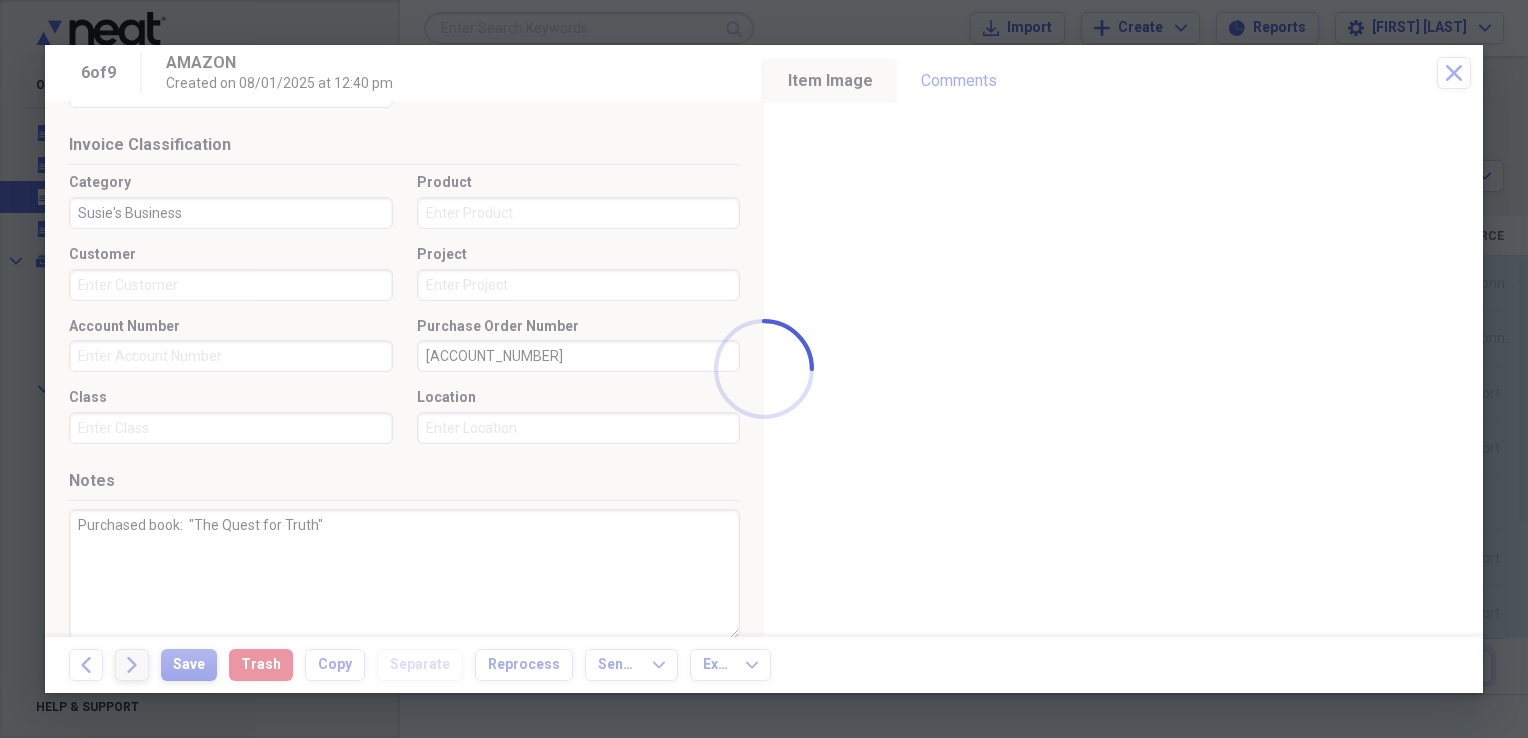 type on "Purchased book:  "The Quest for Truth"" 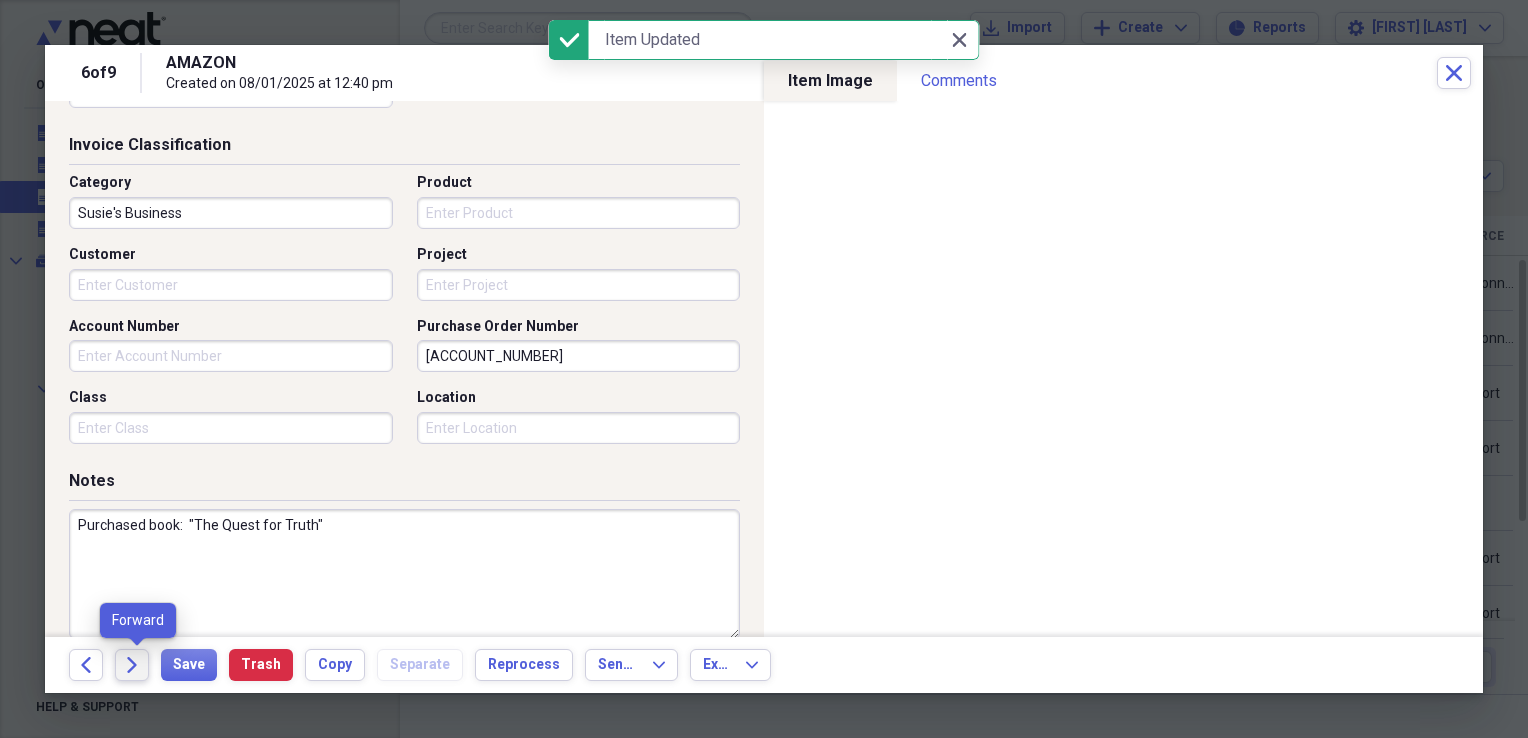 click on "Forward" 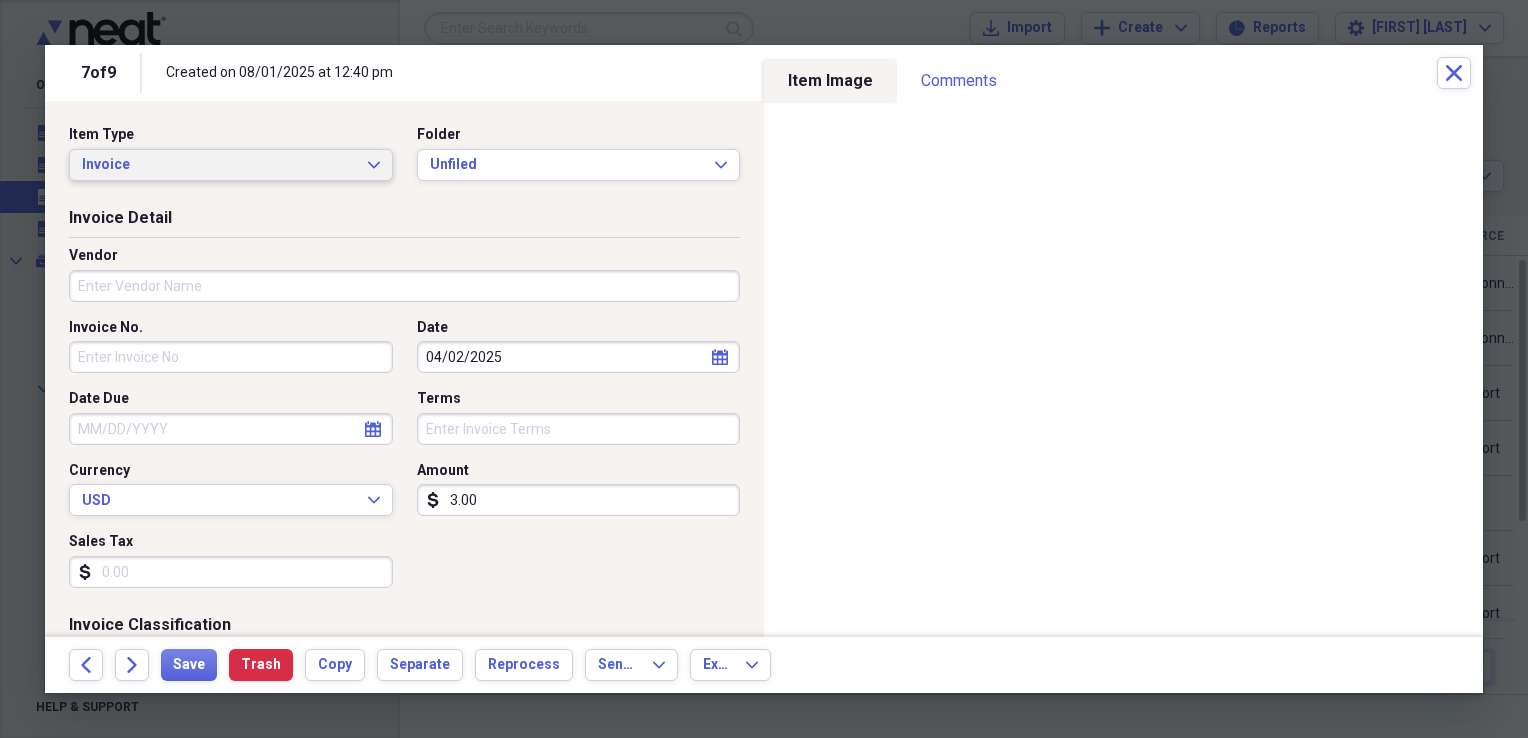 click on "Expand" 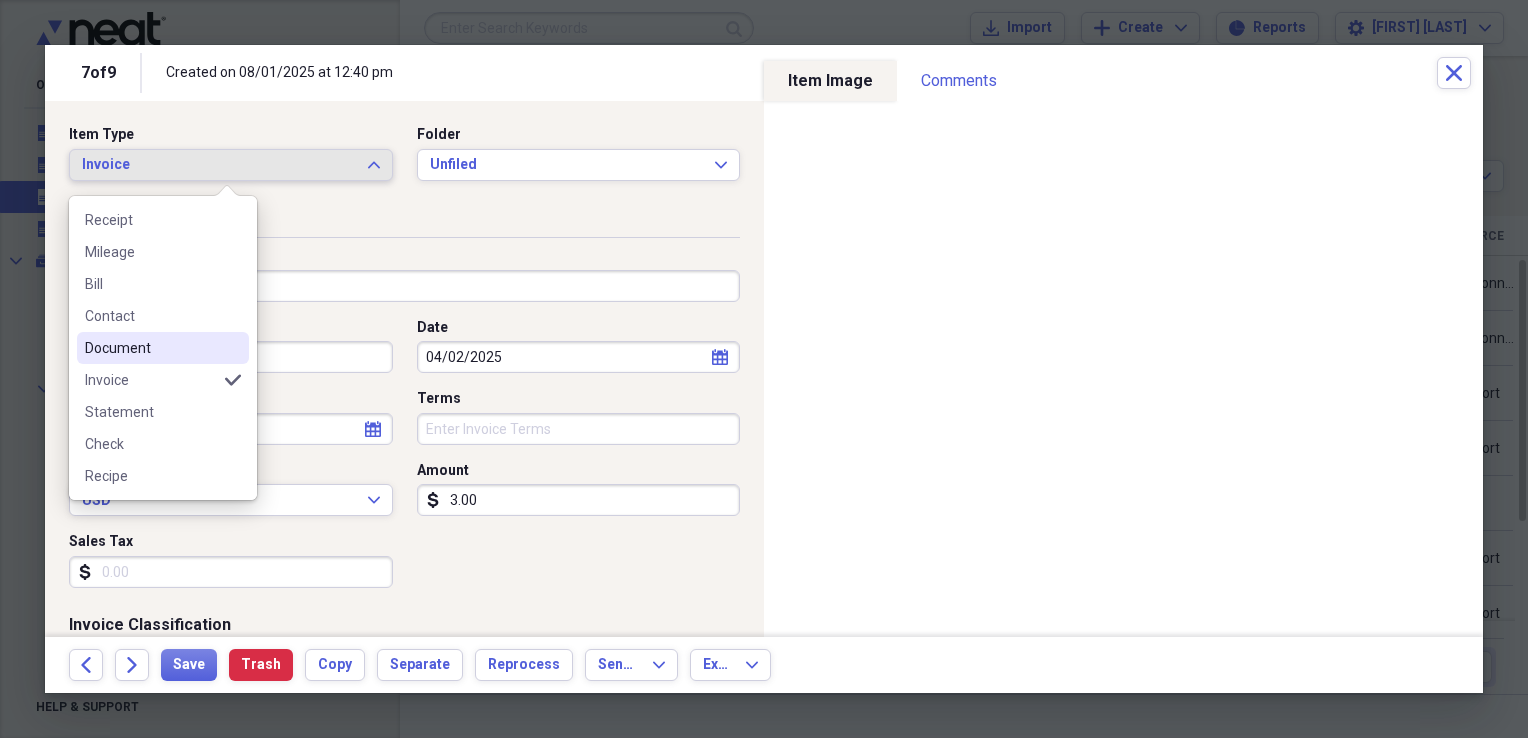 click on "Document" at bounding box center (151, 348) 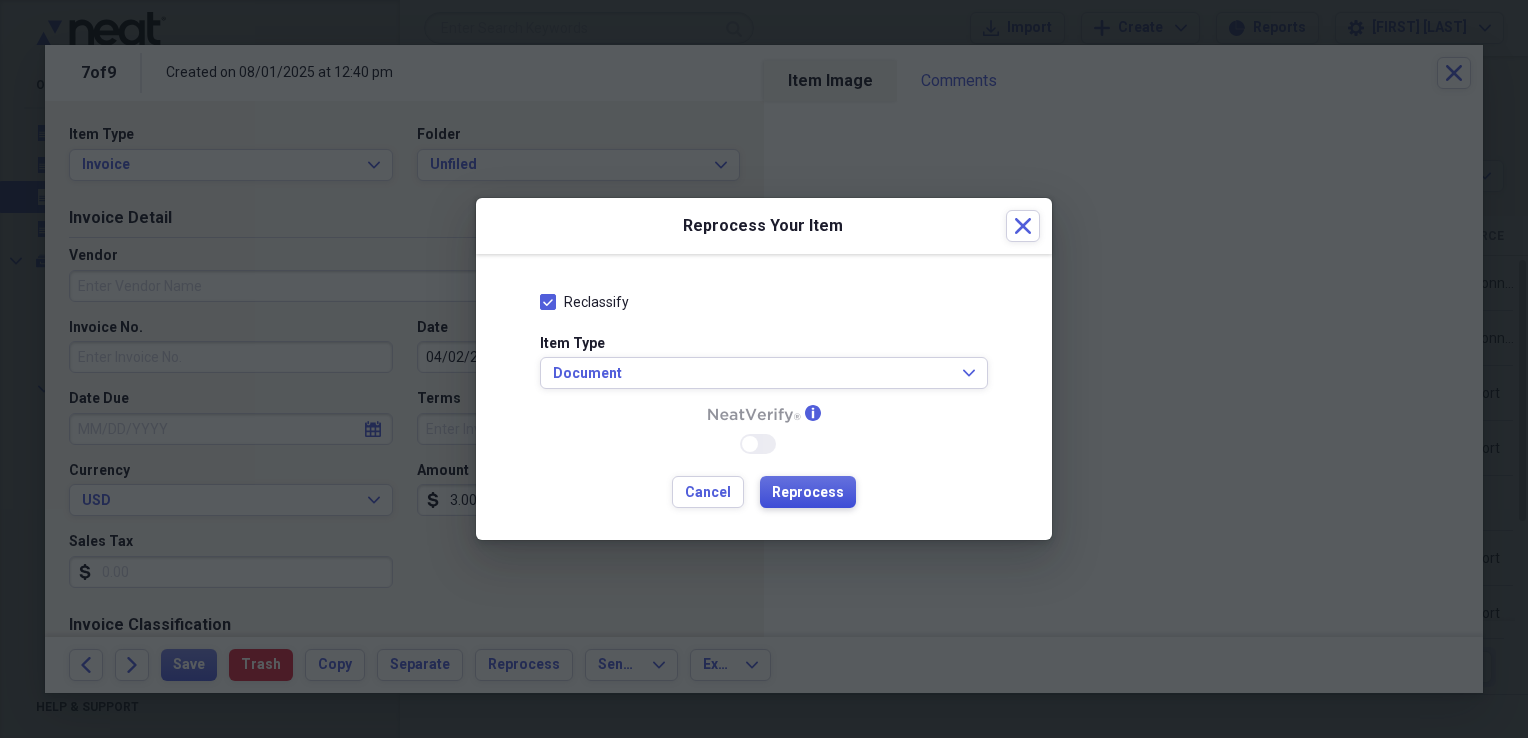 click on "Reprocess" at bounding box center (808, 493) 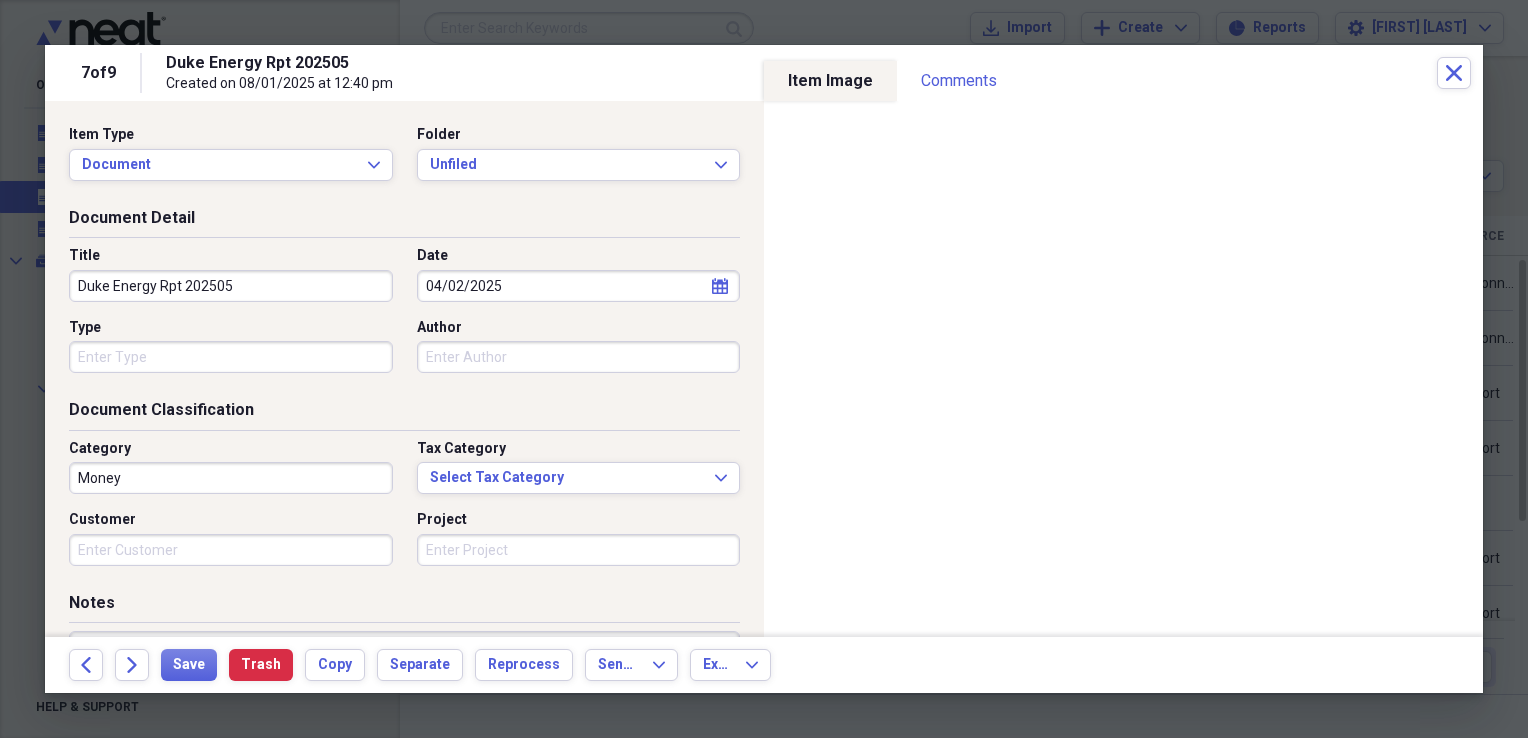 type on "Money" 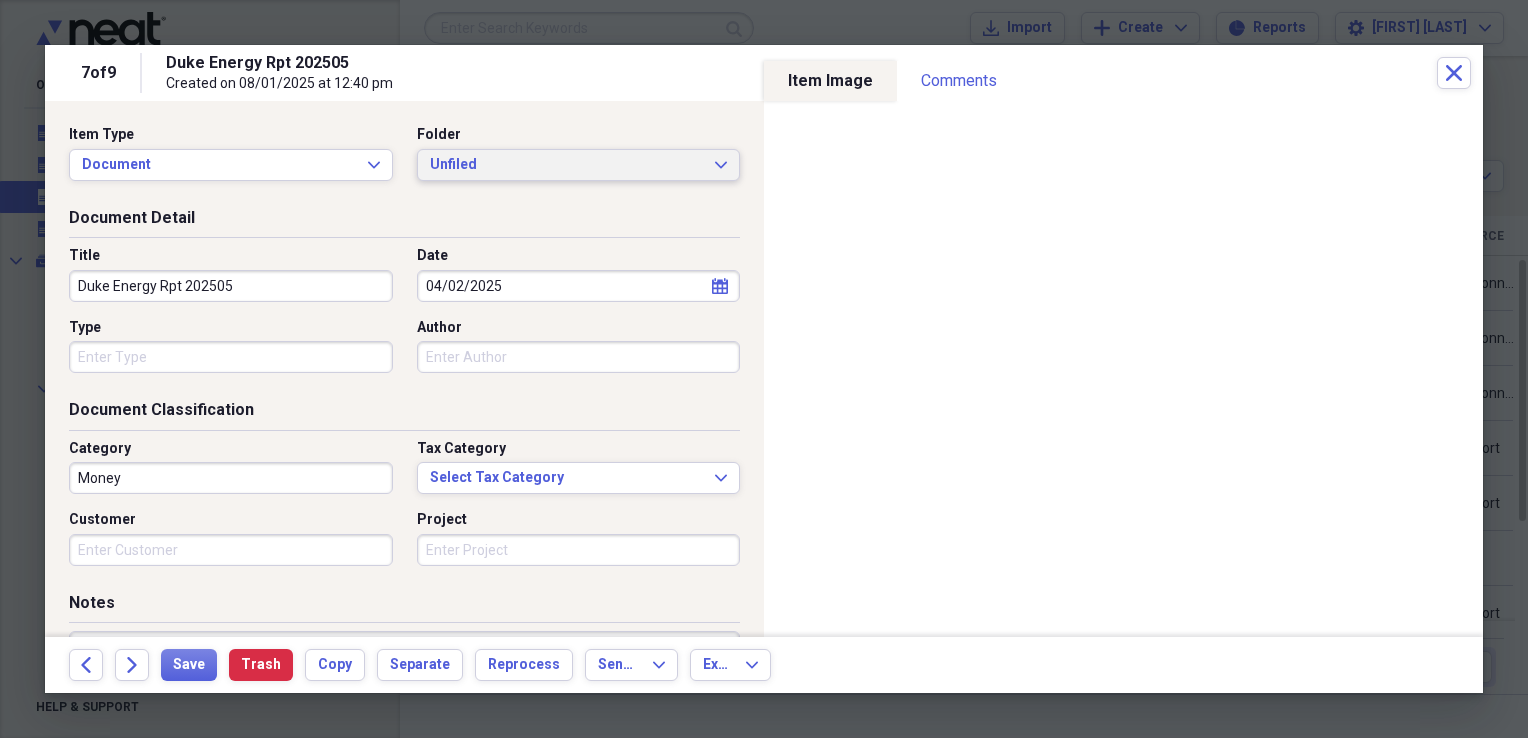 click on "Expand" 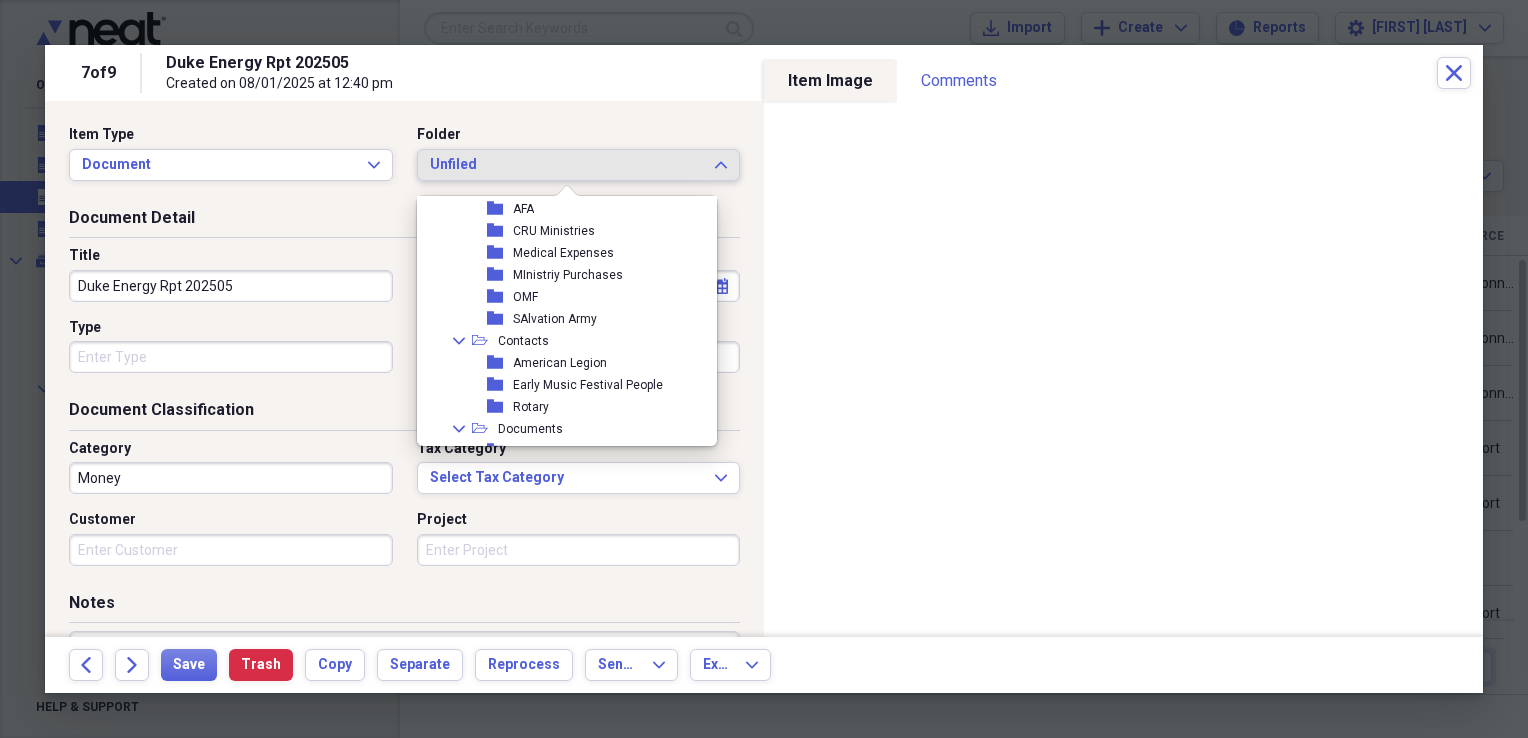 scroll, scrollTop: 218, scrollLeft: 0, axis: vertical 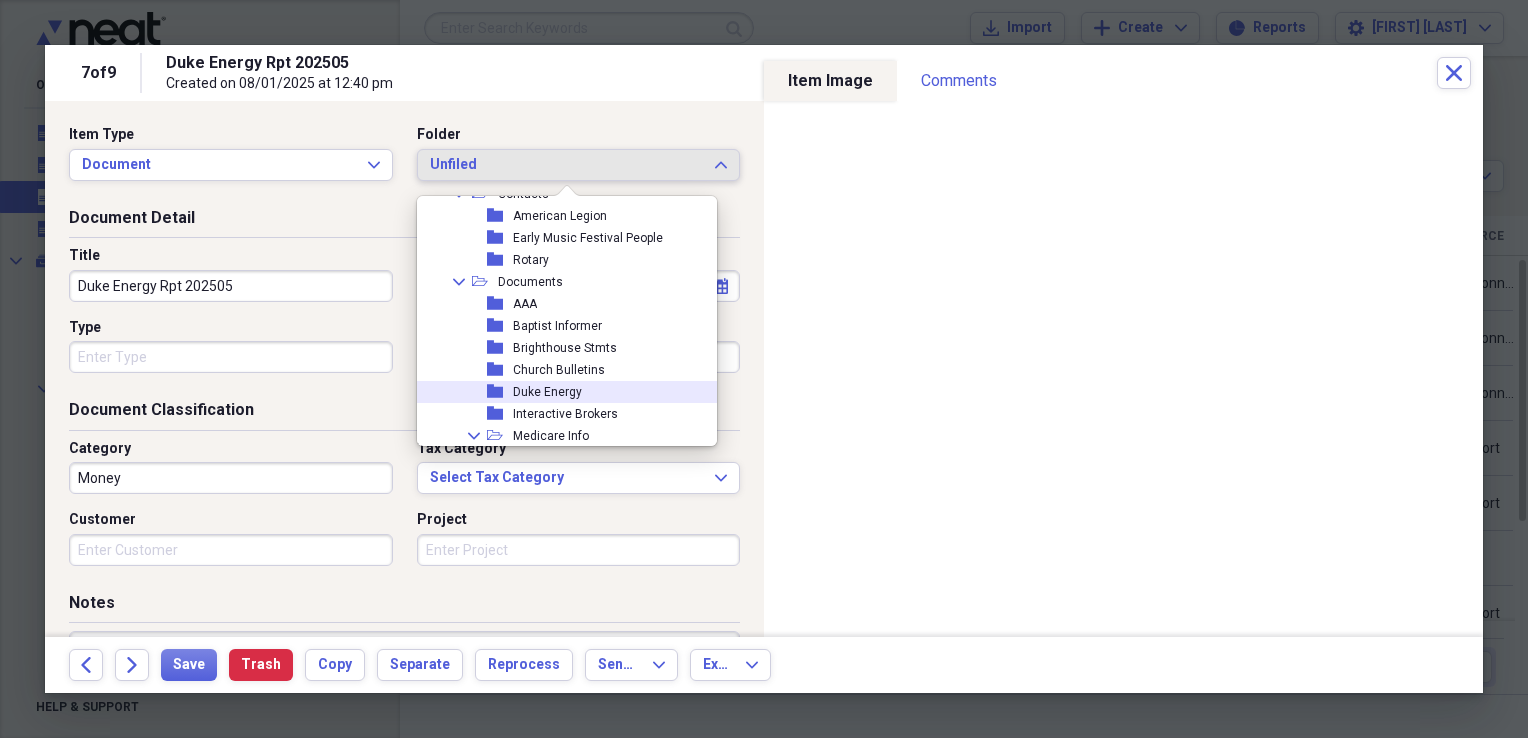 click on "Duke Energy" at bounding box center [547, 392] 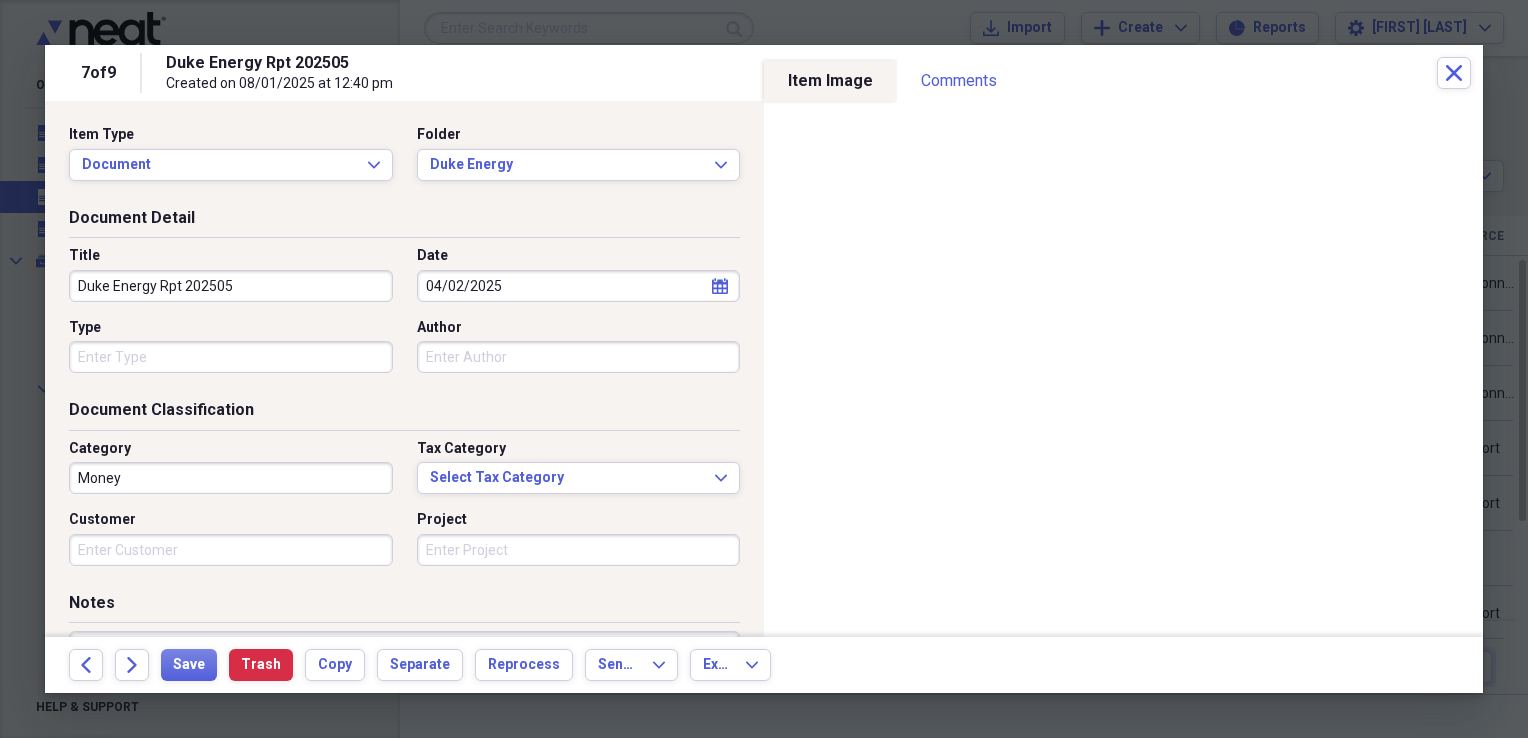 click on "Document Classification" at bounding box center [404, 414] 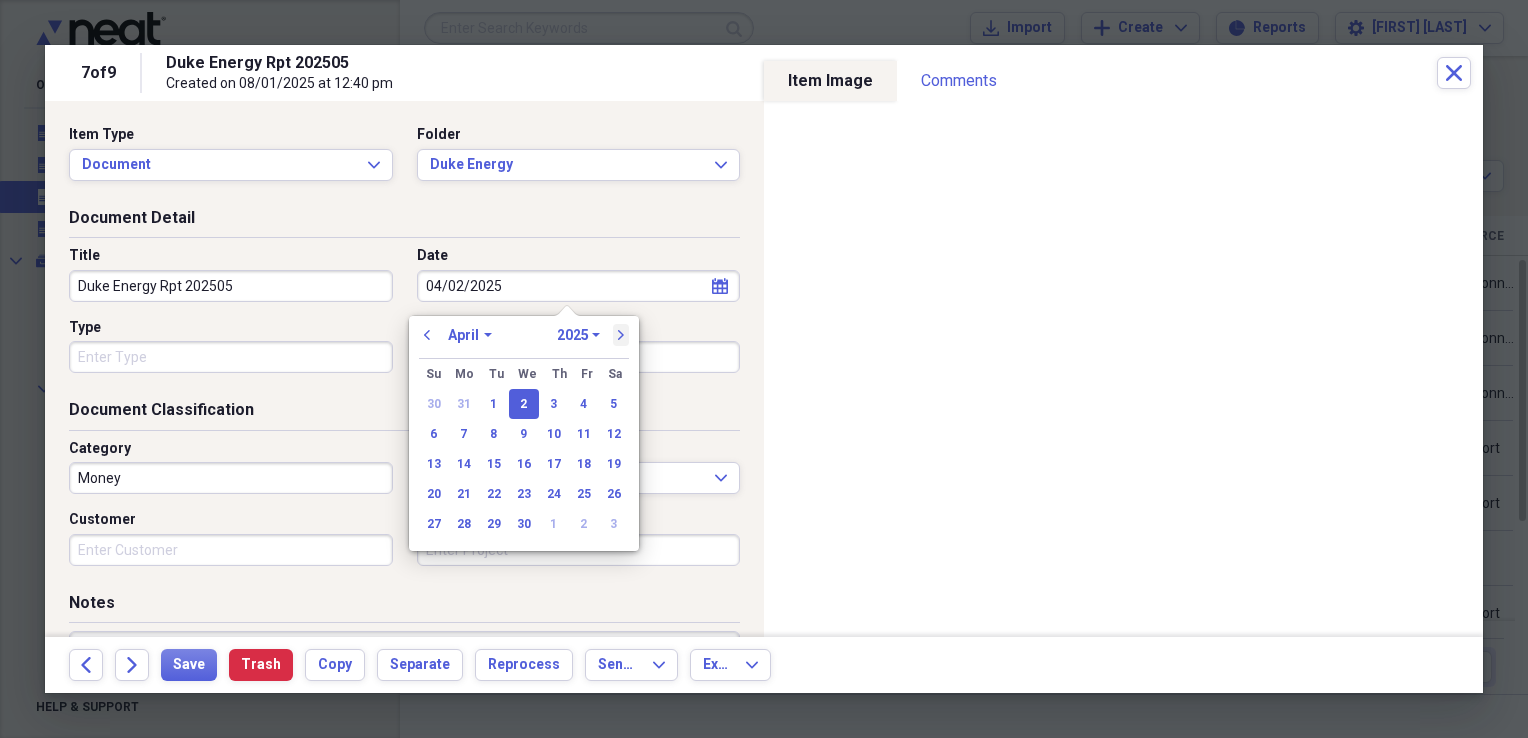 click on "next" at bounding box center [621, 335] 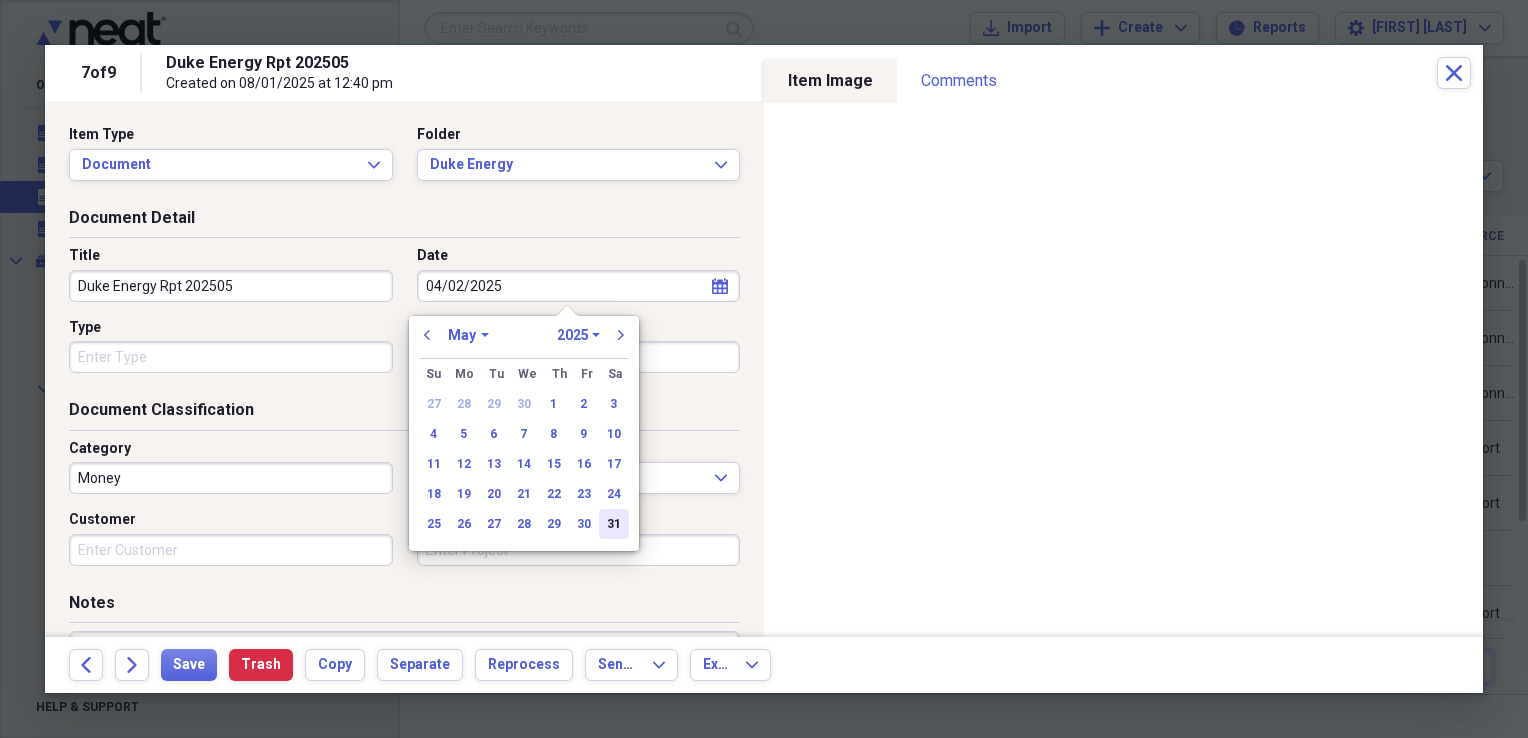 click on "31" at bounding box center [614, 524] 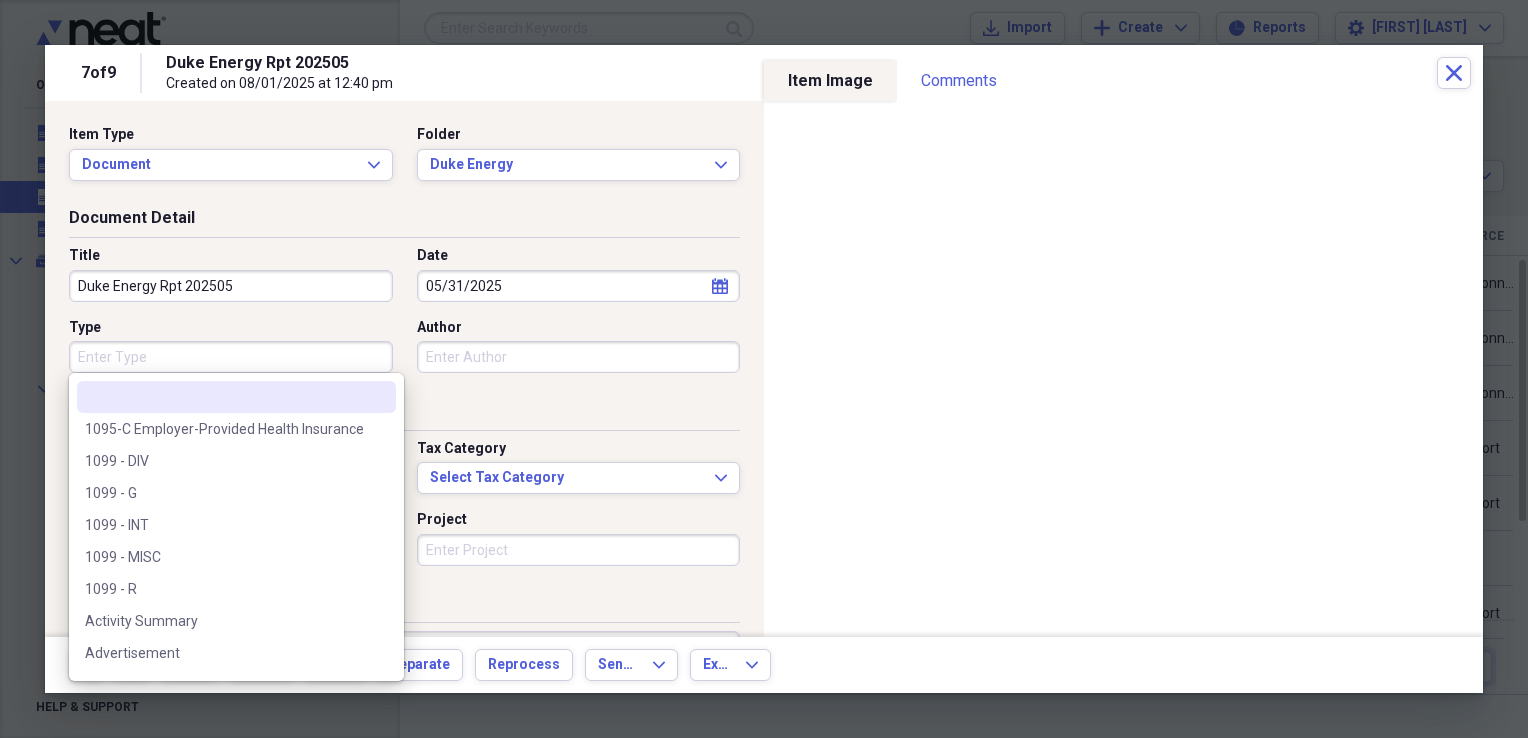 click on "Type" at bounding box center [231, 357] 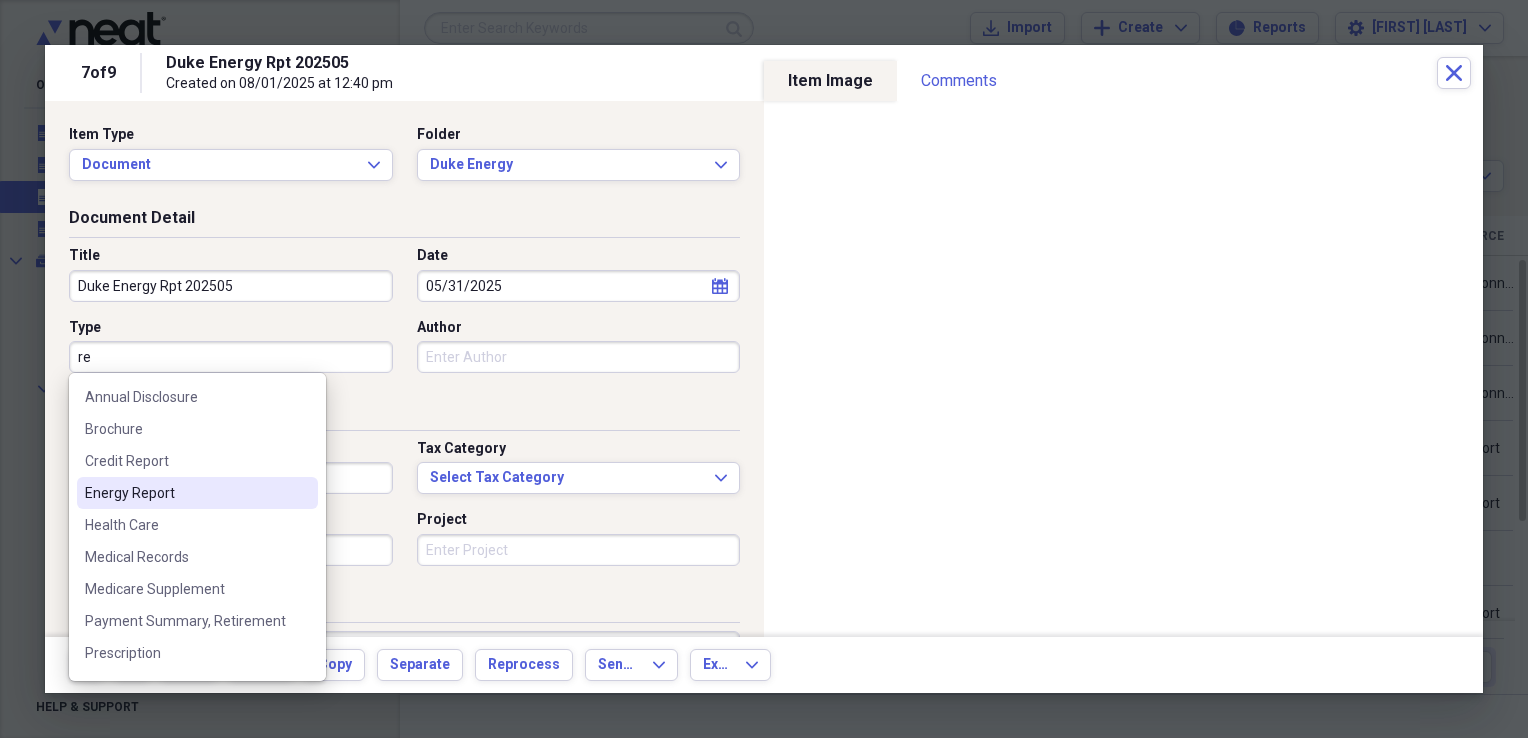 click on "Energy Report" at bounding box center (185, 493) 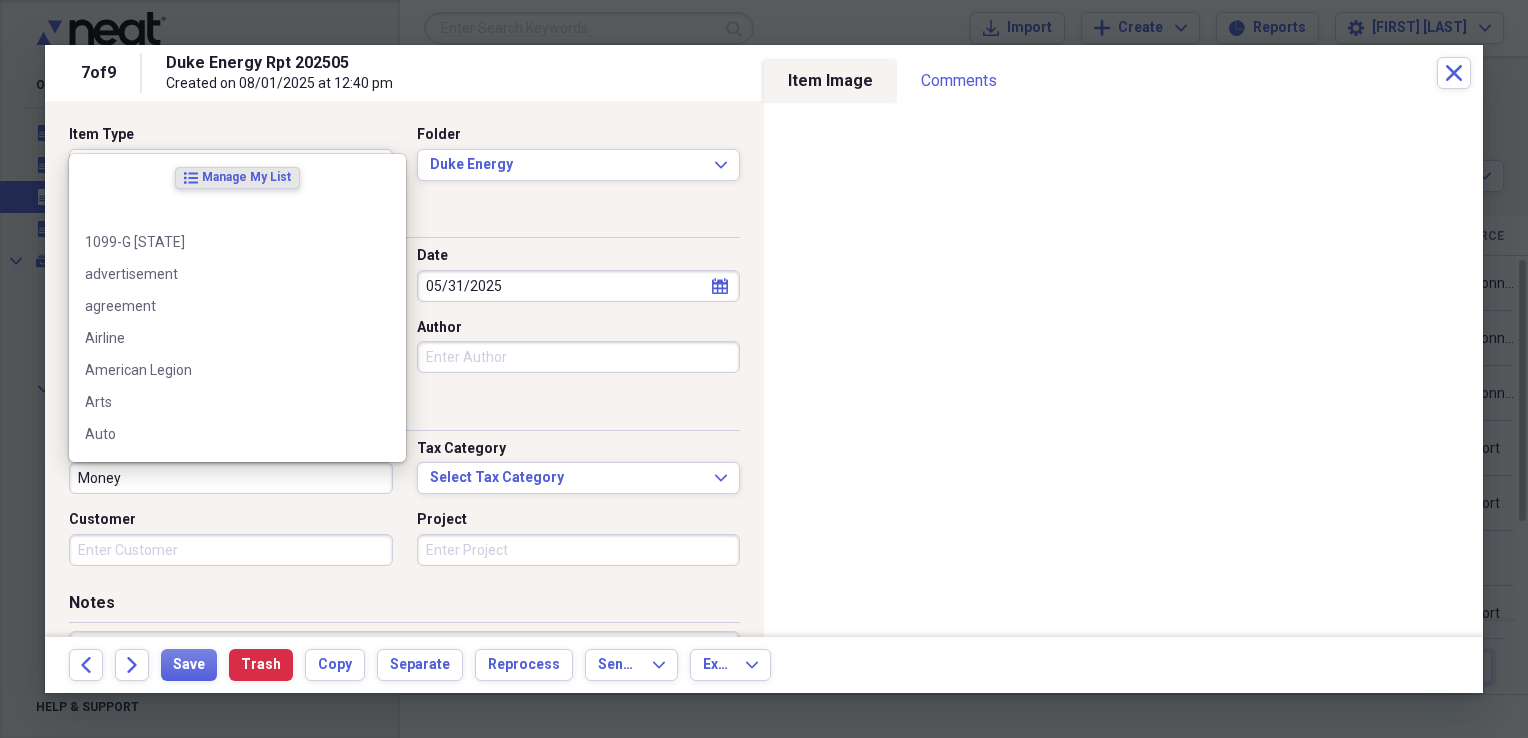 click on "Money" at bounding box center (231, 478) 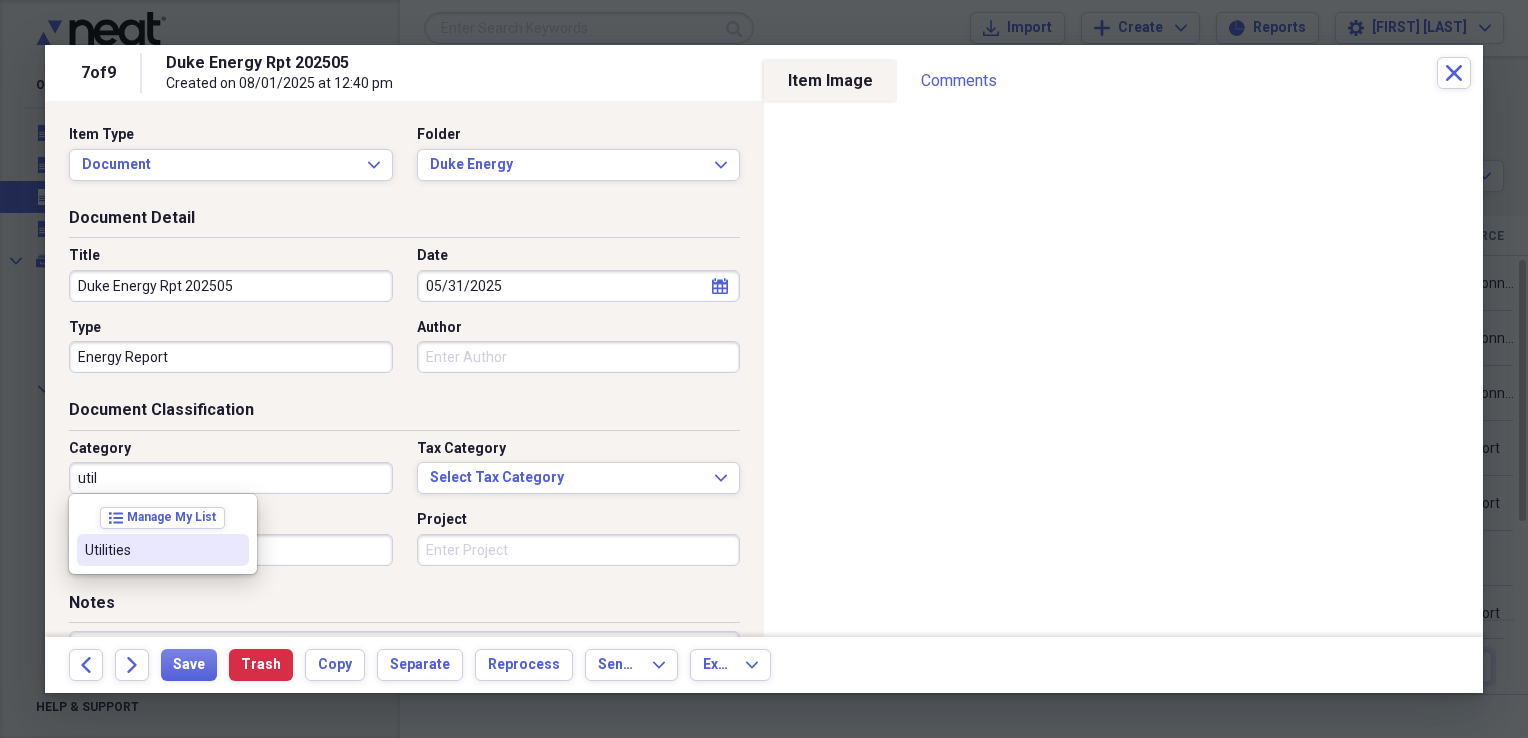 click on "Utilities" at bounding box center [151, 550] 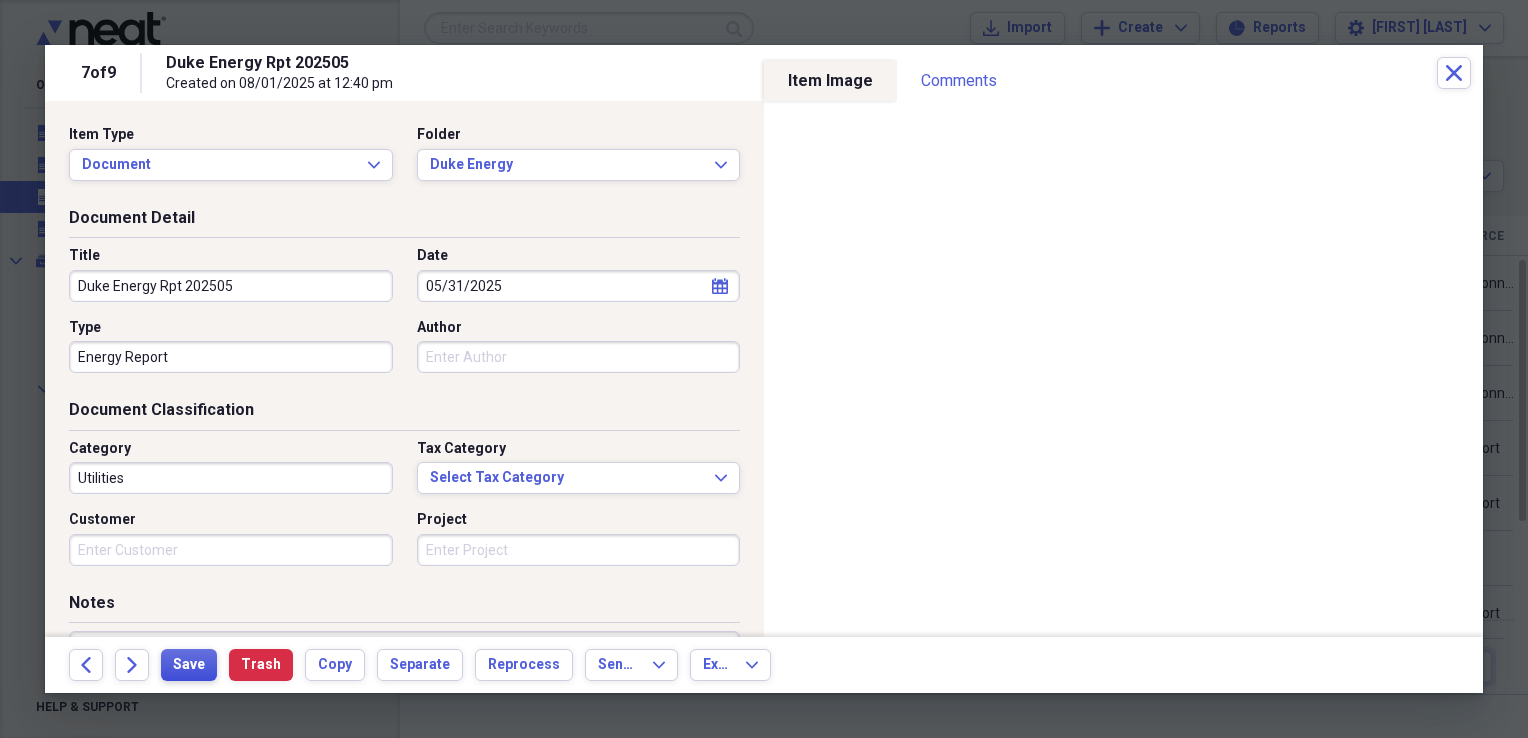 click on "Save" at bounding box center (189, 665) 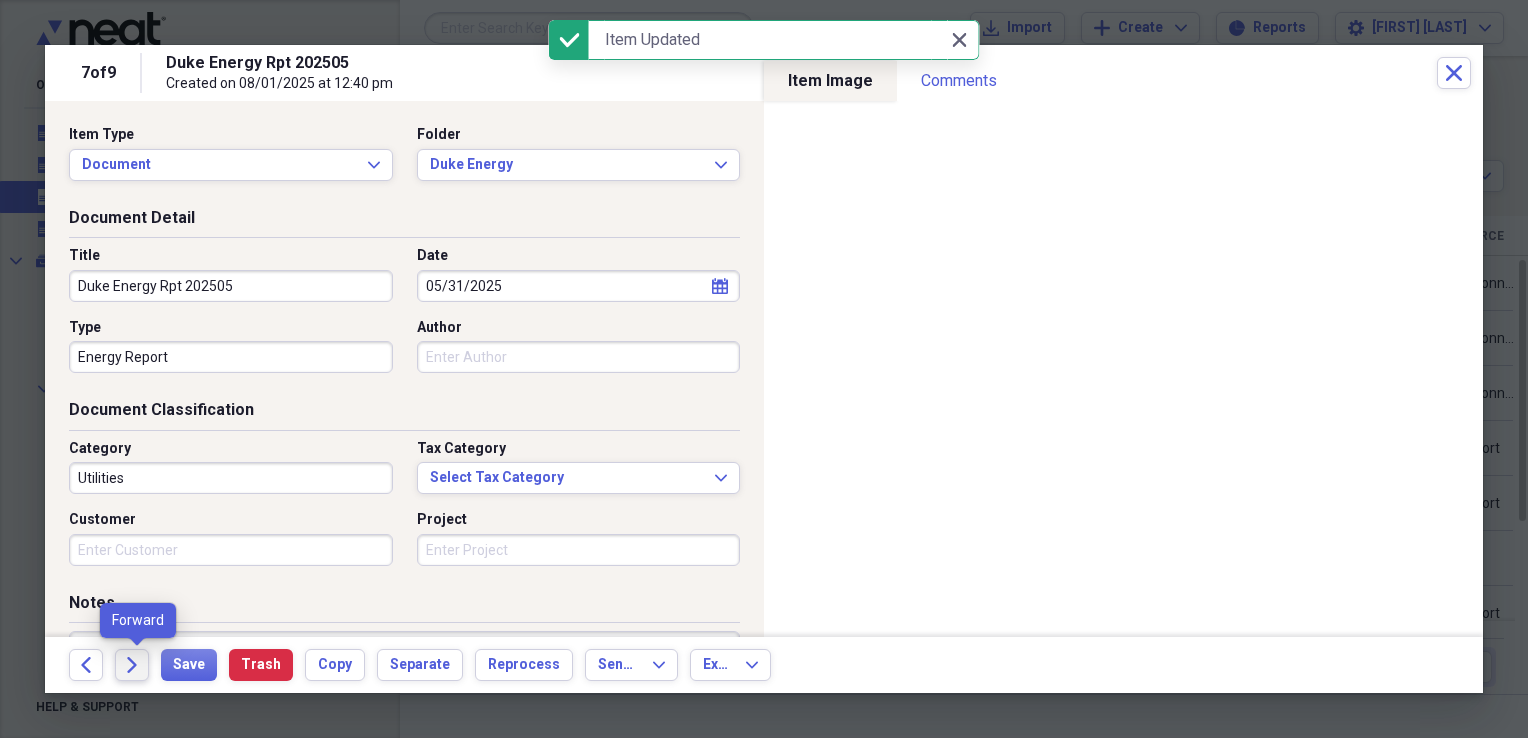 click on "Forward" 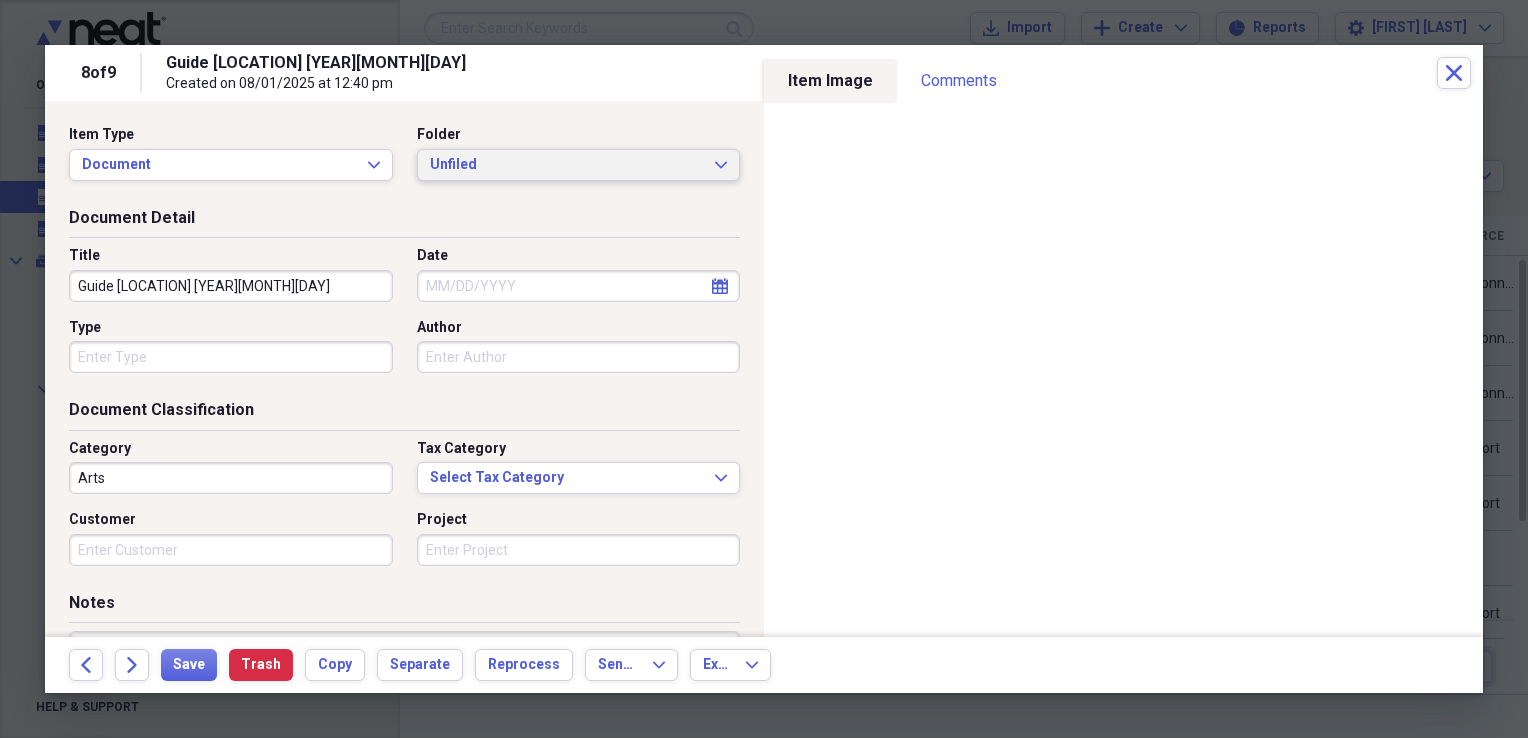 click on "Expand" 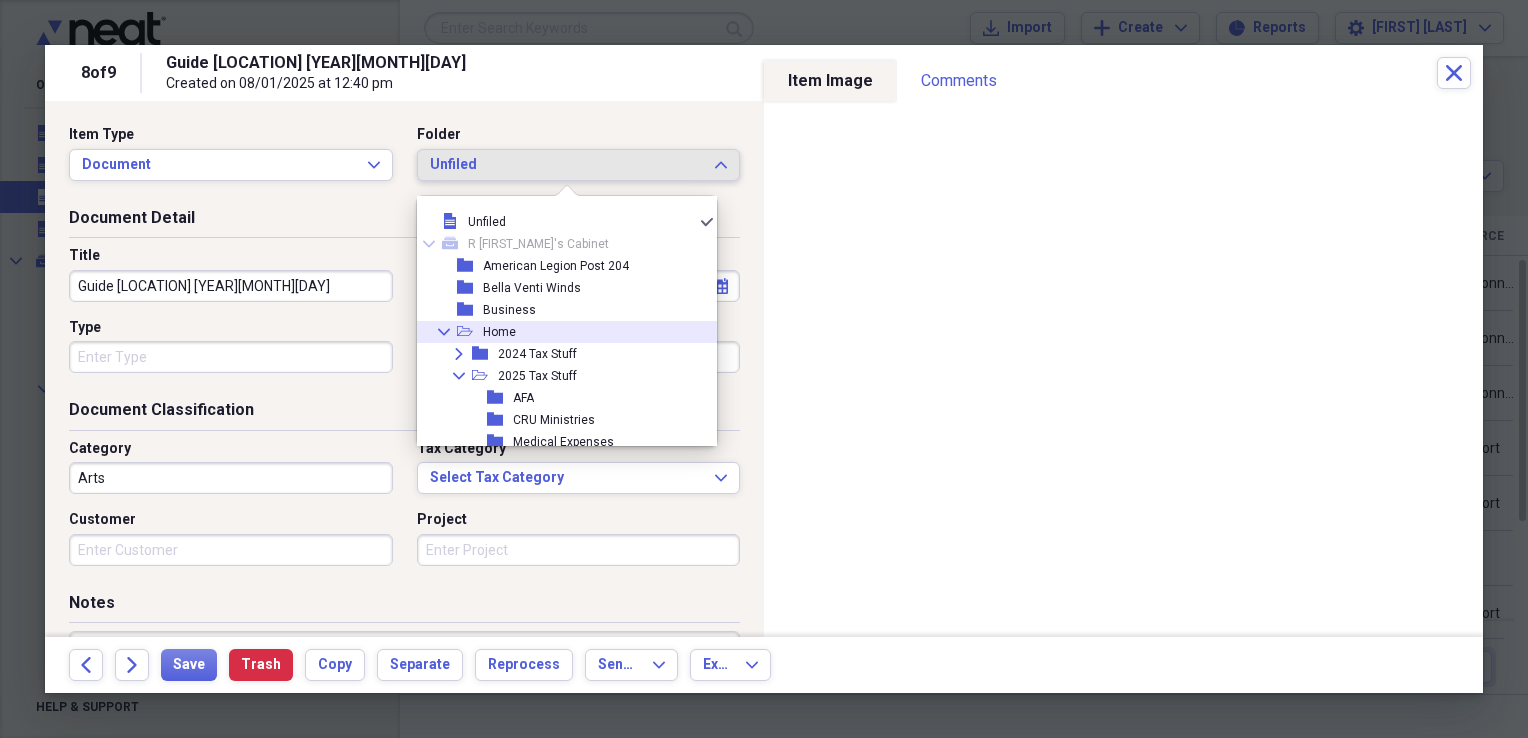 scroll, scrollTop: 218, scrollLeft: 0, axis: vertical 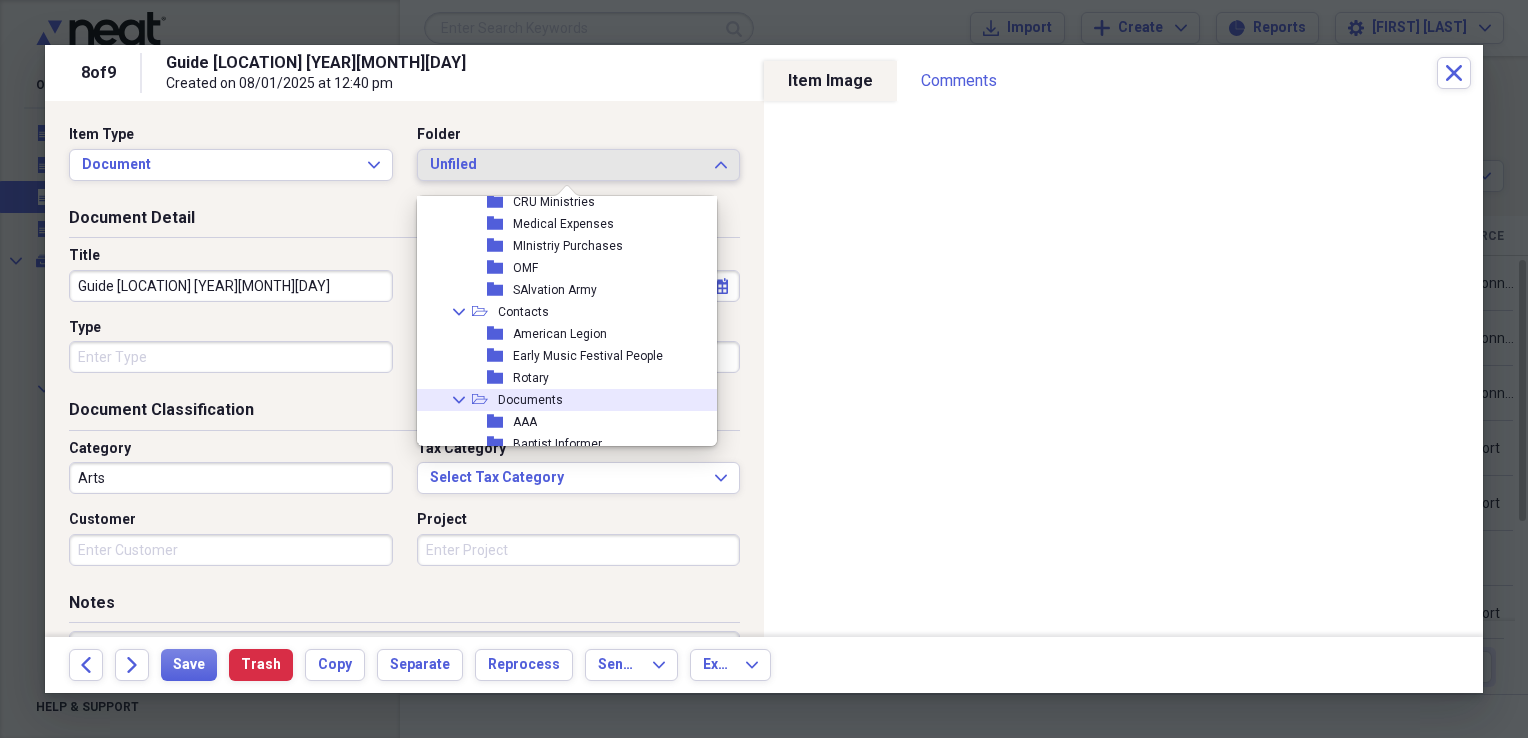 click on "Documents" at bounding box center (530, 400) 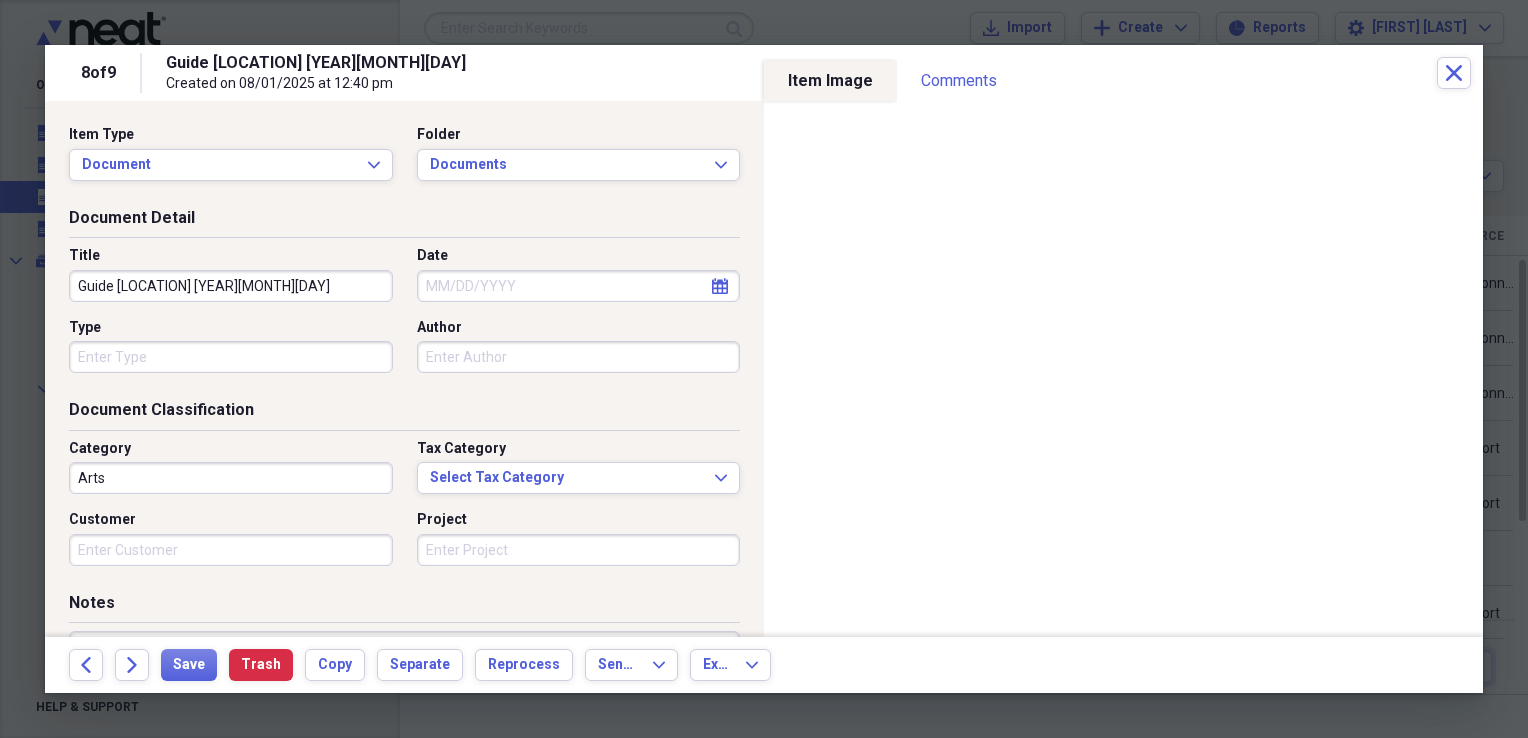 click 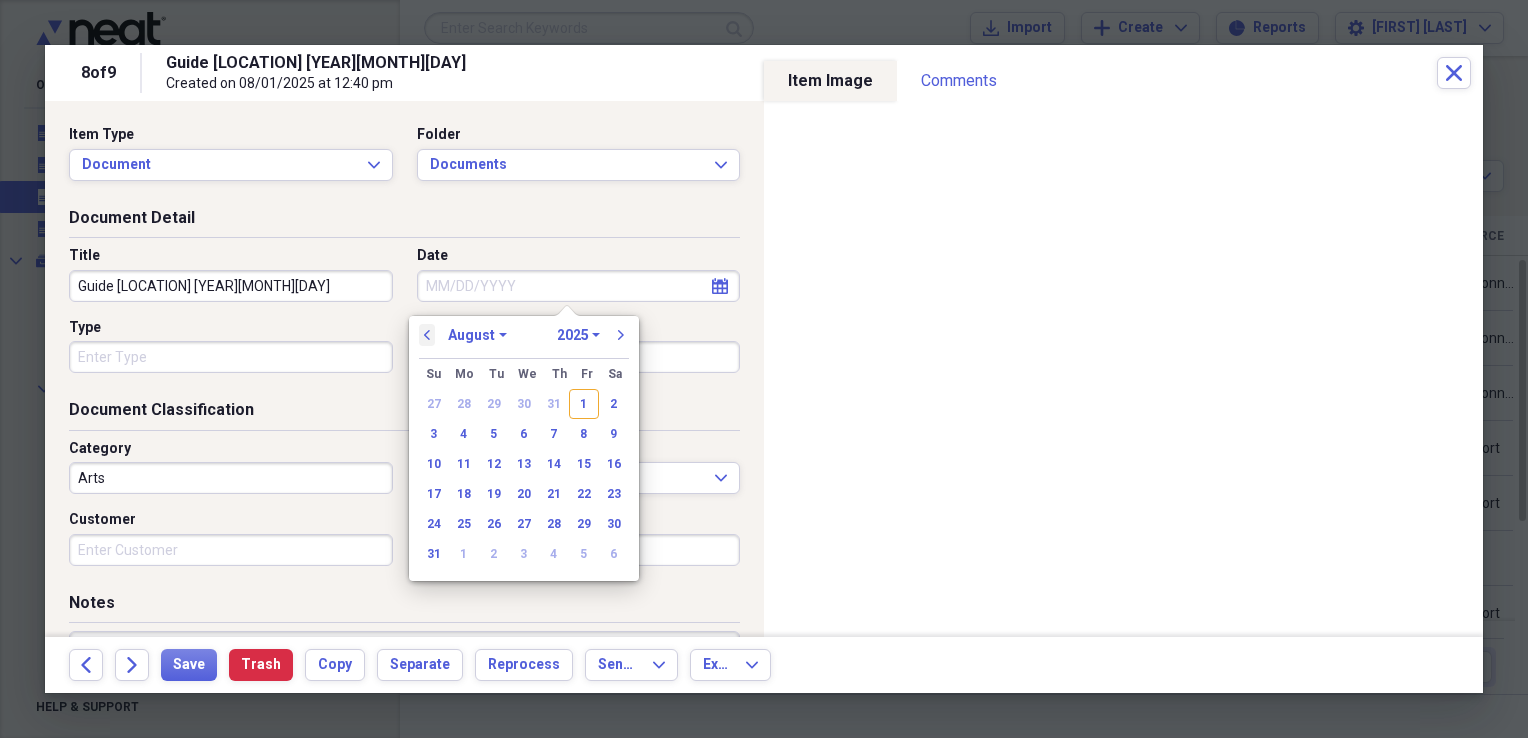 click on "previous" at bounding box center [427, 335] 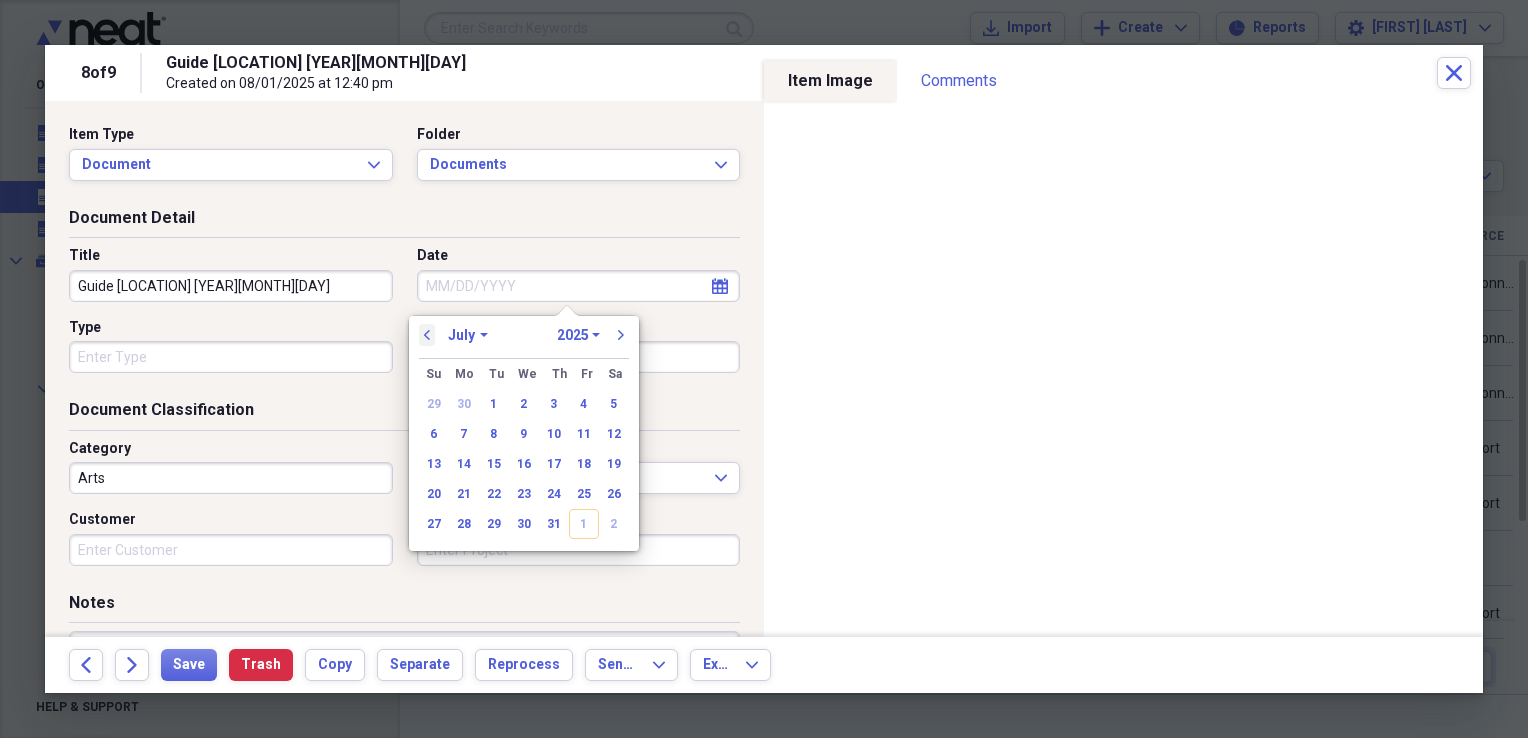 click on "previous" at bounding box center (427, 335) 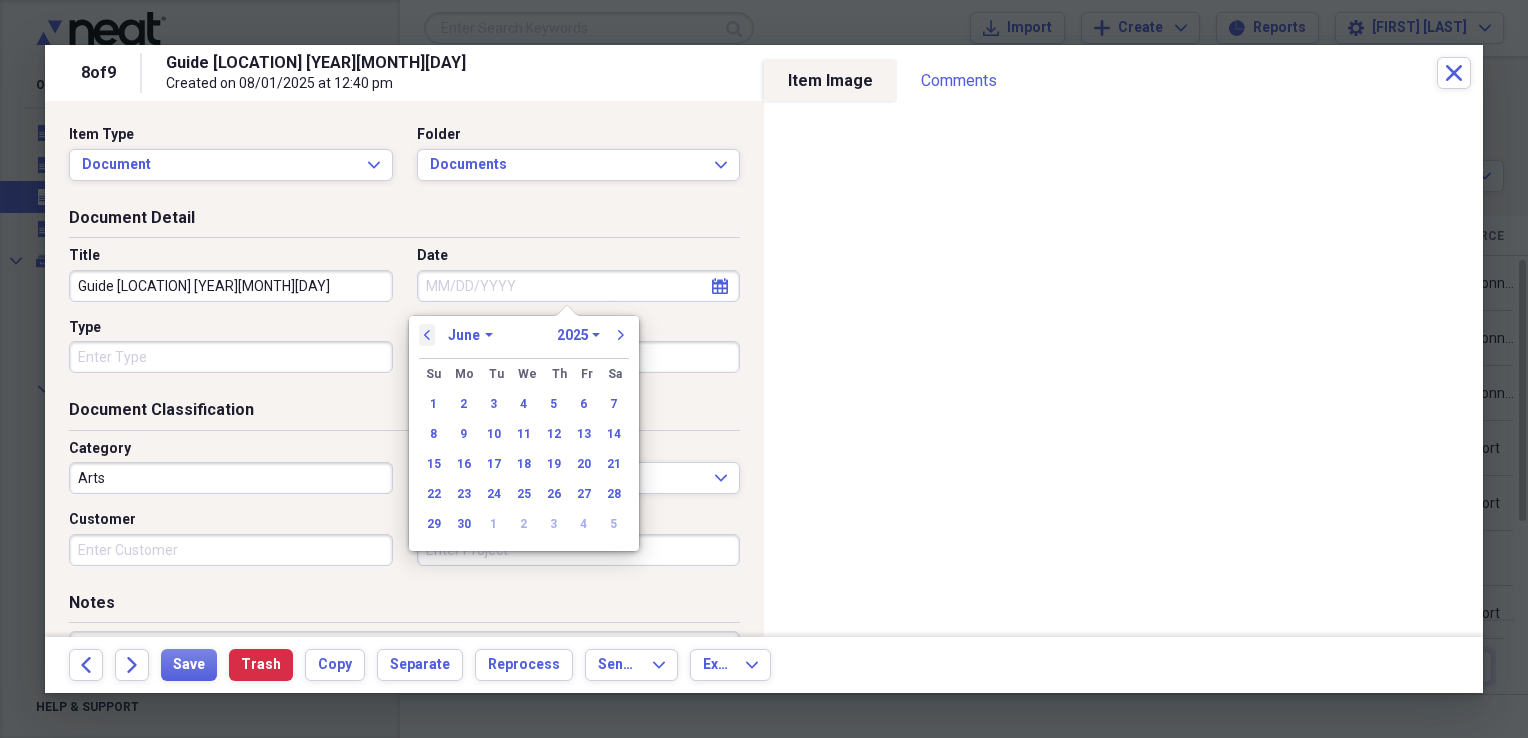click on "previous" at bounding box center (427, 335) 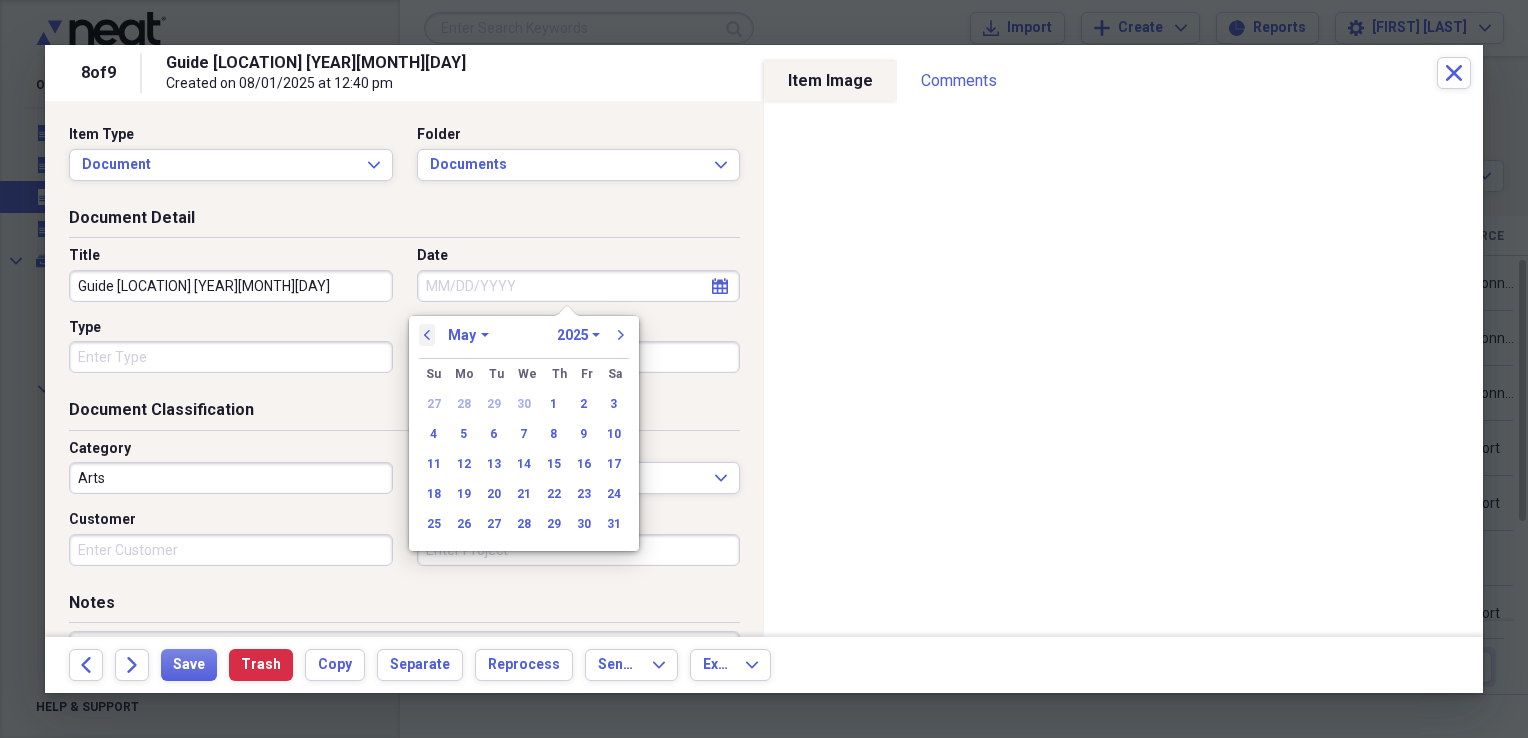 click on "previous" at bounding box center [427, 335] 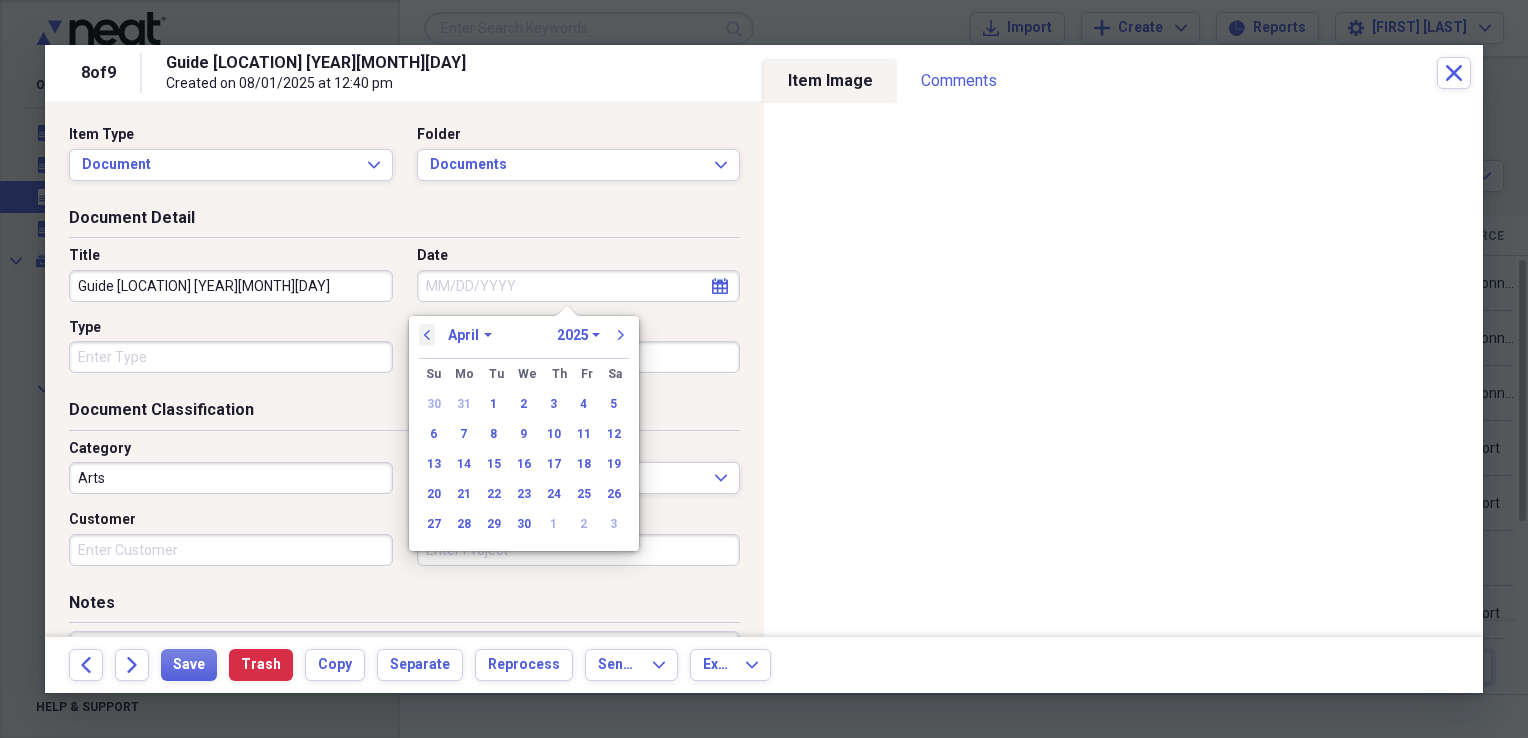 click on "previous" at bounding box center [427, 335] 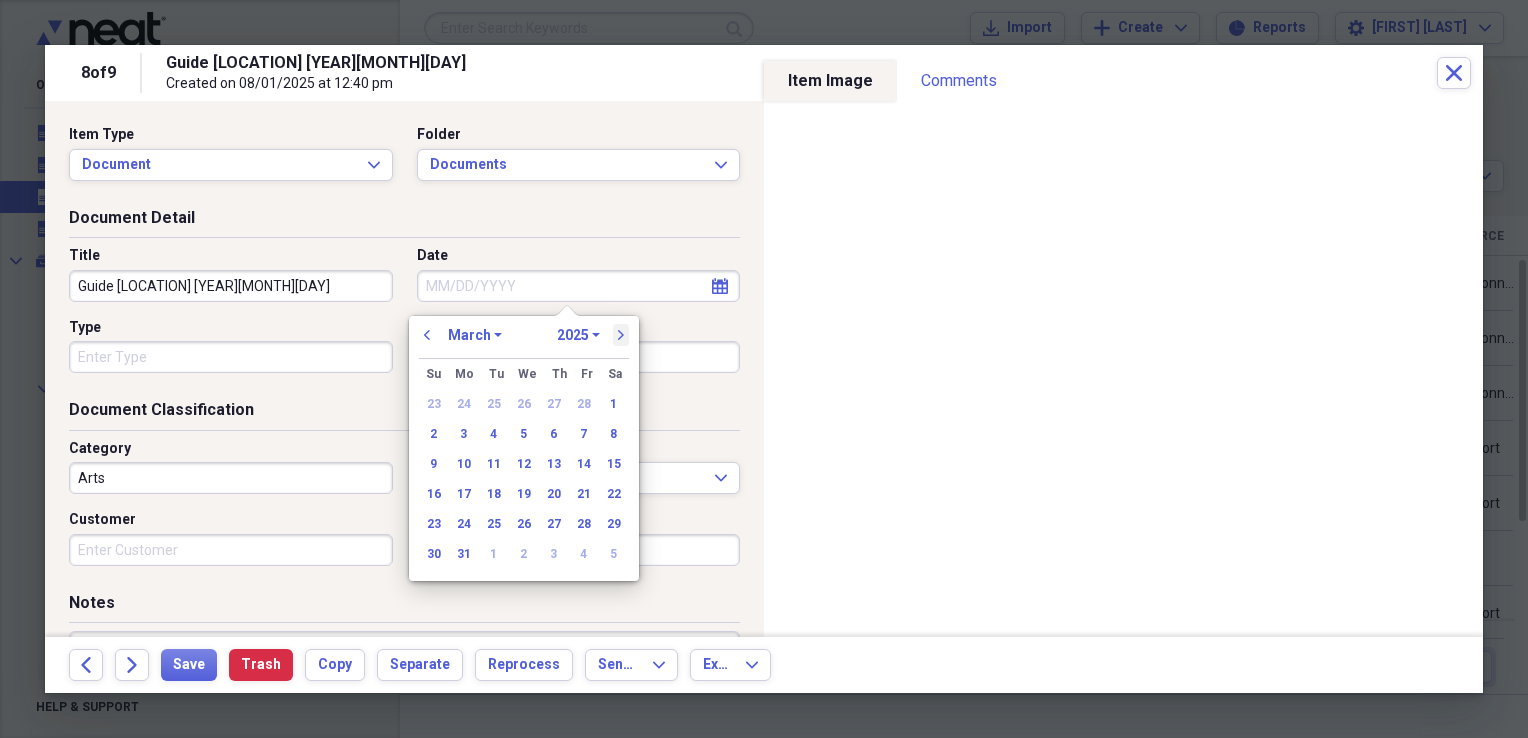 click on "next" at bounding box center (621, 335) 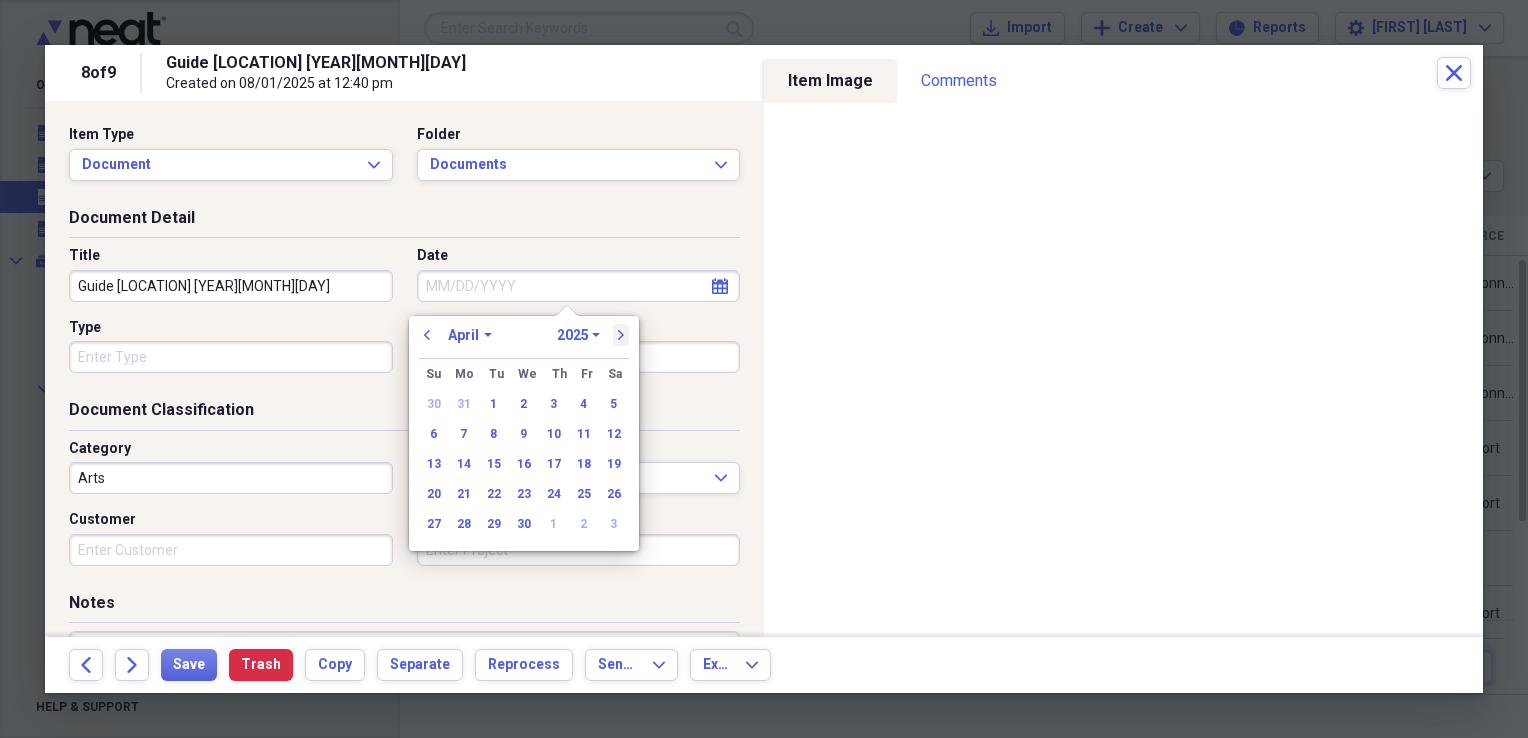 click on "next" at bounding box center [621, 335] 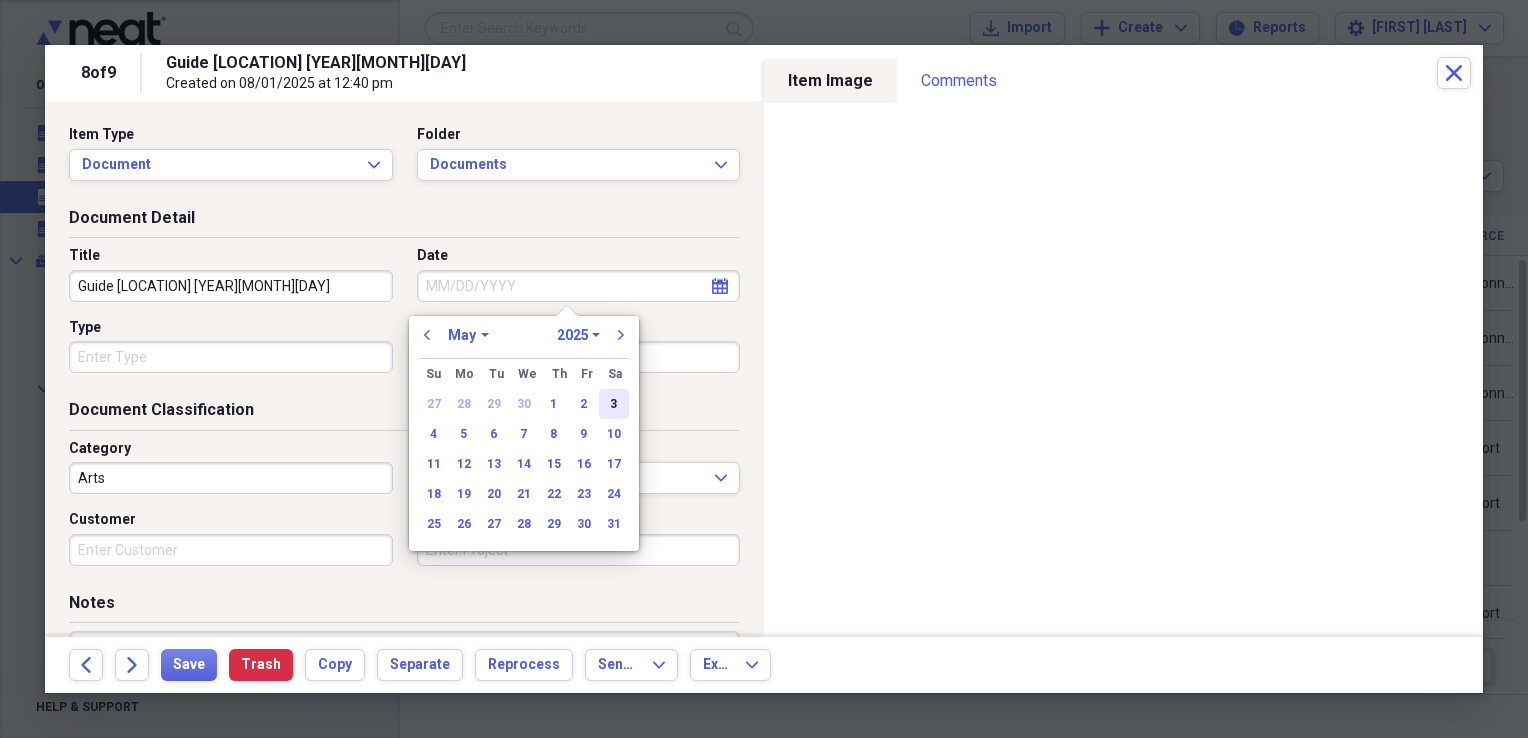 click on "3" at bounding box center (614, 404) 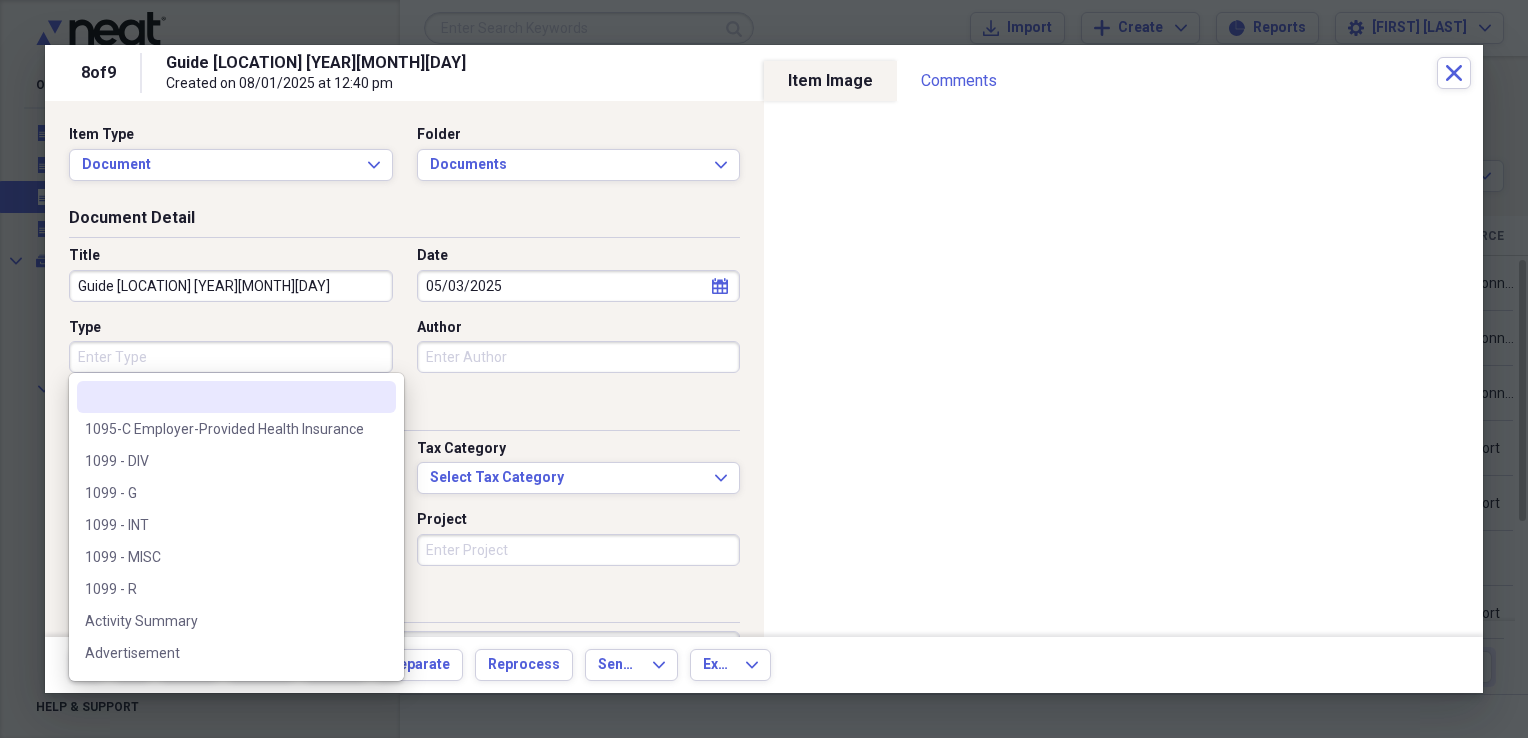 click on "Type" at bounding box center [231, 357] 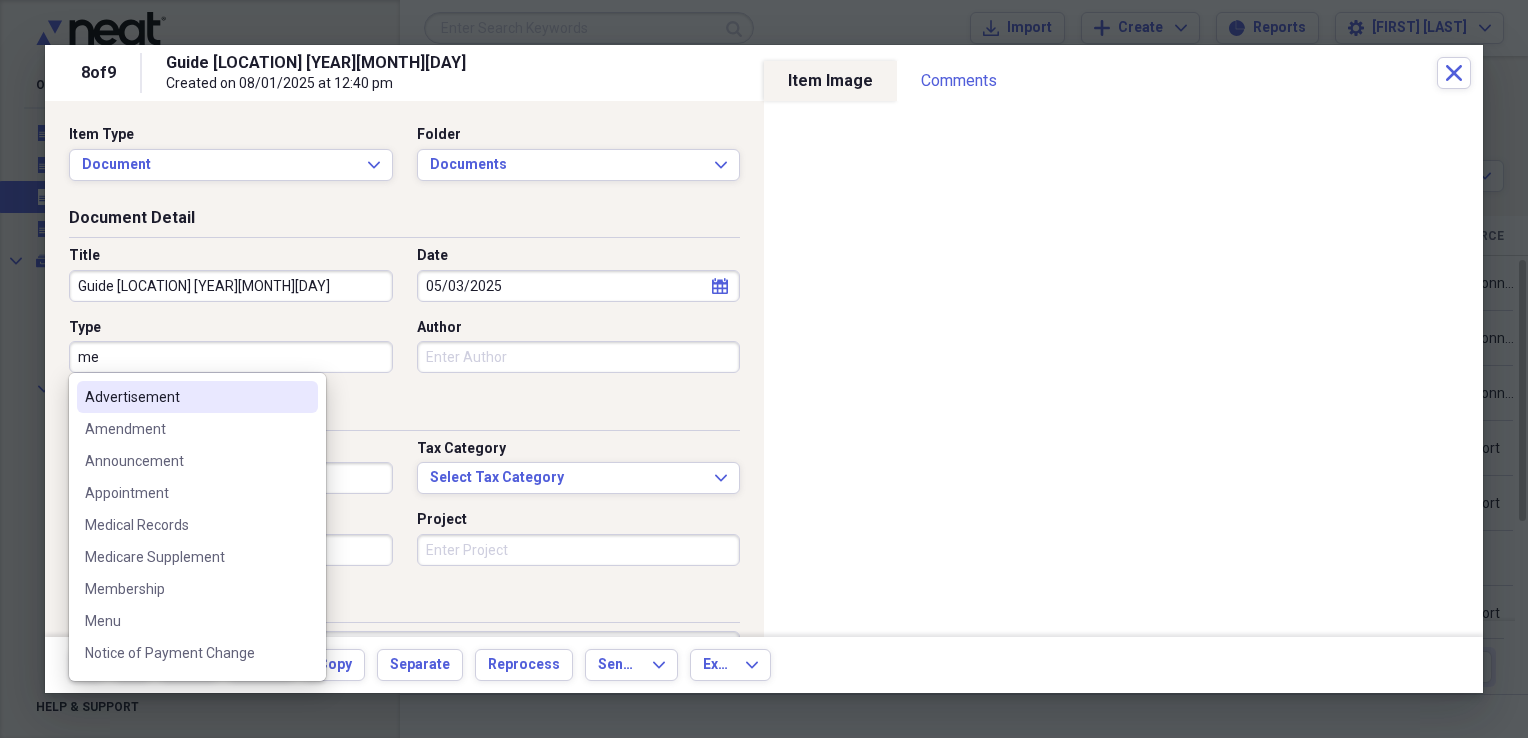 type on "m" 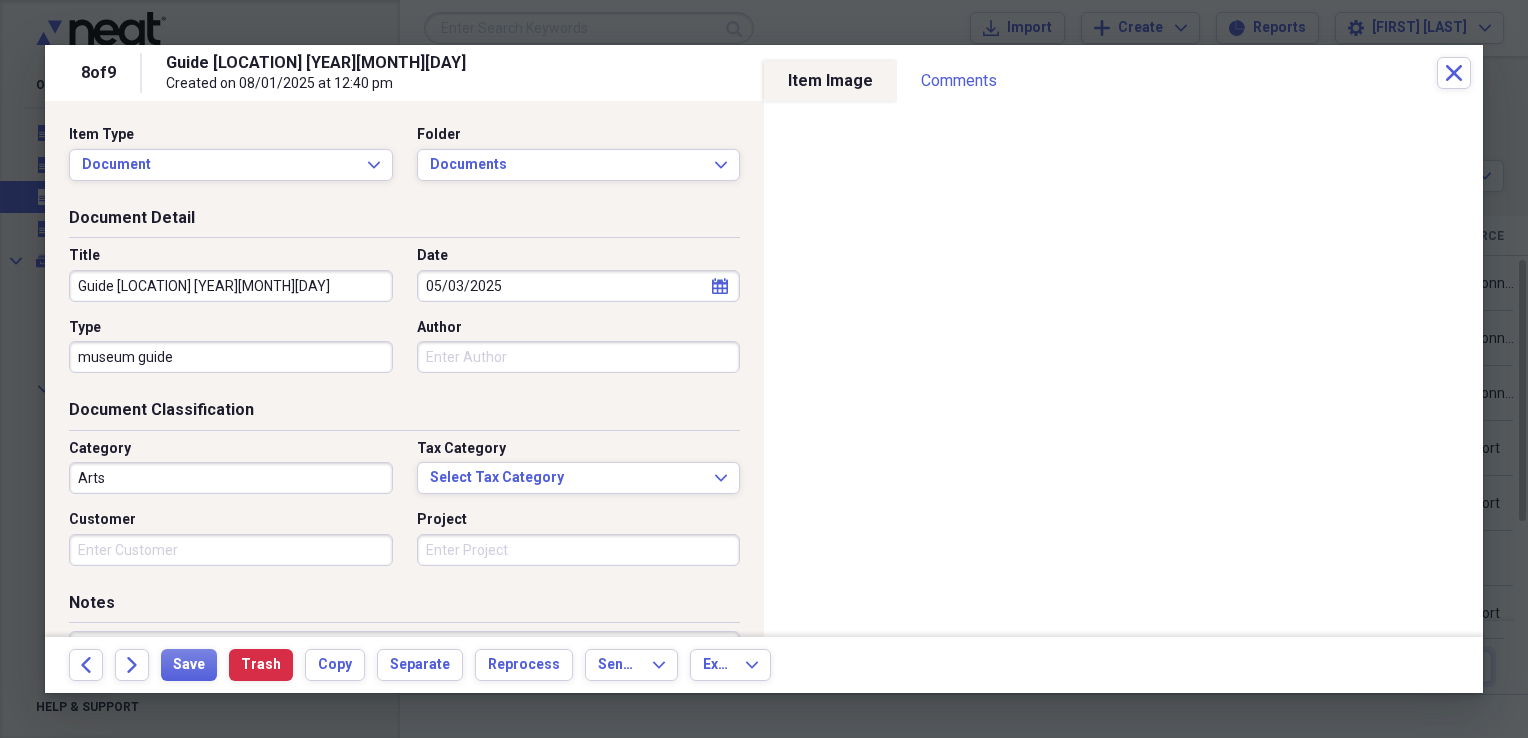type on "museum guide" 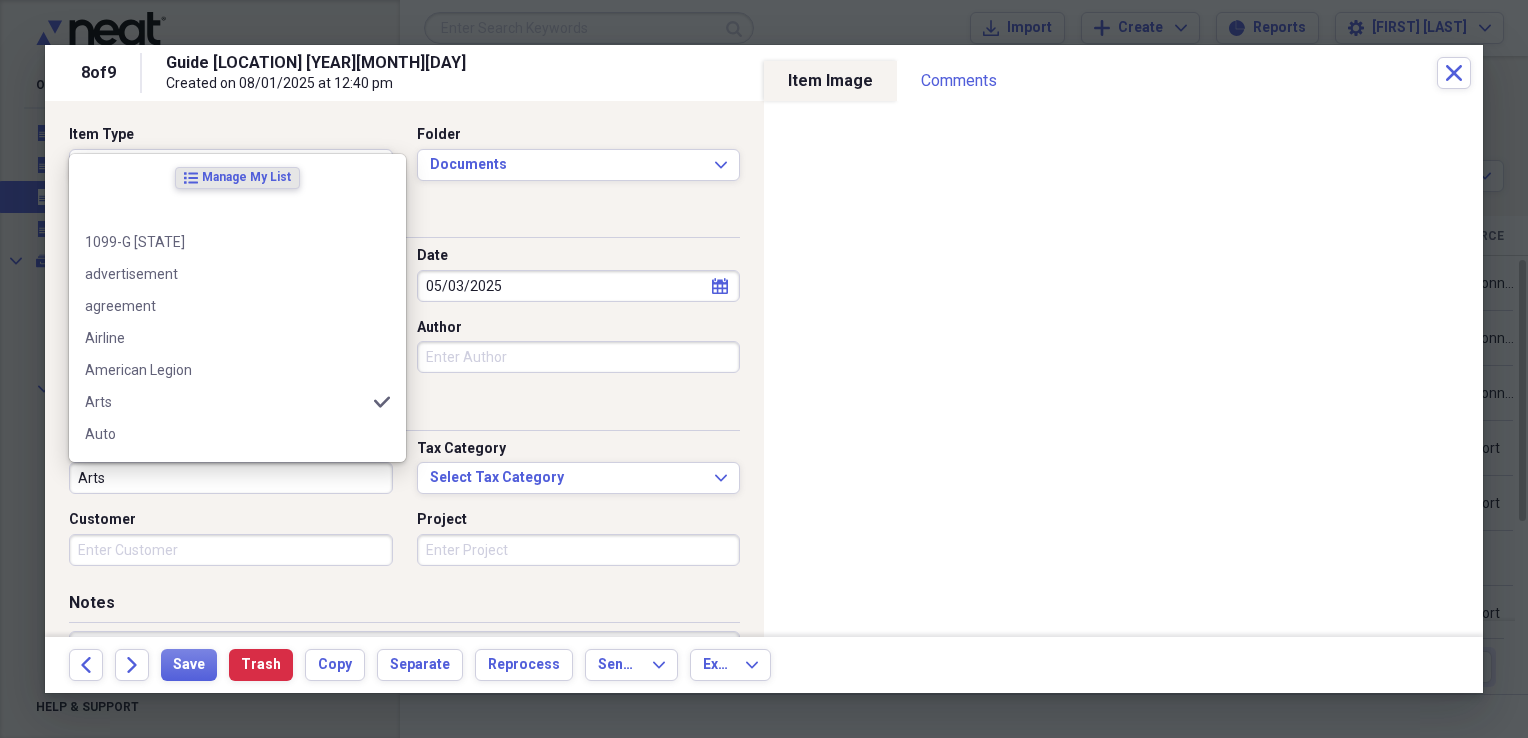 click on "Arts" at bounding box center (231, 478) 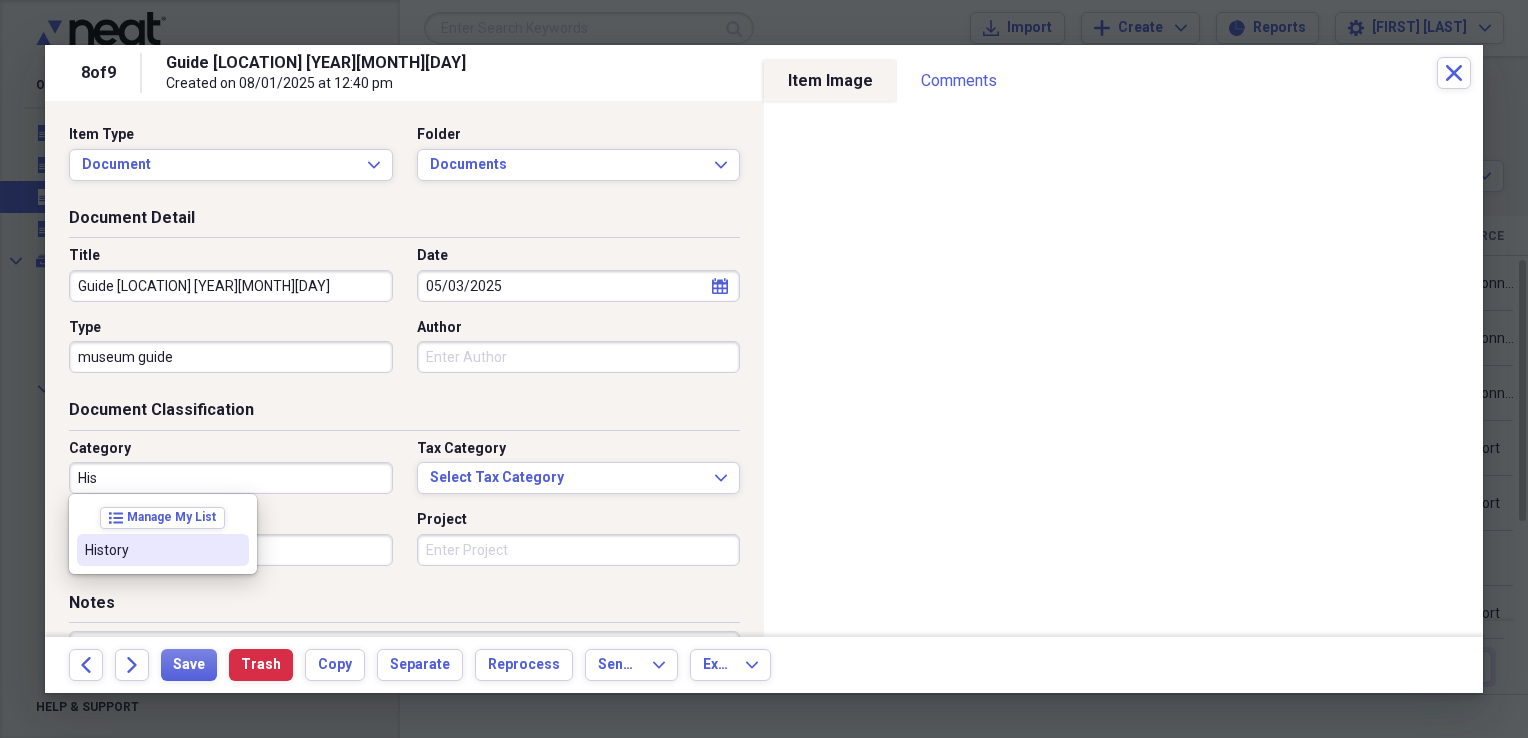 click on "History" at bounding box center (151, 550) 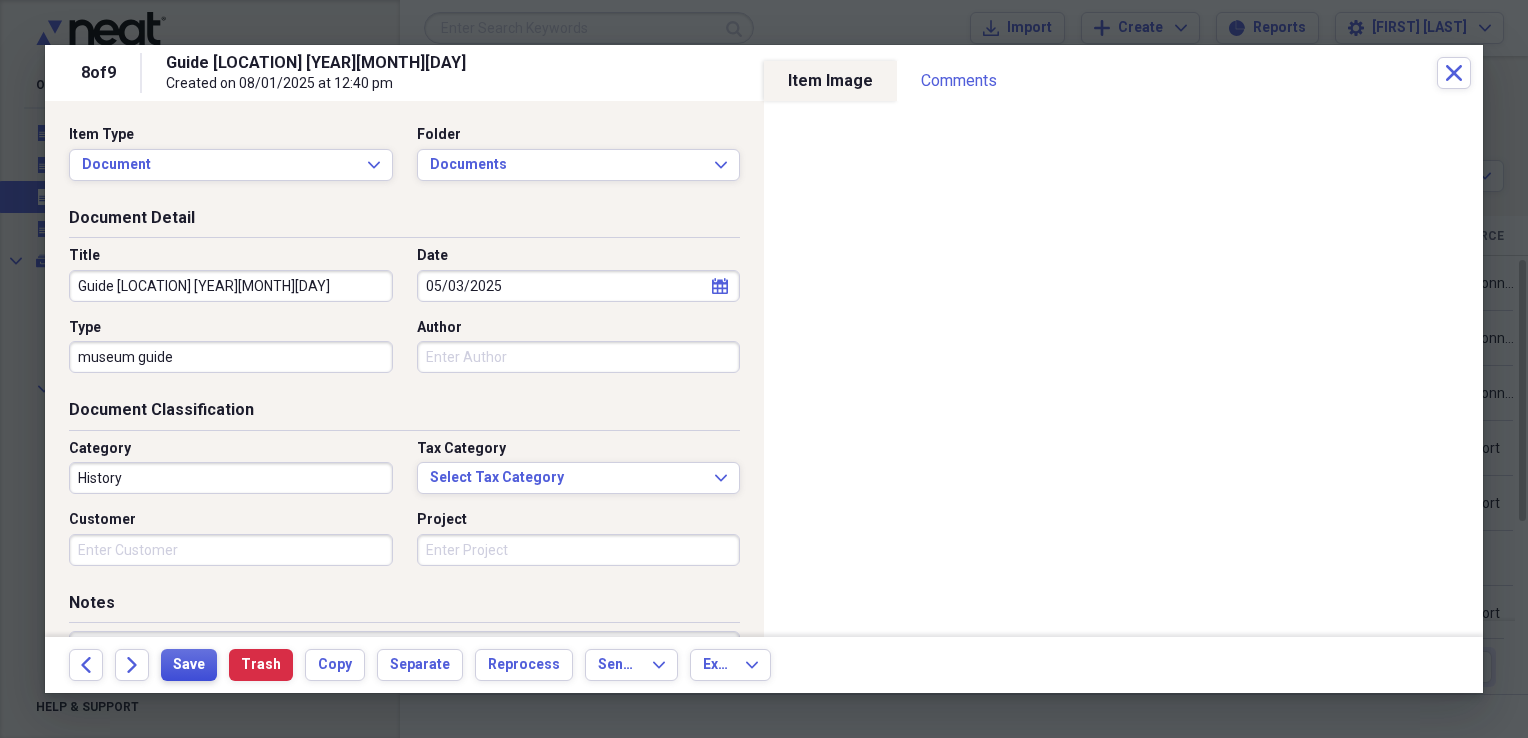 click on "Save" at bounding box center [189, 665] 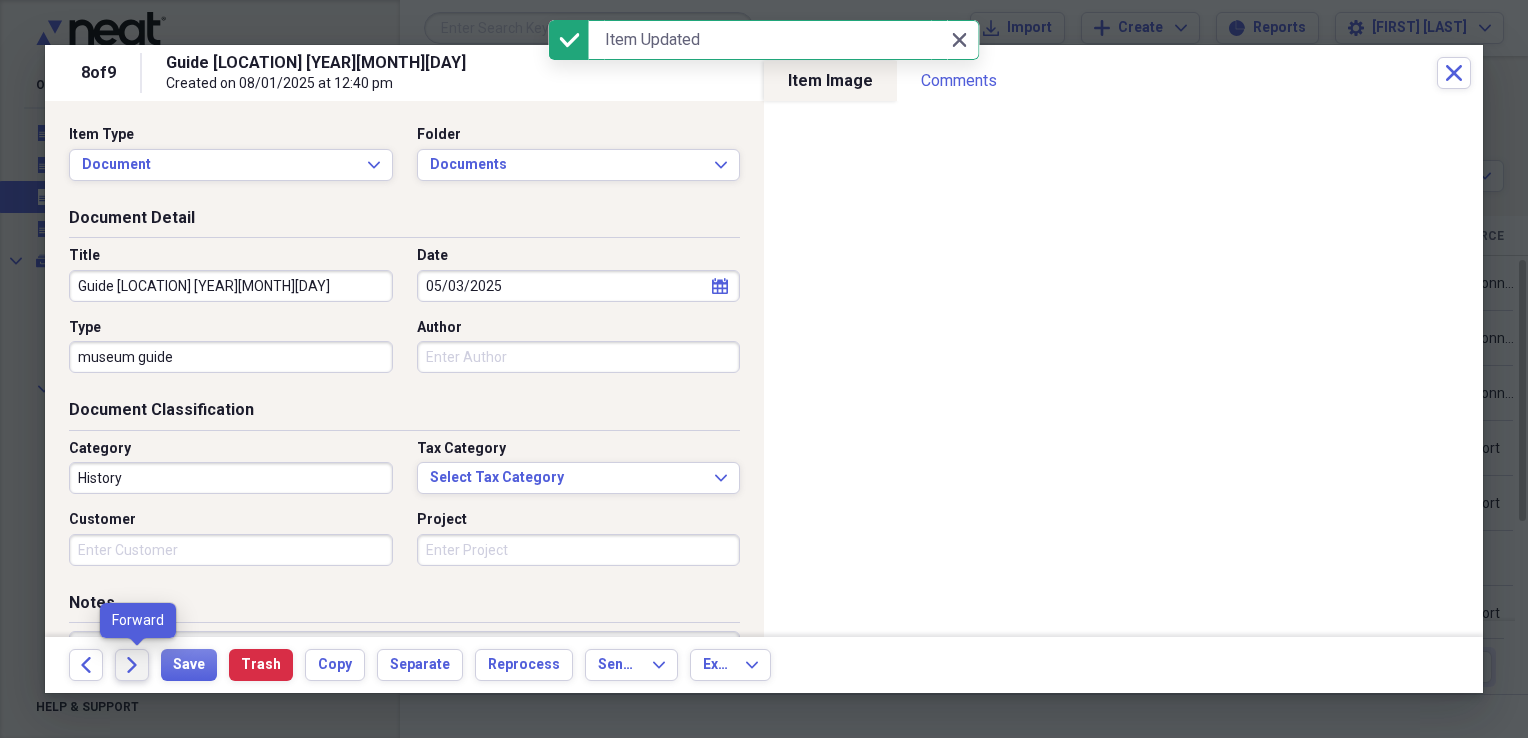 click on "Forward" at bounding box center (132, 665) 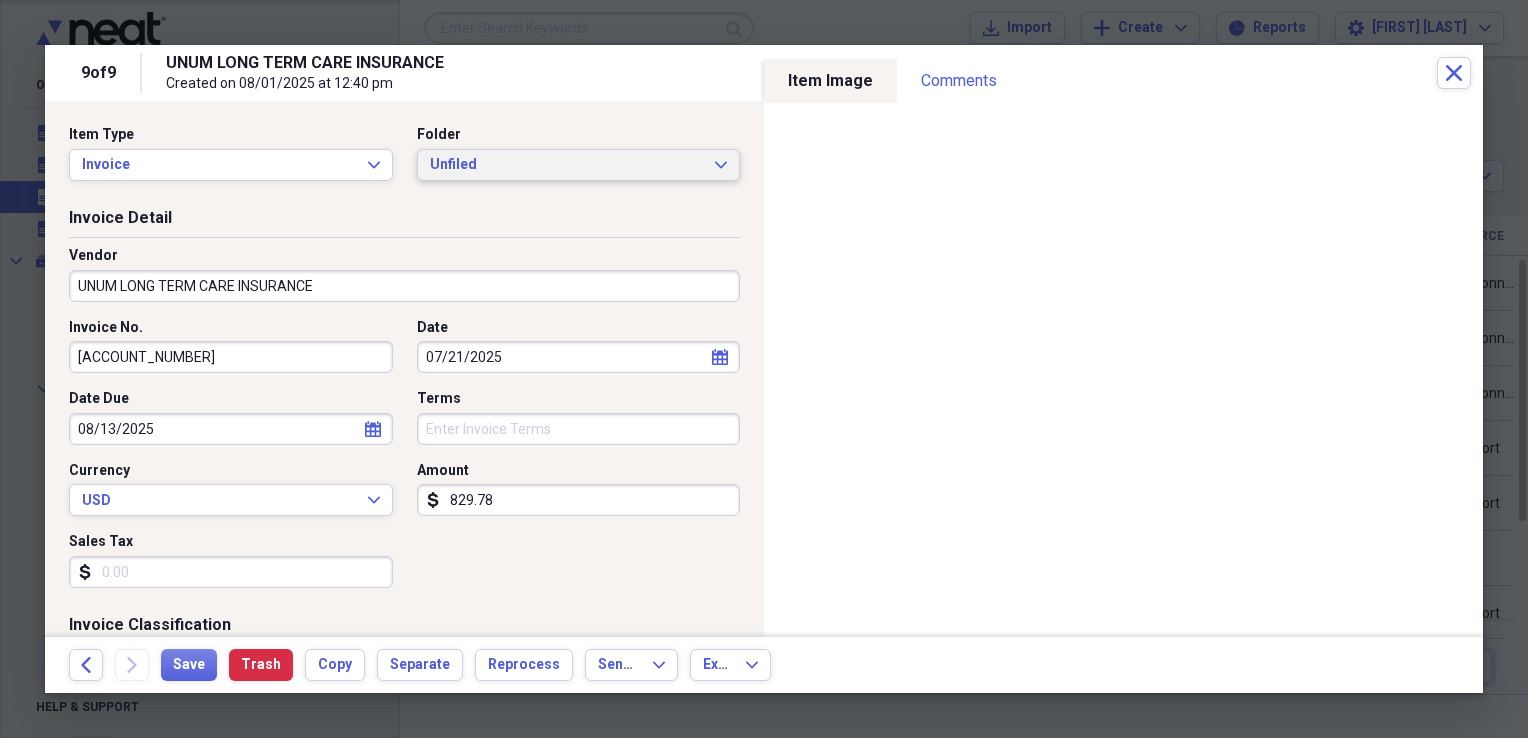 click on "Expand" 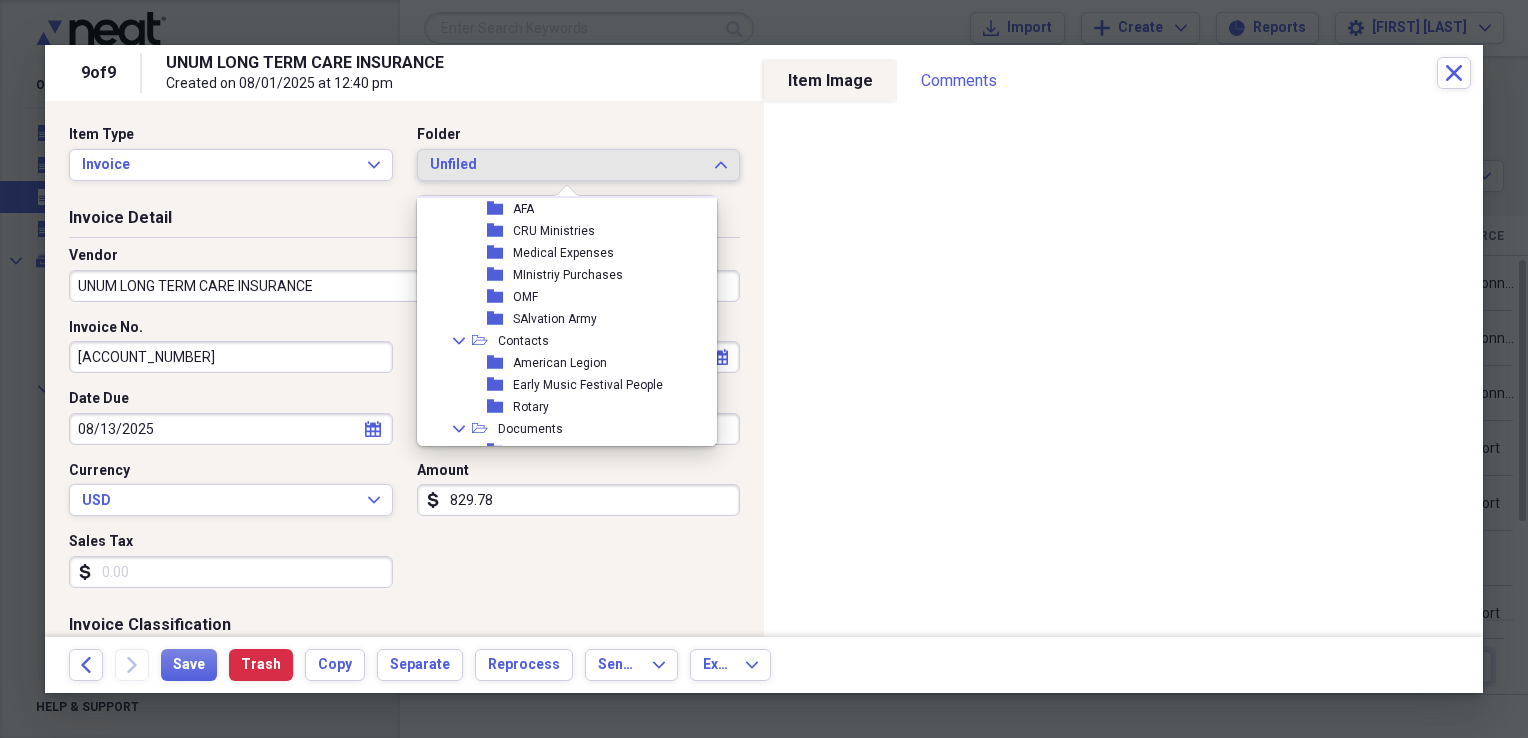 scroll, scrollTop: 218, scrollLeft: 0, axis: vertical 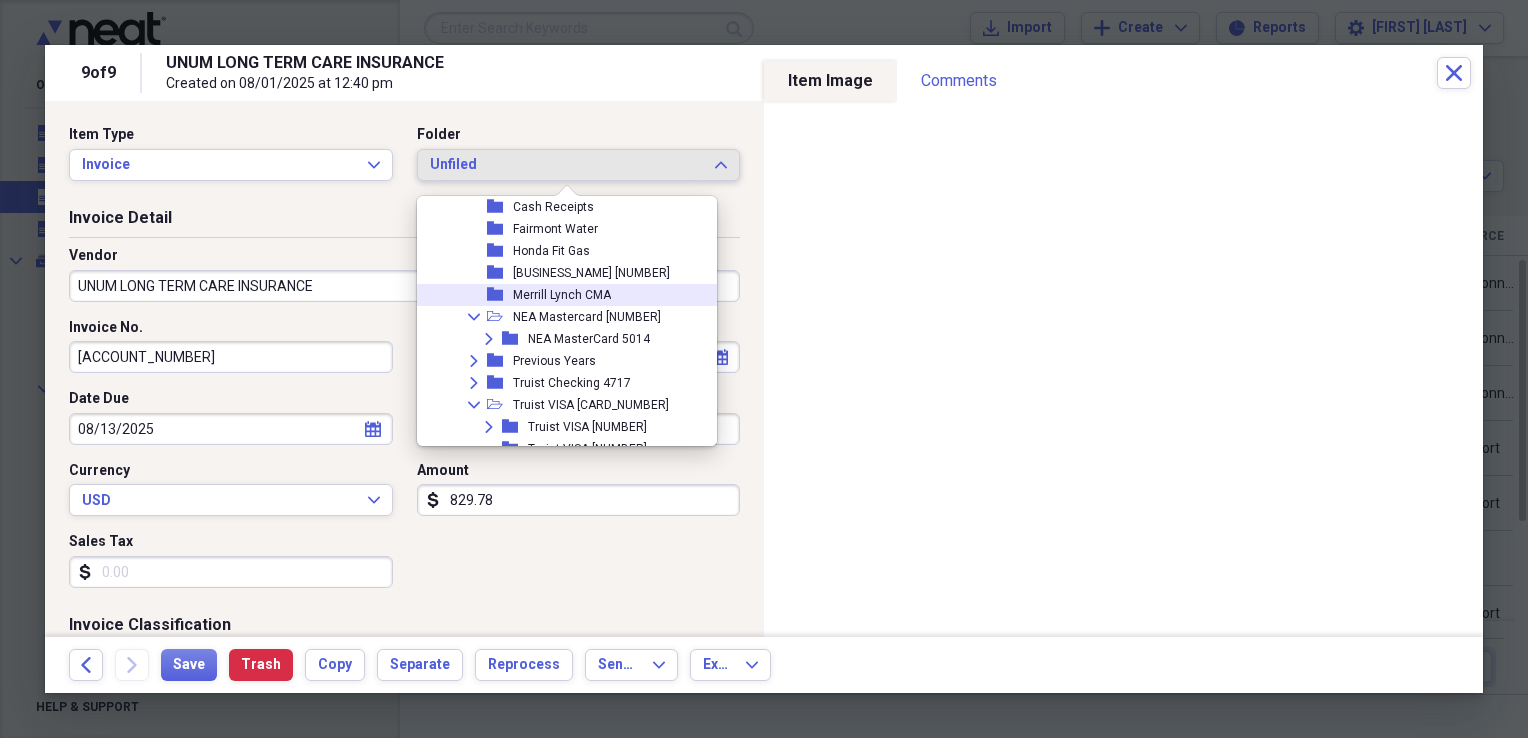 click on "Merrill Lynch CMA" at bounding box center (562, 295) 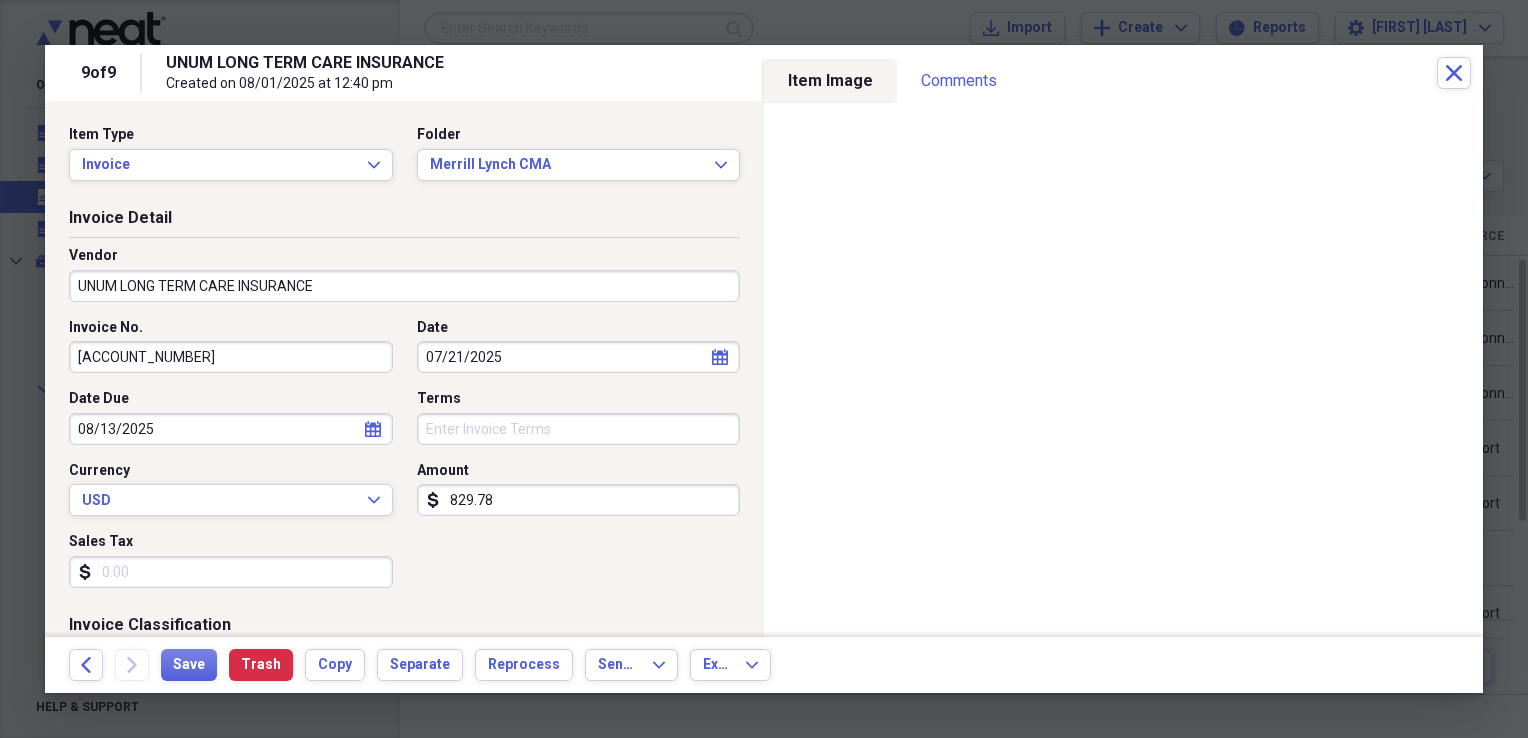 click on "UNUM LONG TERM CARE INSURANCE" at bounding box center (404, 286) 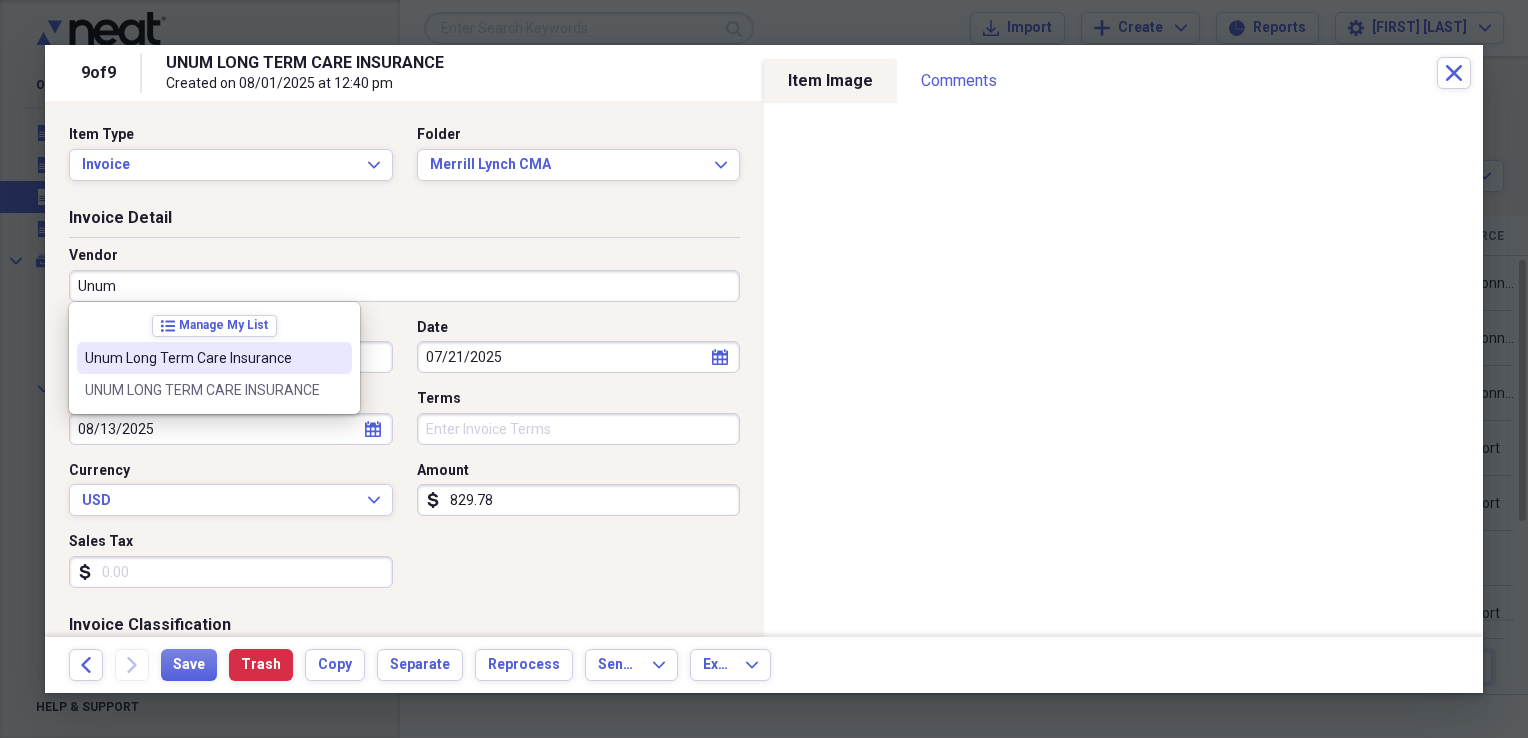 click on "Unum Long Term Care Insurance" at bounding box center [202, 358] 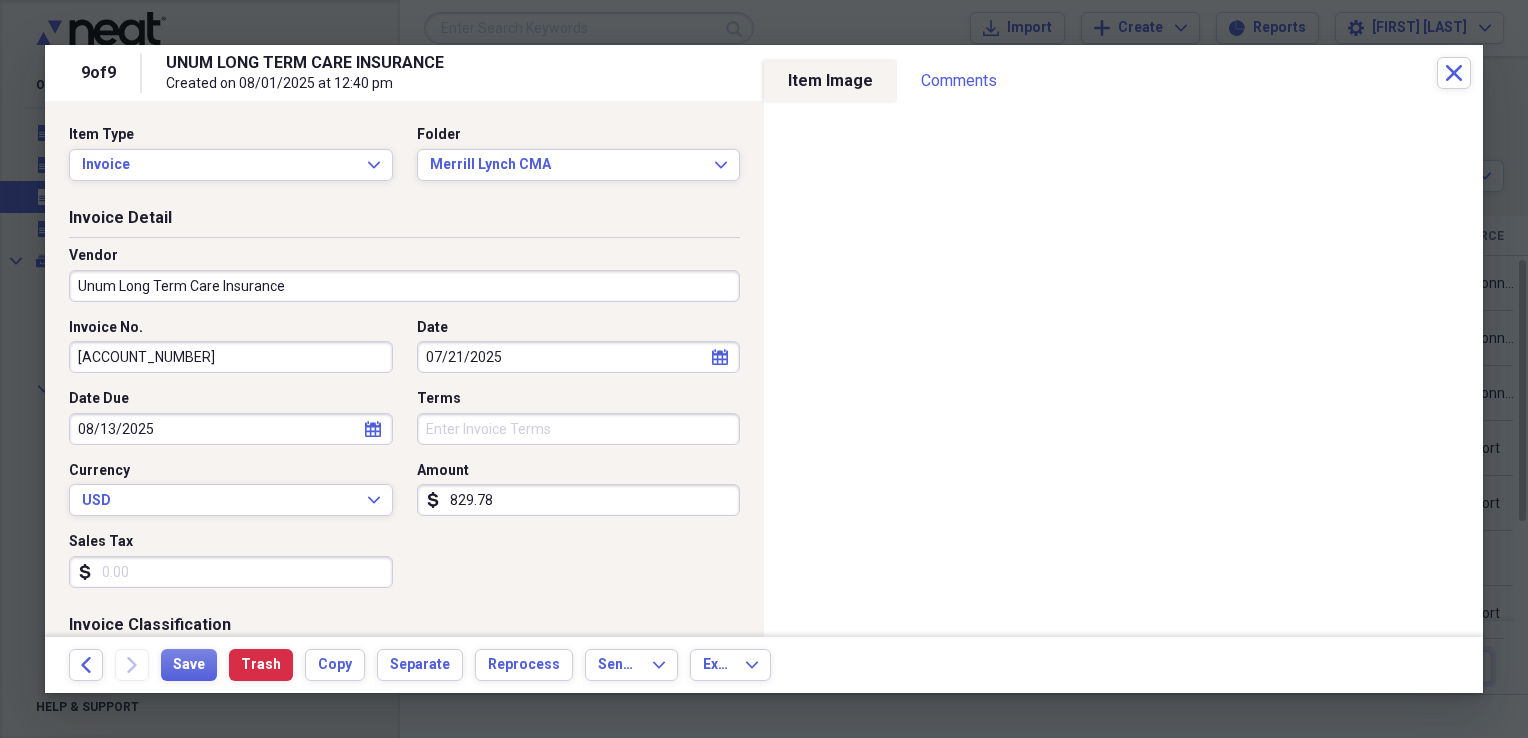 scroll, scrollTop: 469, scrollLeft: 0, axis: vertical 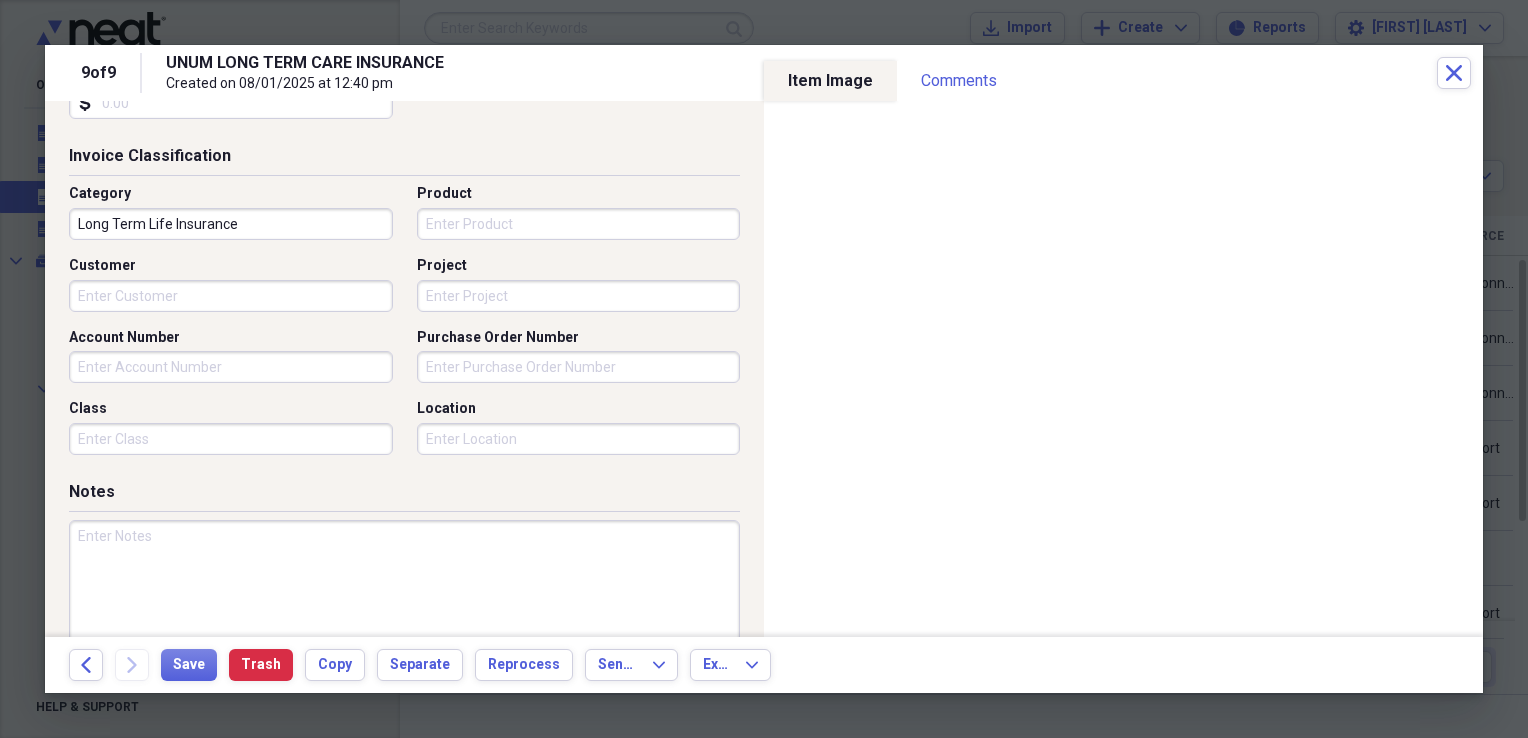 click at bounding box center [404, 585] 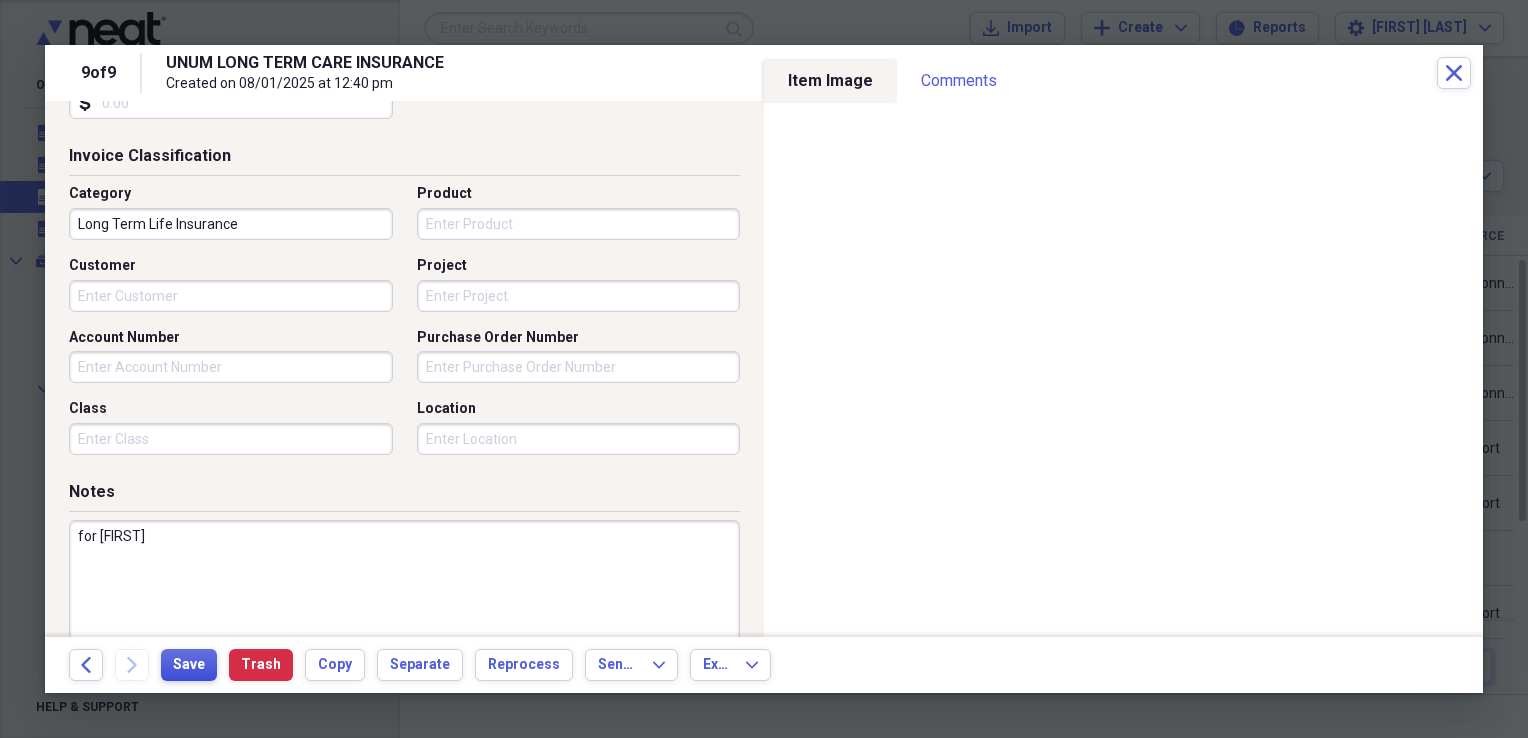 type on "for [FIRST]" 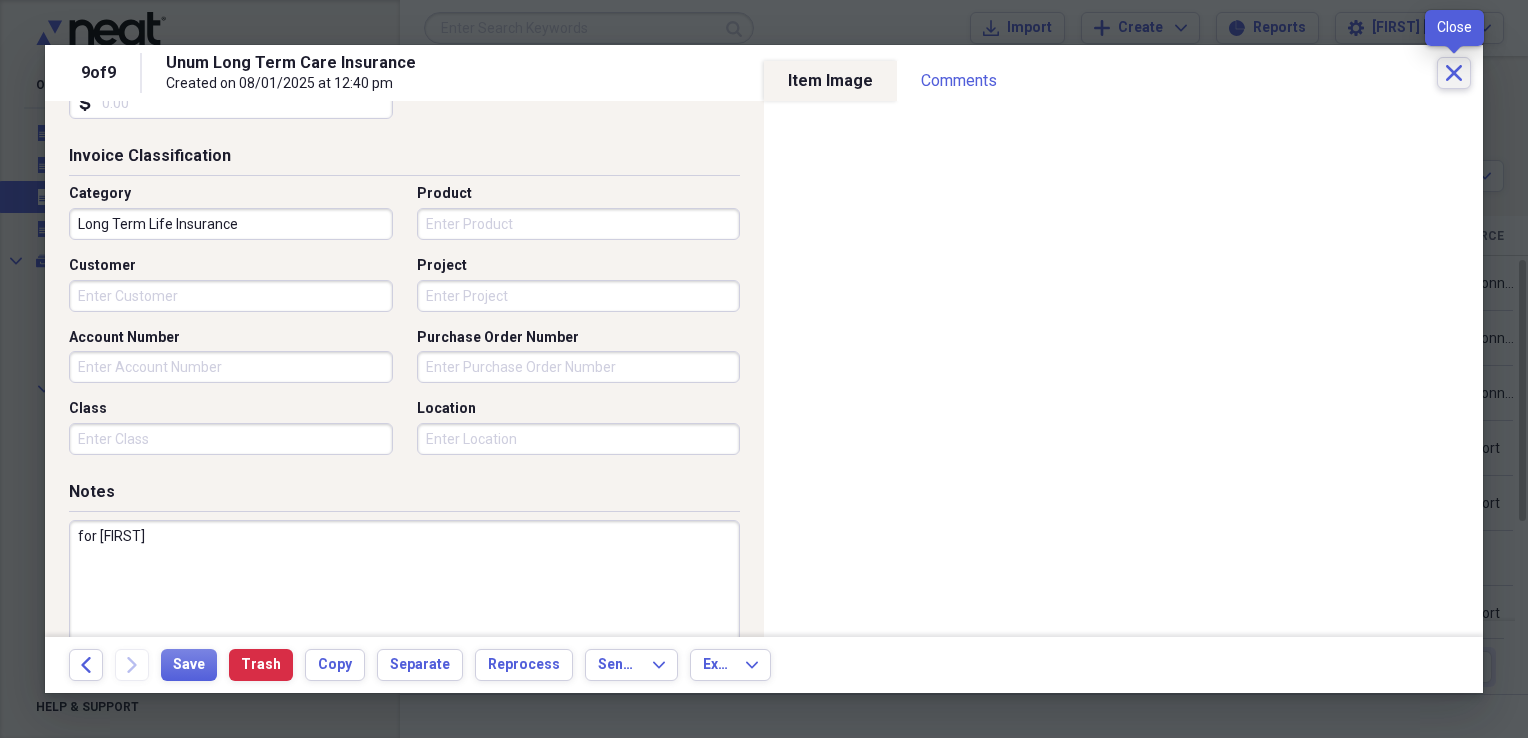 click 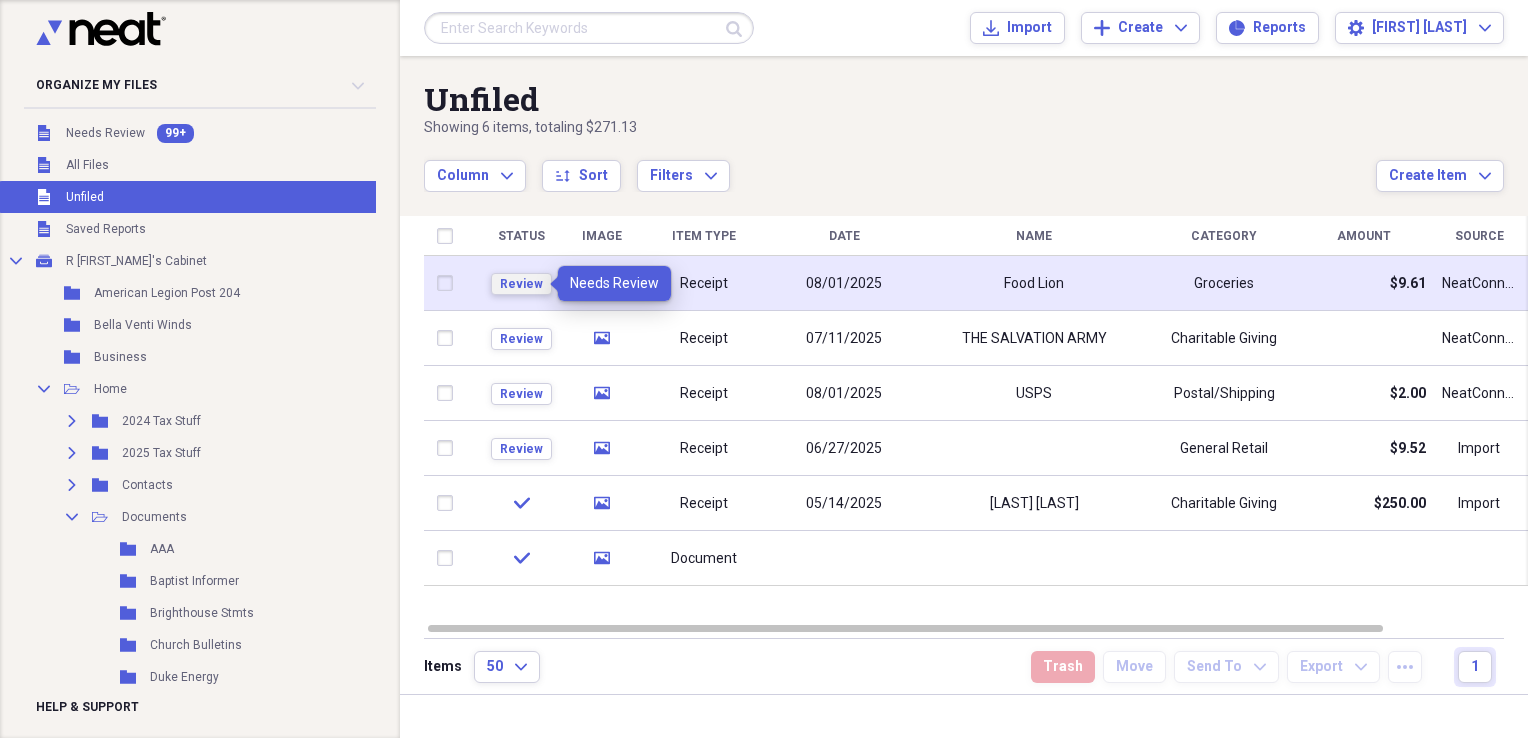 click on "Review" at bounding box center (521, 284) 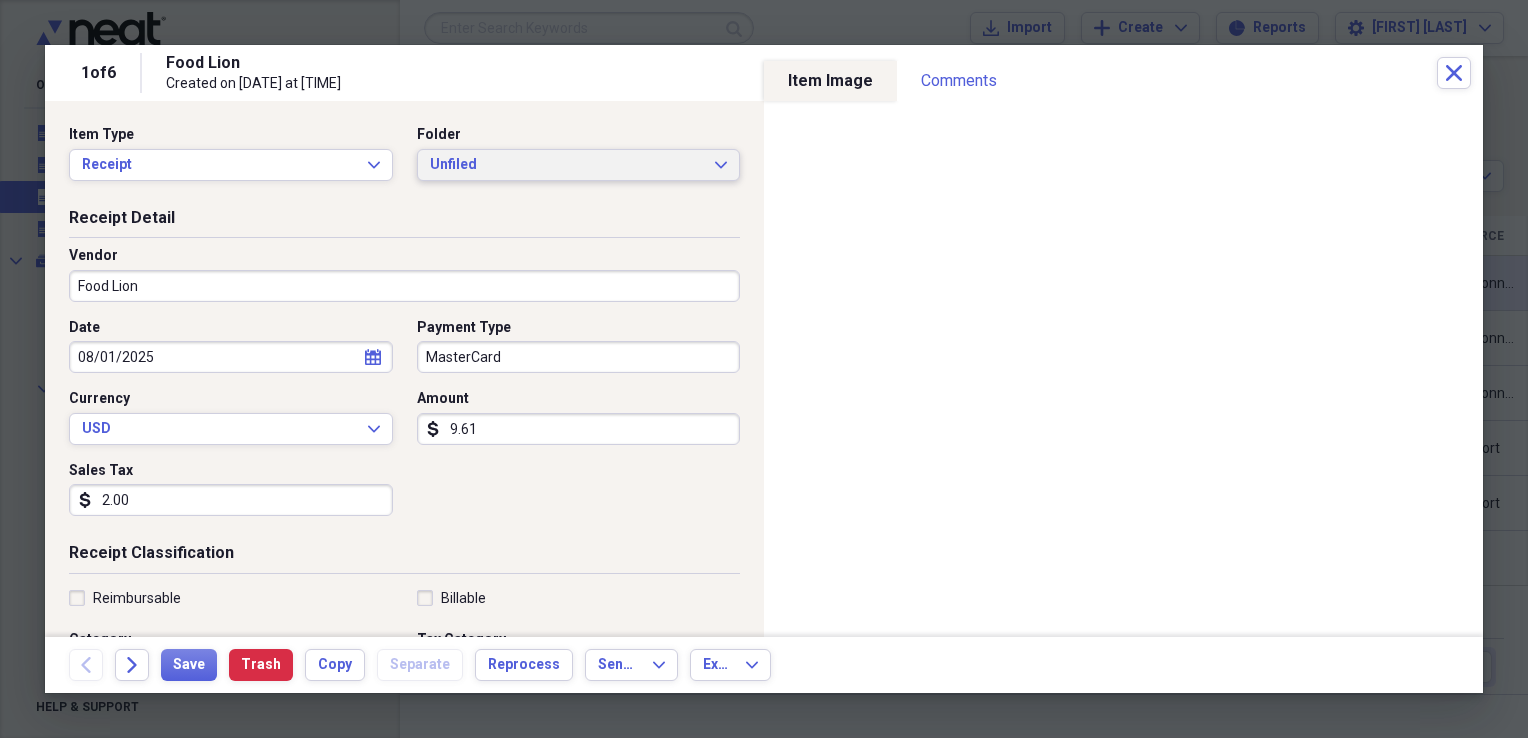 click on "Expand" 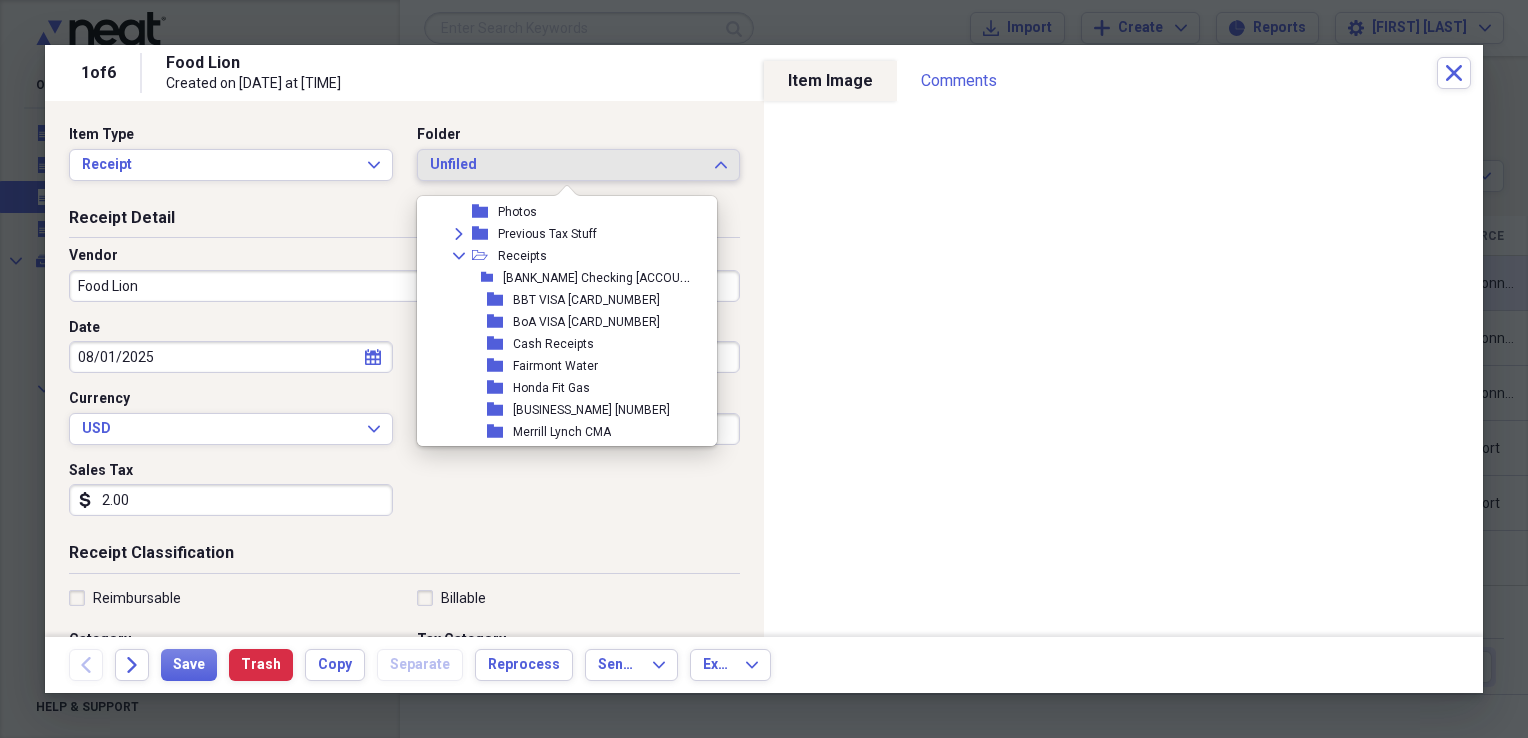 scroll, scrollTop: 873, scrollLeft: 0, axis: vertical 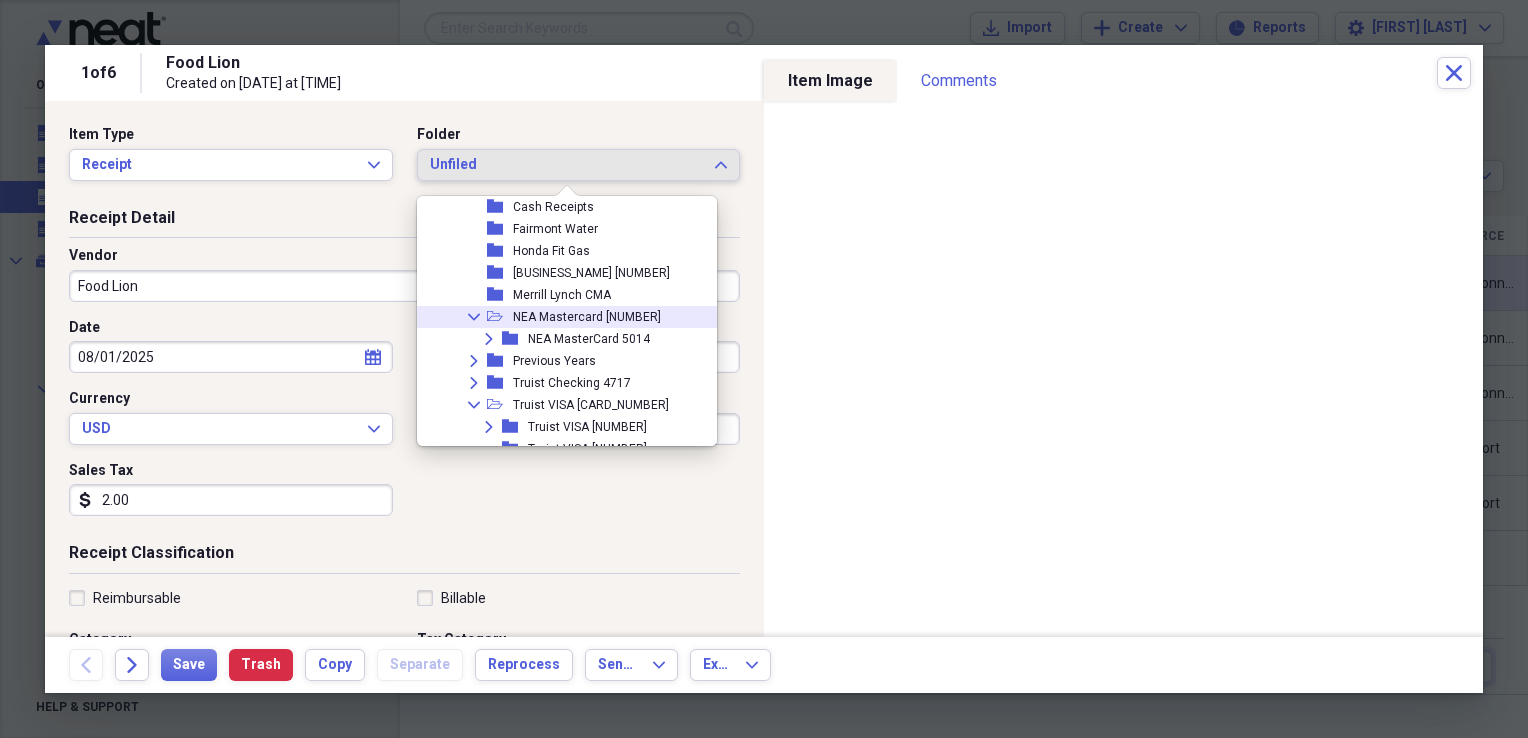 click on "NEA Mastercard [NUMBER]" at bounding box center (587, 317) 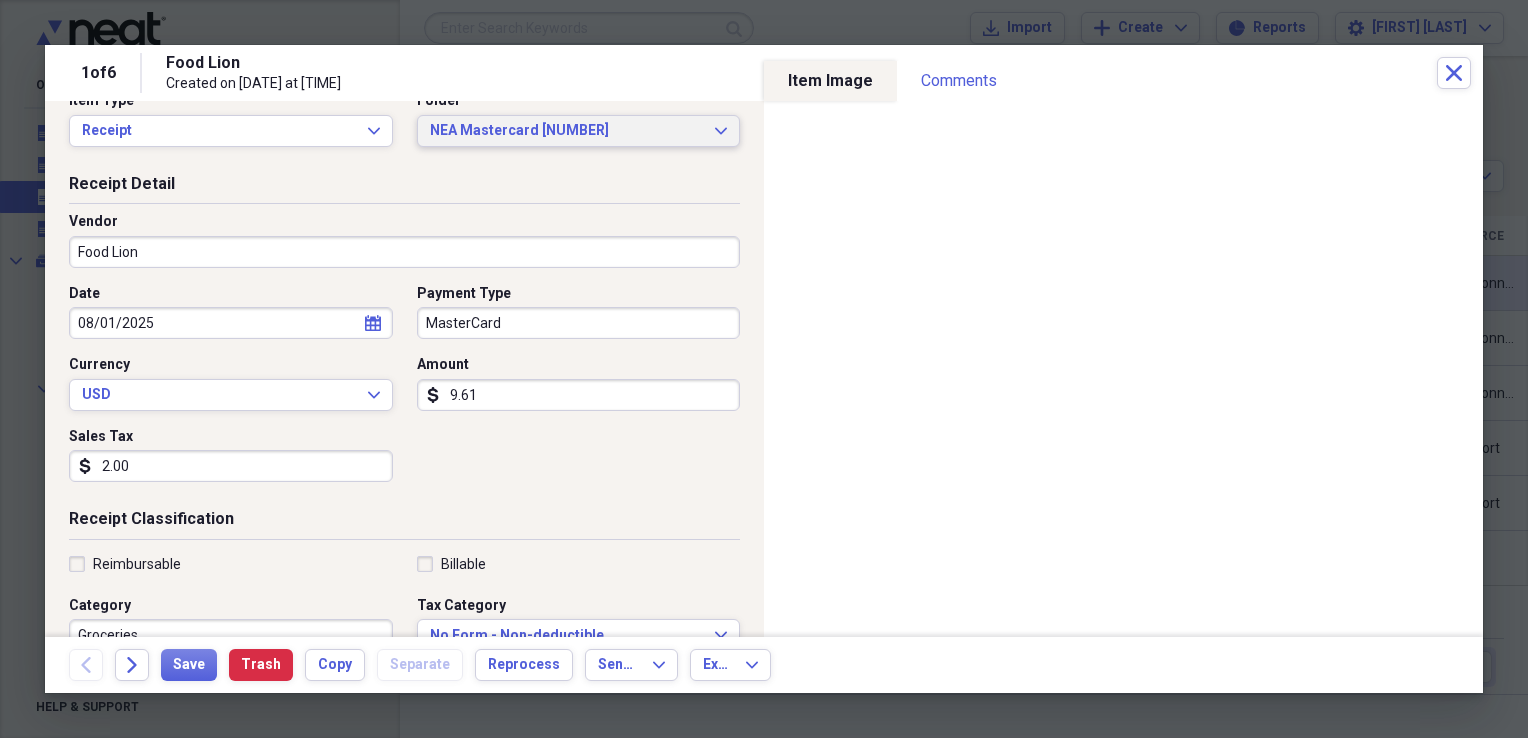 scroll, scrollTop: 0, scrollLeft: 0, axis: both 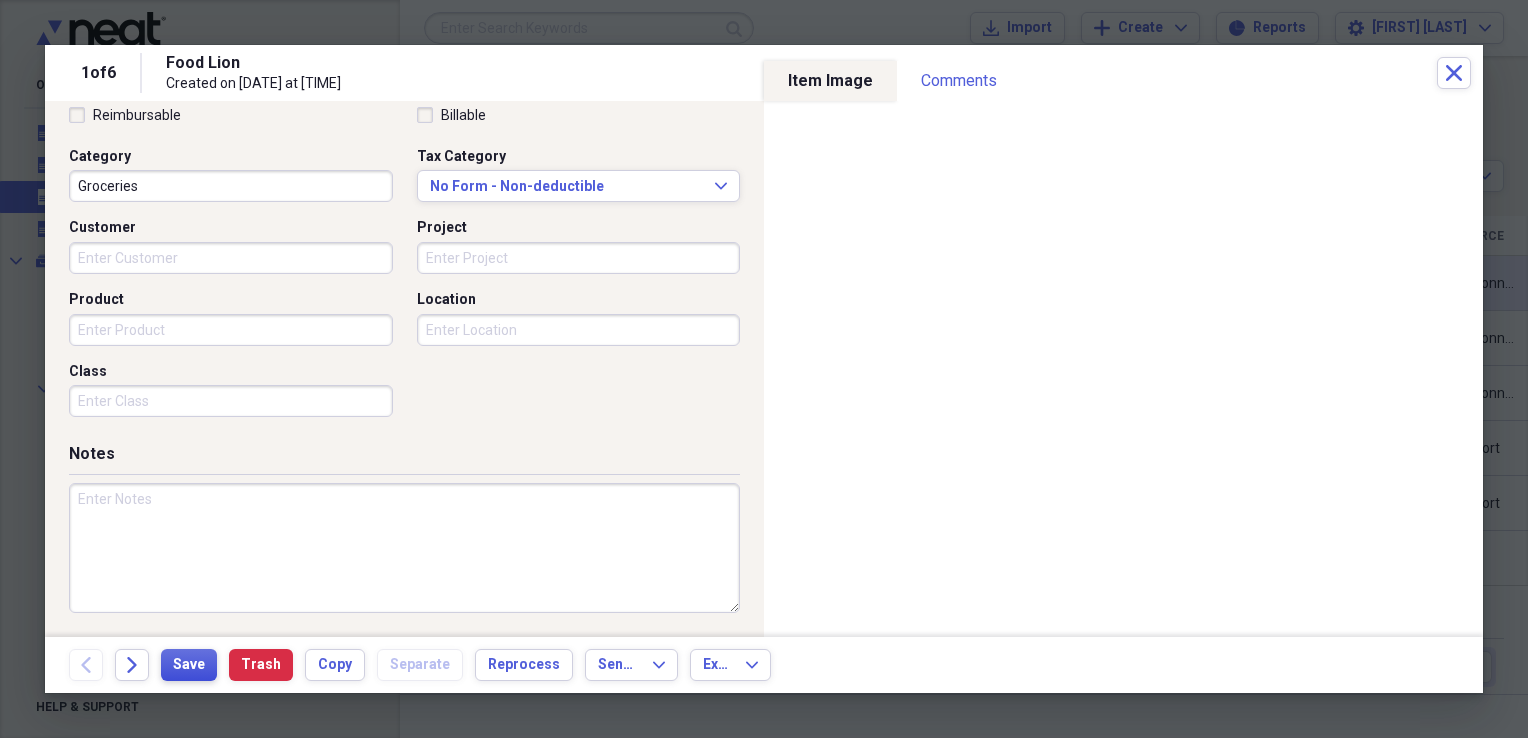 click on "Save" at bounding box center (189, 665) 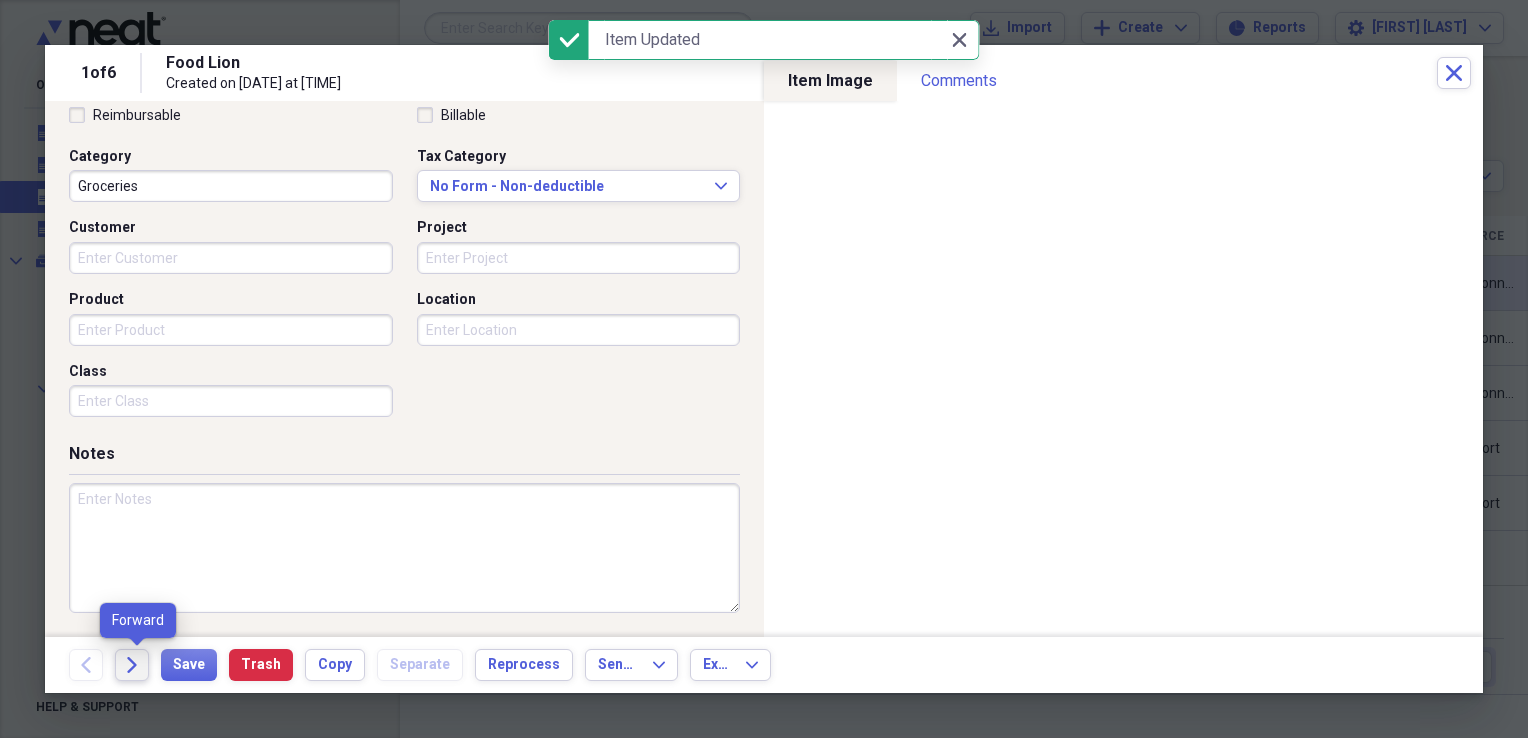 click on "Forward" 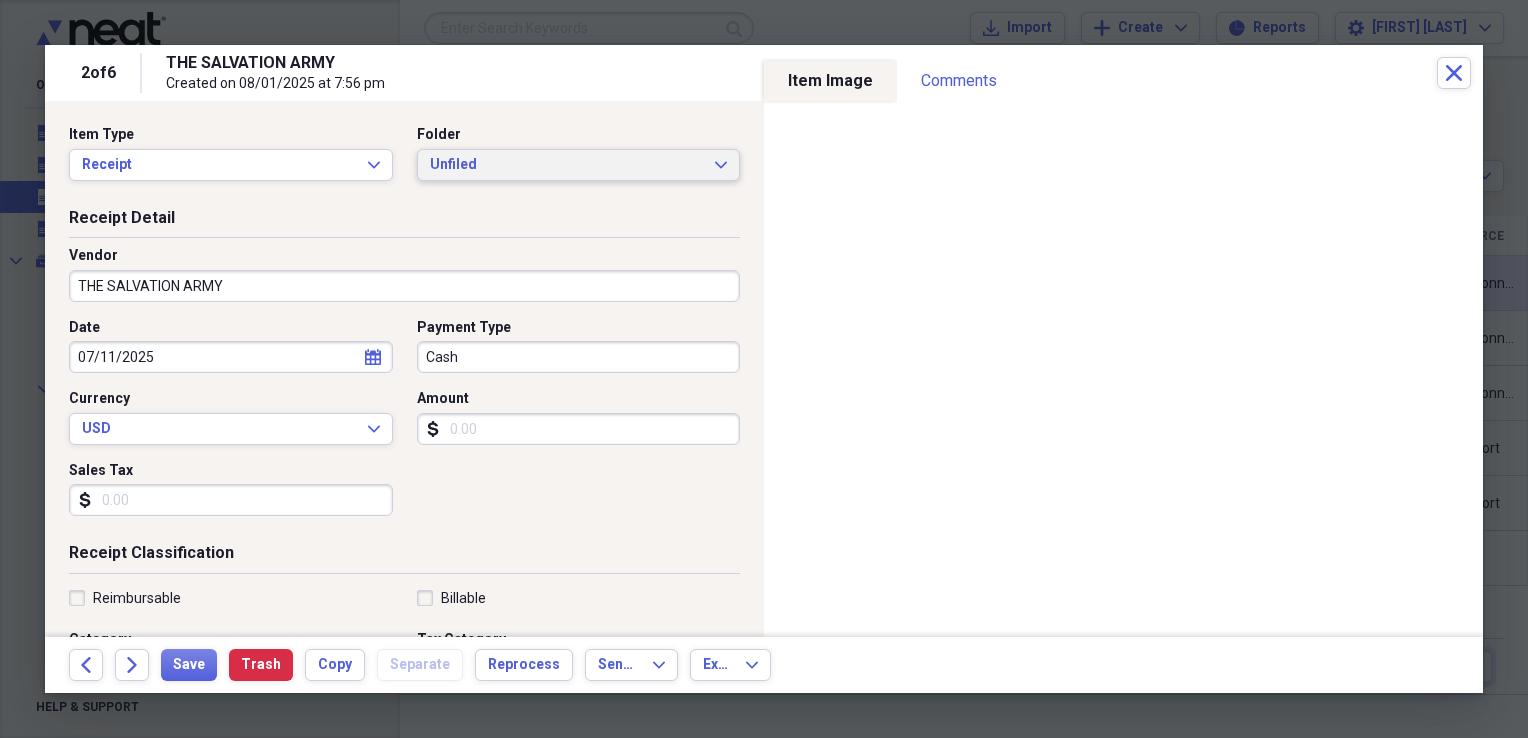 click on "Expand" 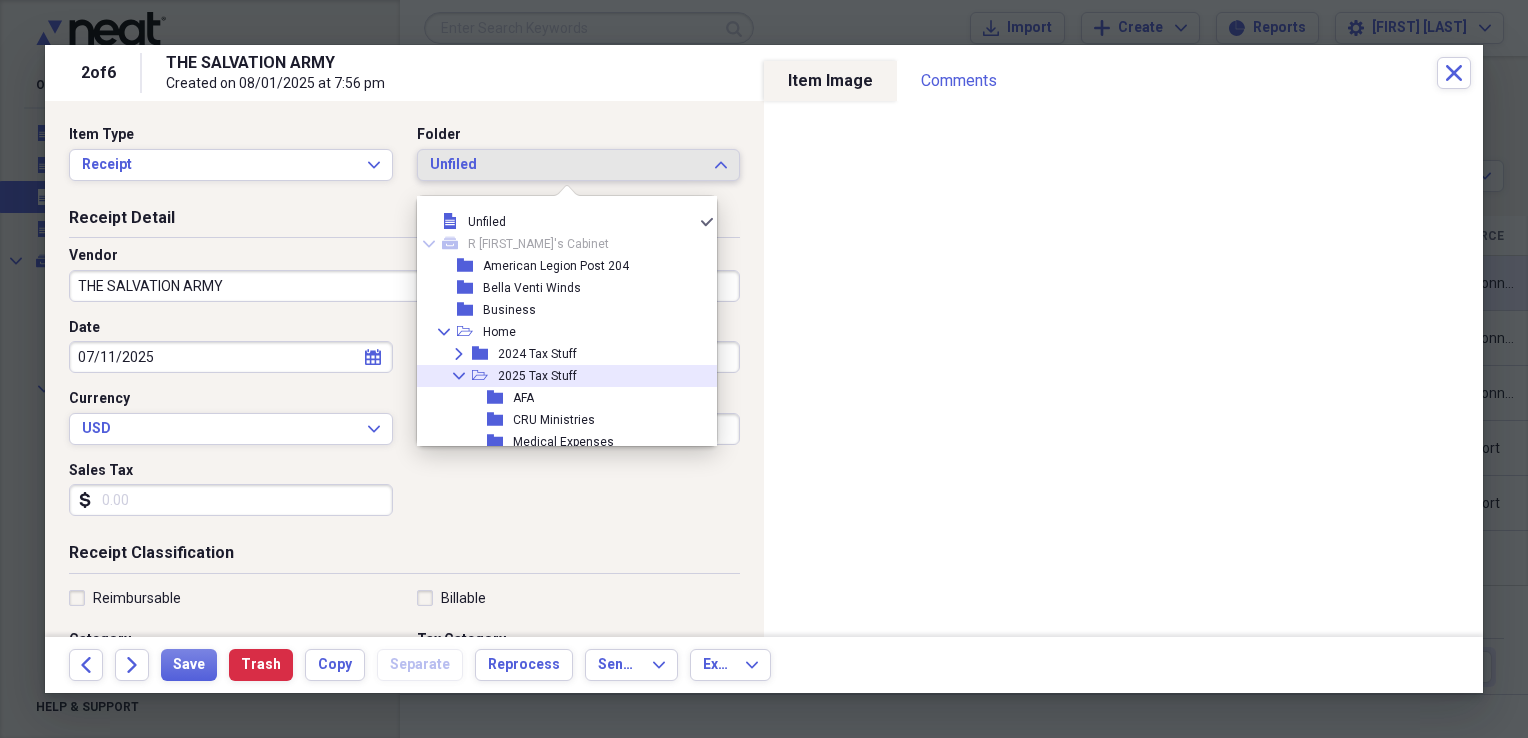 scroll, scrollTop: 218, scrollLeft: 0, axis: vertical 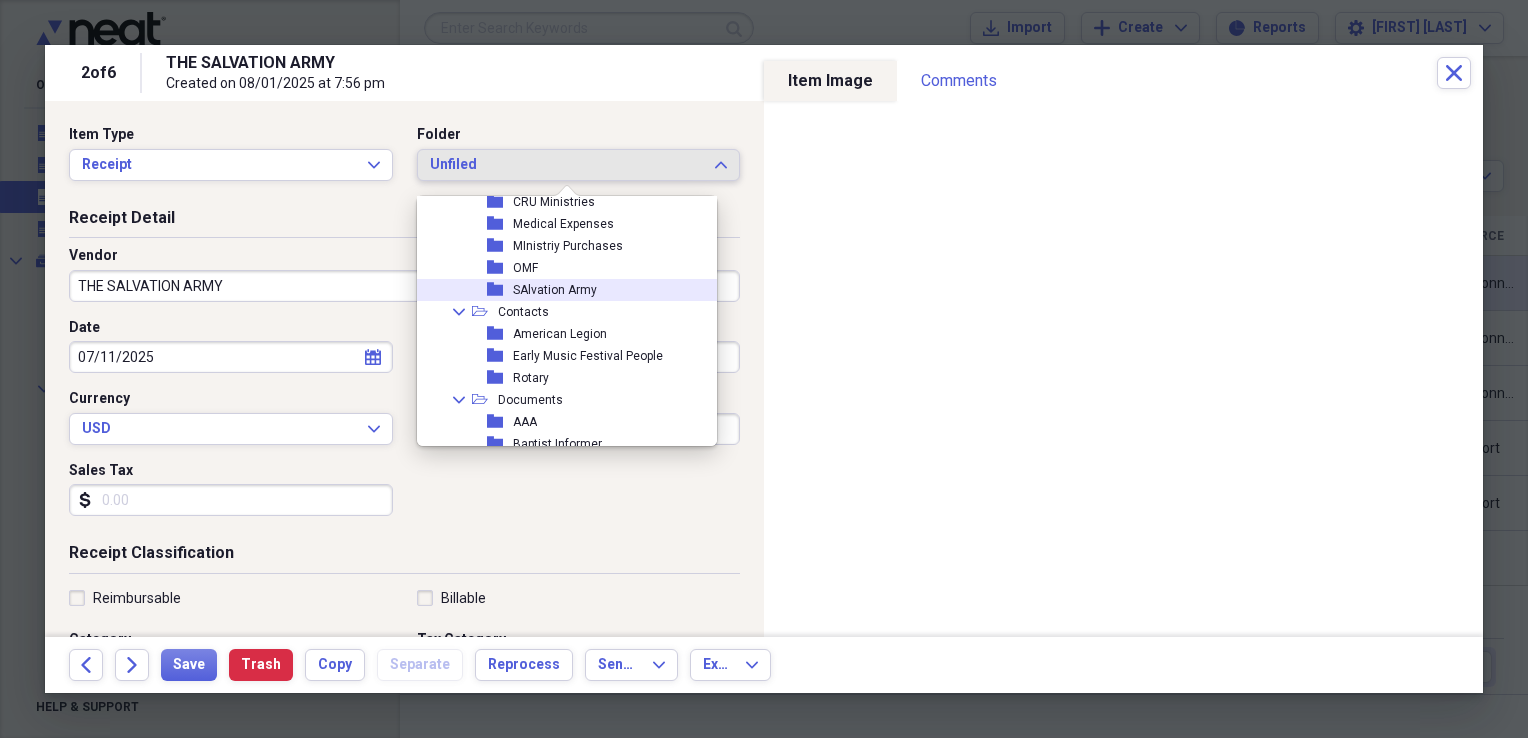 click on "folder SAlvation Army" at bounding box center [559, 290] 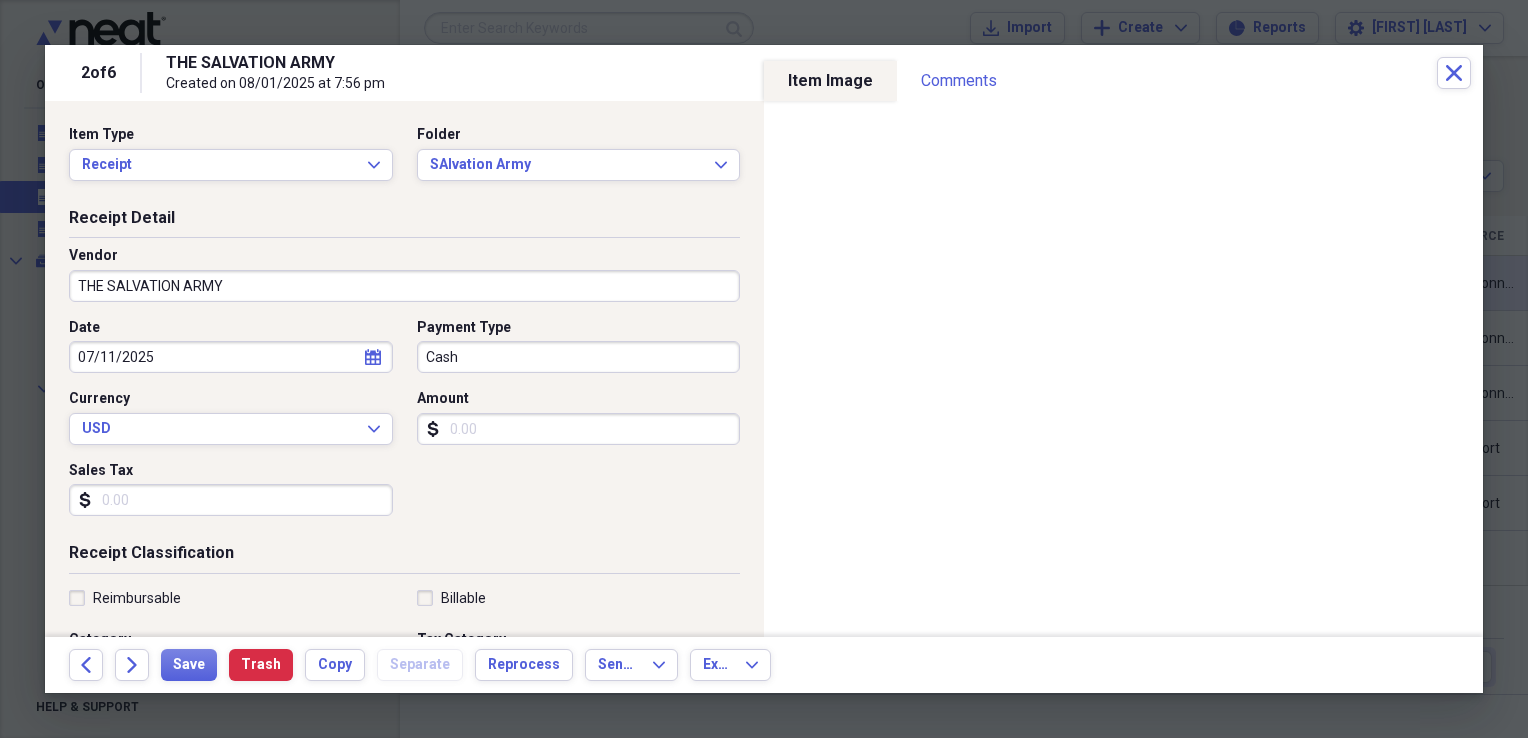 click on "calendar" 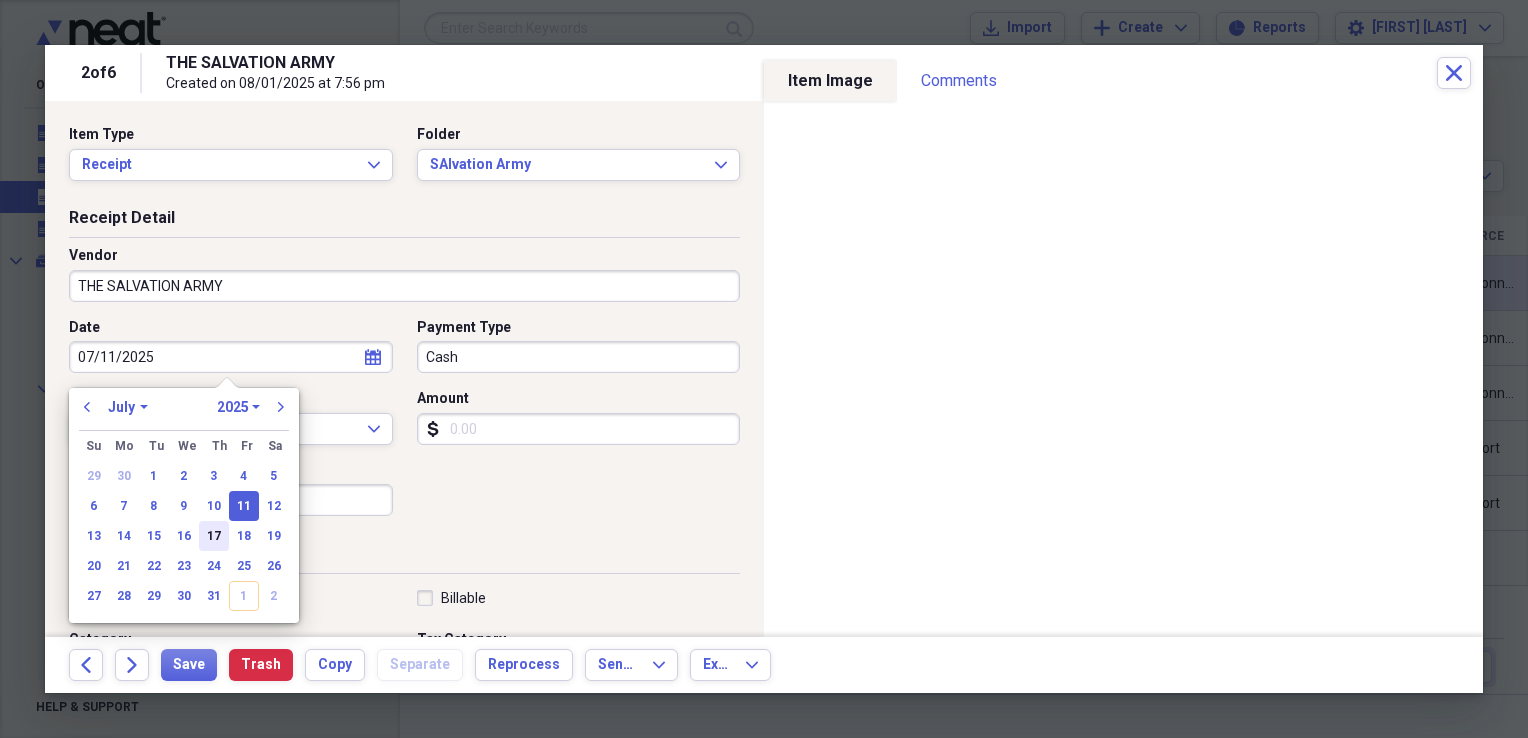 click on "17" at bounding box center (214, 536) 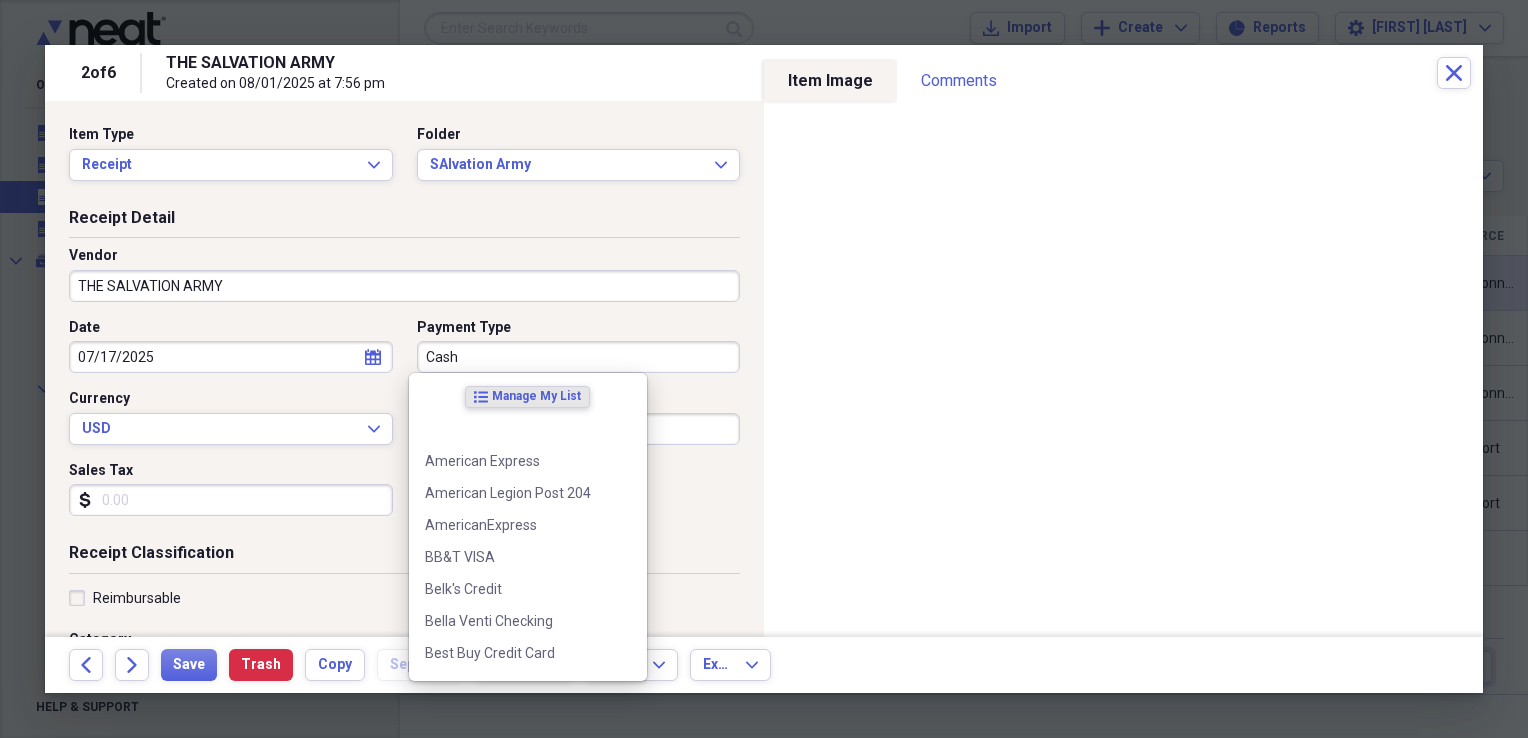 click on "Cash" at bounding box center [579, 357] 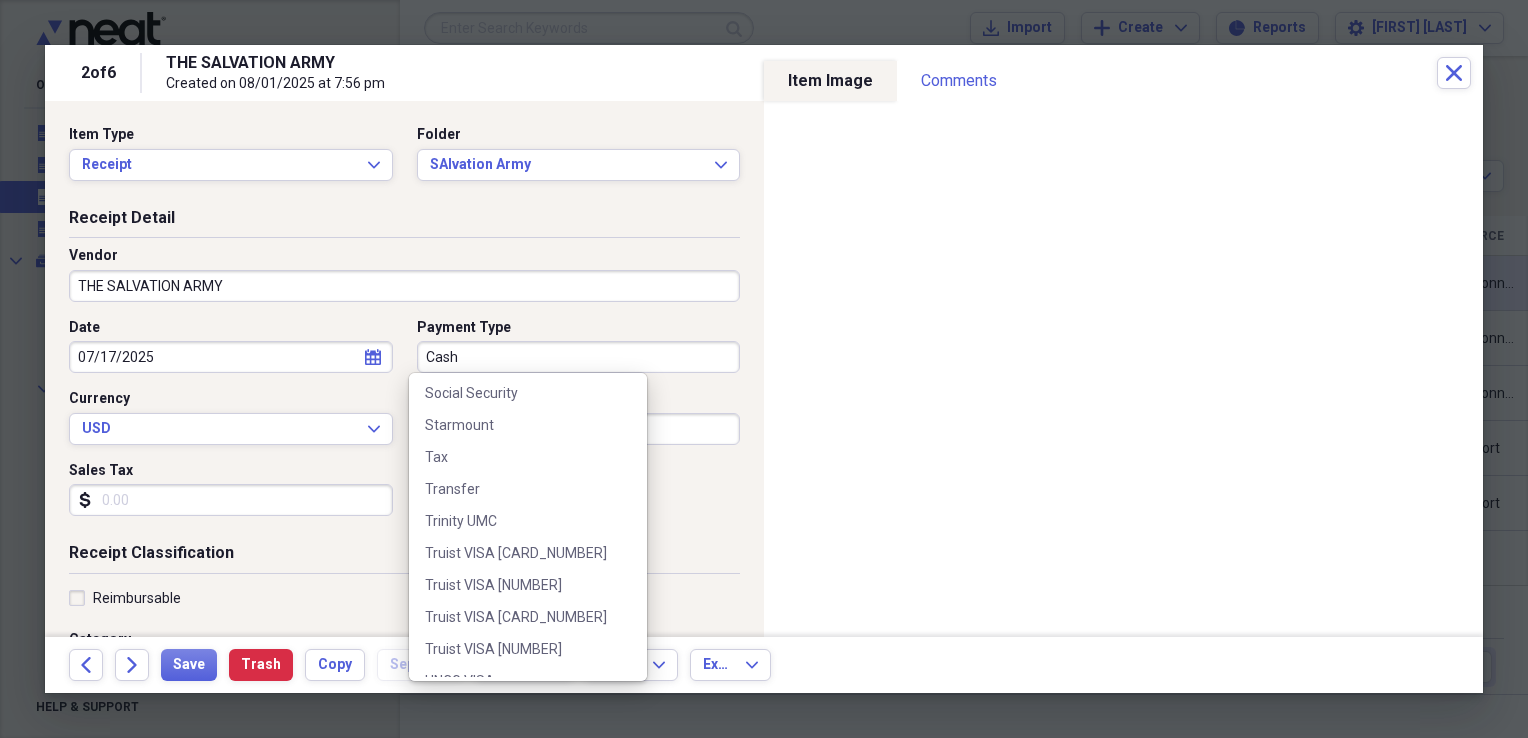 scroll, scrollTop: 1312, scrollLeft: 0, axis: vertical 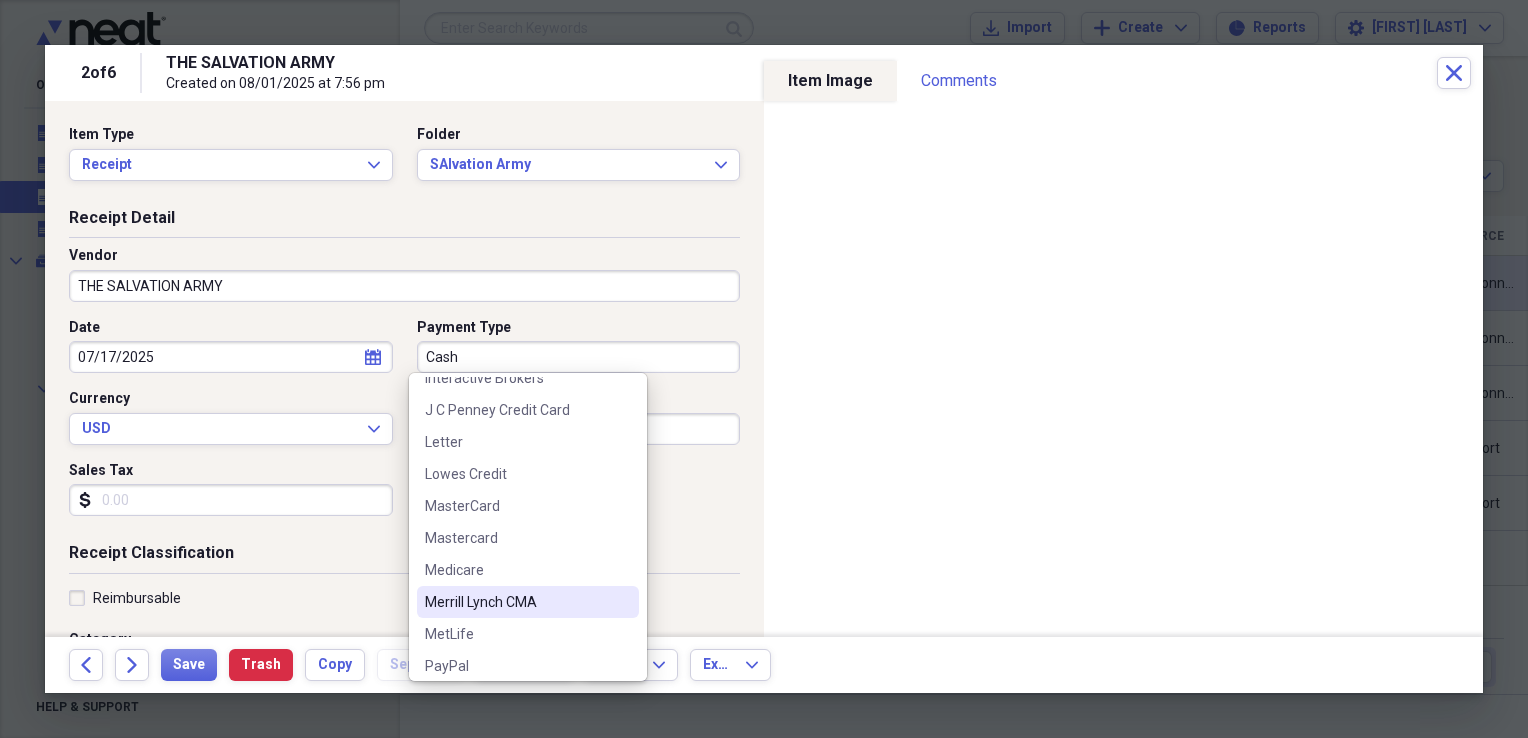 click on "Merrill Lynch CMA" at bounding box center (516, 602) 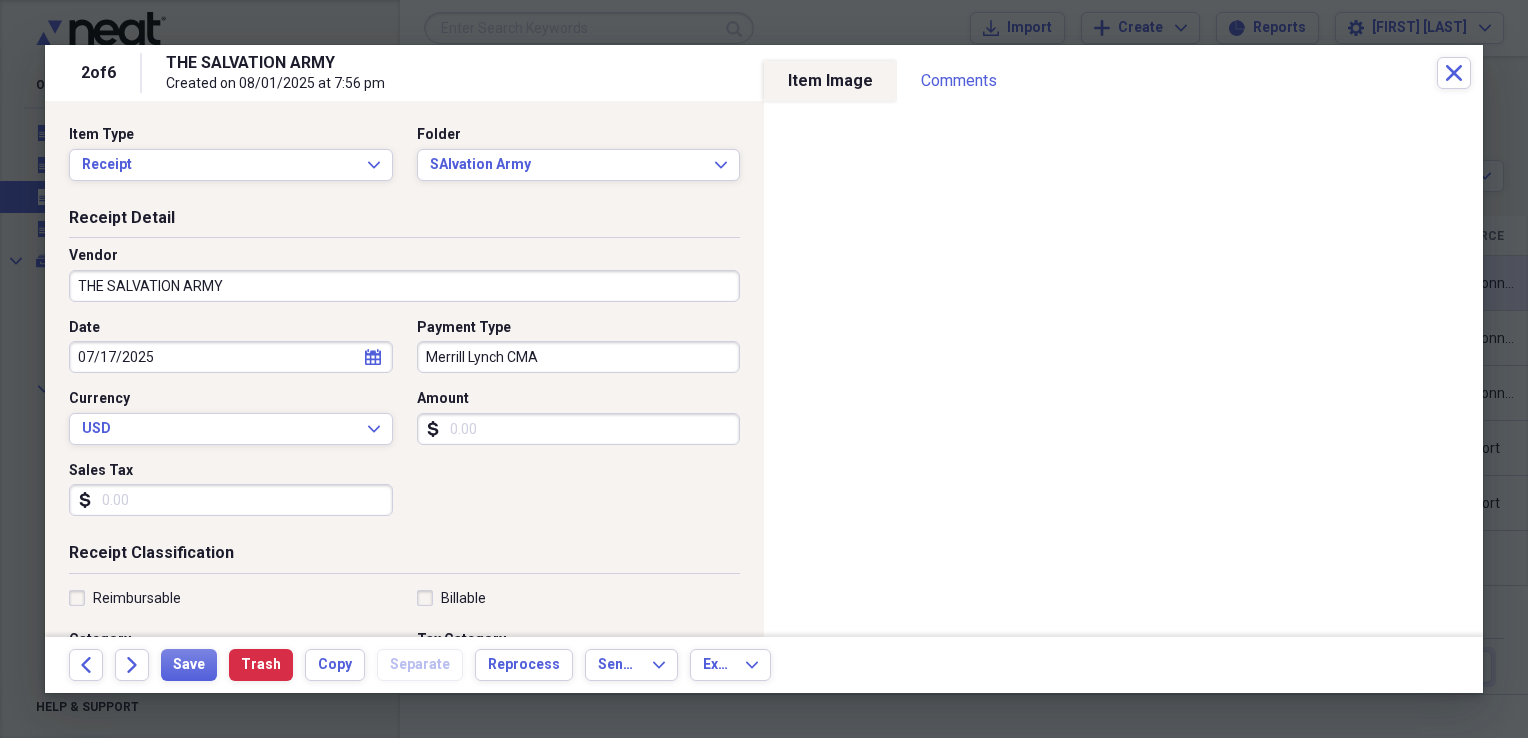 click on "Amount" at bounding box center (579, 429) 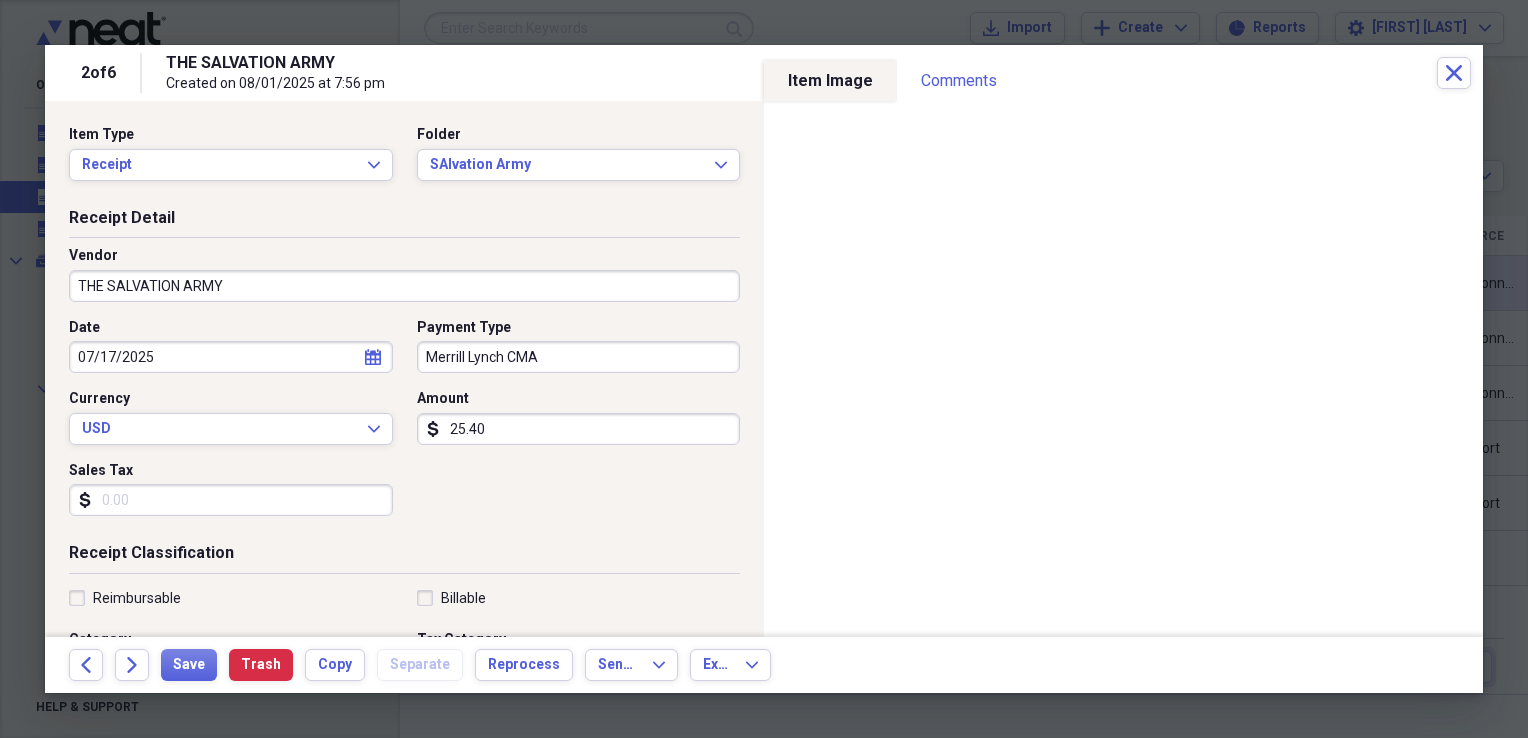 type on "25.40" 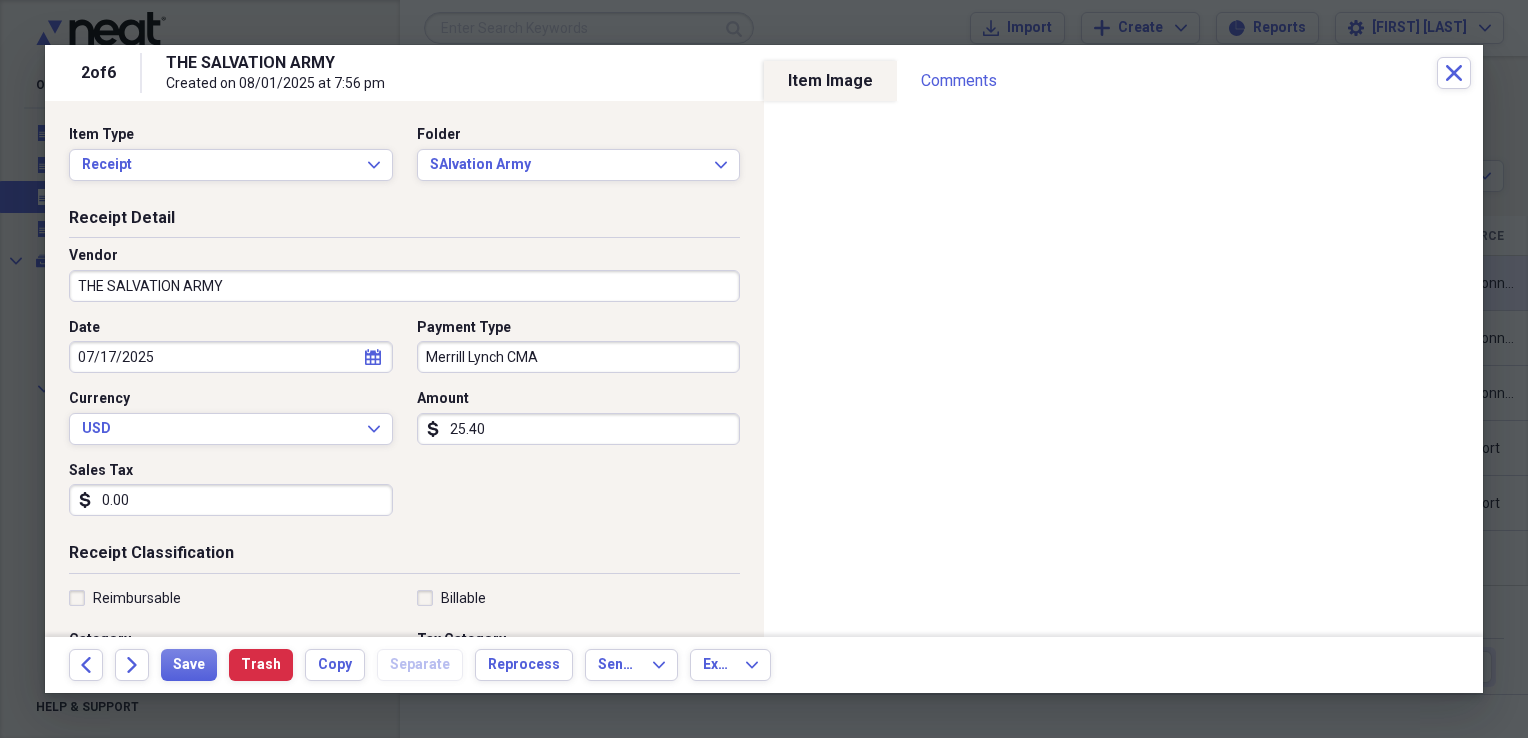type on "0.00" 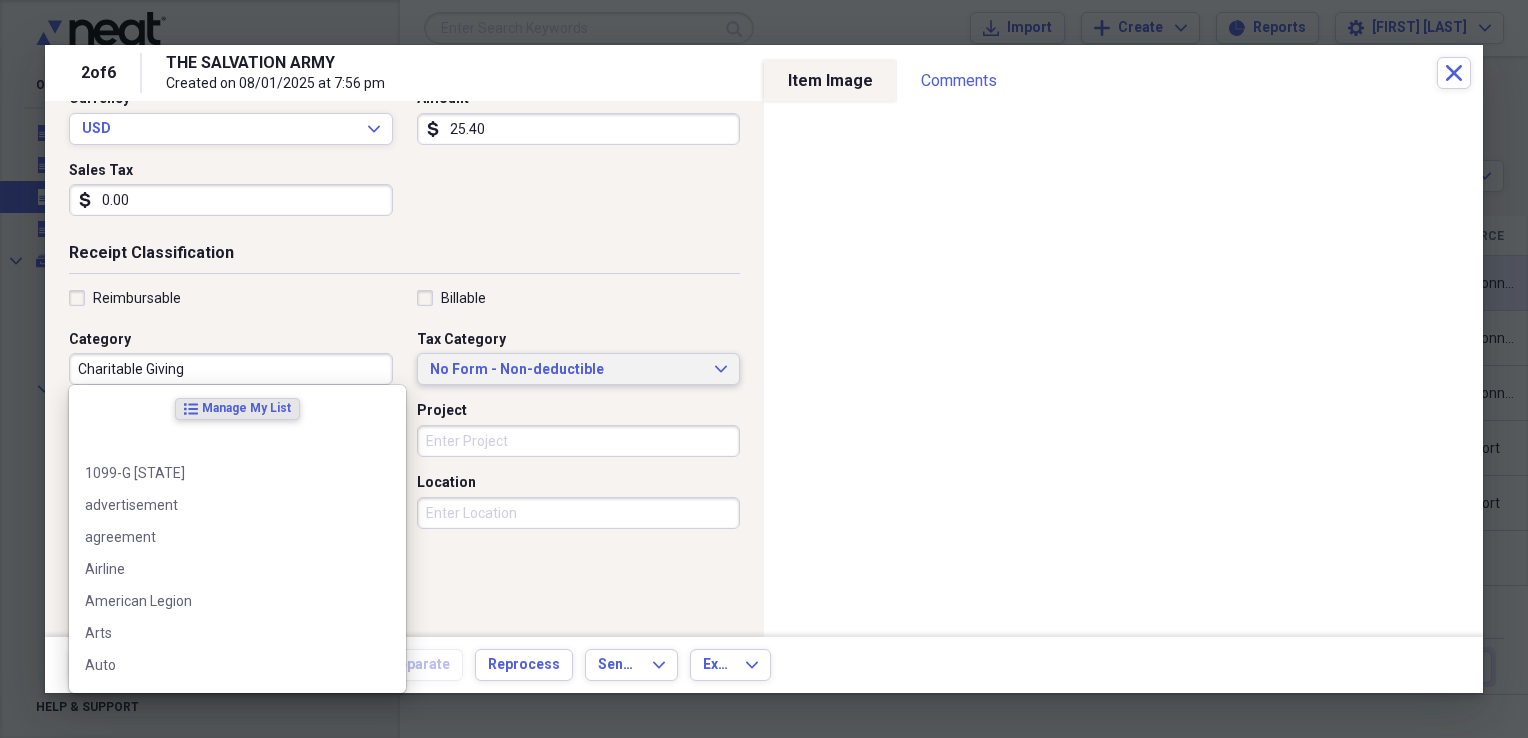 type 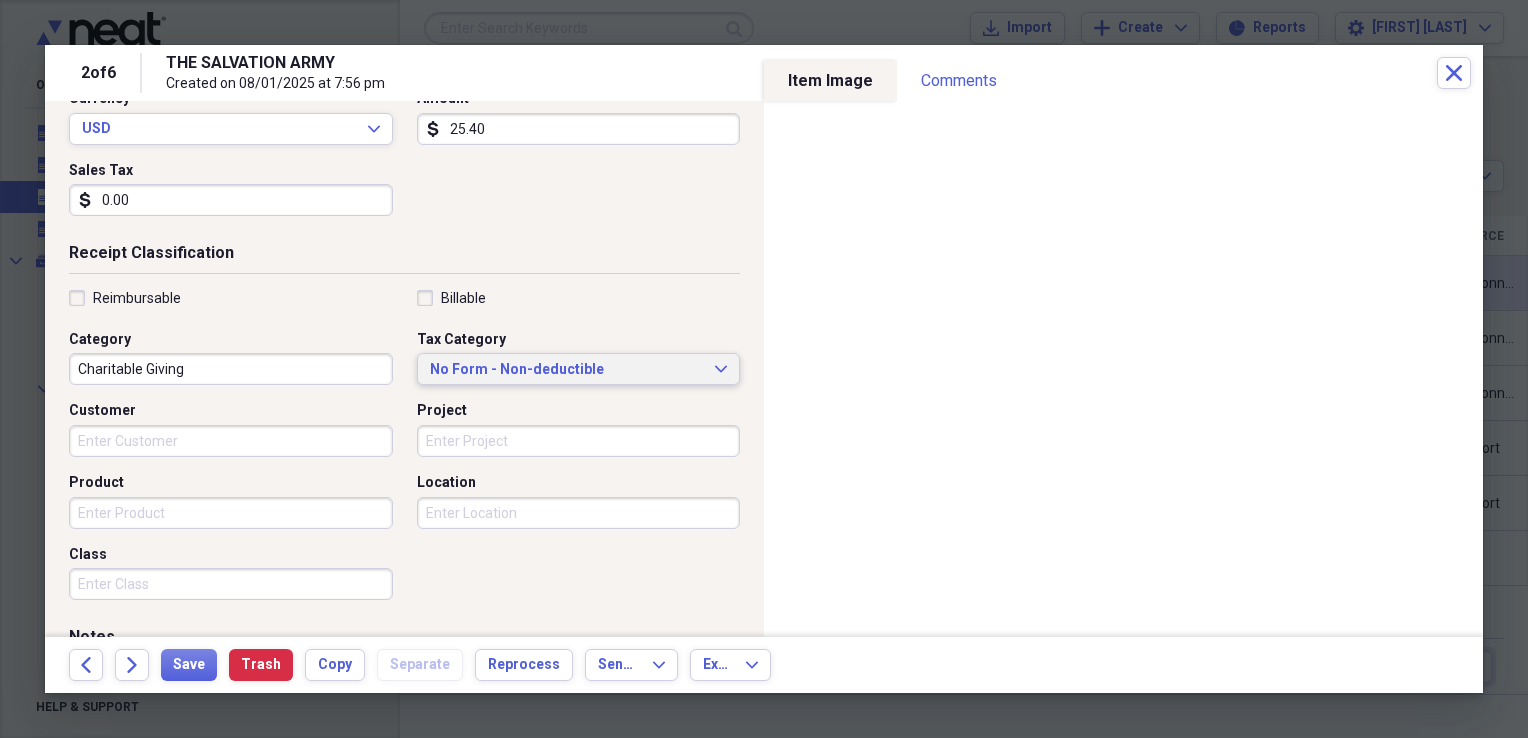 click on "No Form - Non-deductible" at bounding box center (567, 370) 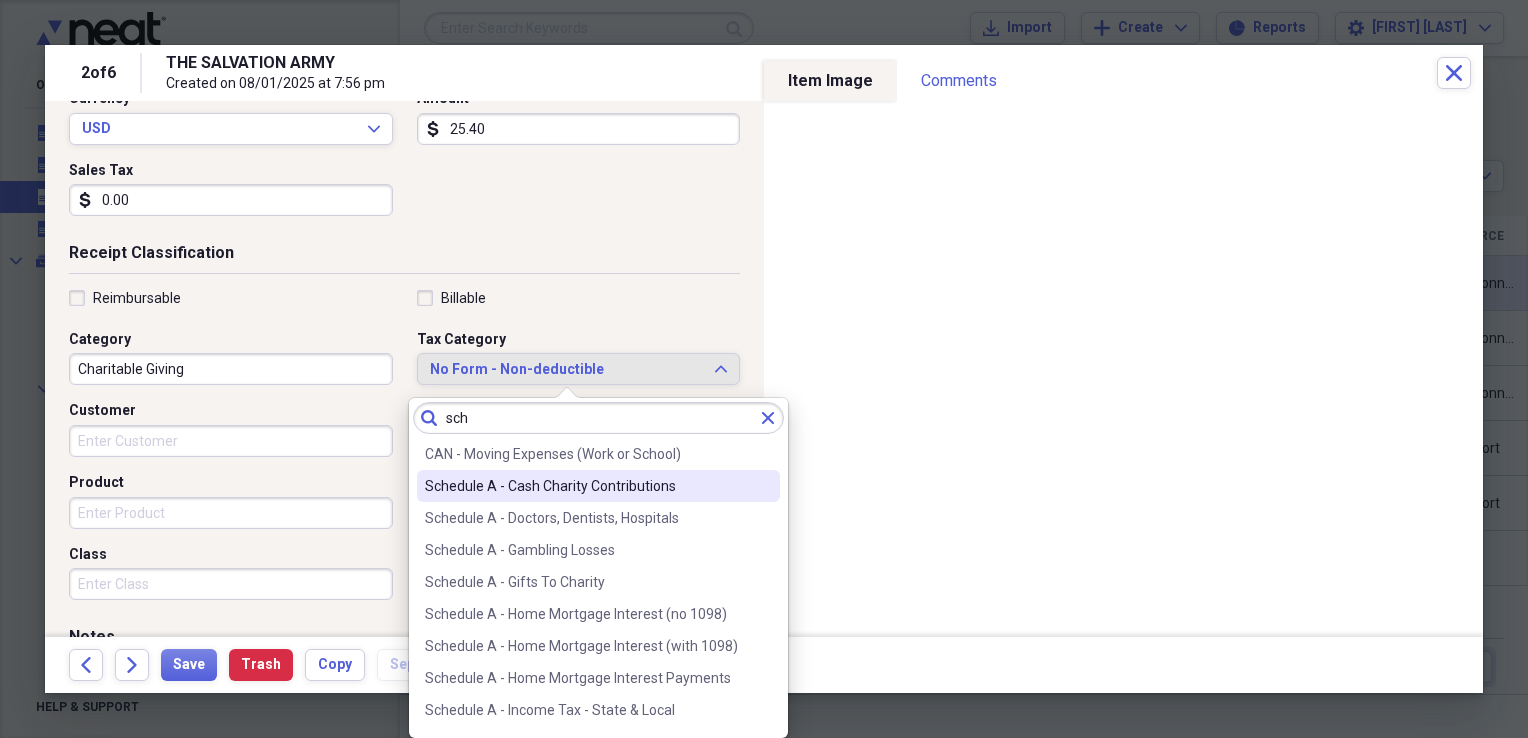 type on "sch" 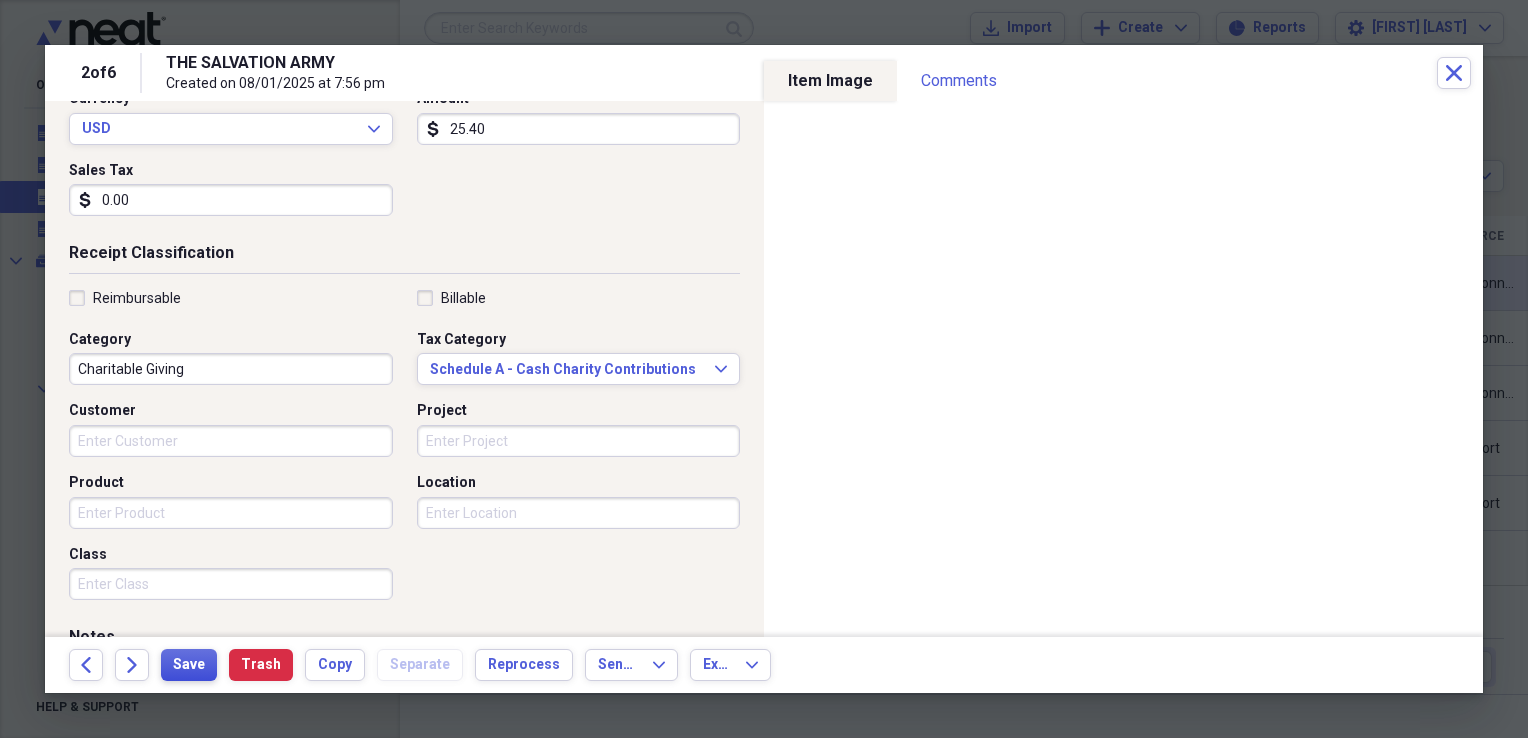 click on "Save" at bounding box center [189, 665] 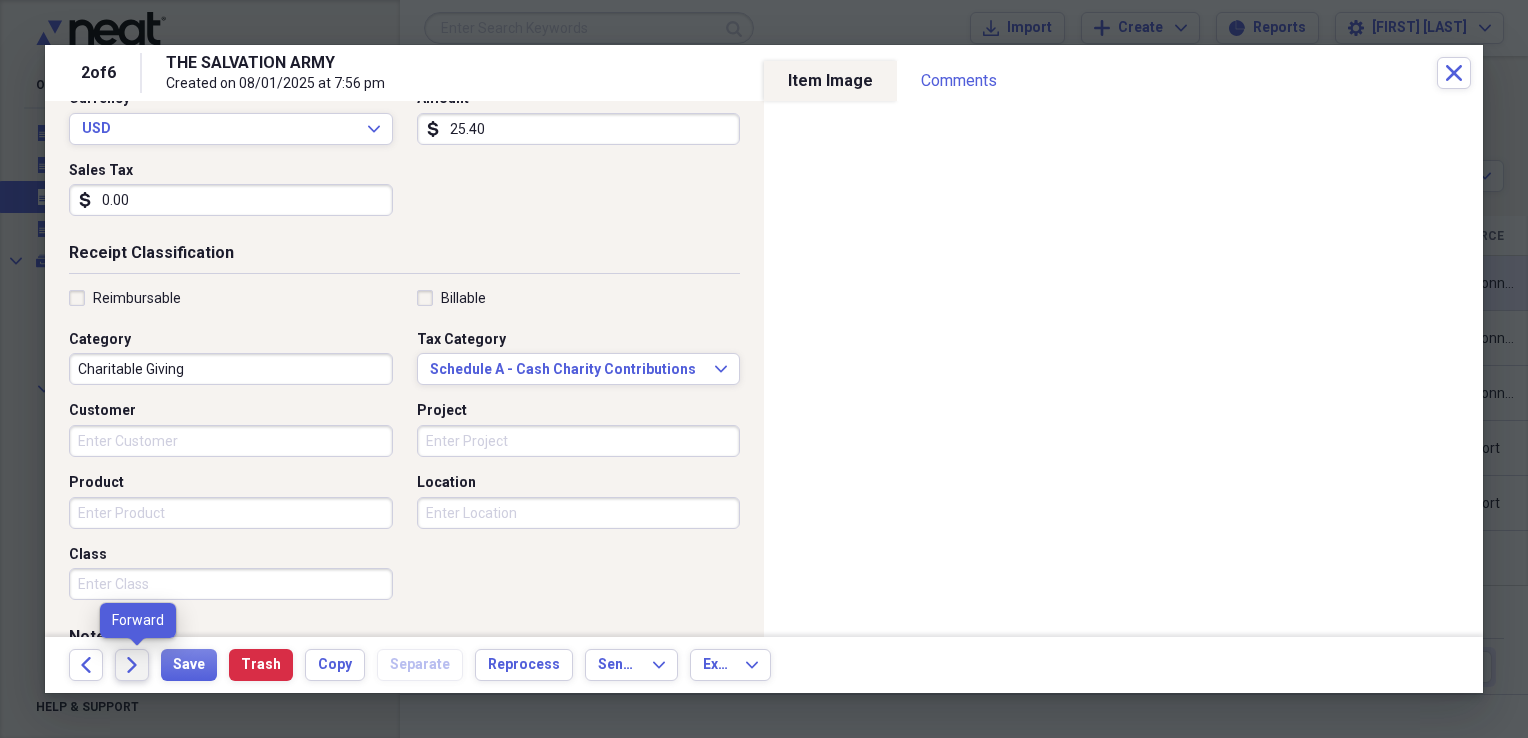 click on "Forward" 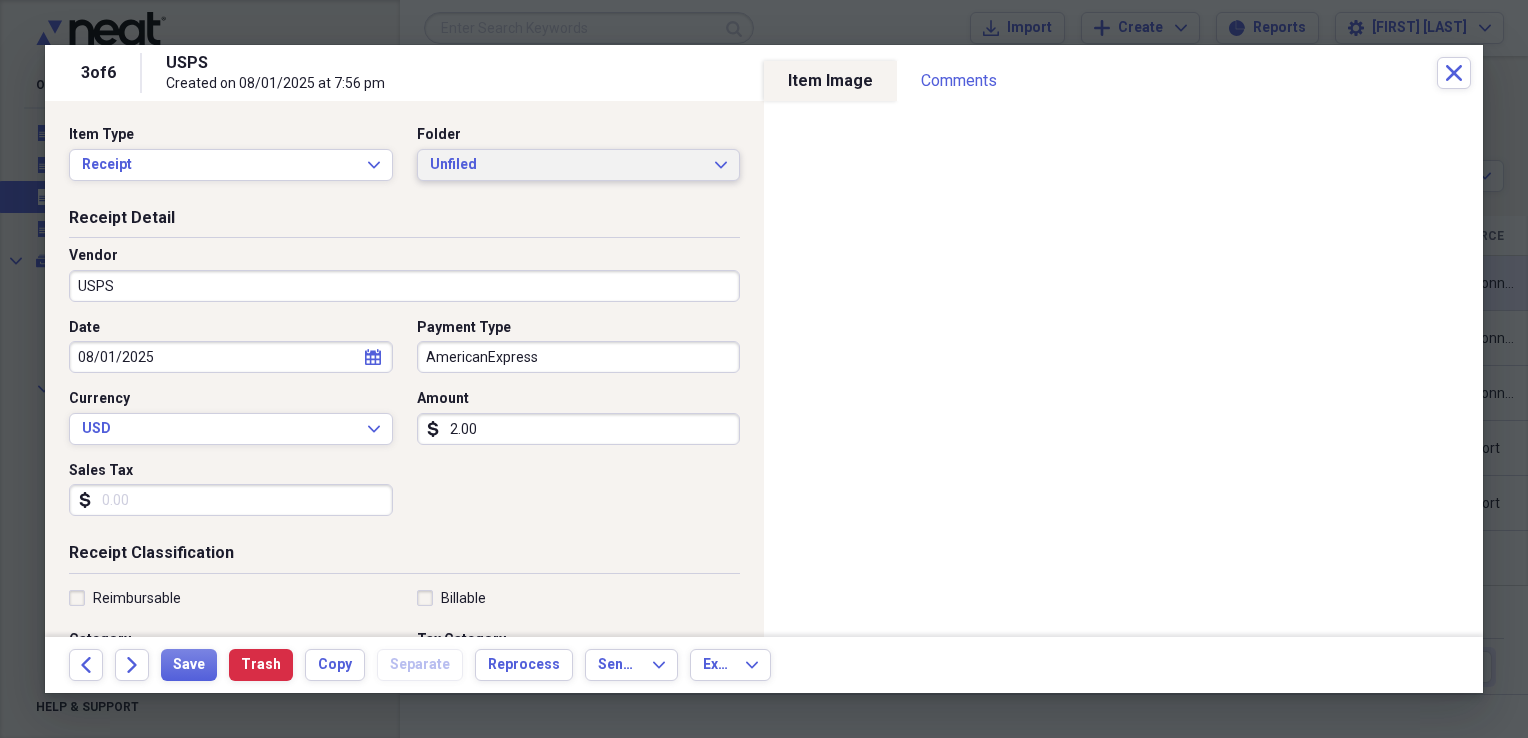 click on "Expand" 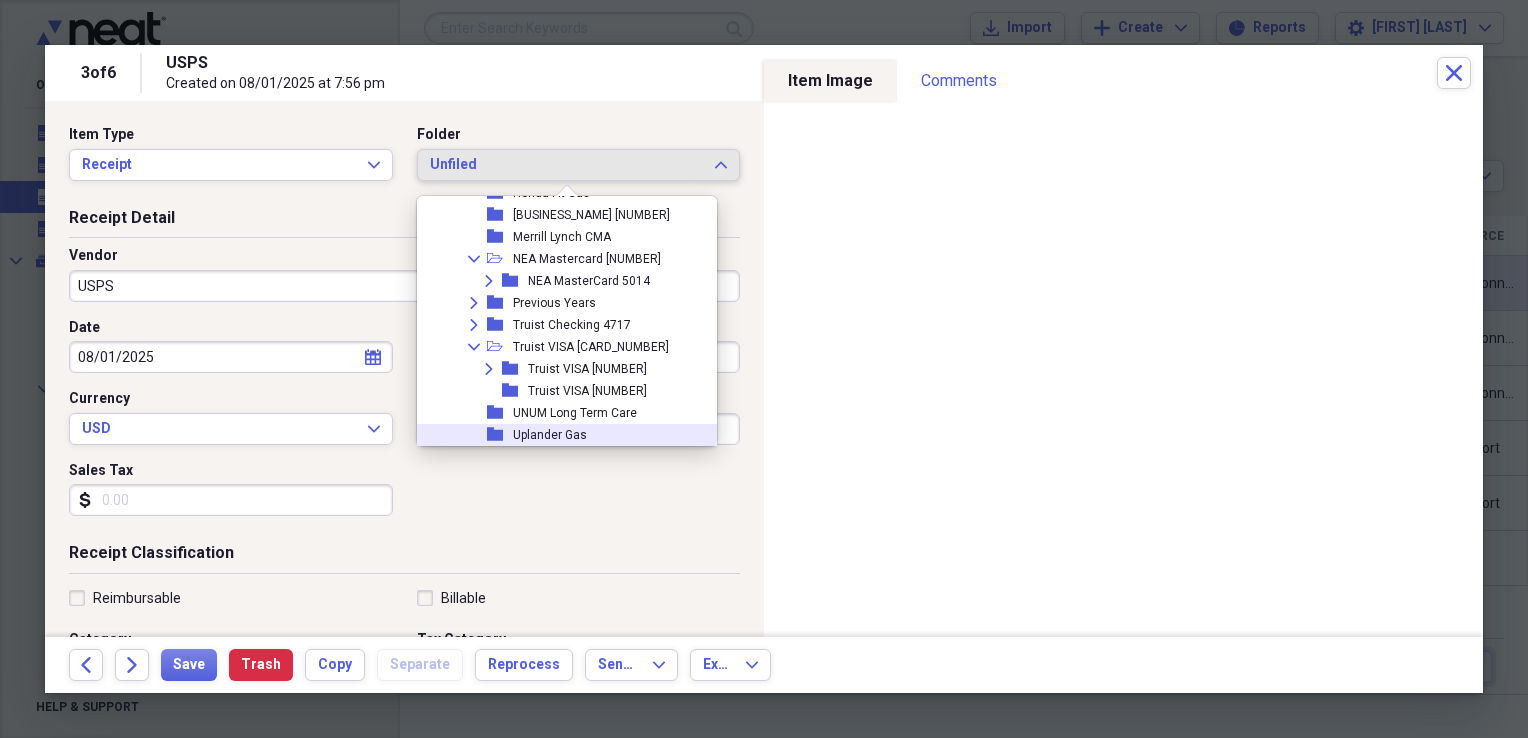 scroll, scrollTop: 873, scrollLeft: 0, axis: vertical 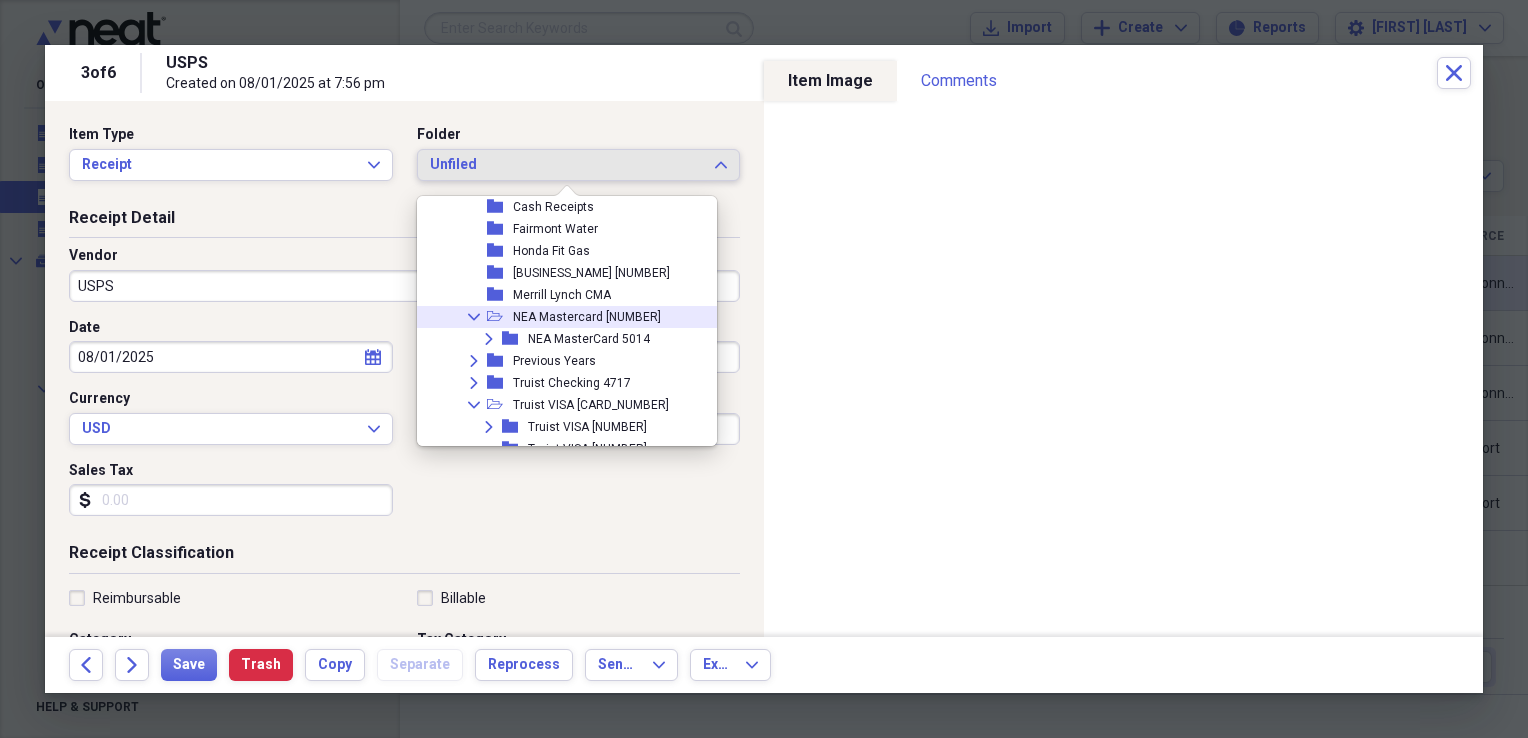 click on "NEA Mastercard [NUMBER]" at bounding box center (587, 317) 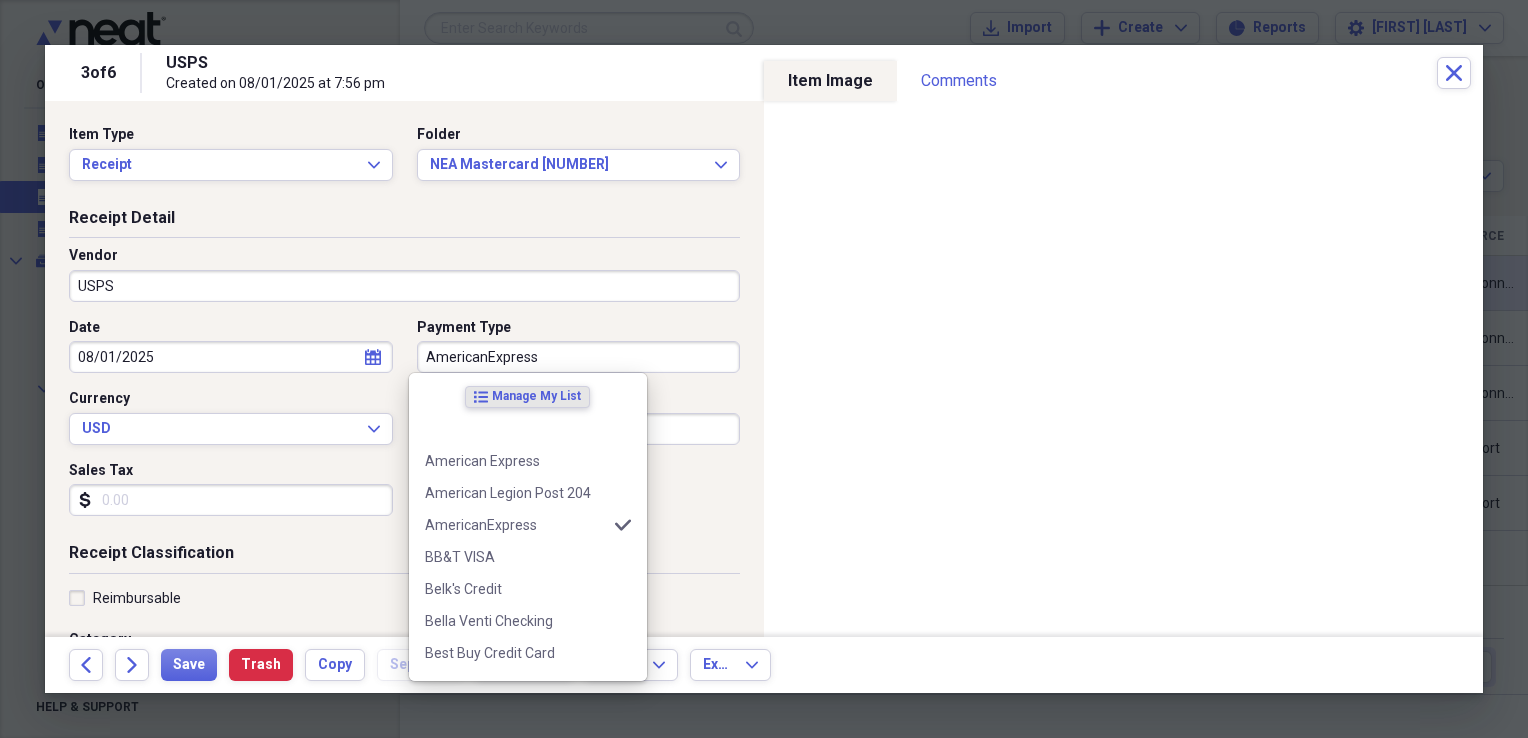 click on "AmericanExpress" at bounding box center [579, 357] 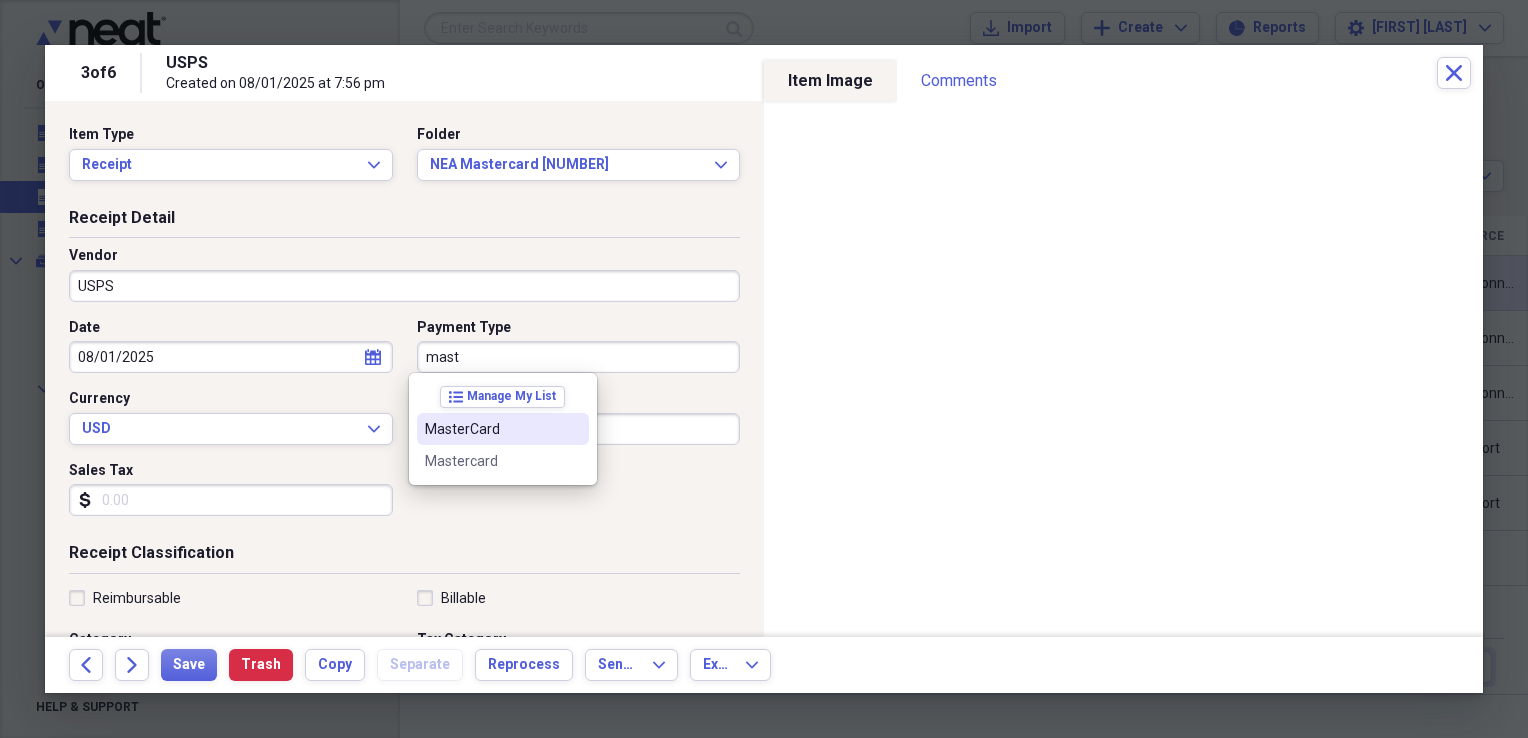 click on "MasterCard" at bounding box center [491, 429] 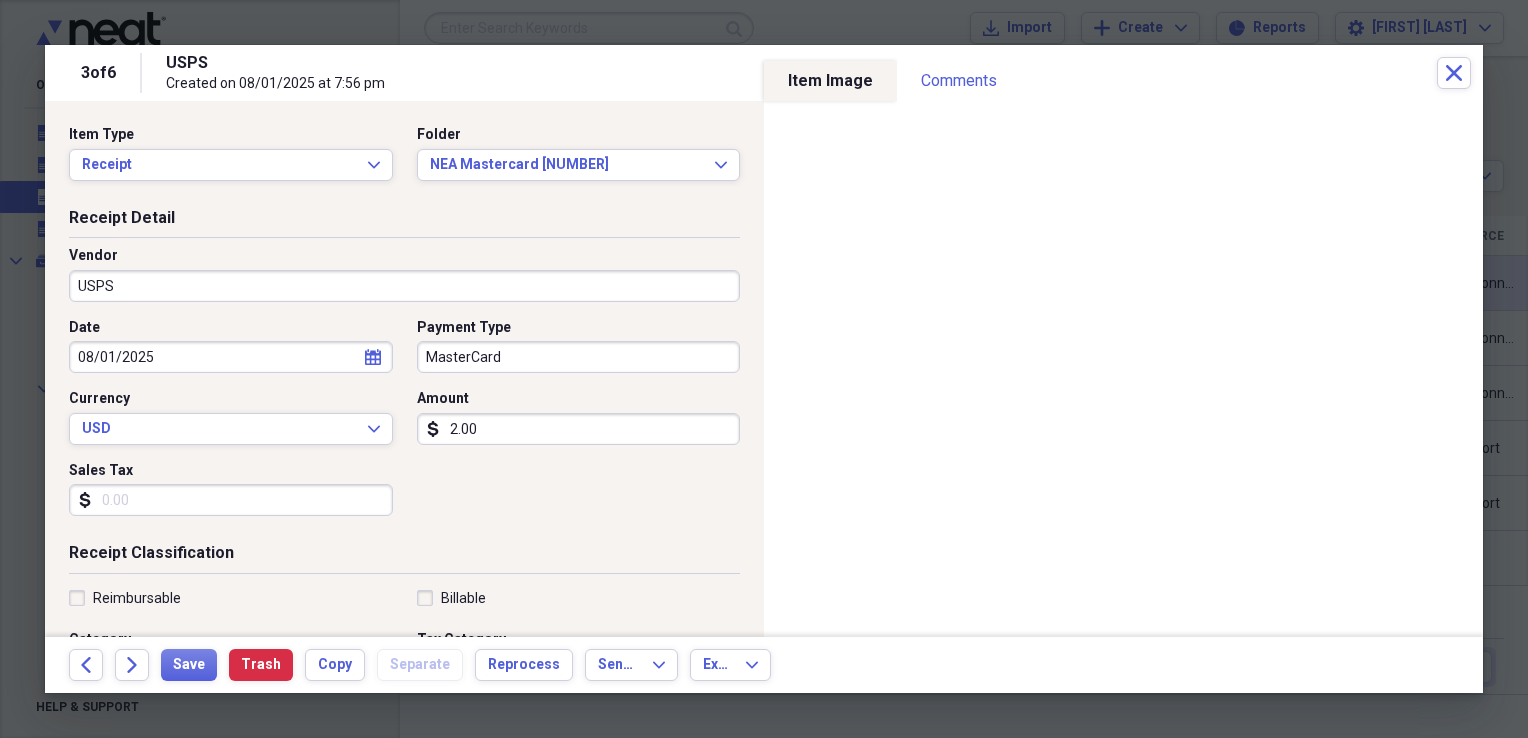 click on "2.00" at bounding box center (579, 429) 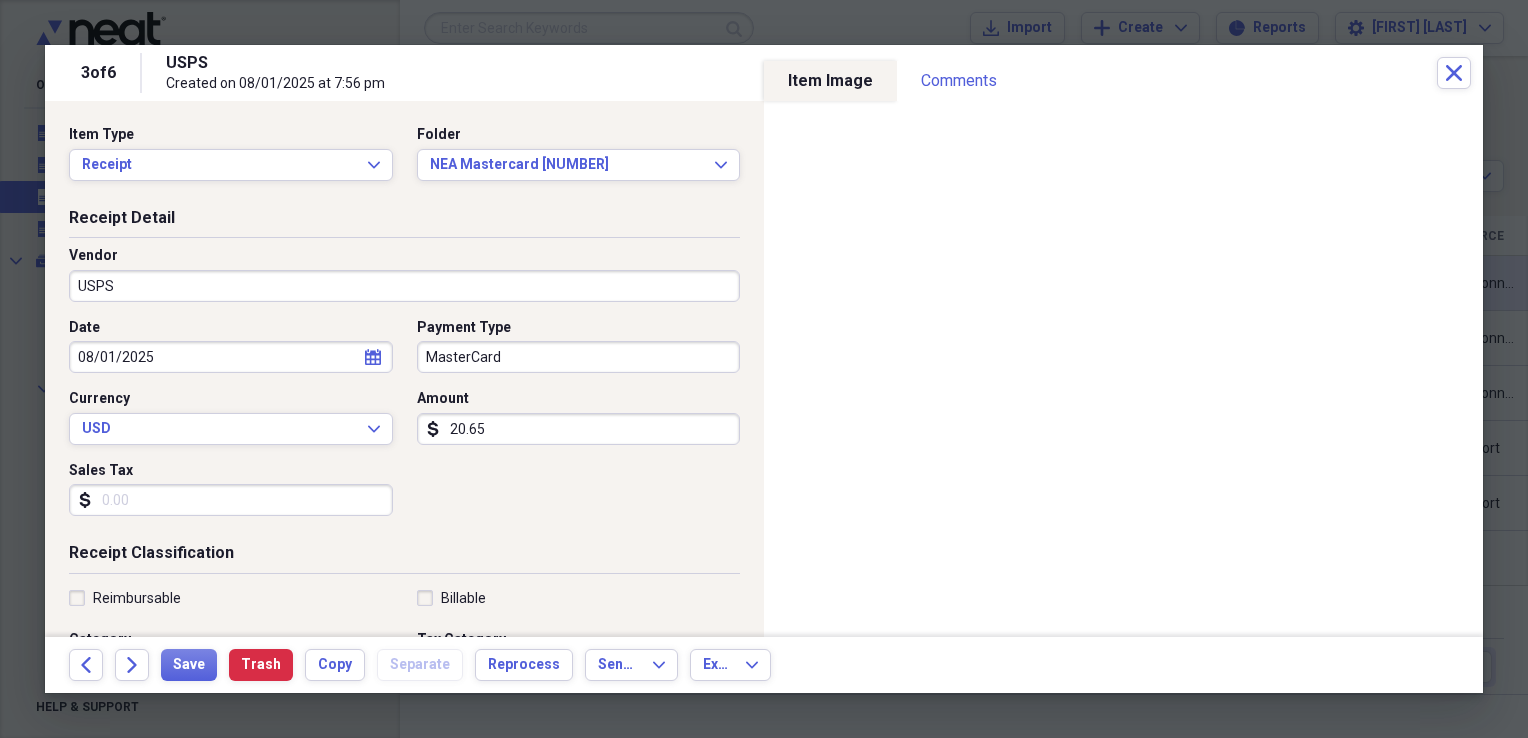 type on "20.65" 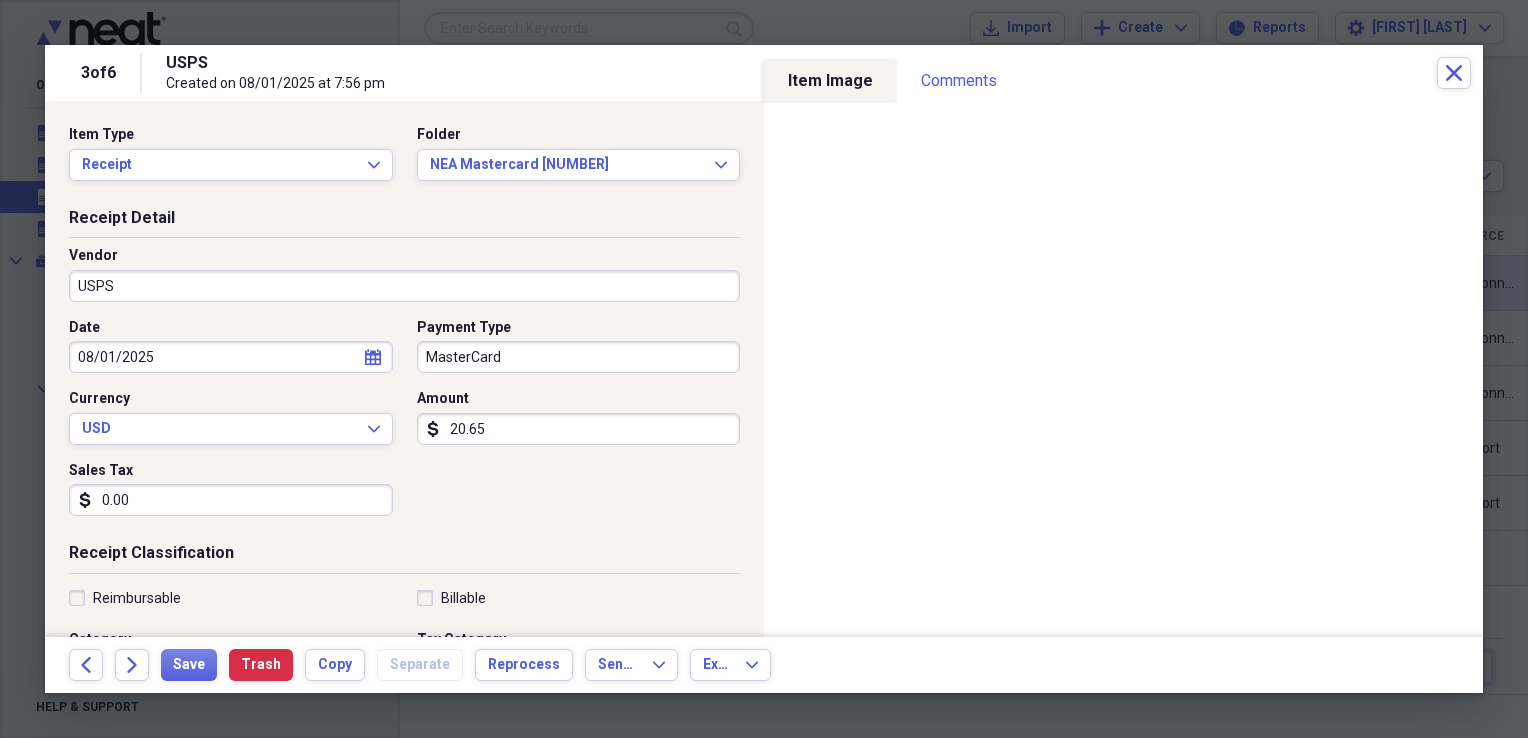 type on "0.00" 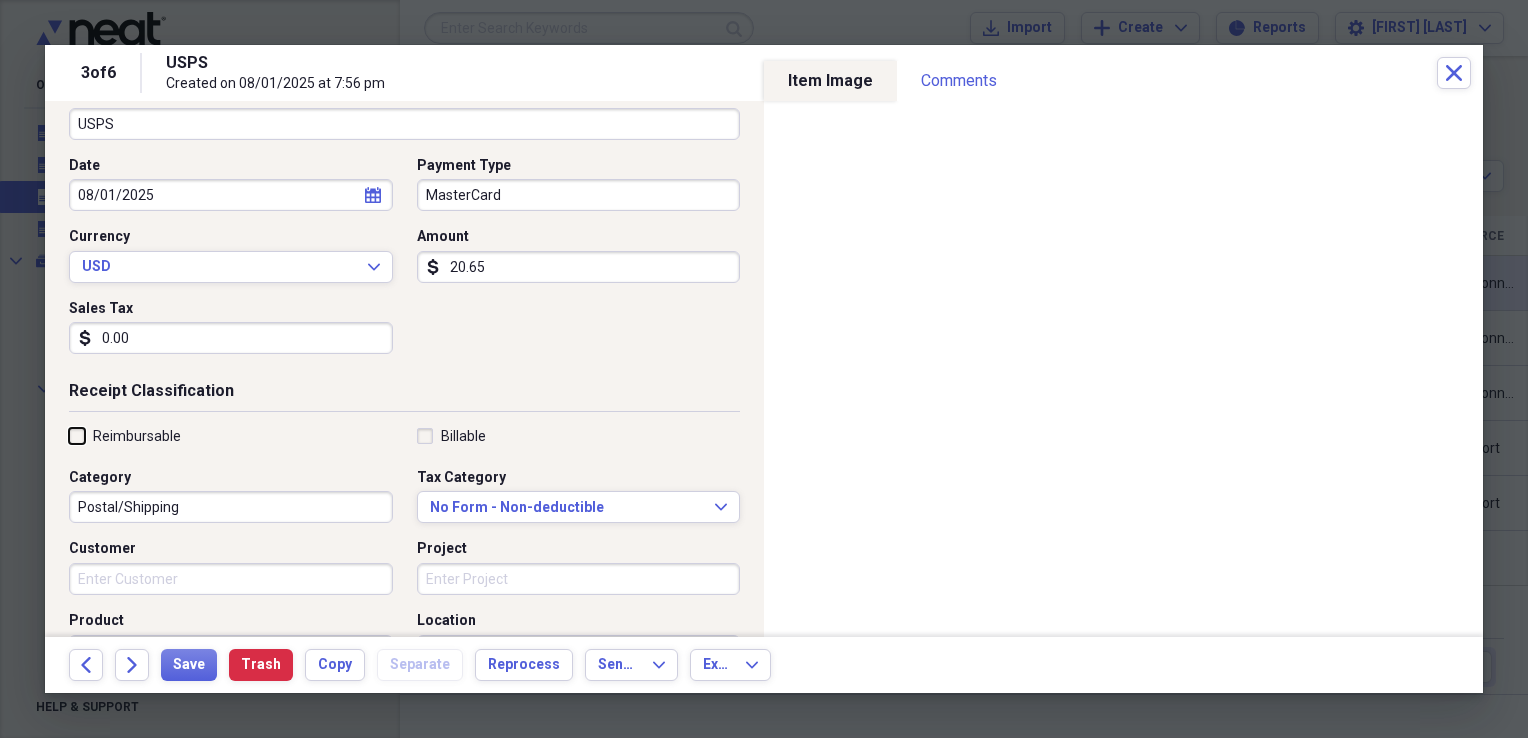 scroll, scrollTop: 167, scrollLeft: 0, axis: vertical 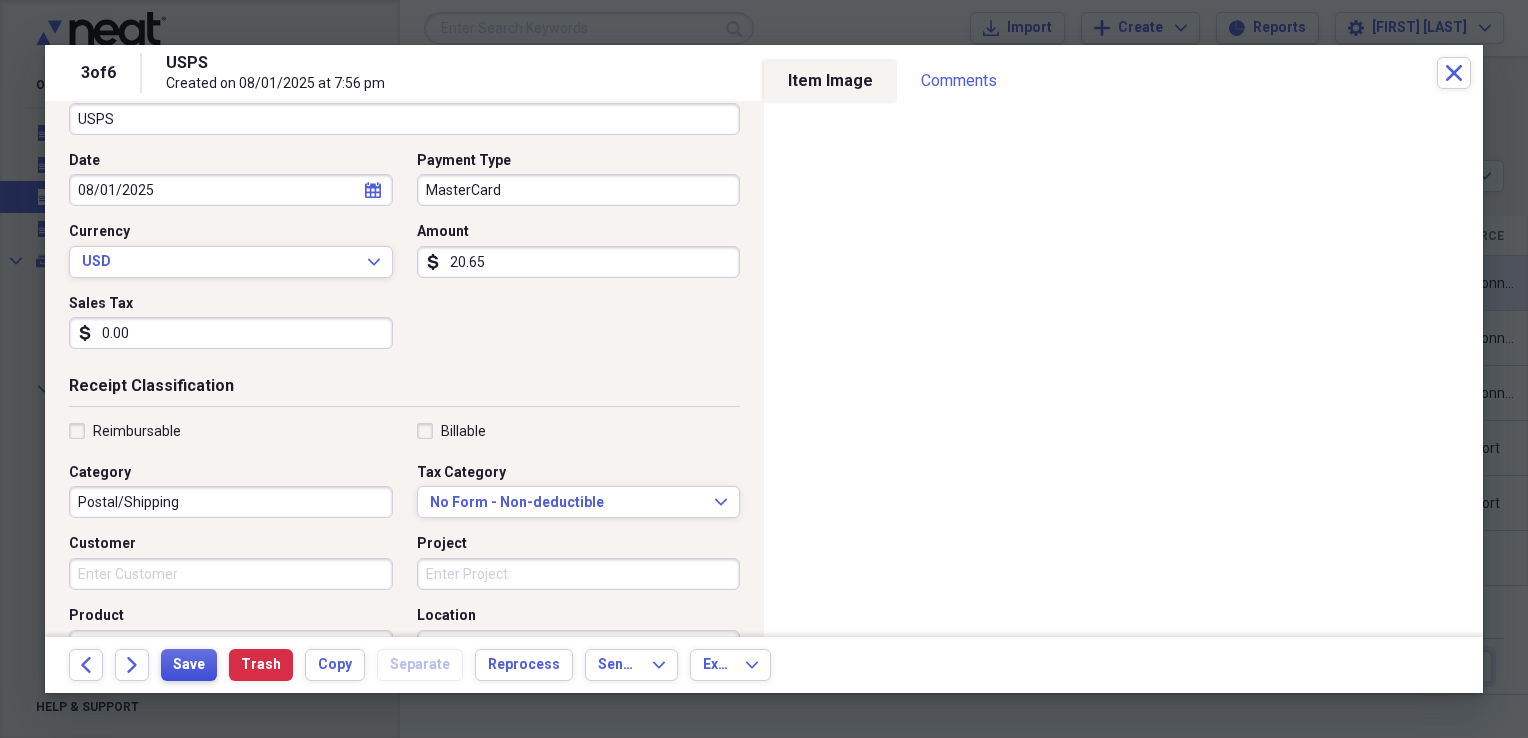 click on "Save" at bounding box center [189, 665] 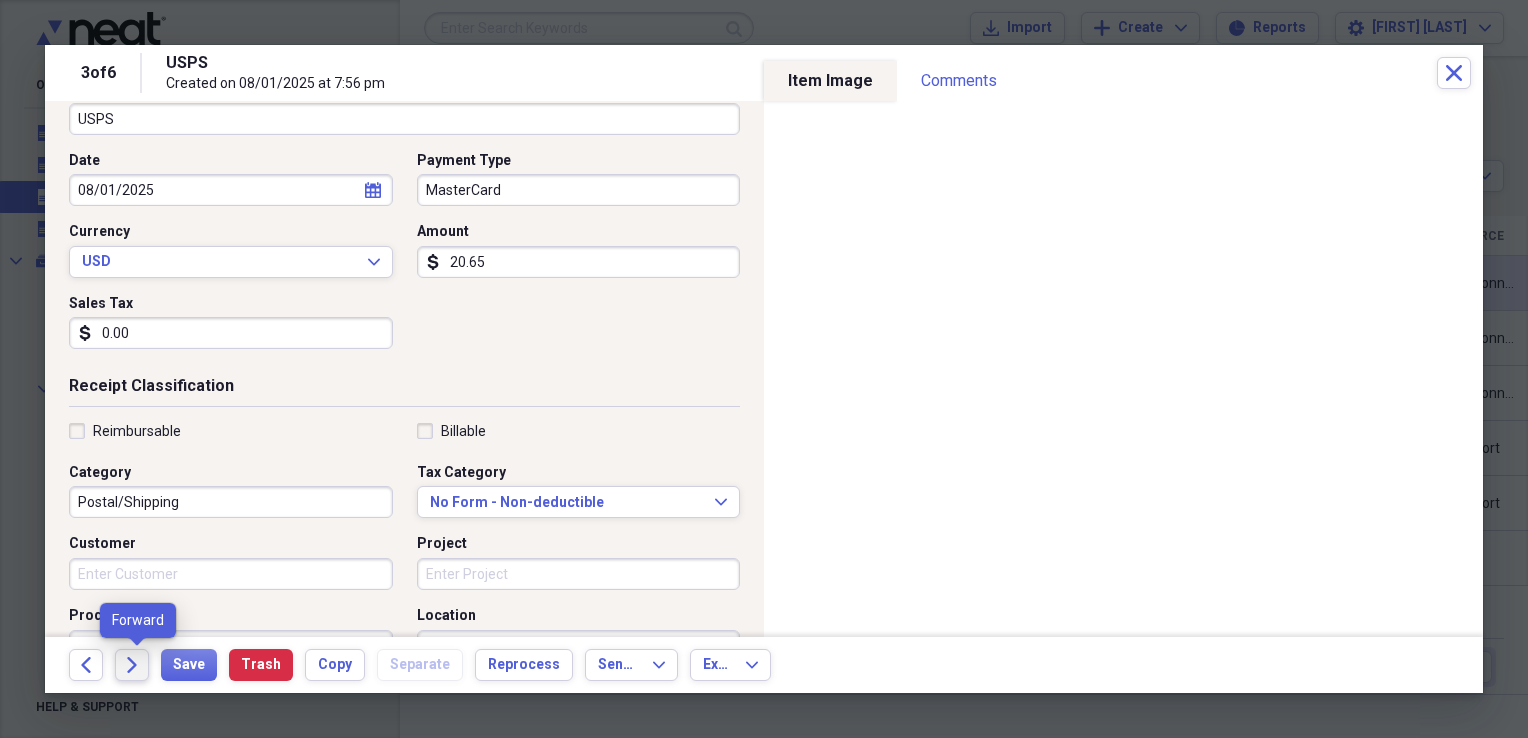 click on "Forward" 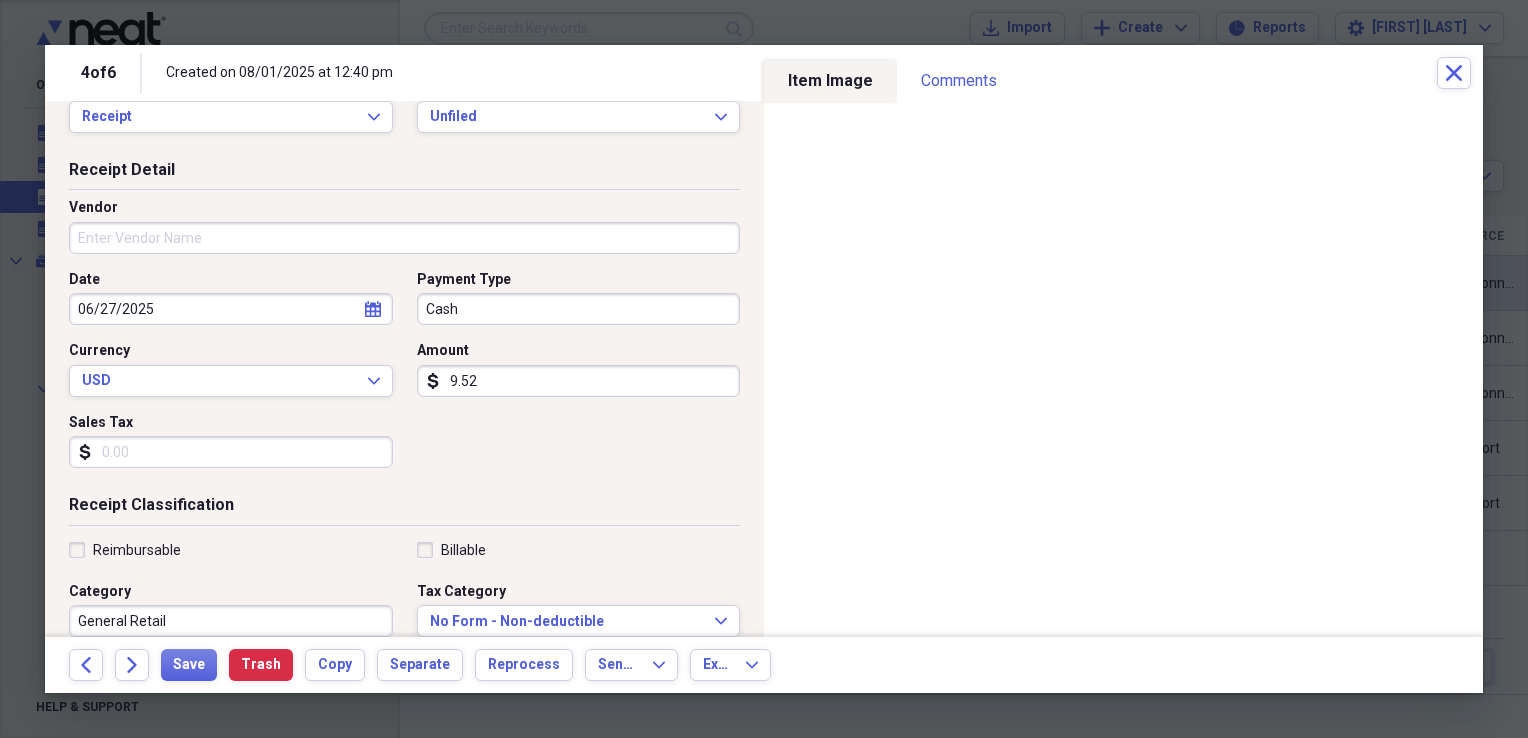 scroll, scrollTop: 0, scrollLeft: 0, axis: both 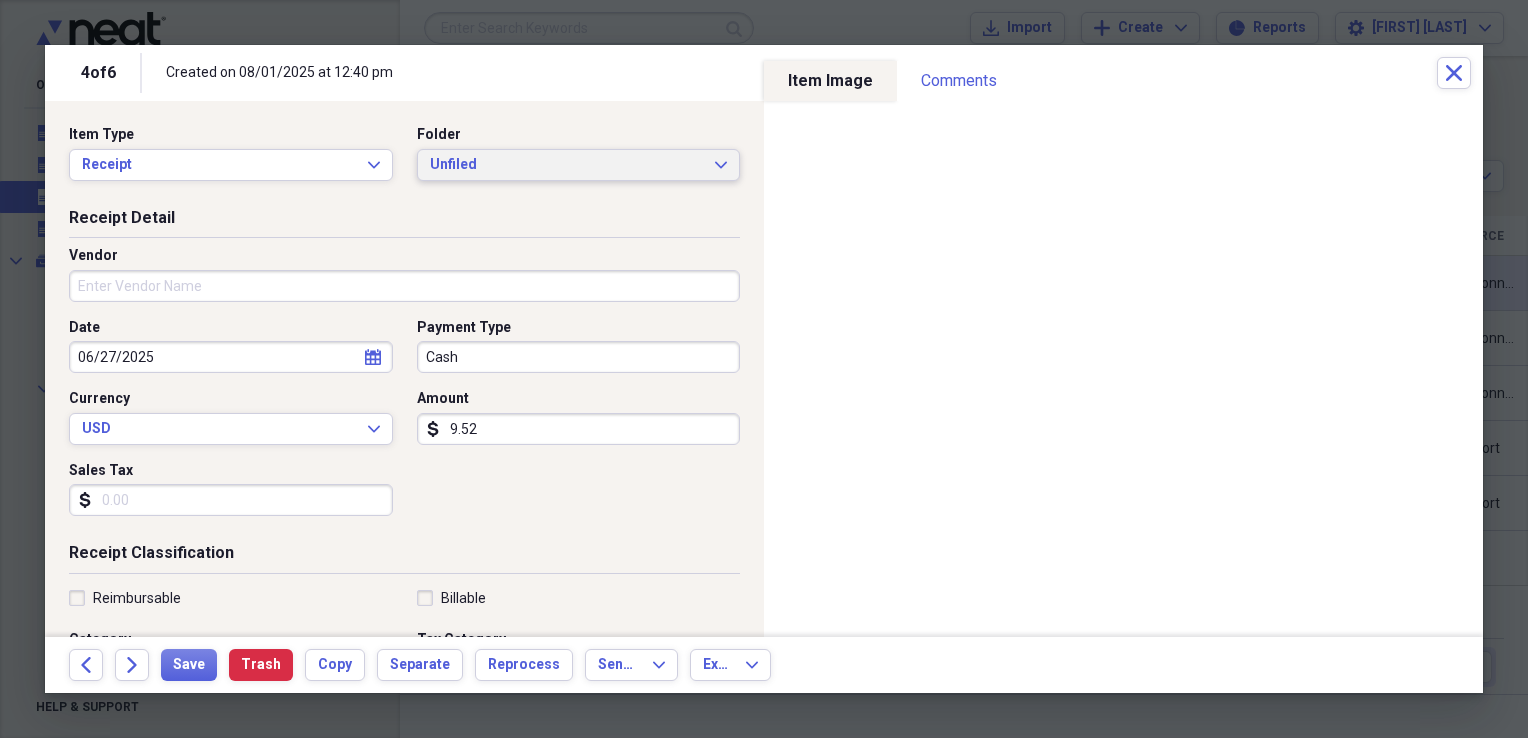click on "Expand" 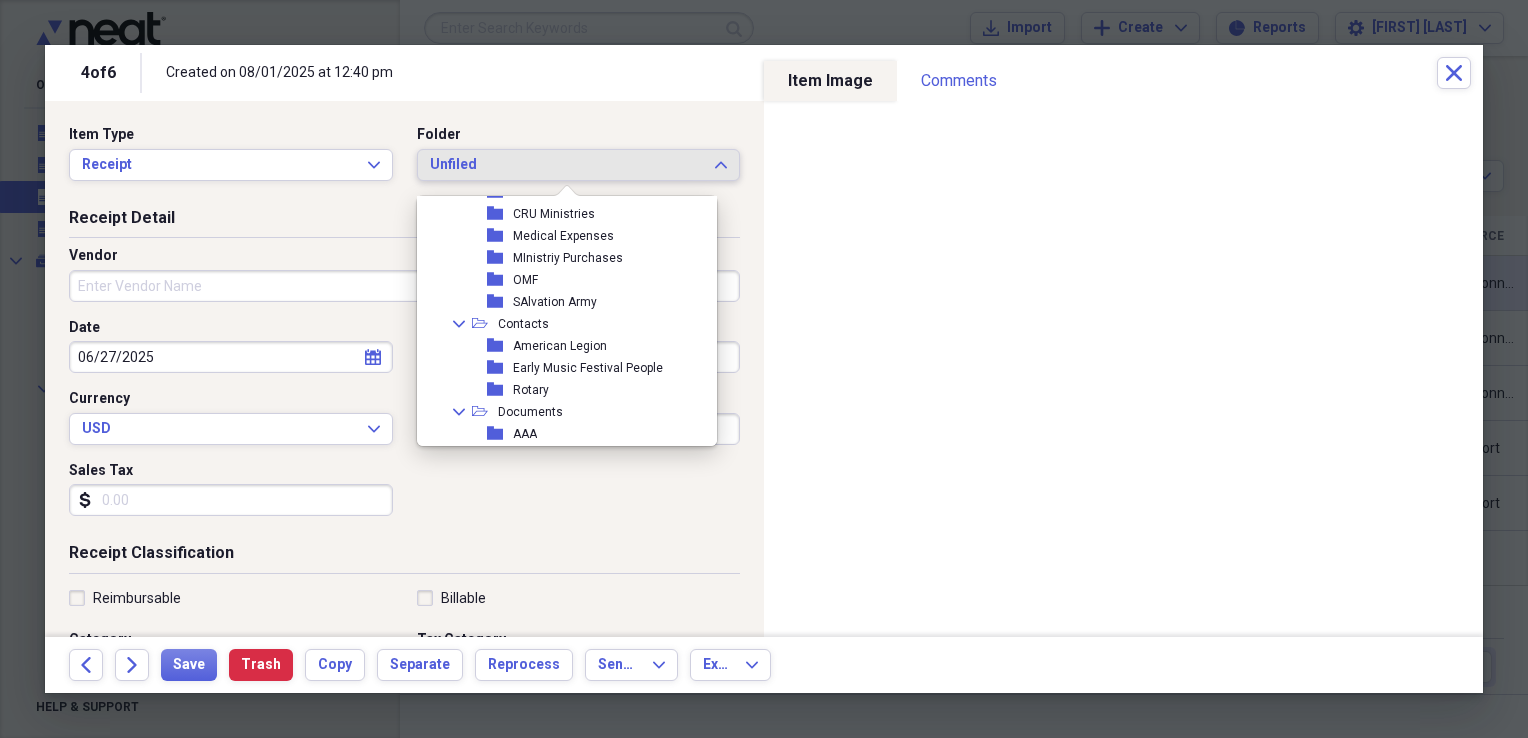 scroll, scrollTop: 218, scrollLeft: 0, axis: vertical 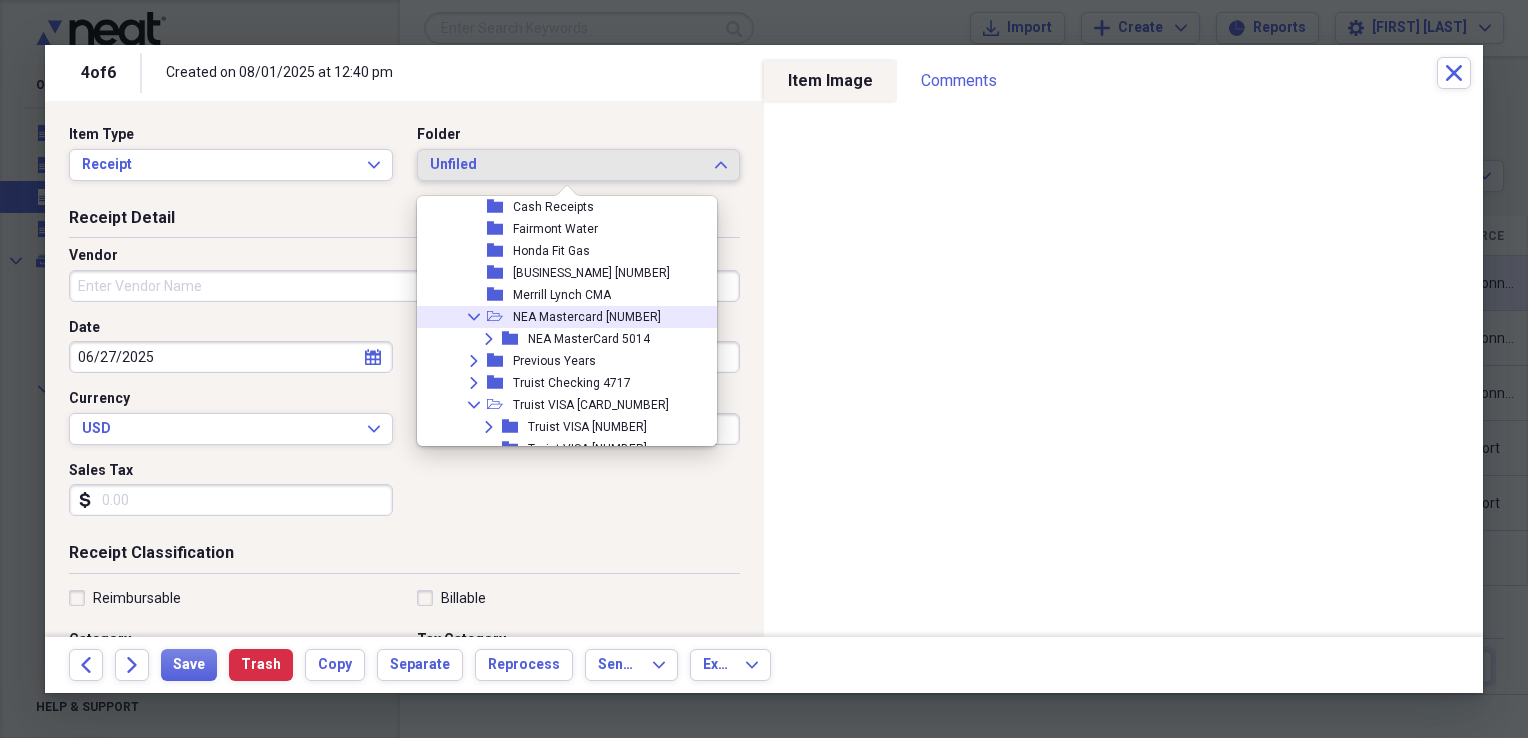 click on "Collapse open-folder NEA Mastercard [CARD_NUMBER]" at bounding box center [559, 317] 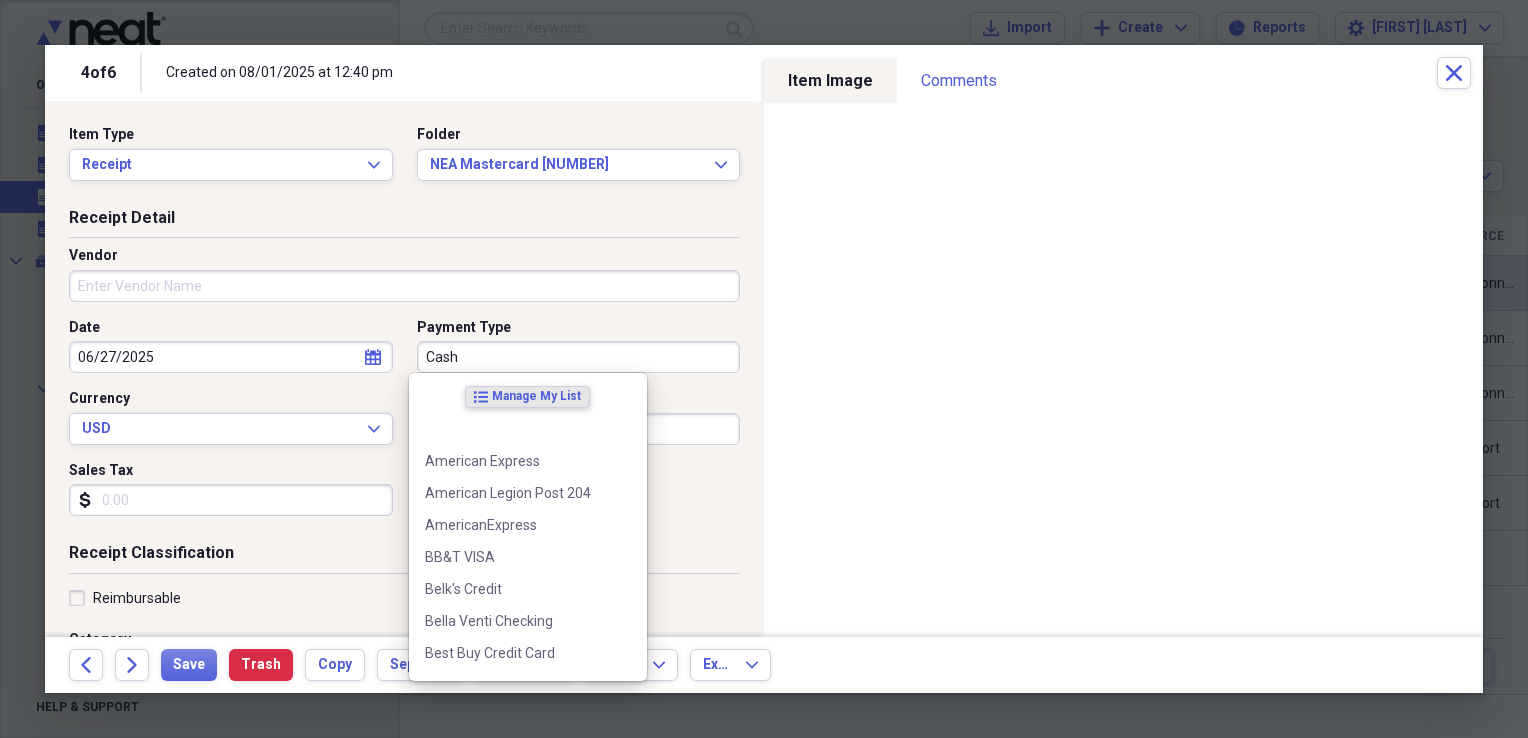 click on "Cash" at bounding box center (579, 357) 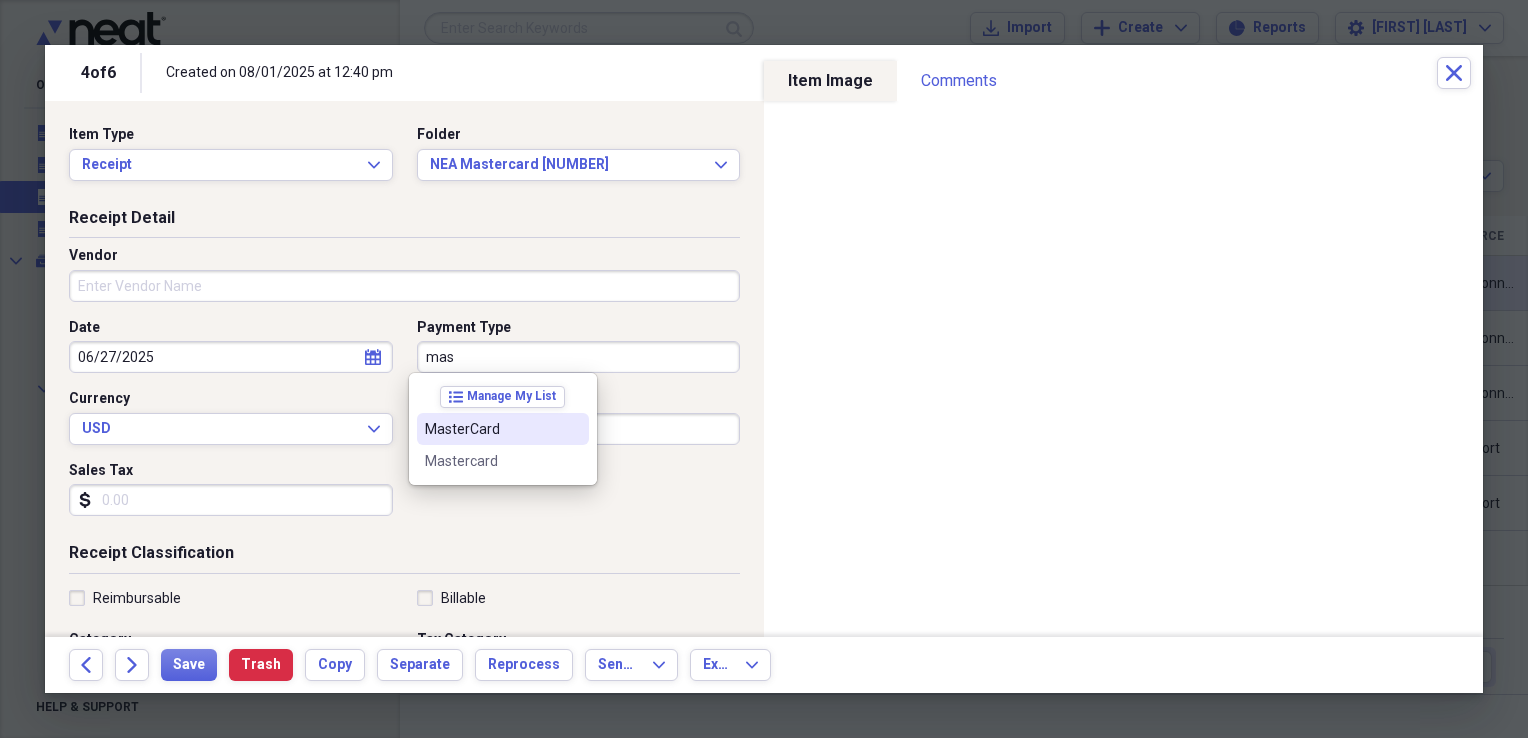click on "MasterCard" at bounding box center [491, 429] 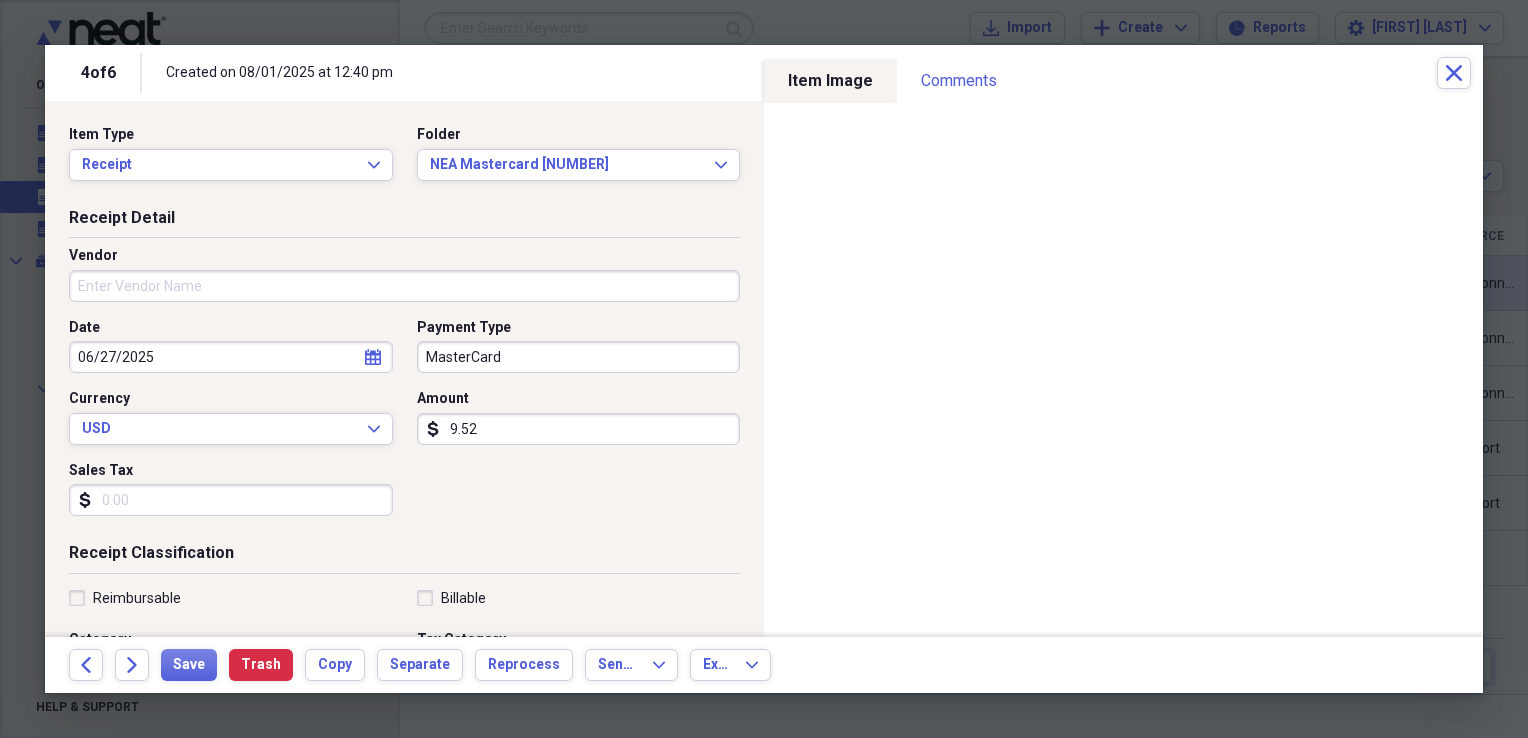 click on "Vendor" at bounding box center (404, 286) 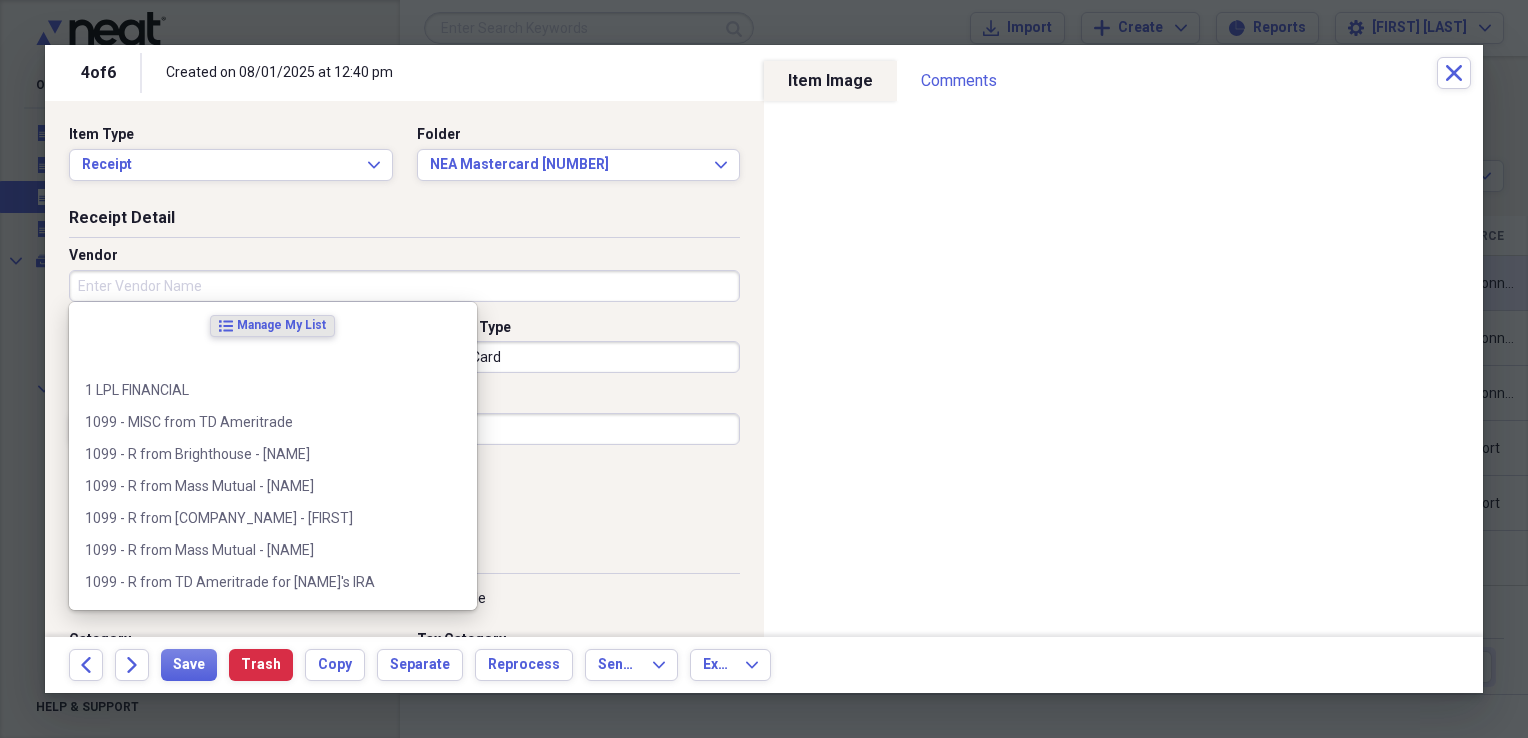 click at bounding box center [764, 369] 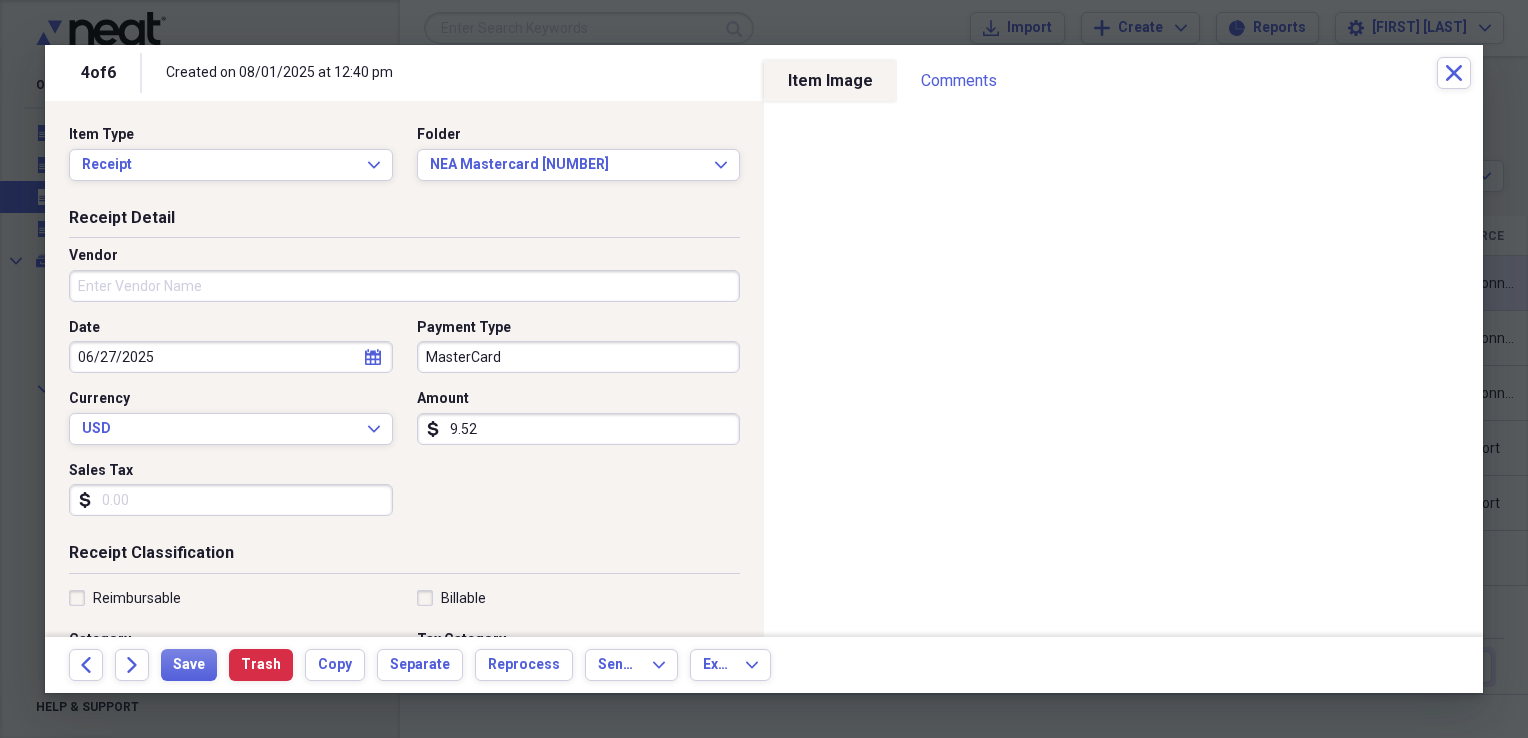 click at bounding box center (764, 369) 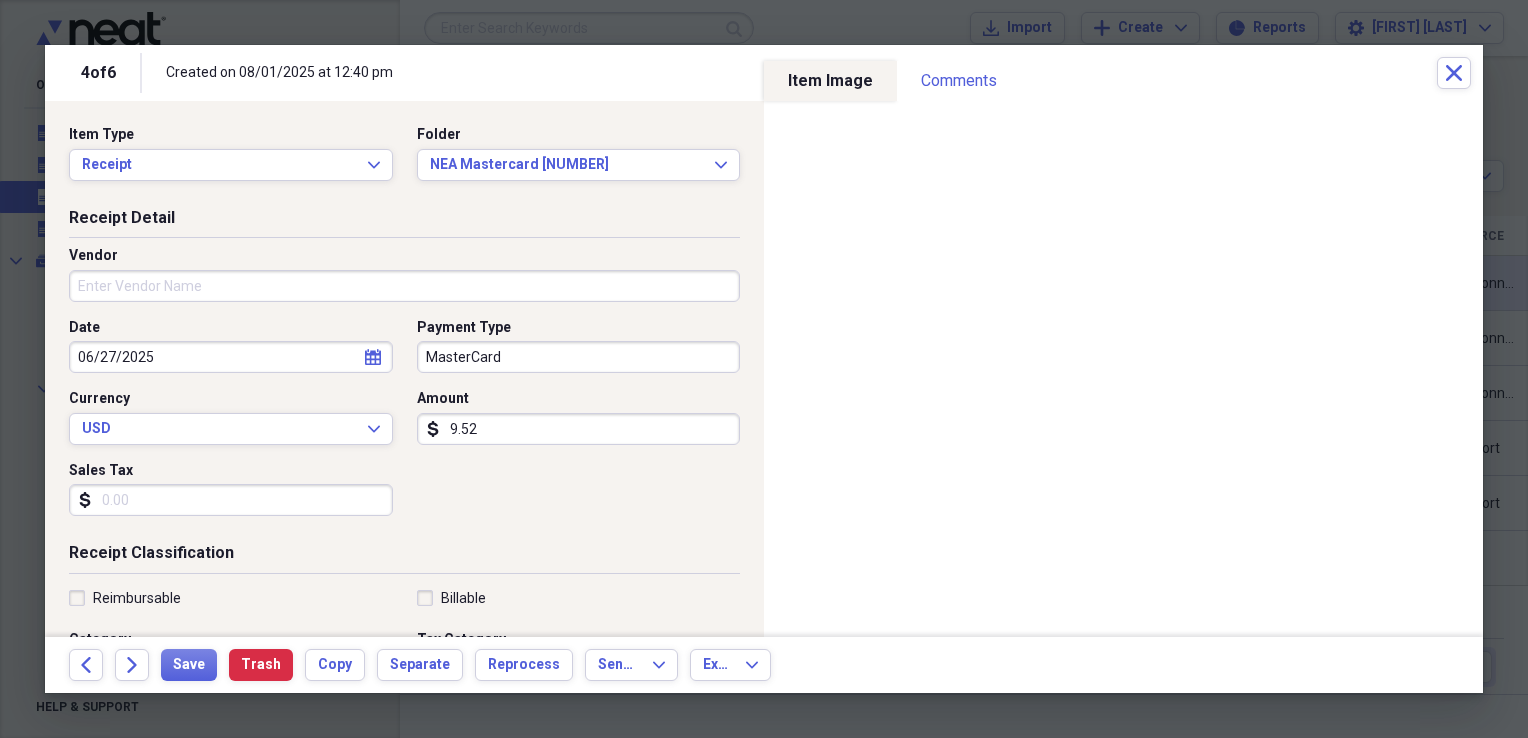 click at bounding box center (764, 369) 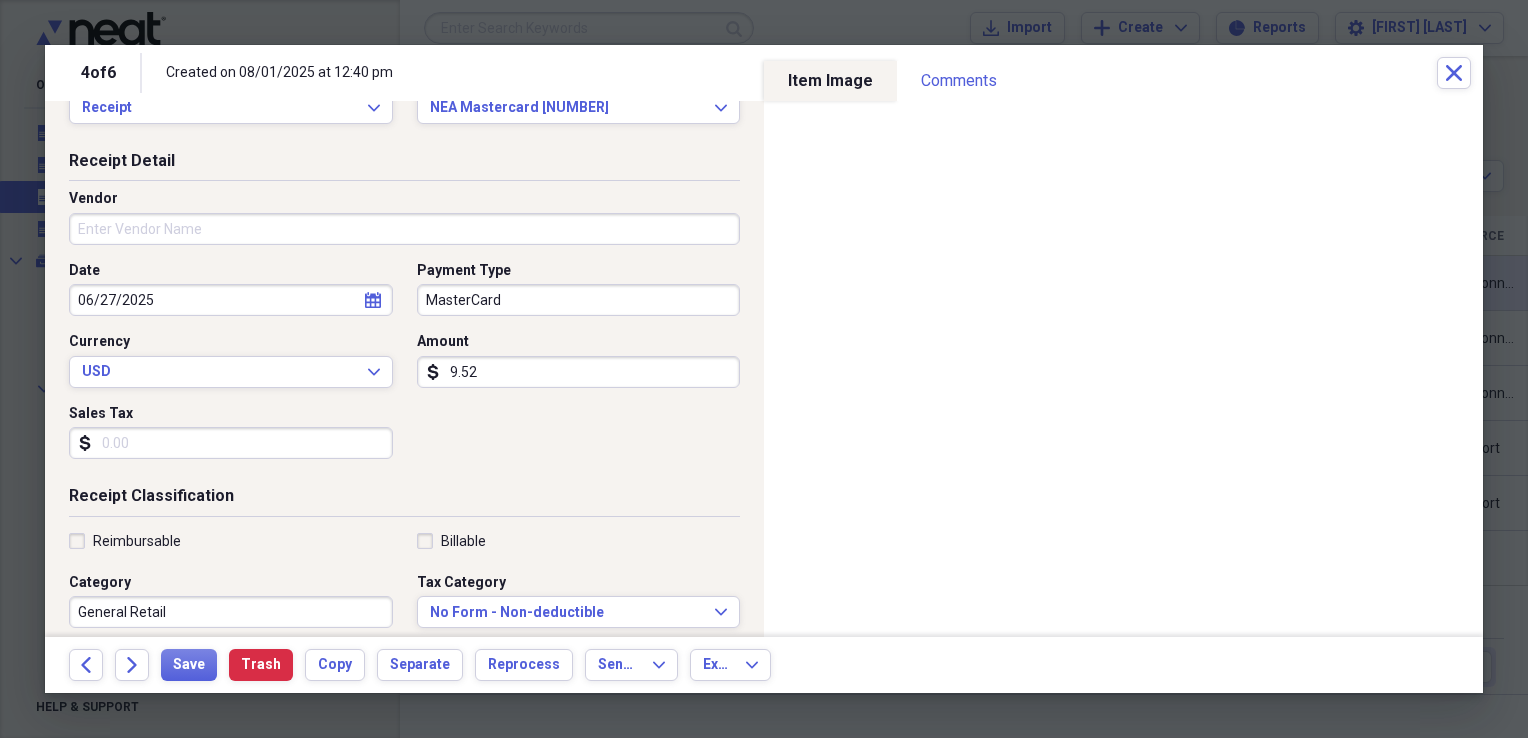 scroll, scrollTop: 56, scrollLeft: 0, axis: vertical 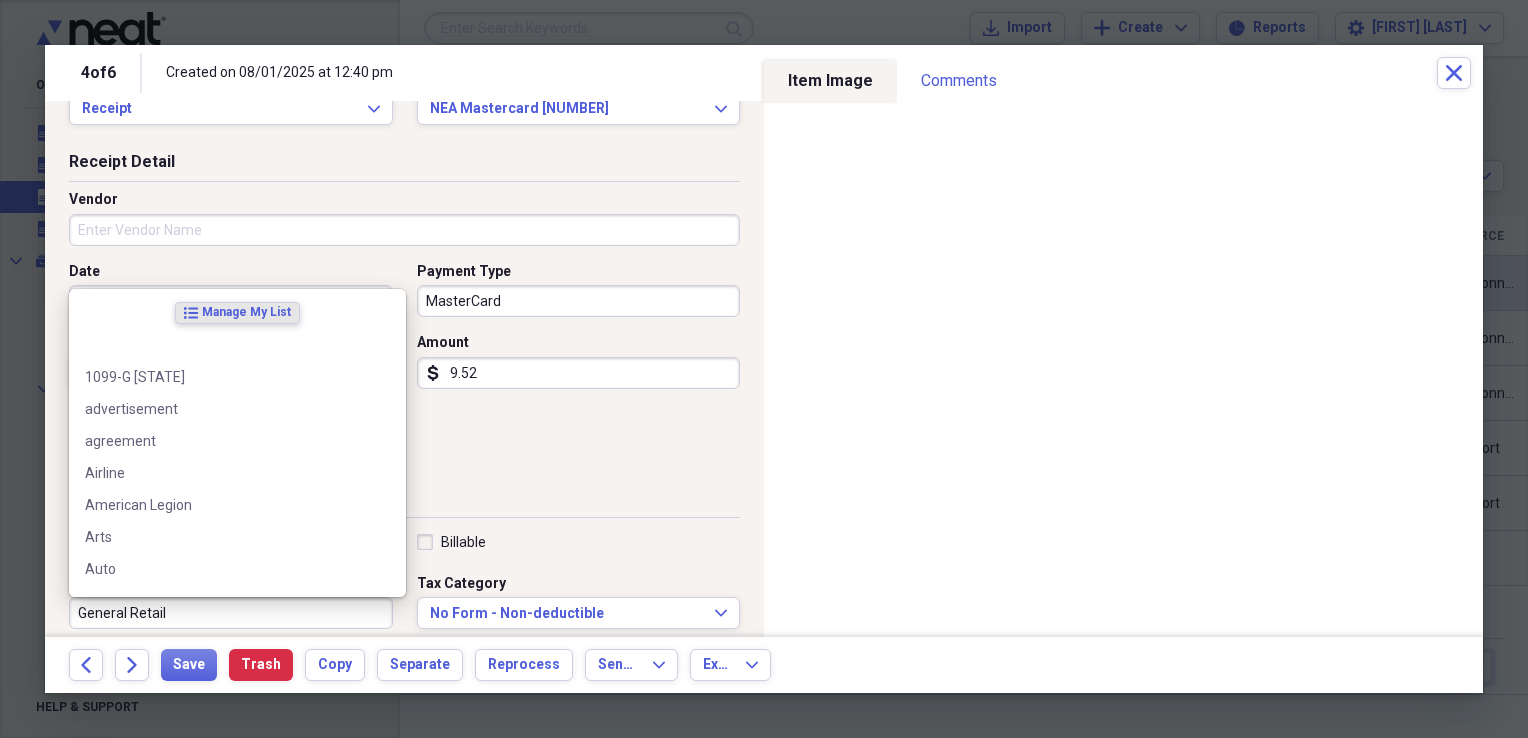 click on "General Retail" at bounding box center [231, 613] 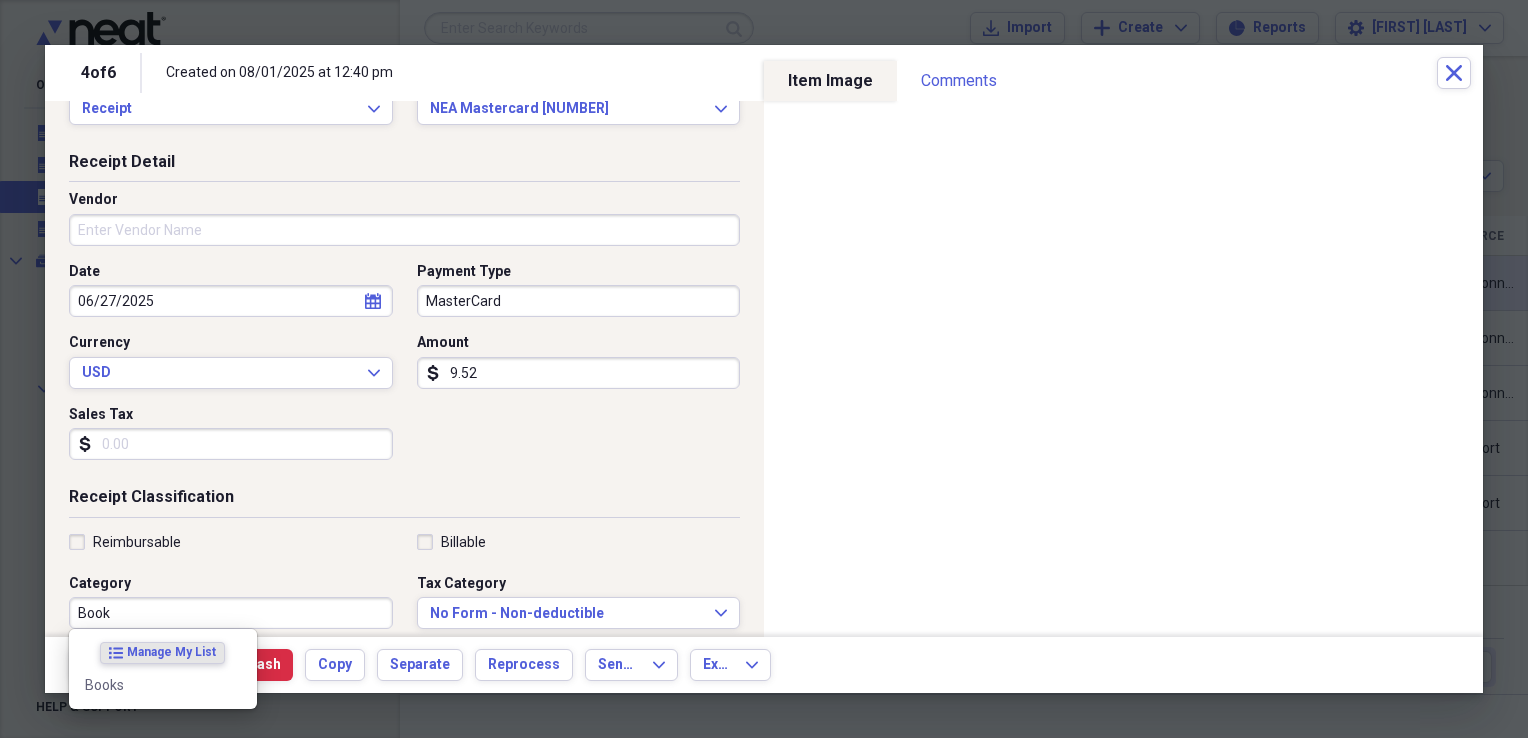 type on "Book" 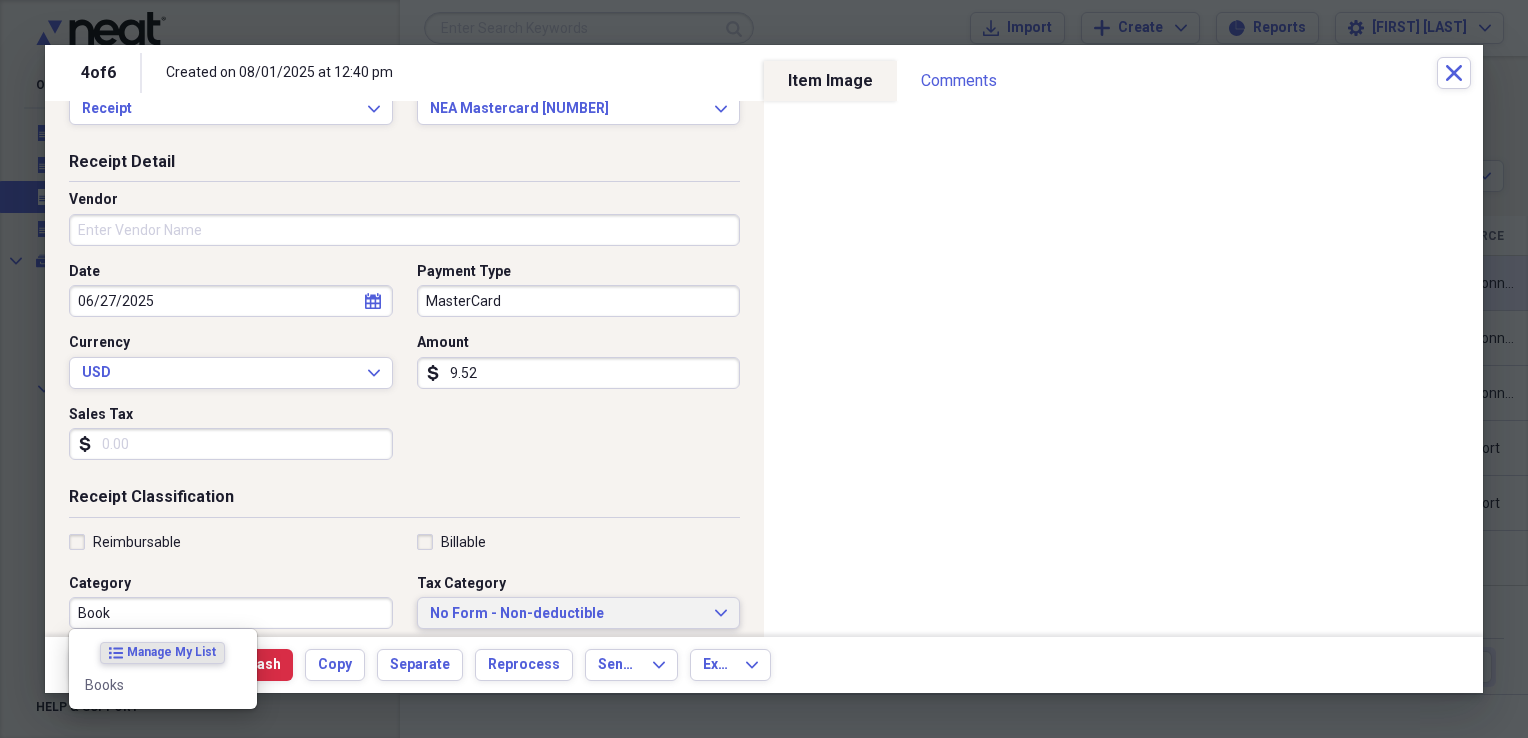 type 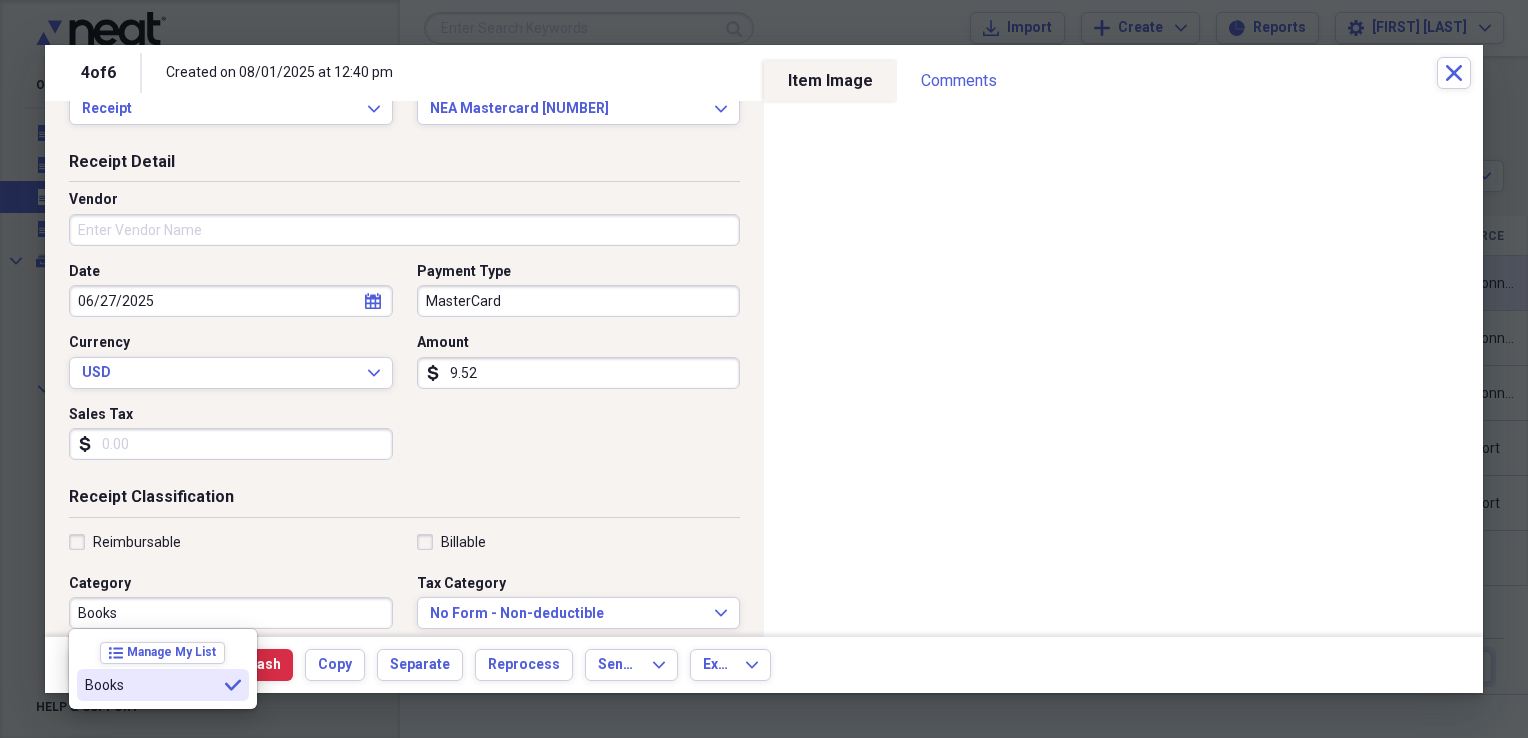 type on "Books" 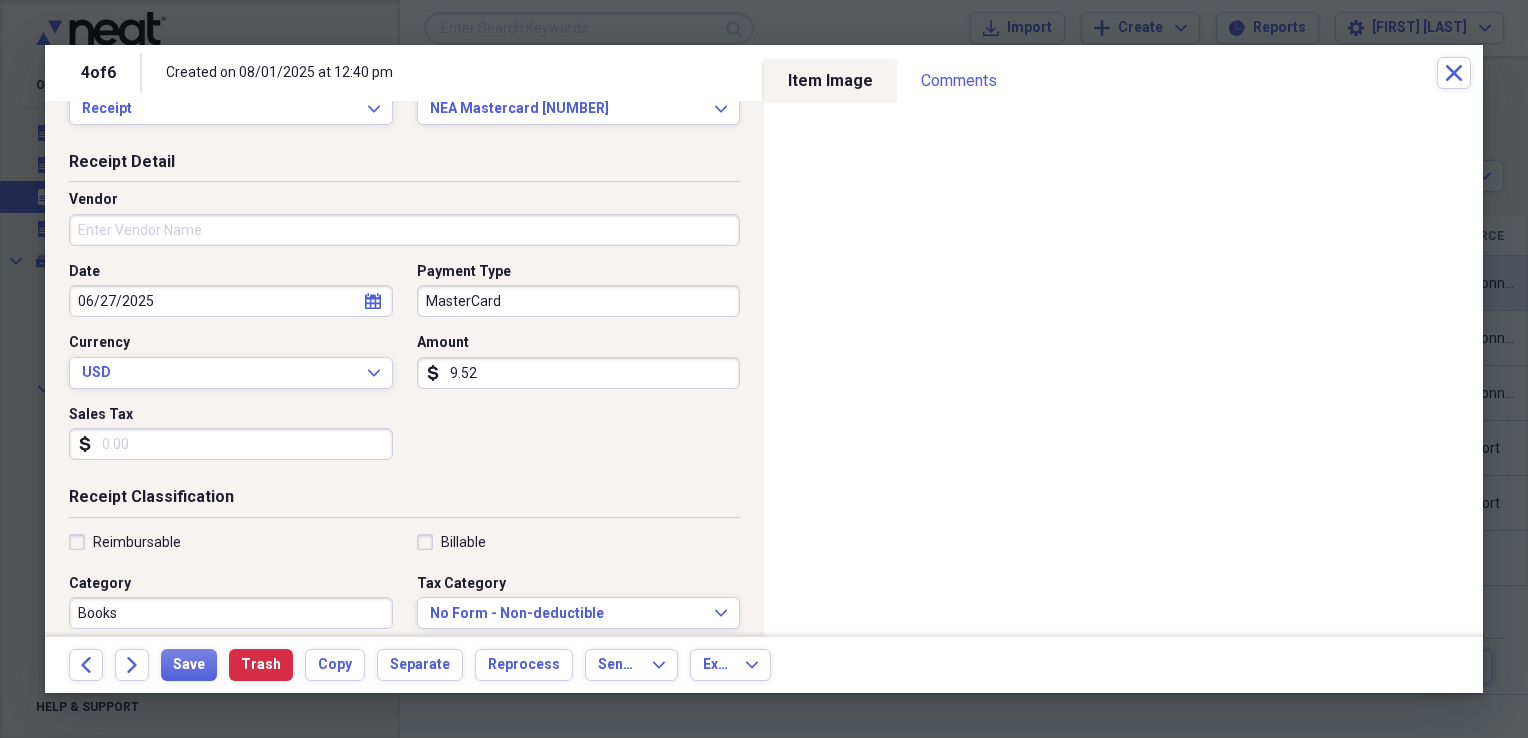 click on "Sales Tax" at bounding box center [231, 444] 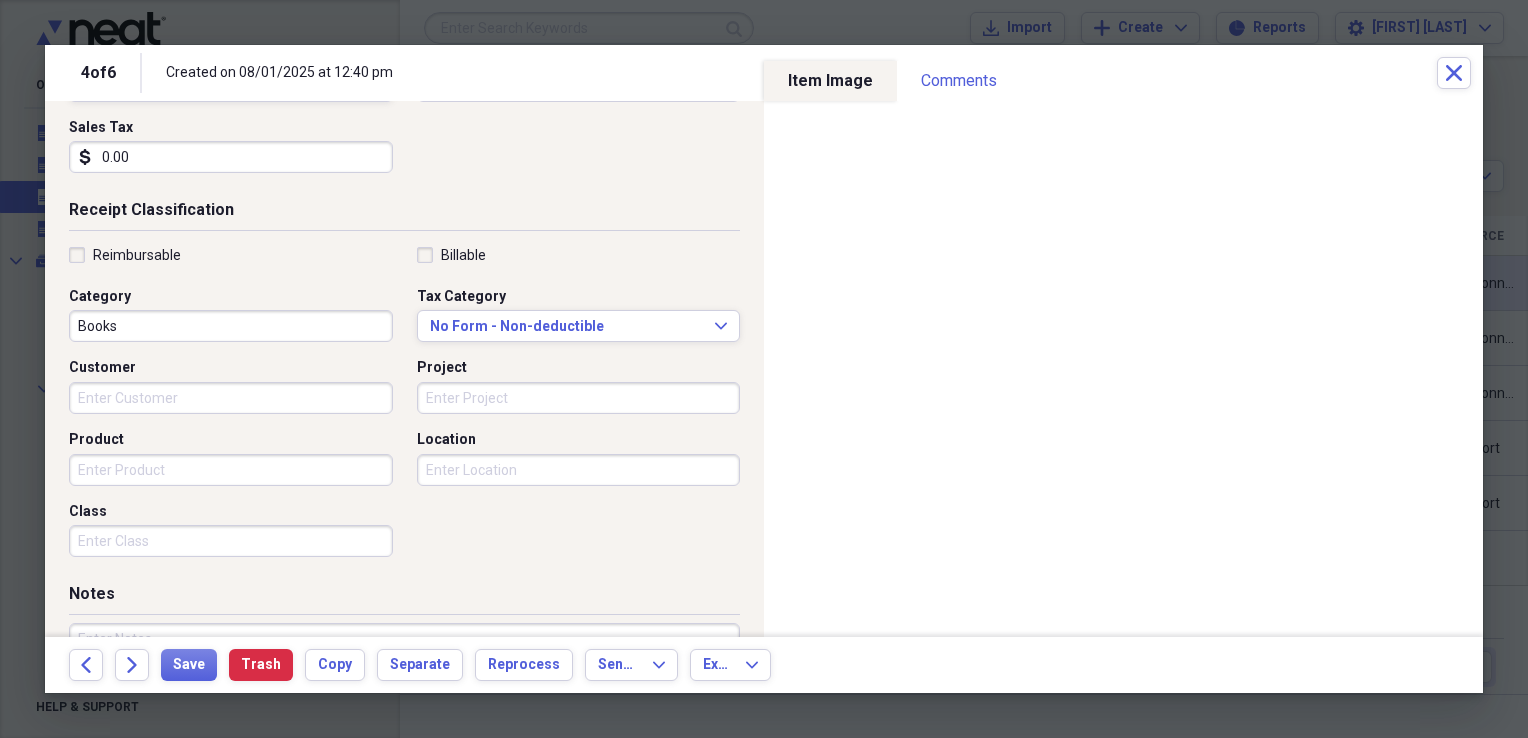 scroll, scrollTop: 349, scrollLeft: 0, axis: vertical 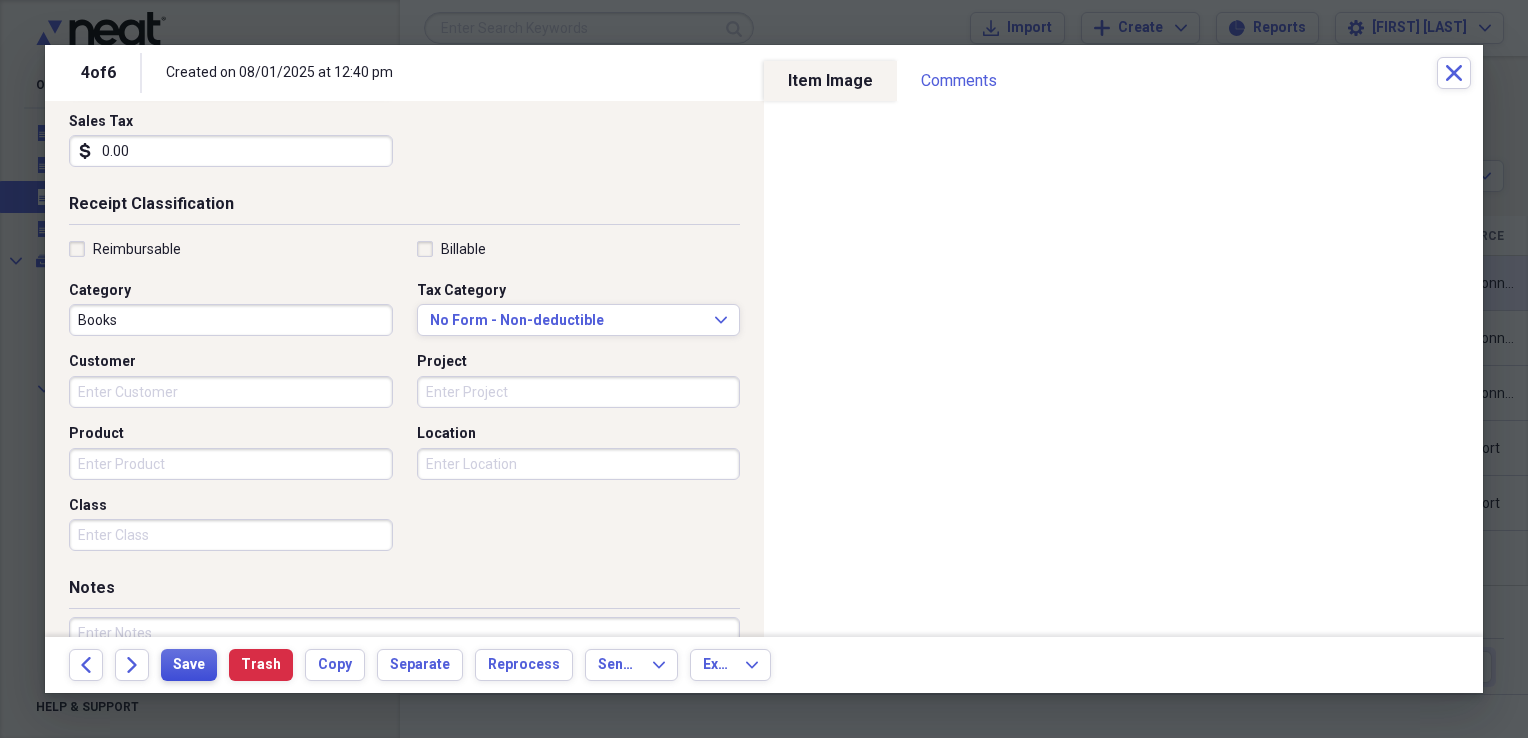 type on "0.00" 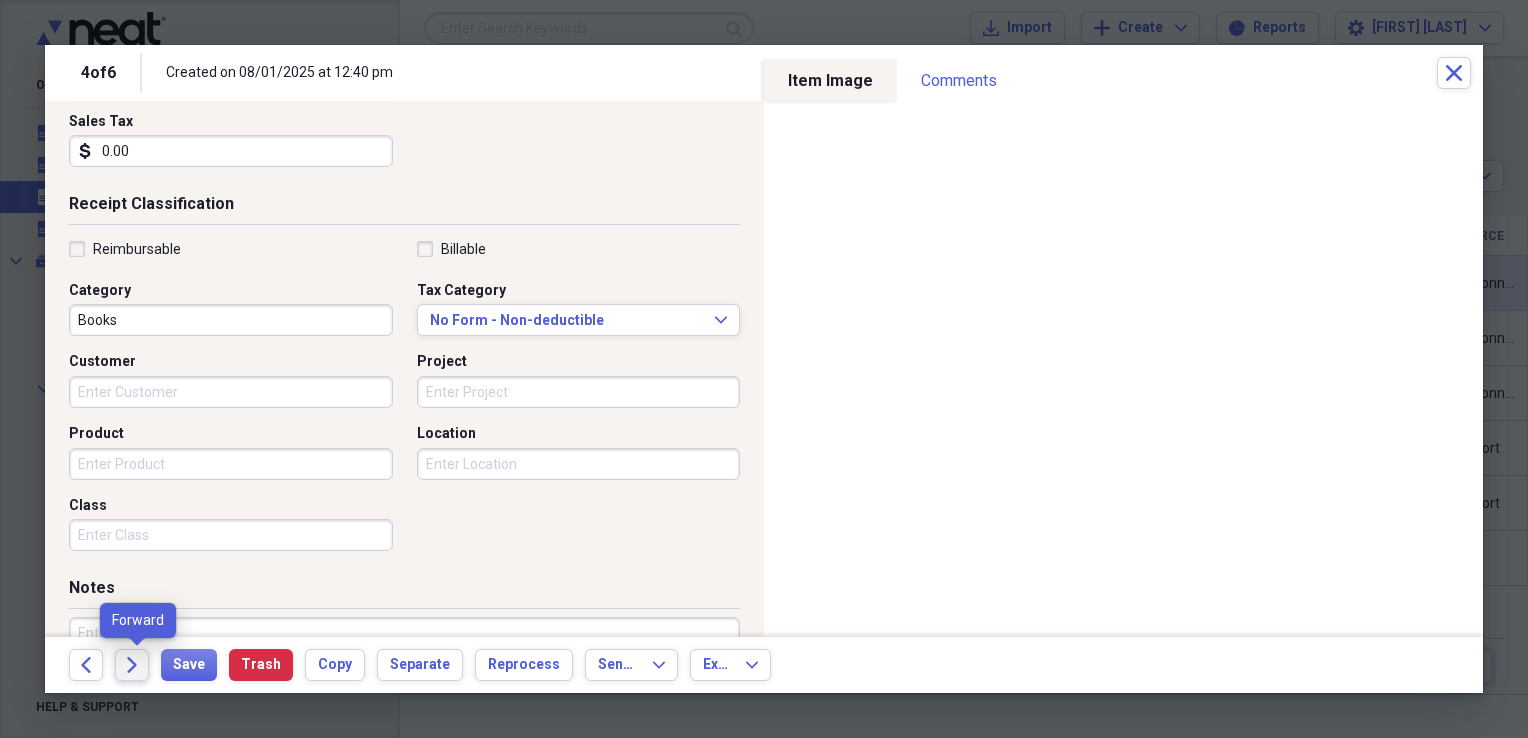 click on "Forward" 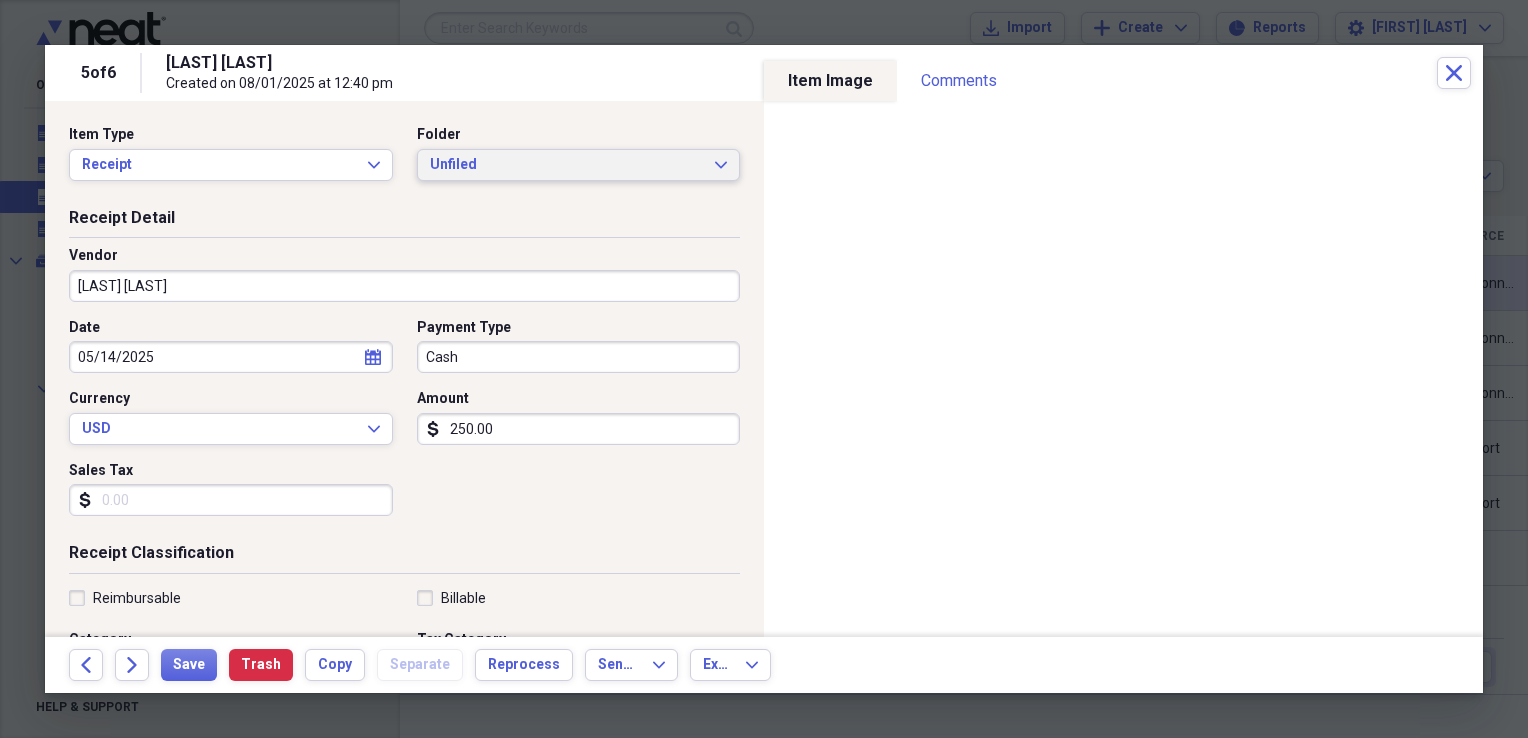 click on "Expand" 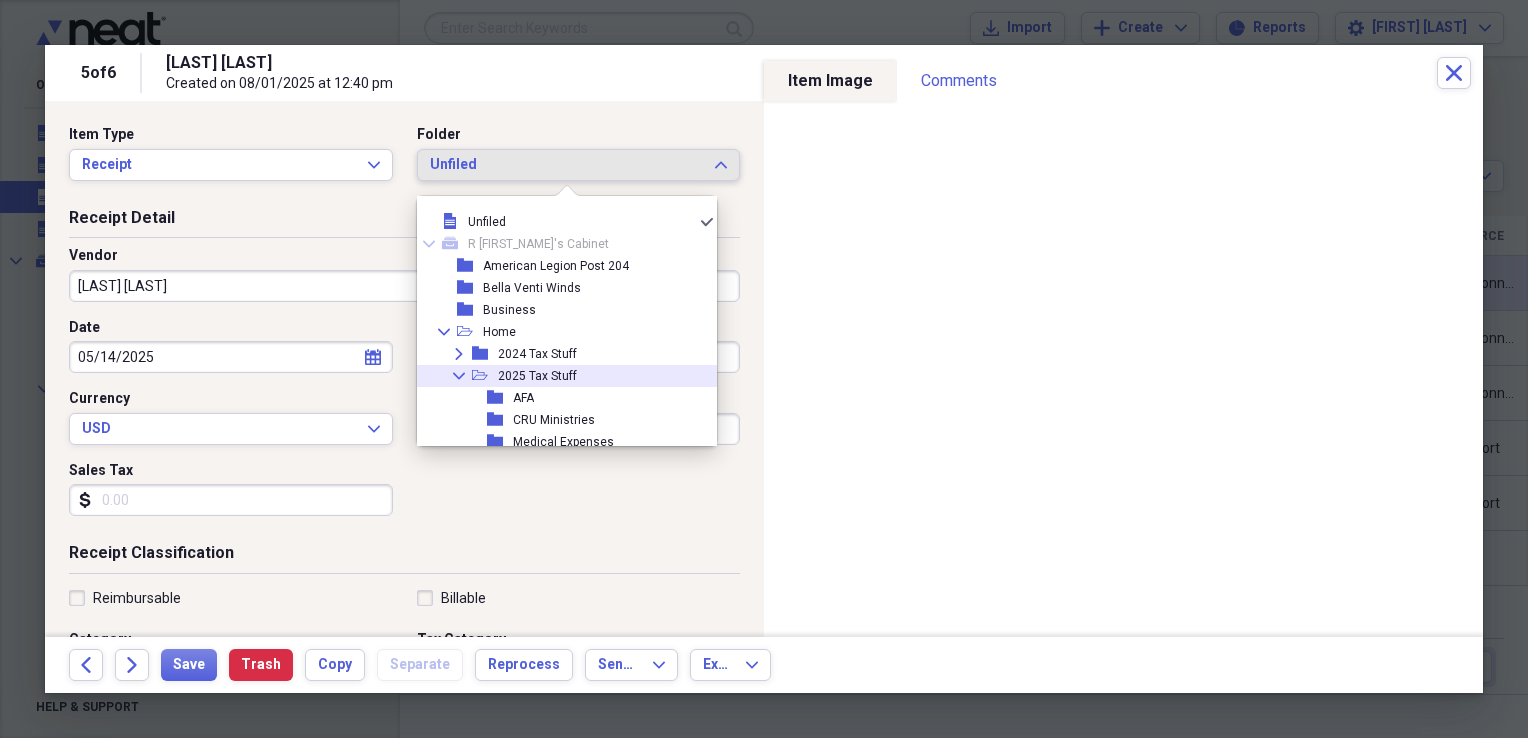 scroll, scrollTop: 218, scrollLeft: 0, axis: vertical 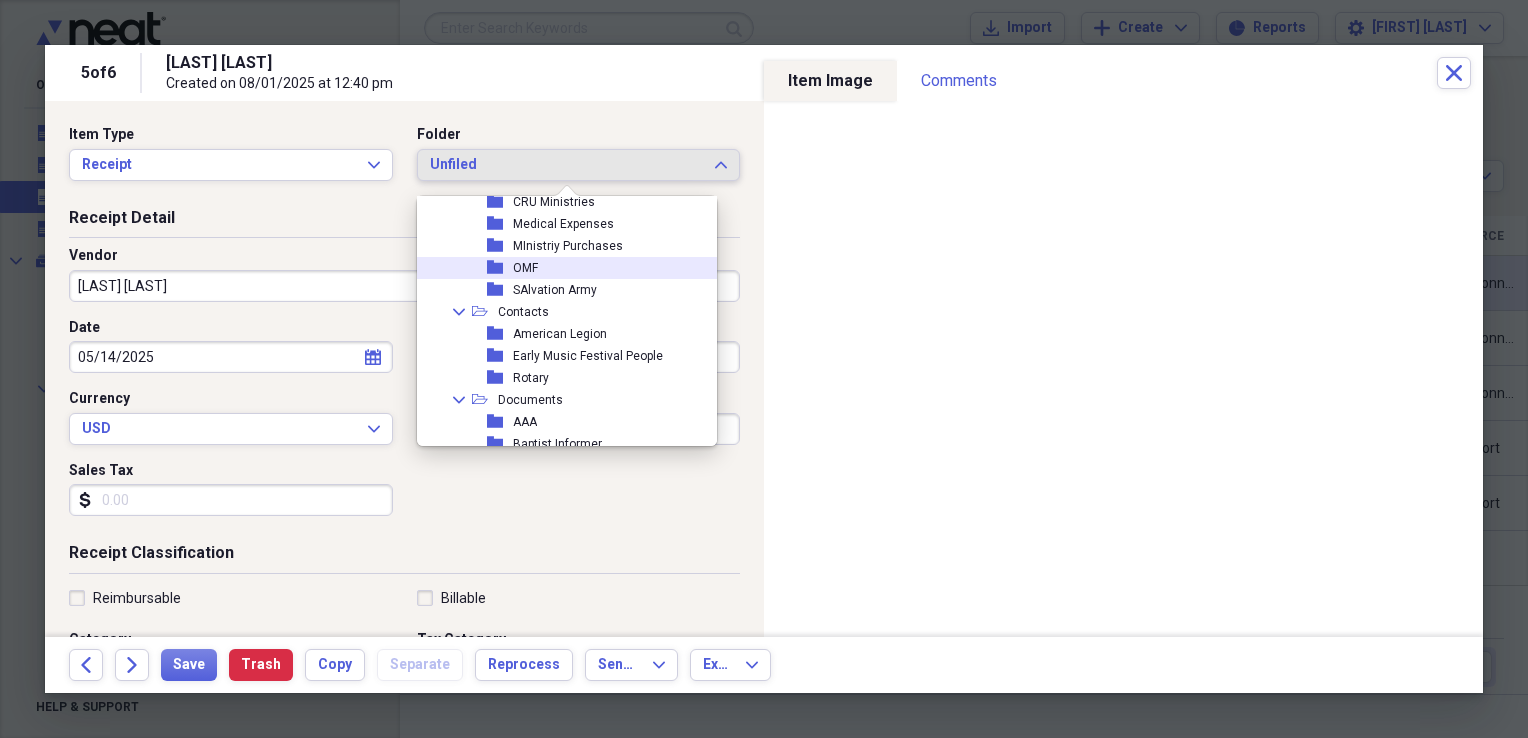click 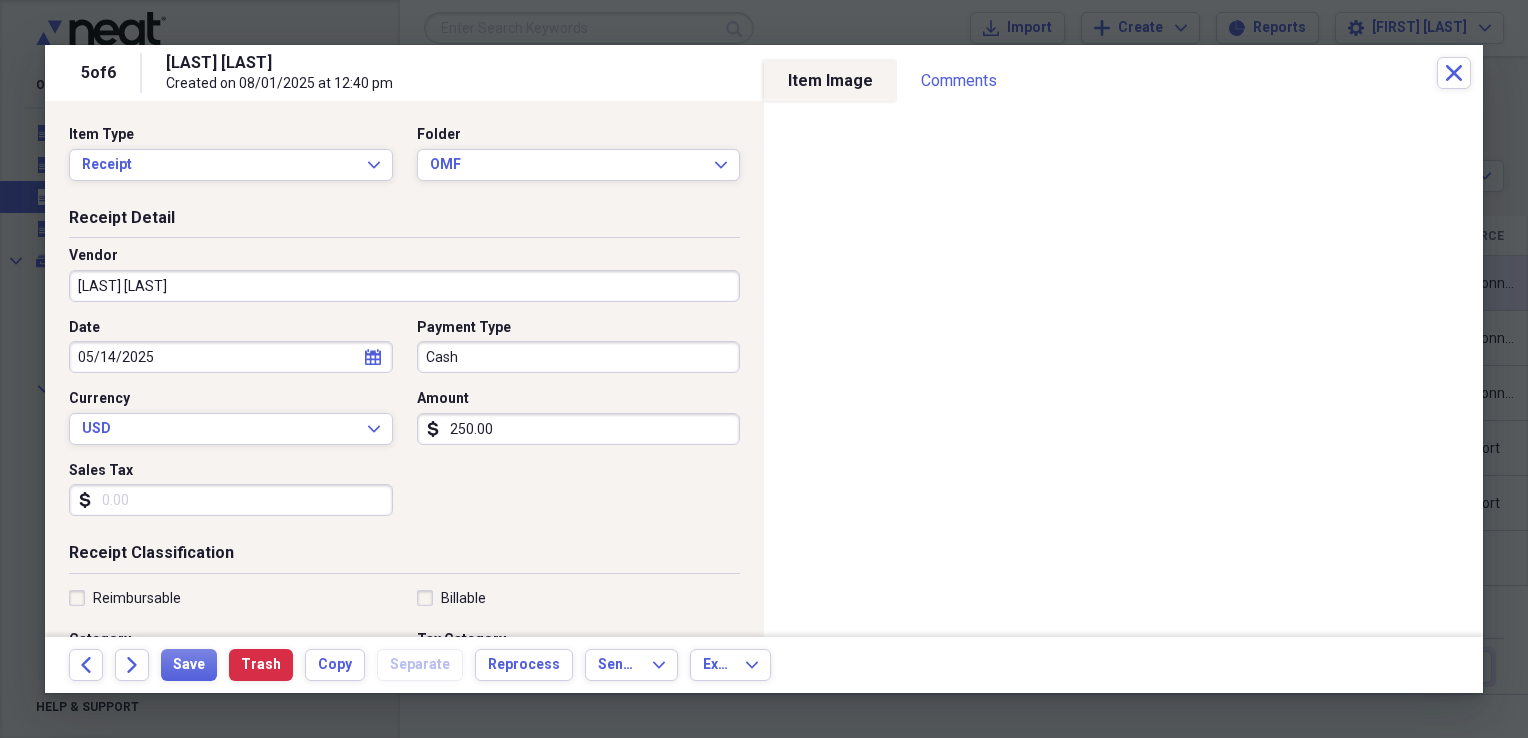 click on "Cash" at bounding box center (579, 357) 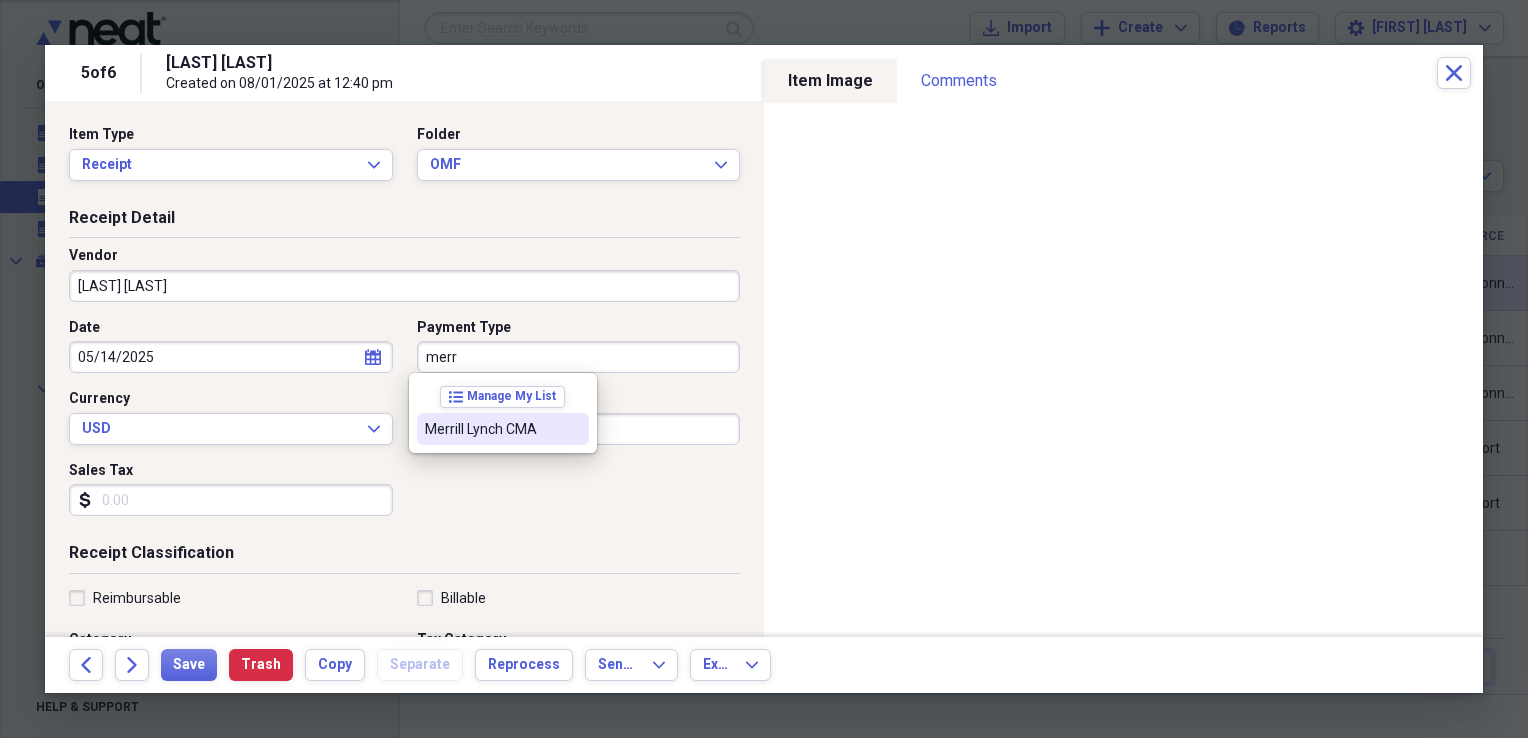 click on "Merrill Lynch CMA" at bounding box center [491, 429] 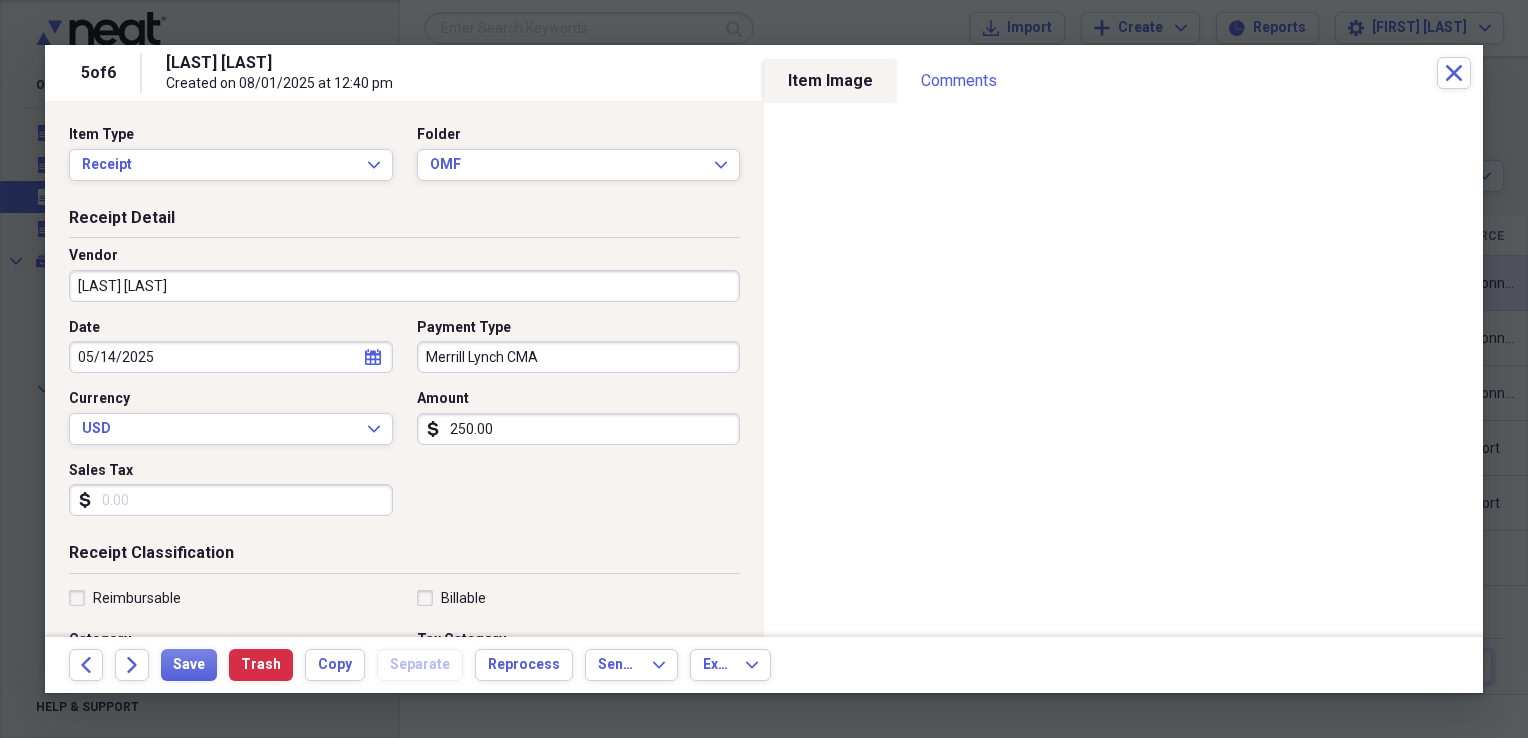 click on "Sales Tax" at bounding box center (231, 500) 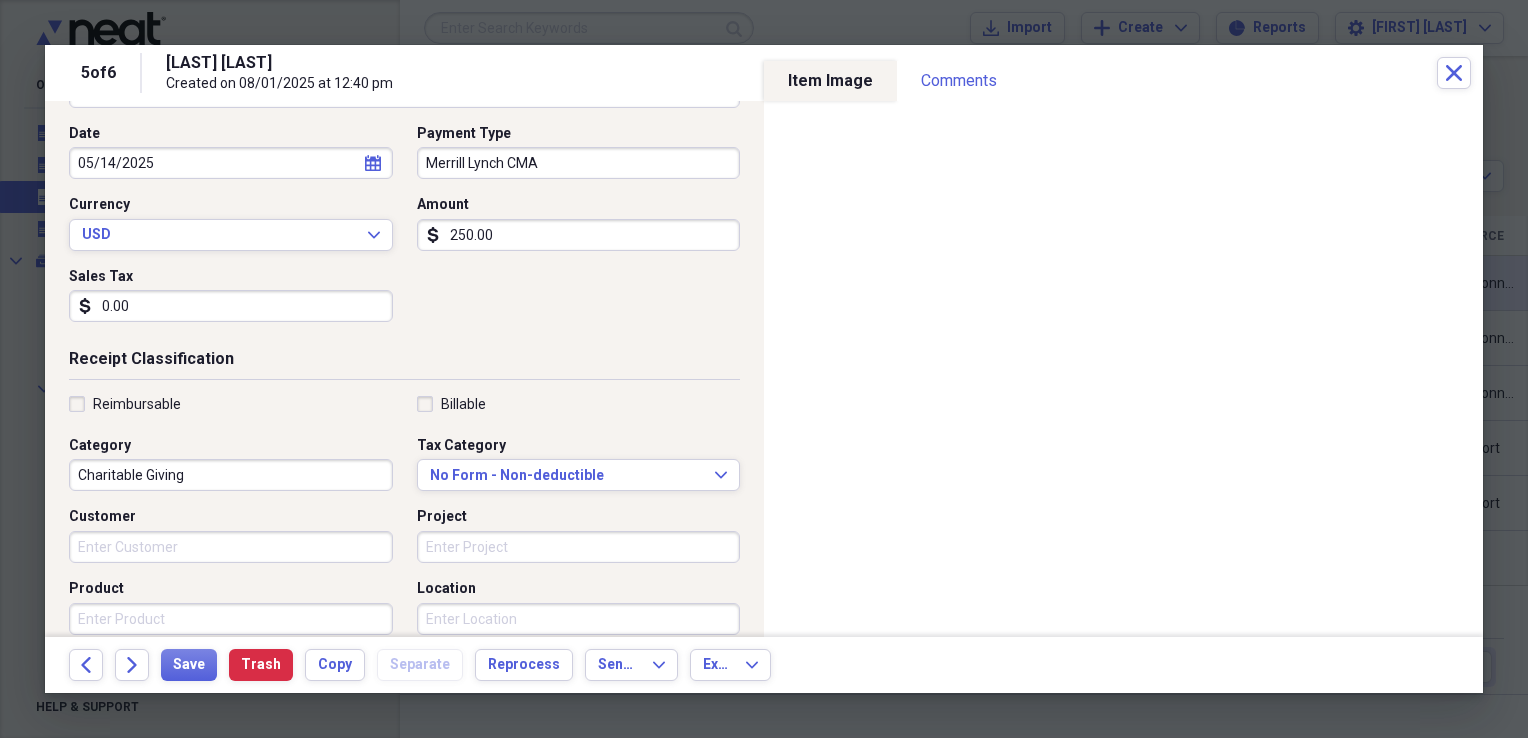 scroll, scrollTop: 200, scrollLeft: 0, axis: vertical 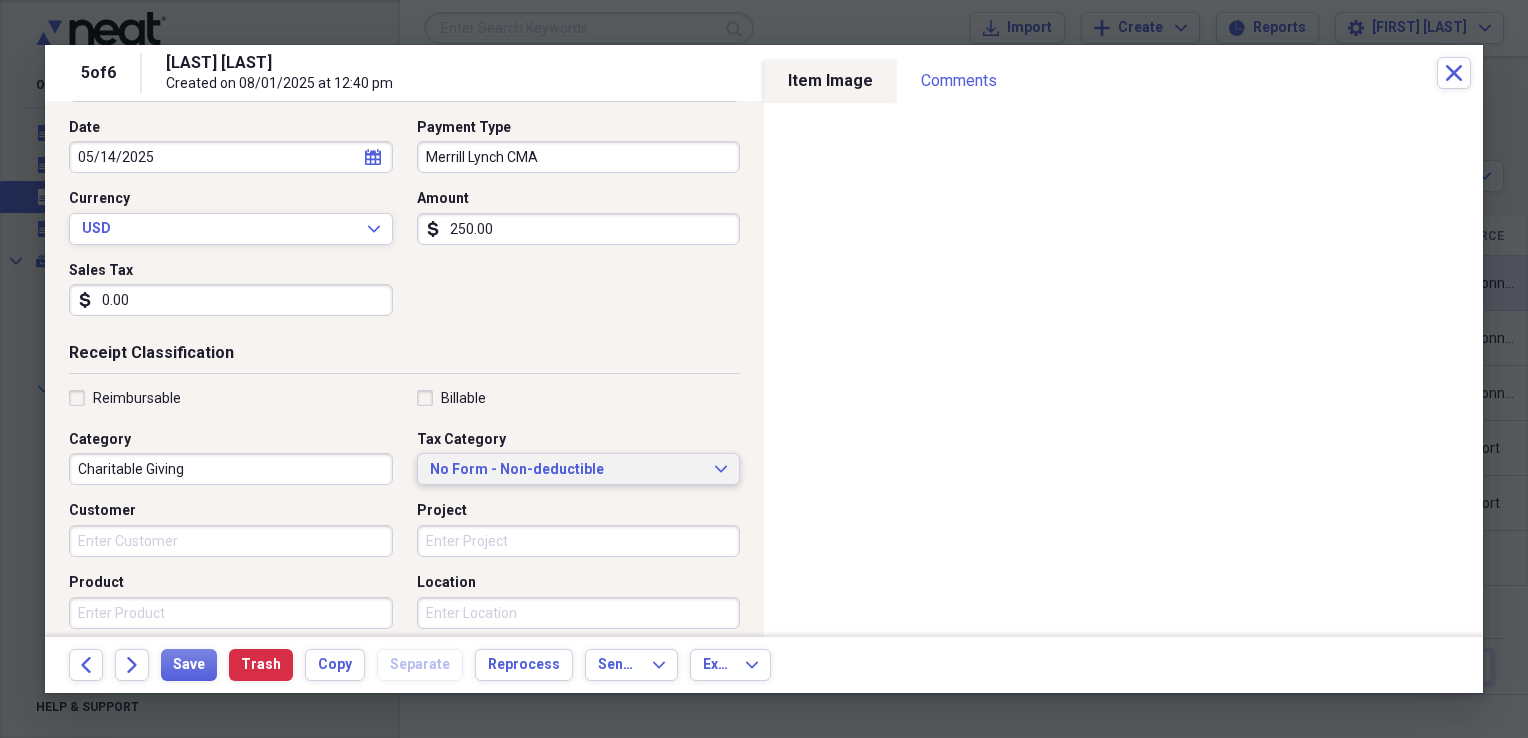 type on "0.00" 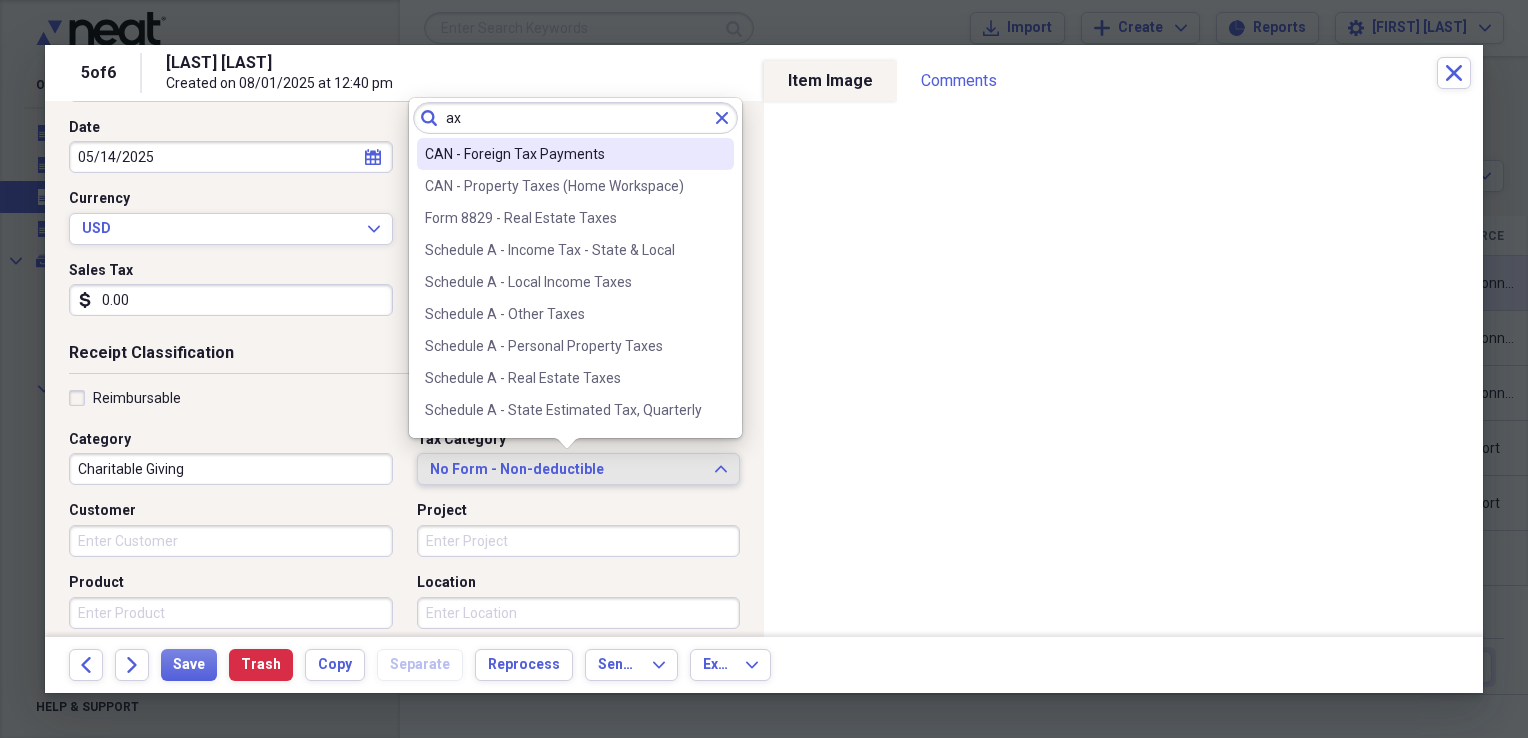 type on "a" 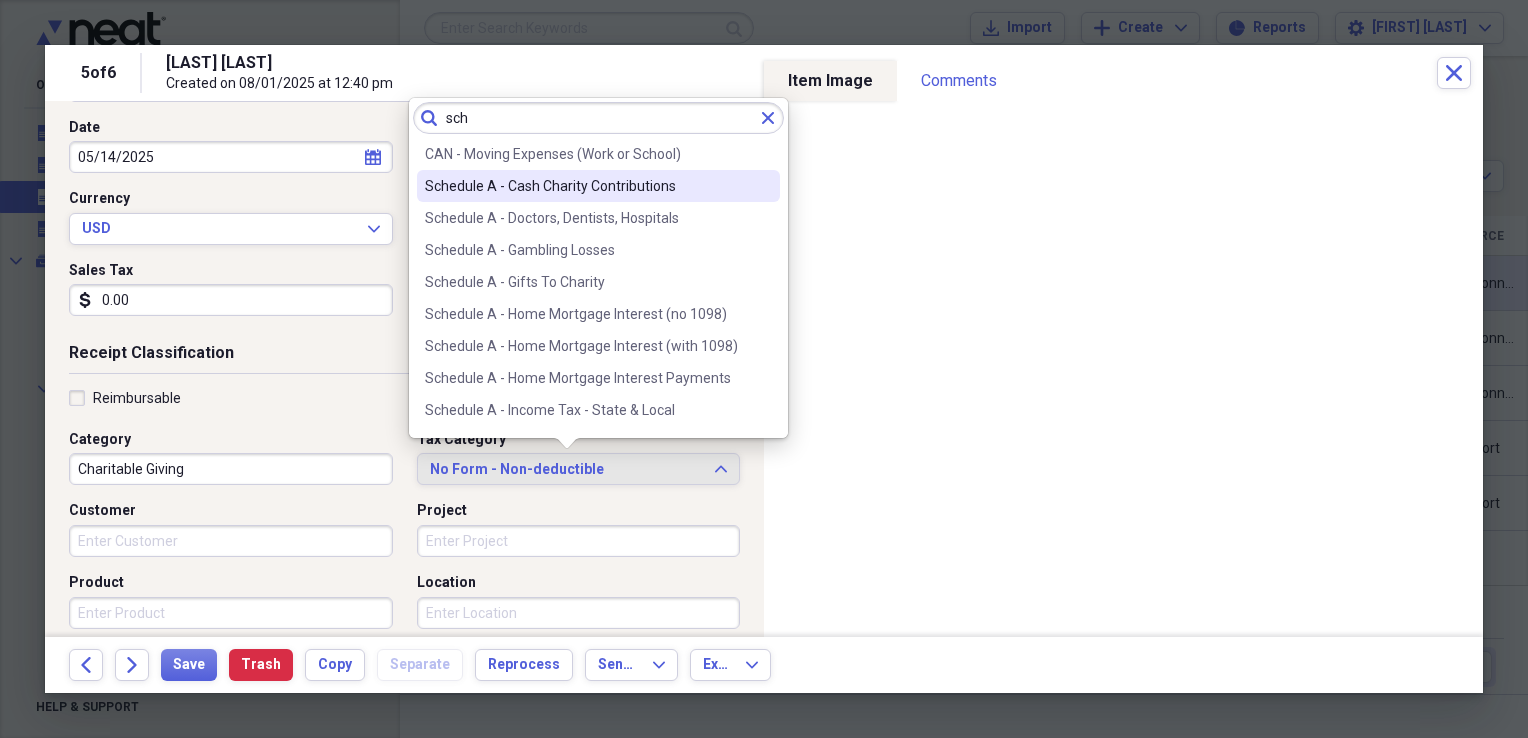 type on "sch" 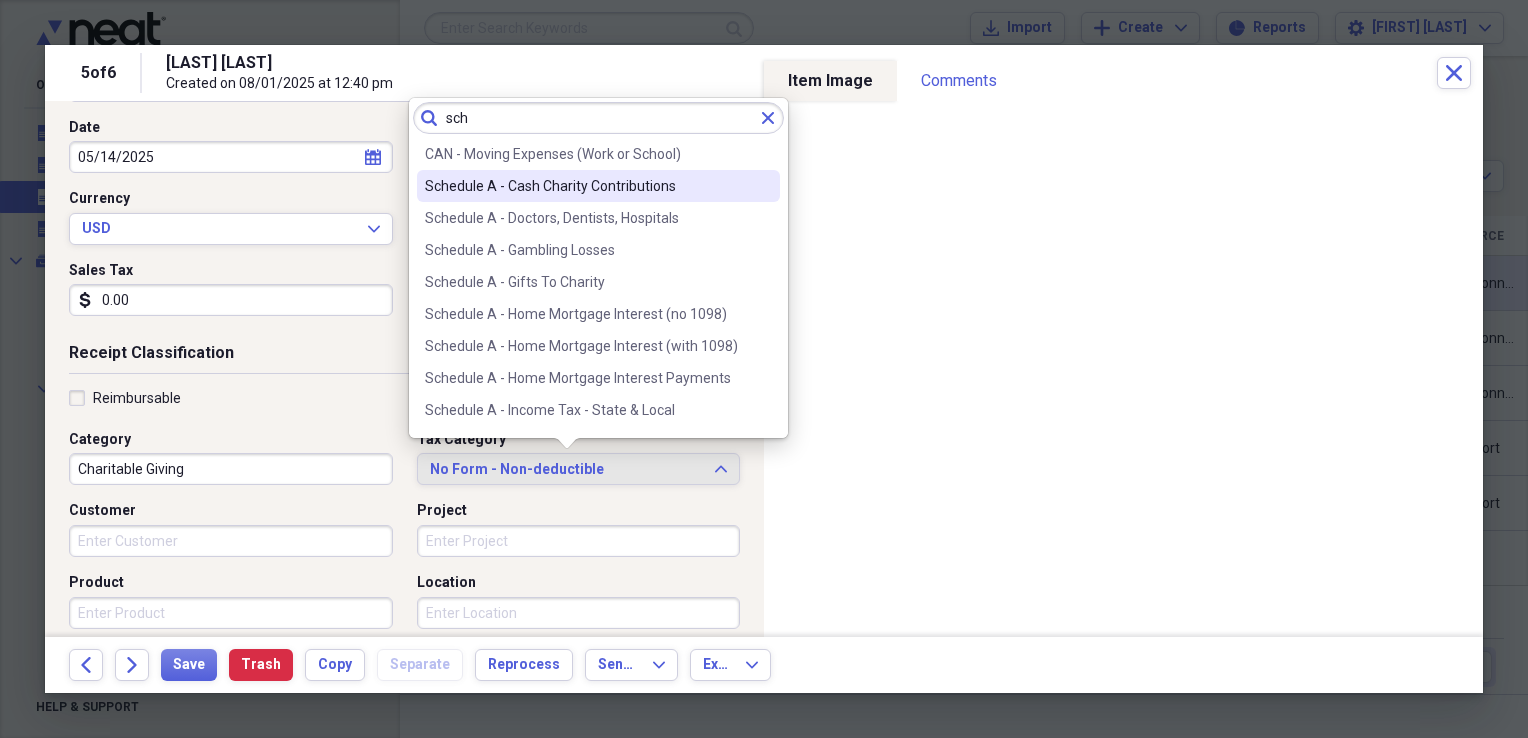 click on "Schedule A - Cash Charity Contributions" at bounding box center (586, 186) 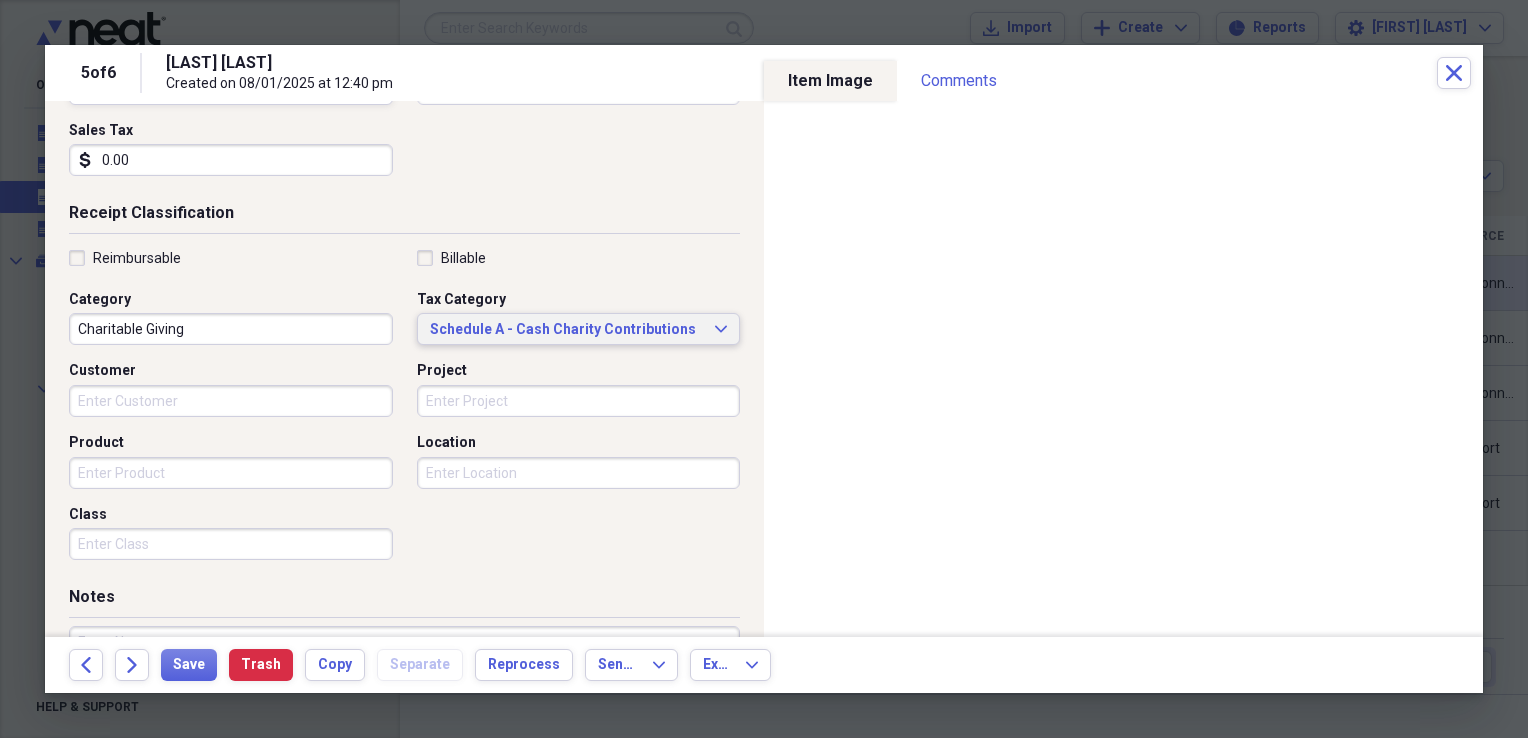 scroll, scrollTop: 344, scrollLeft: 0, axis: vertical 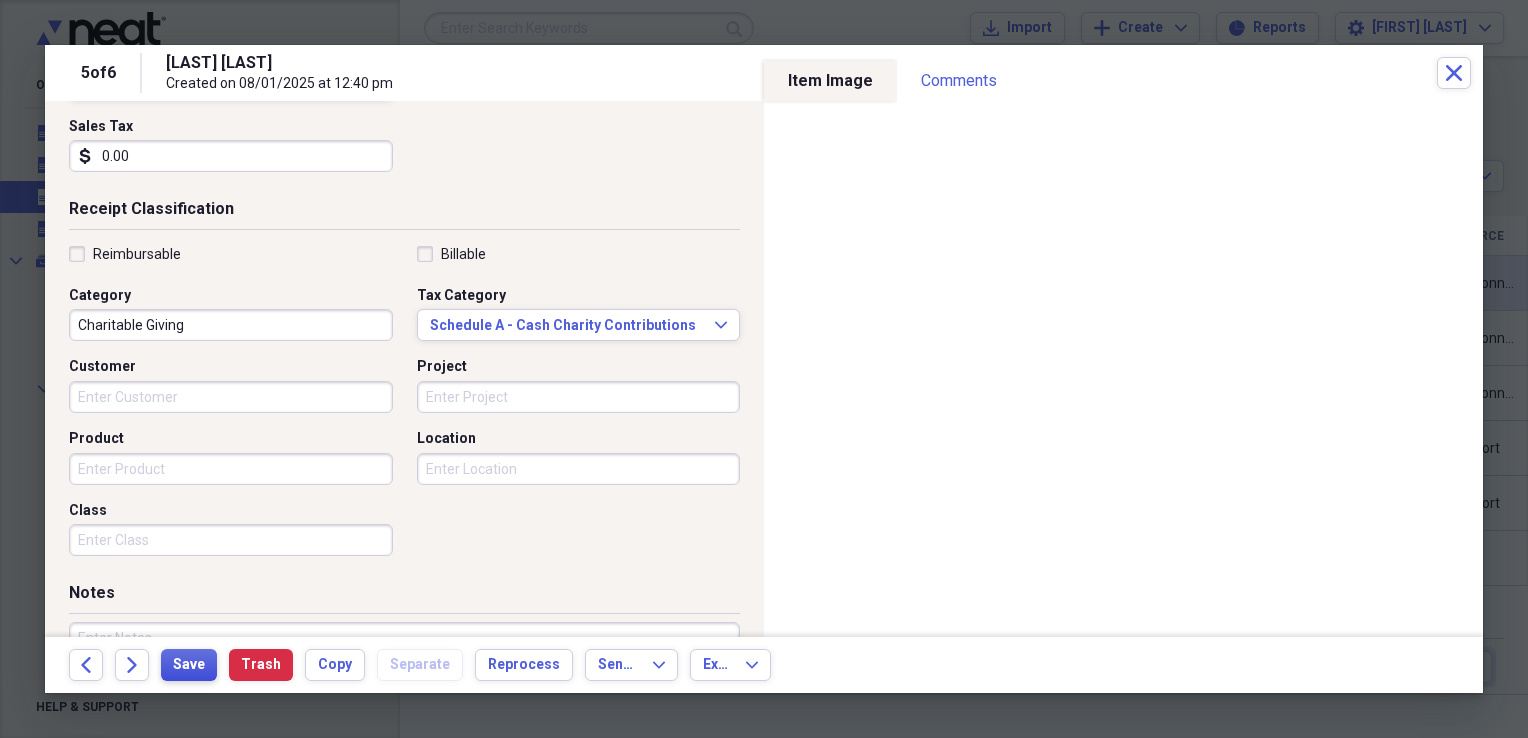 click on "Save" at bounding box center (189, 665) 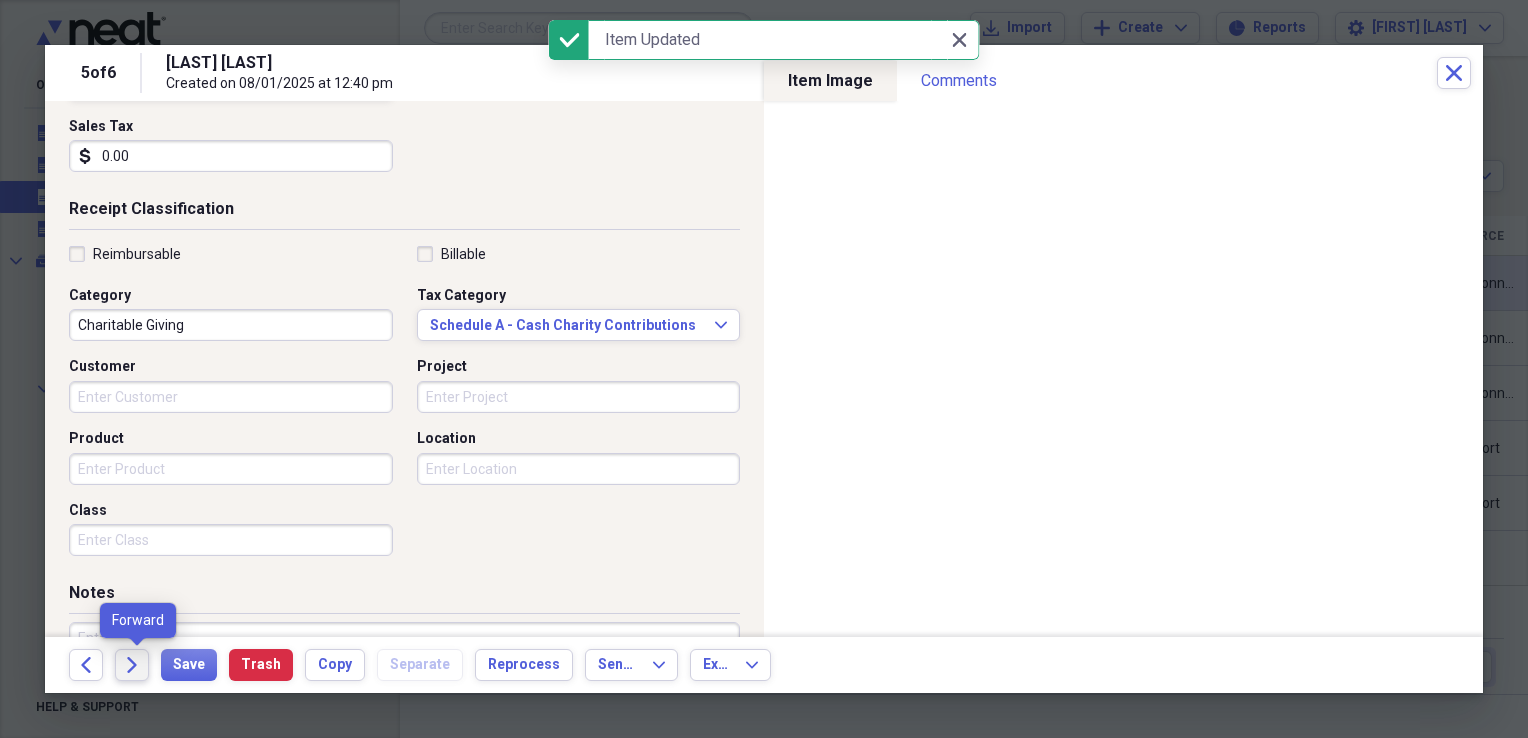 click on "Forward" at bounding box center (132, 665) 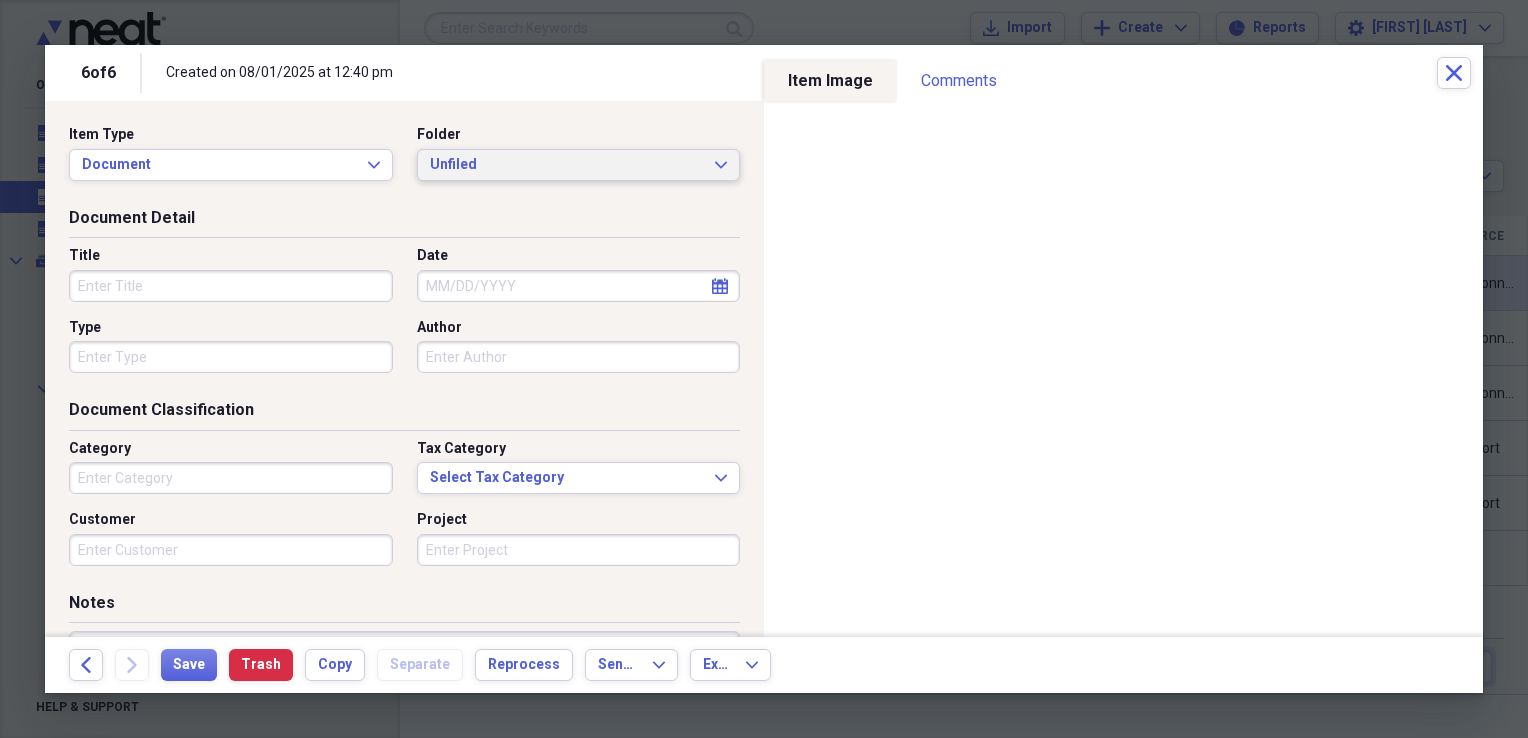 click on "Unfiled" at bounding box center [567, 165] 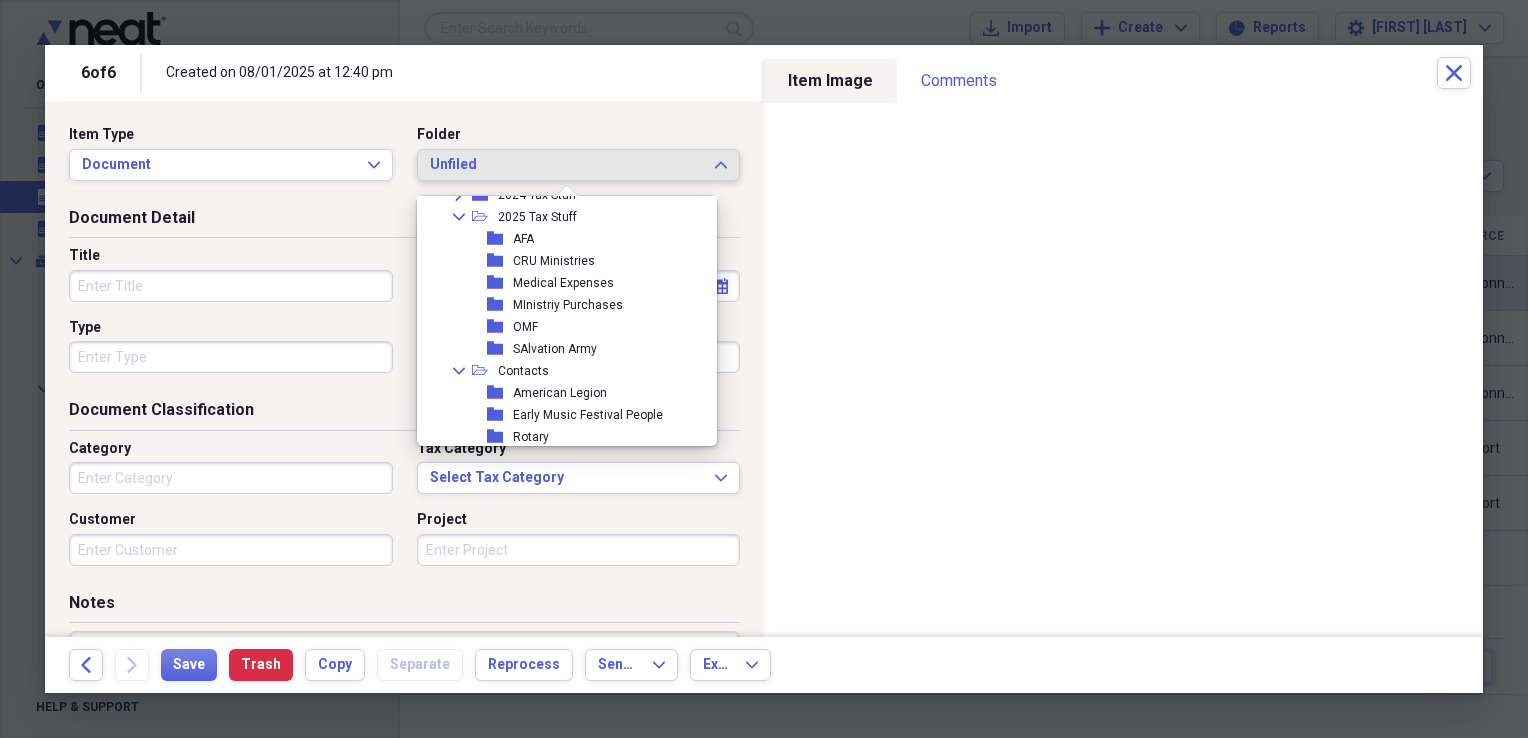 scroll, scrollTop: 218, scrollLeft: 0, axis: vertical 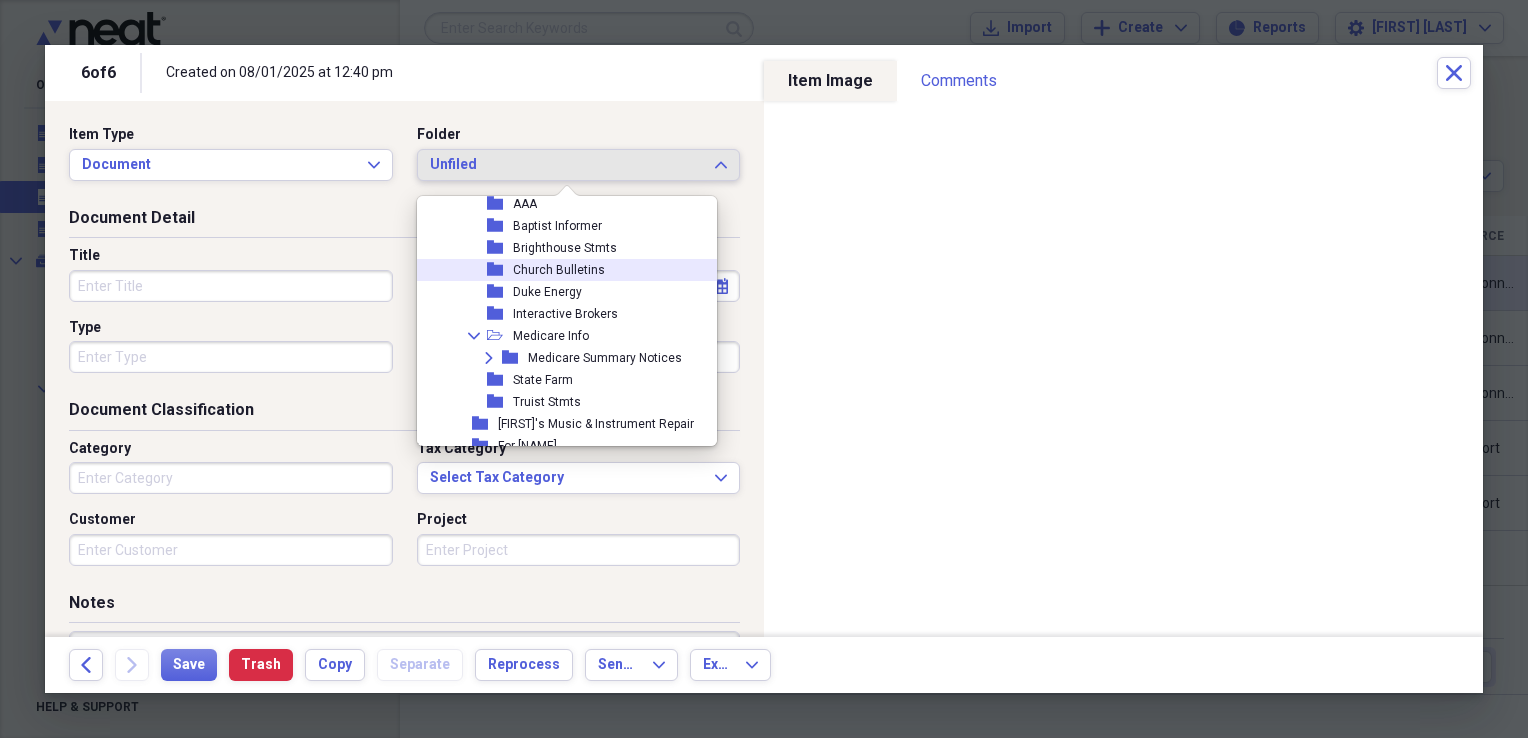 click on "Church Bulletins" at bounding box center [559, 270] 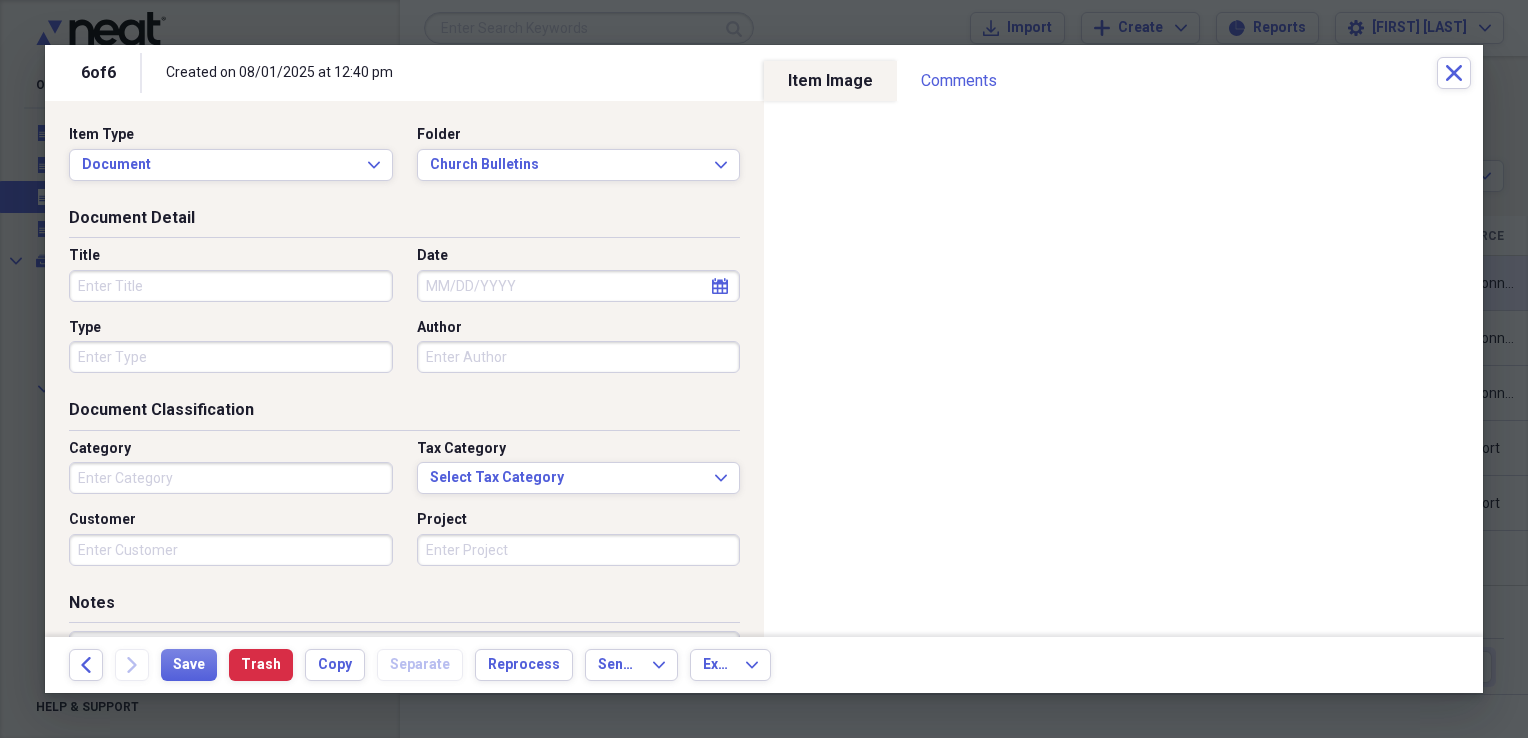 select on "7" 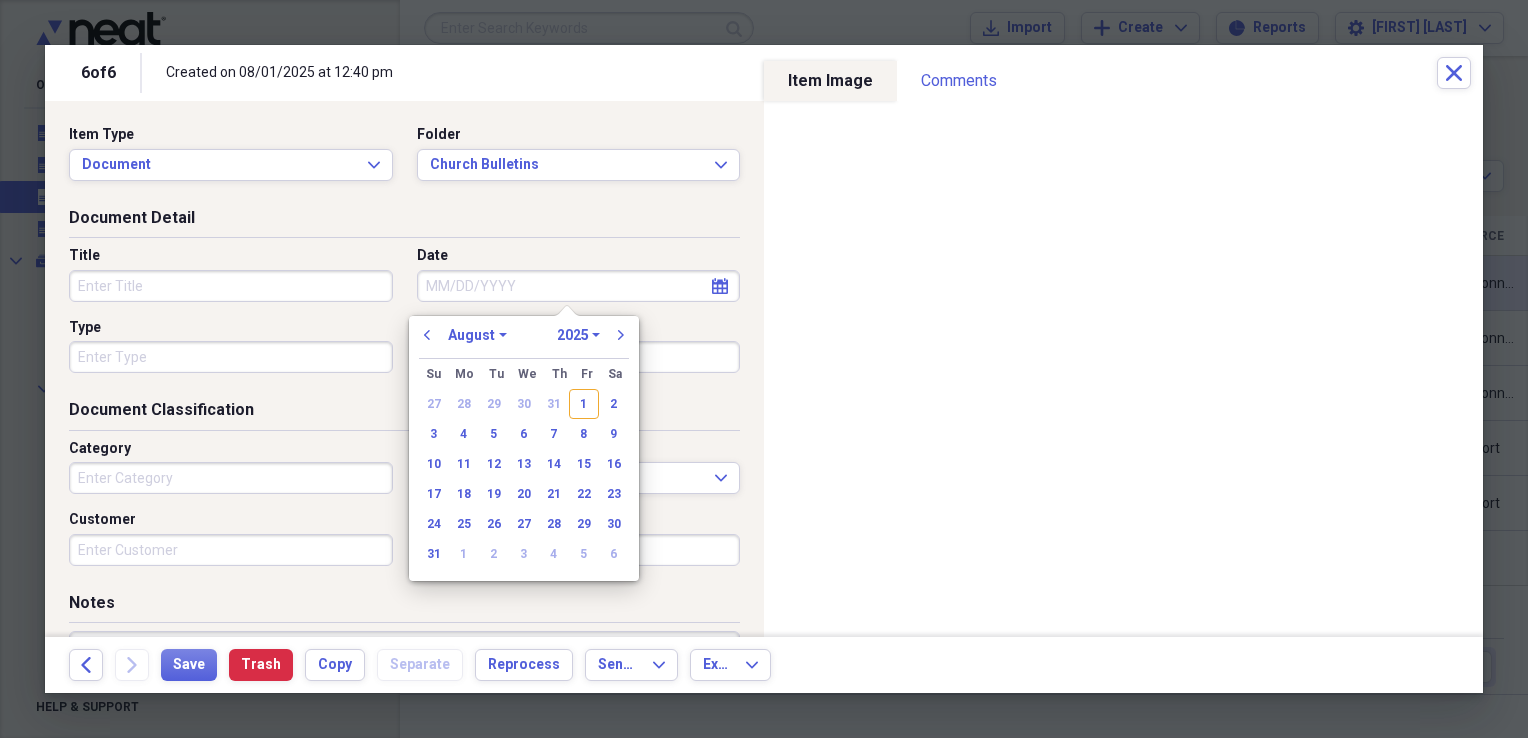 click on "Date" at bounding box center (579, 286) 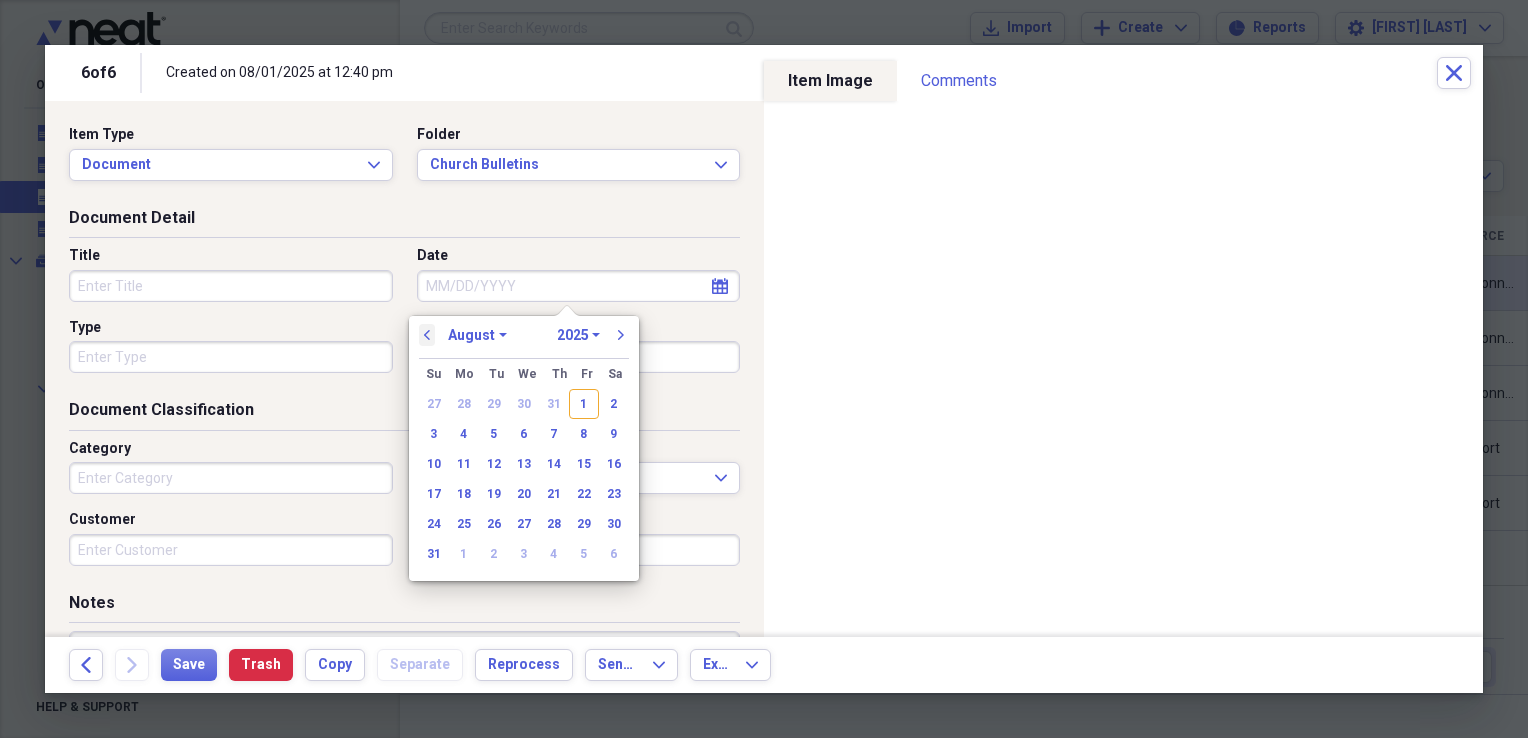 click on "previous" at bounding box center [427, 335] 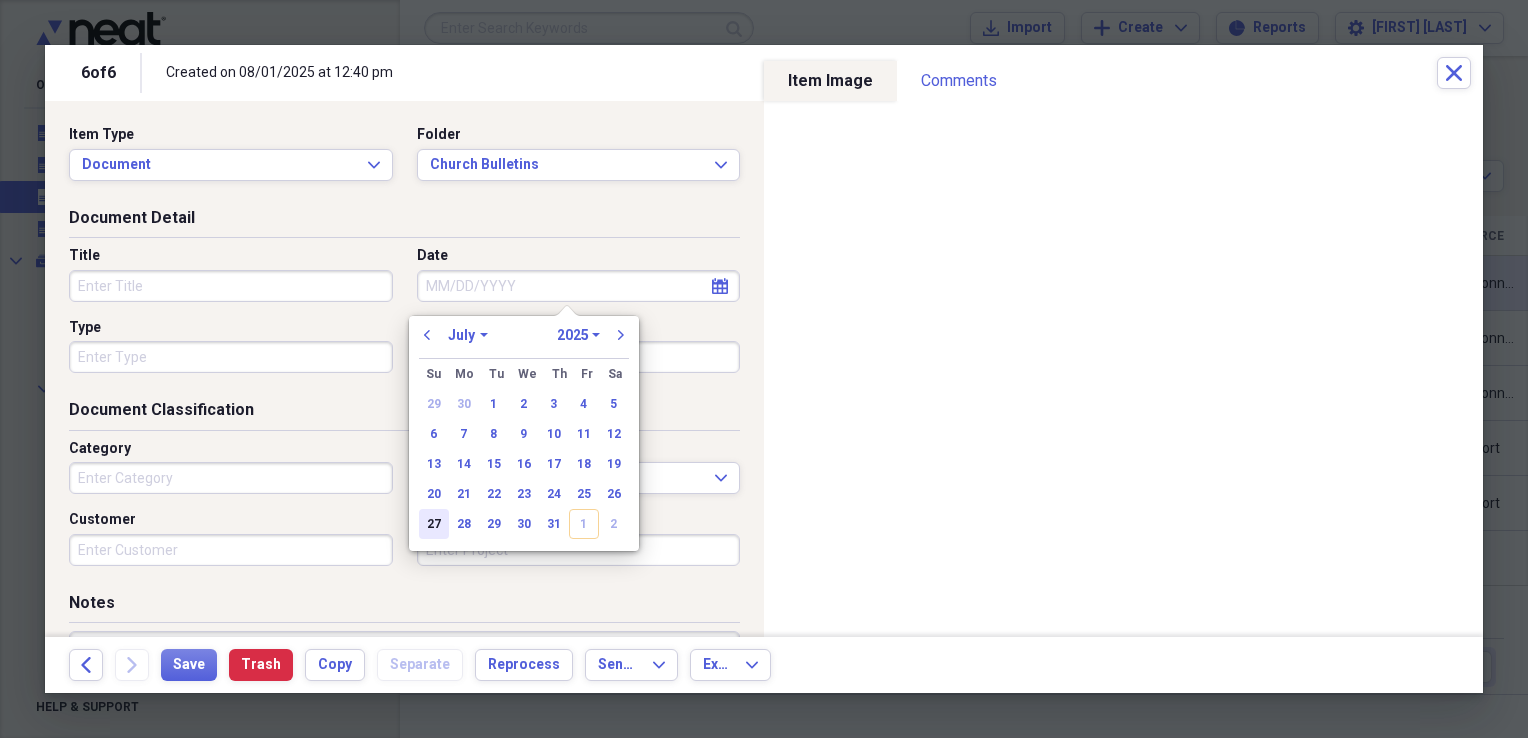 click on "27" at bounding box center (434, 524) 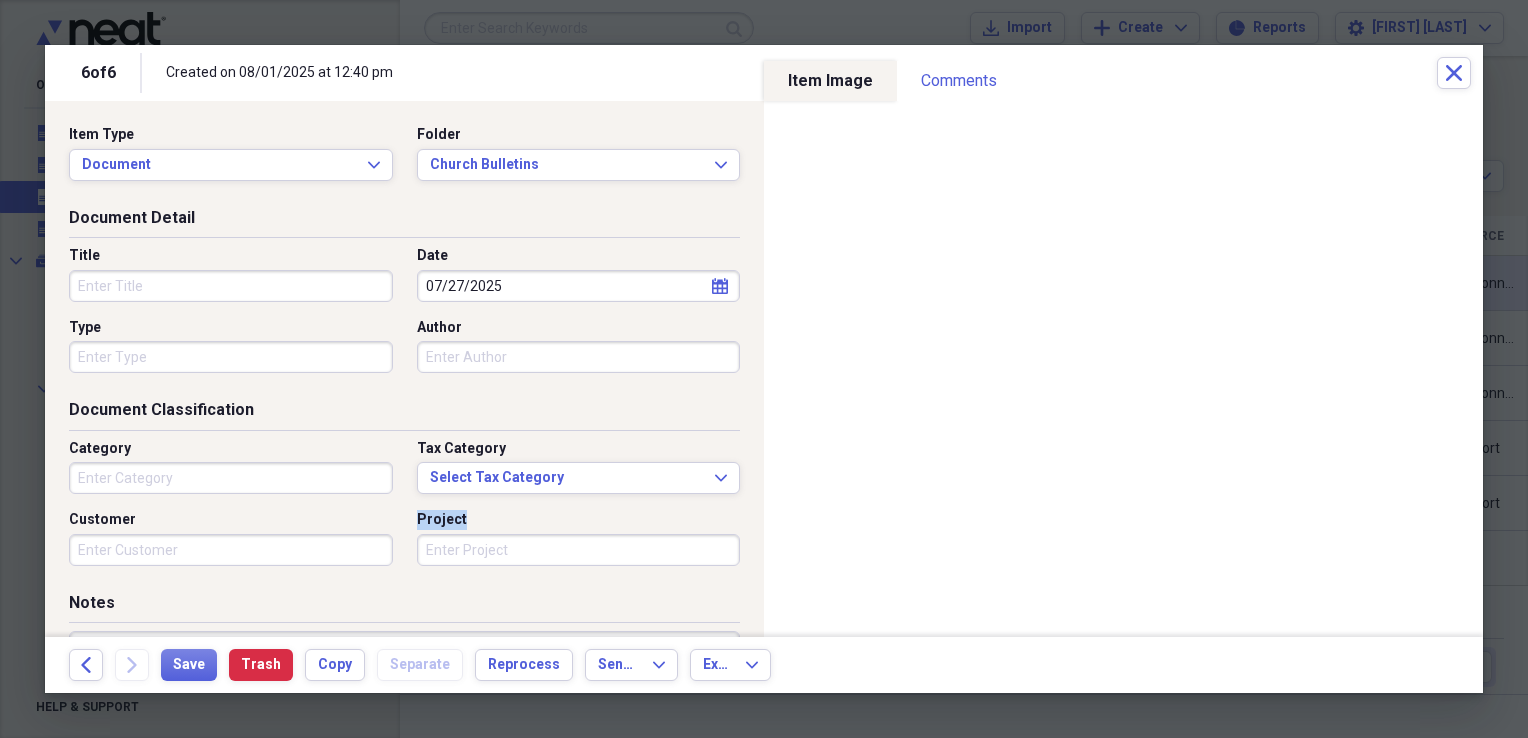 click on "Project" at bounding box center (442, 520) 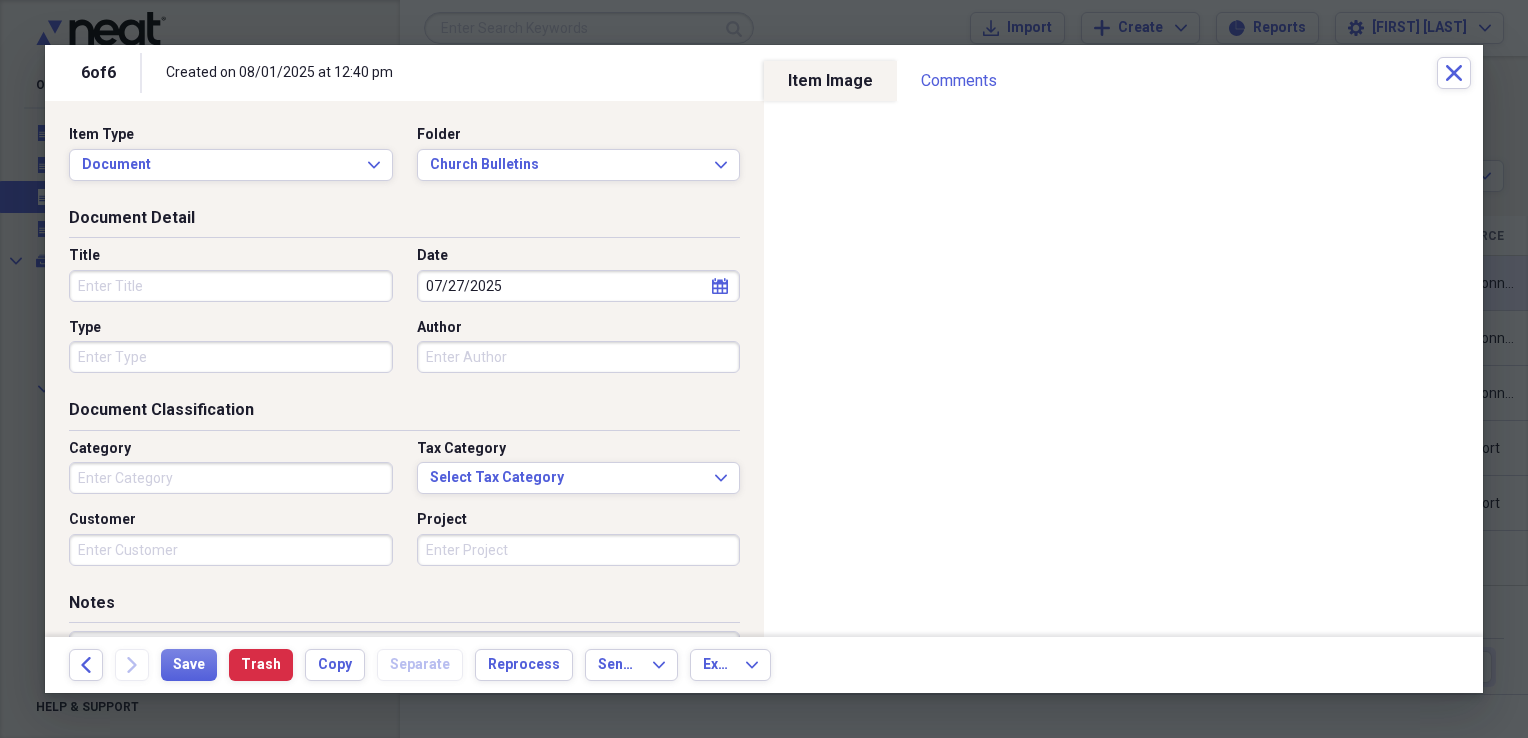 click on "Title" at bounding box center (231, 286) 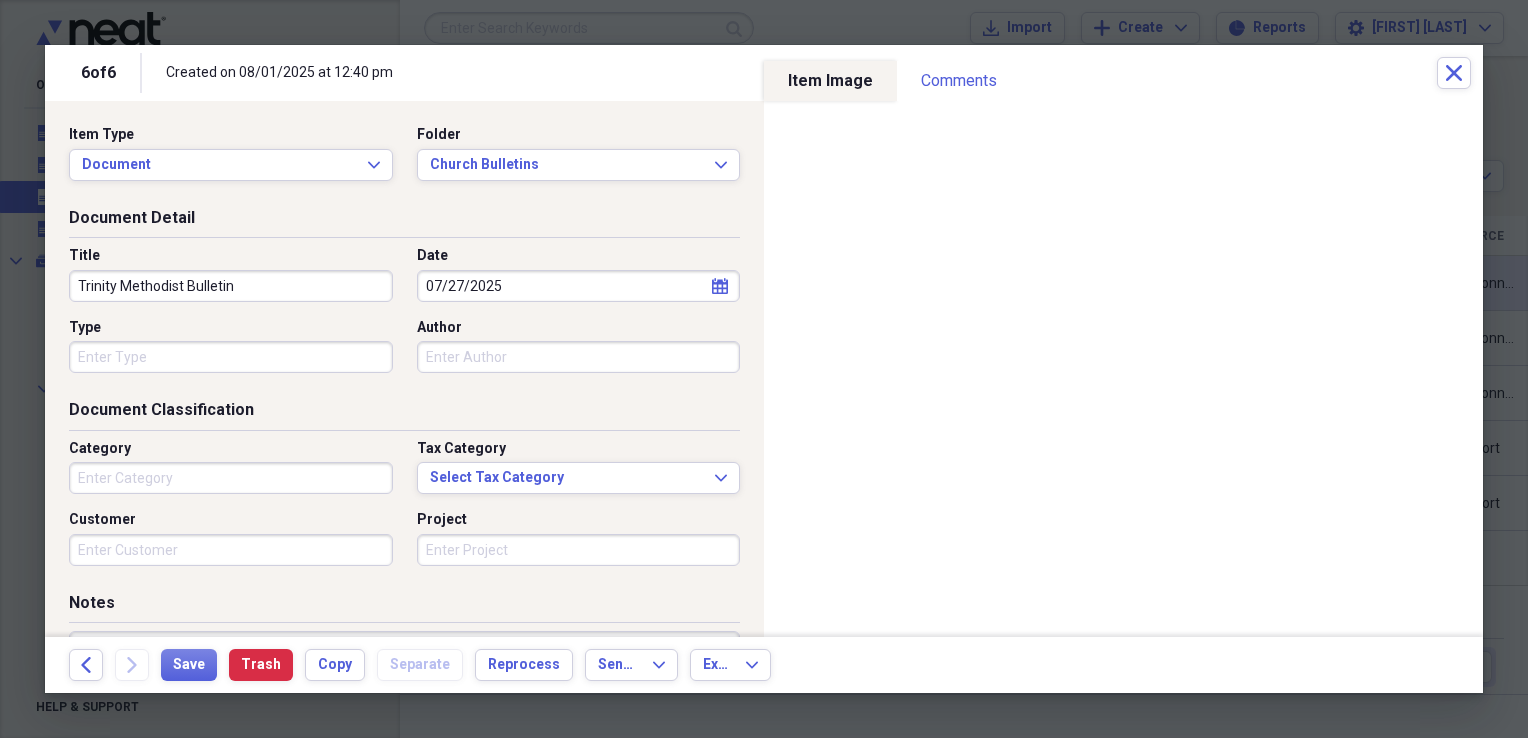 type on "Trinity Methodist Bulletin" 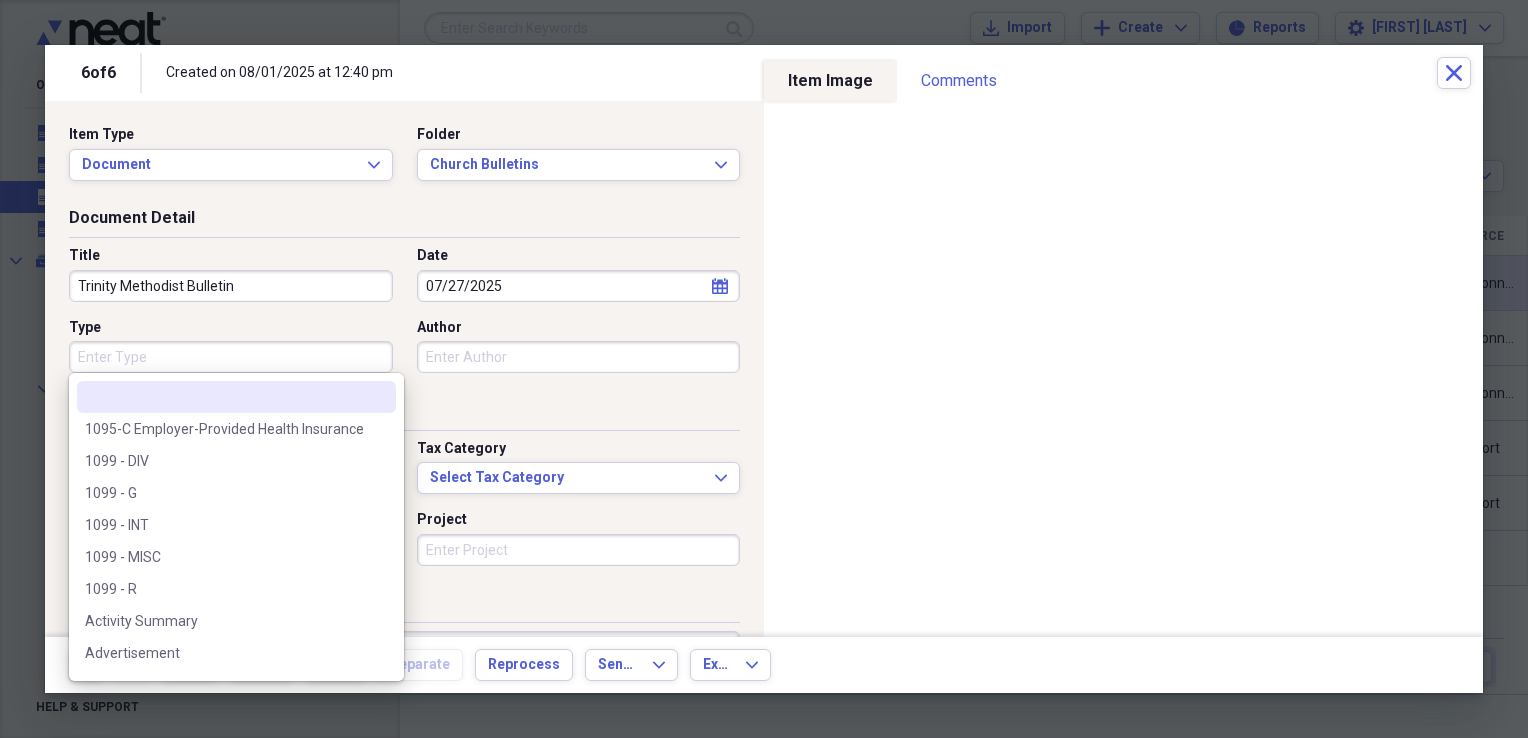 click on "Type" at bounding box center [231, 357] 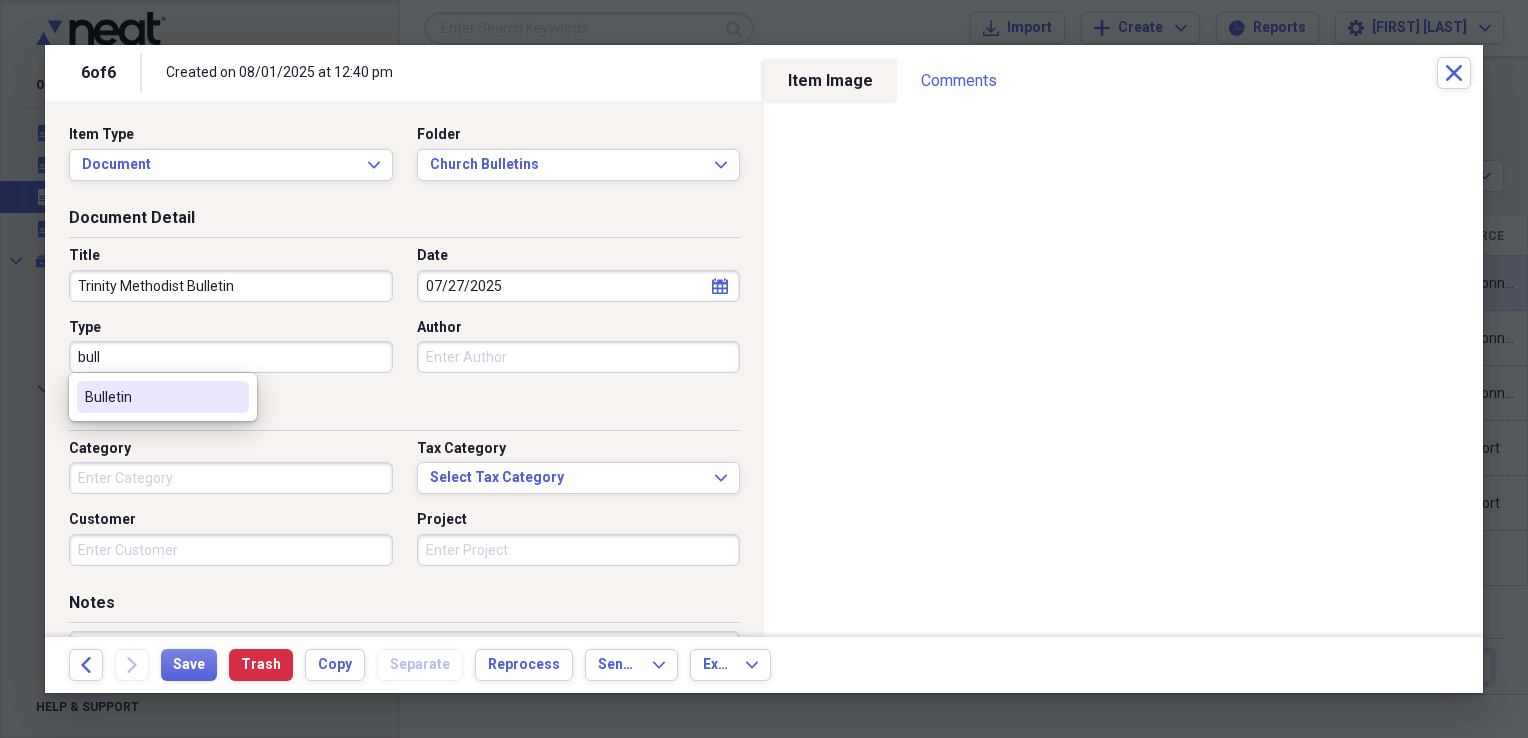 click on "Bulletin" at bounding box center [151, 397] 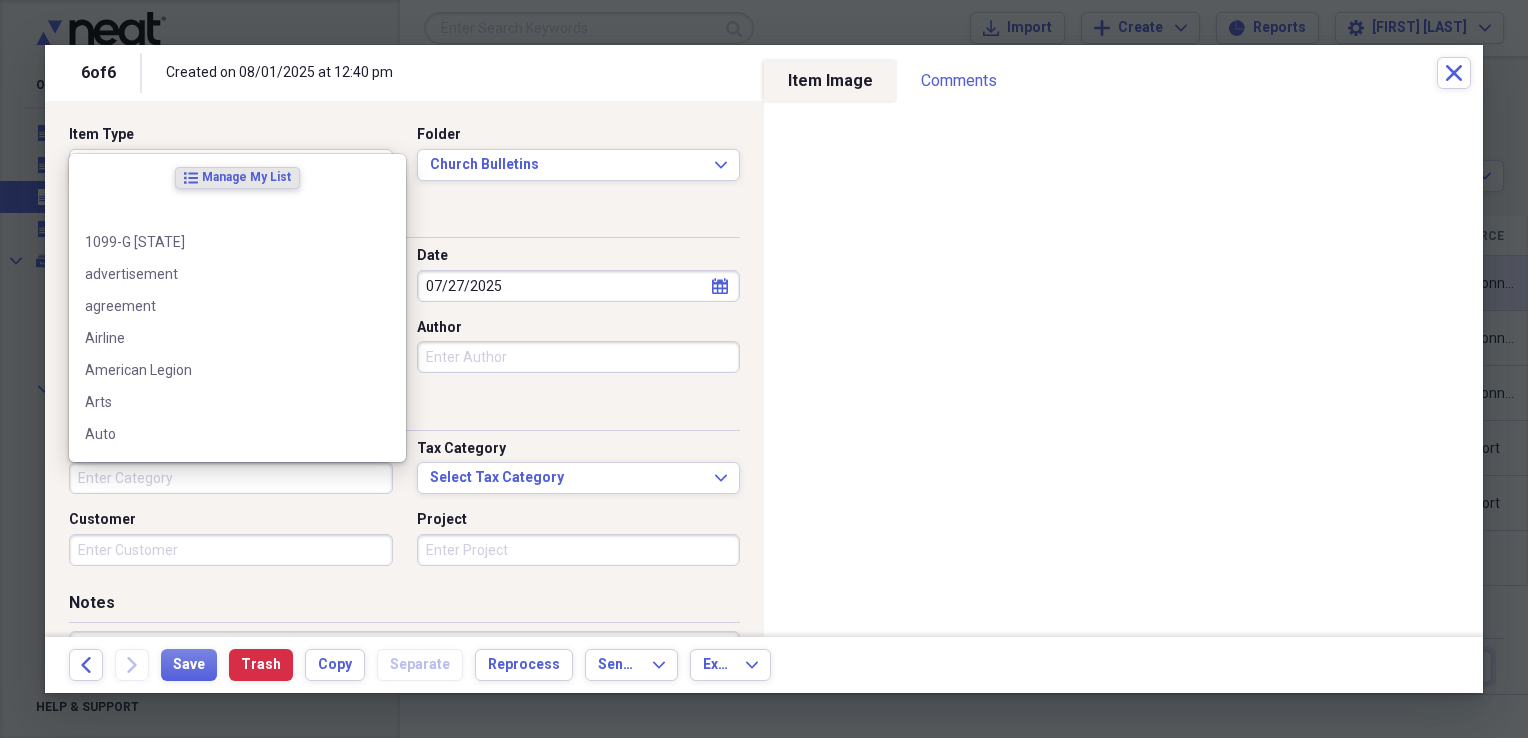 click on "Category" at bounding box center (231, 478) 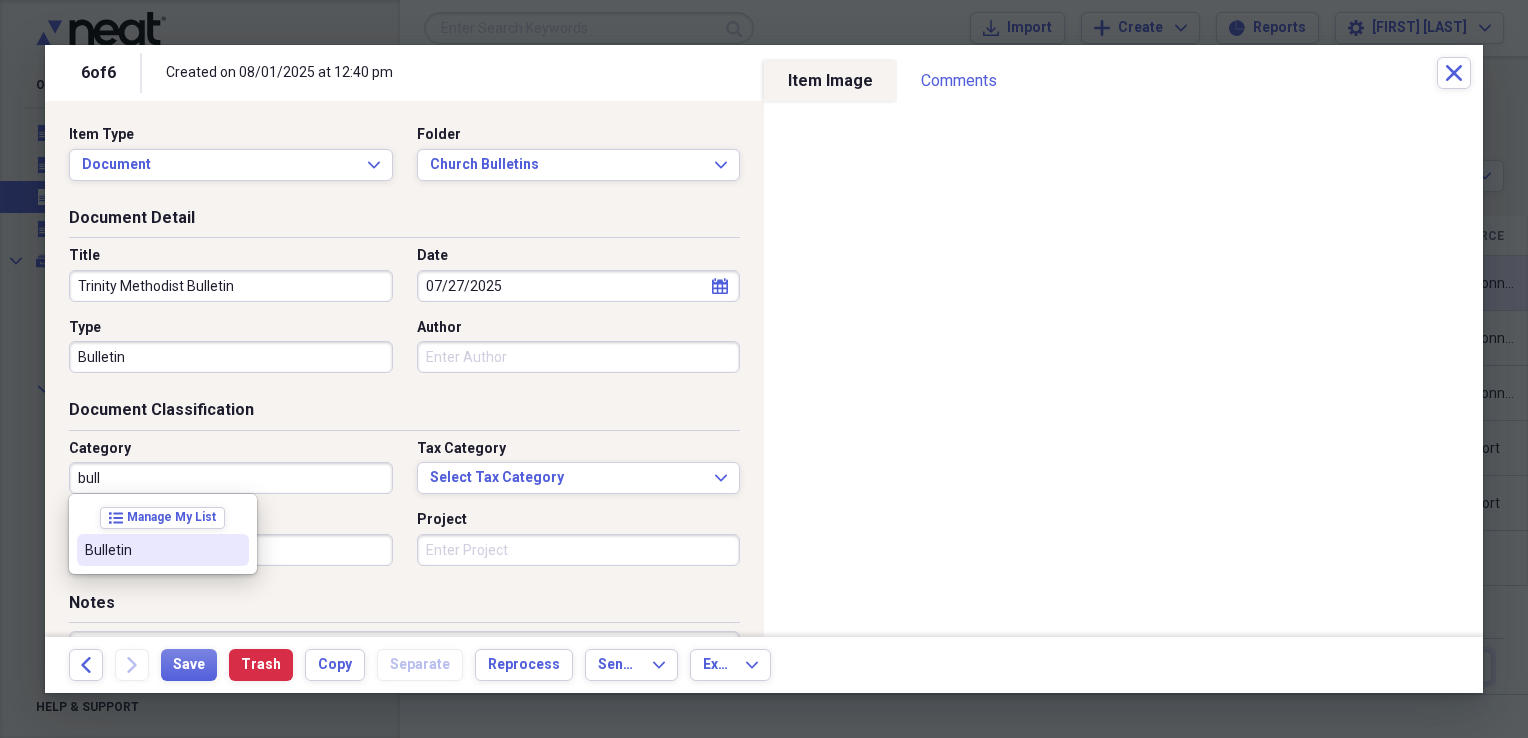 click on "Bulletin" at bounding box center (151, 550) 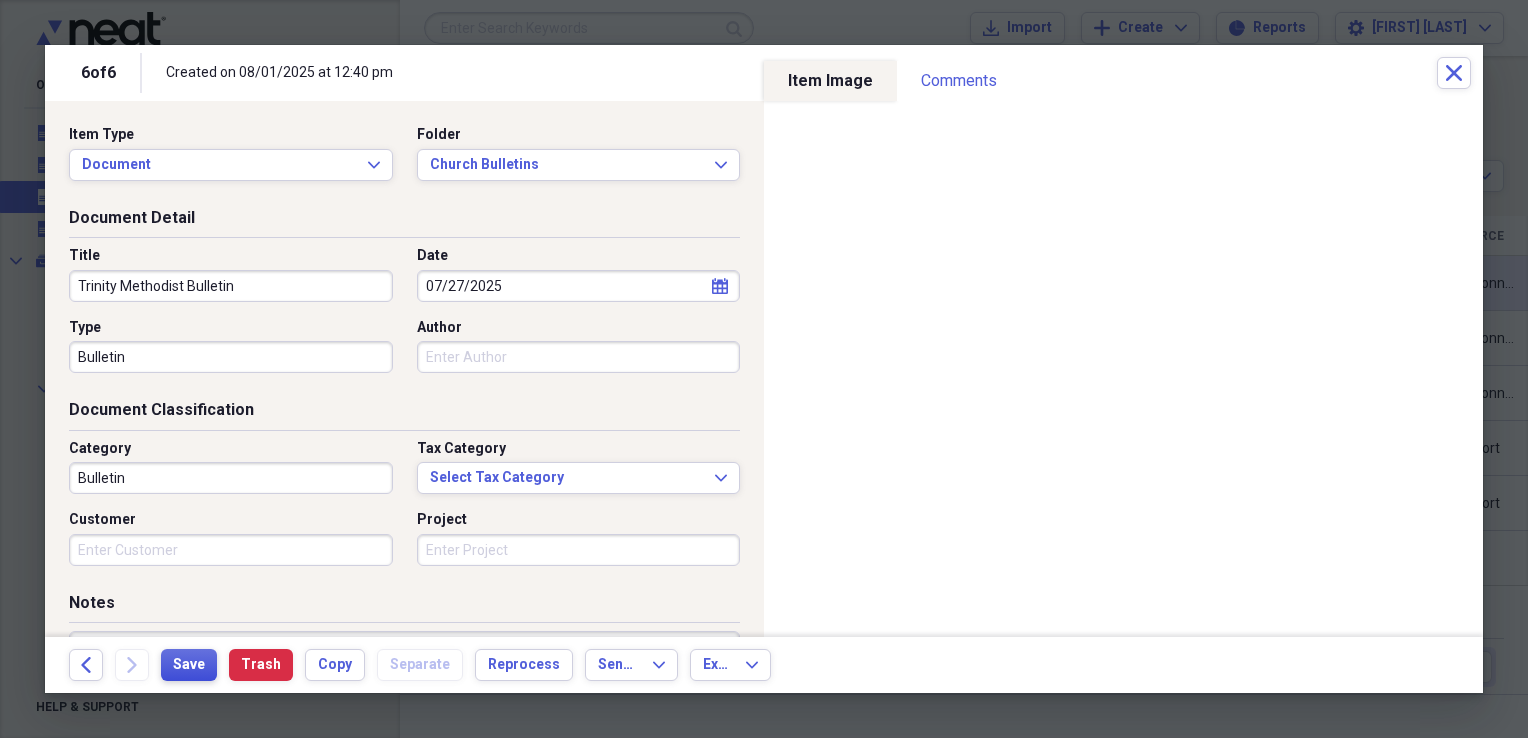 click on "Save" at bounding box center [189, 665] 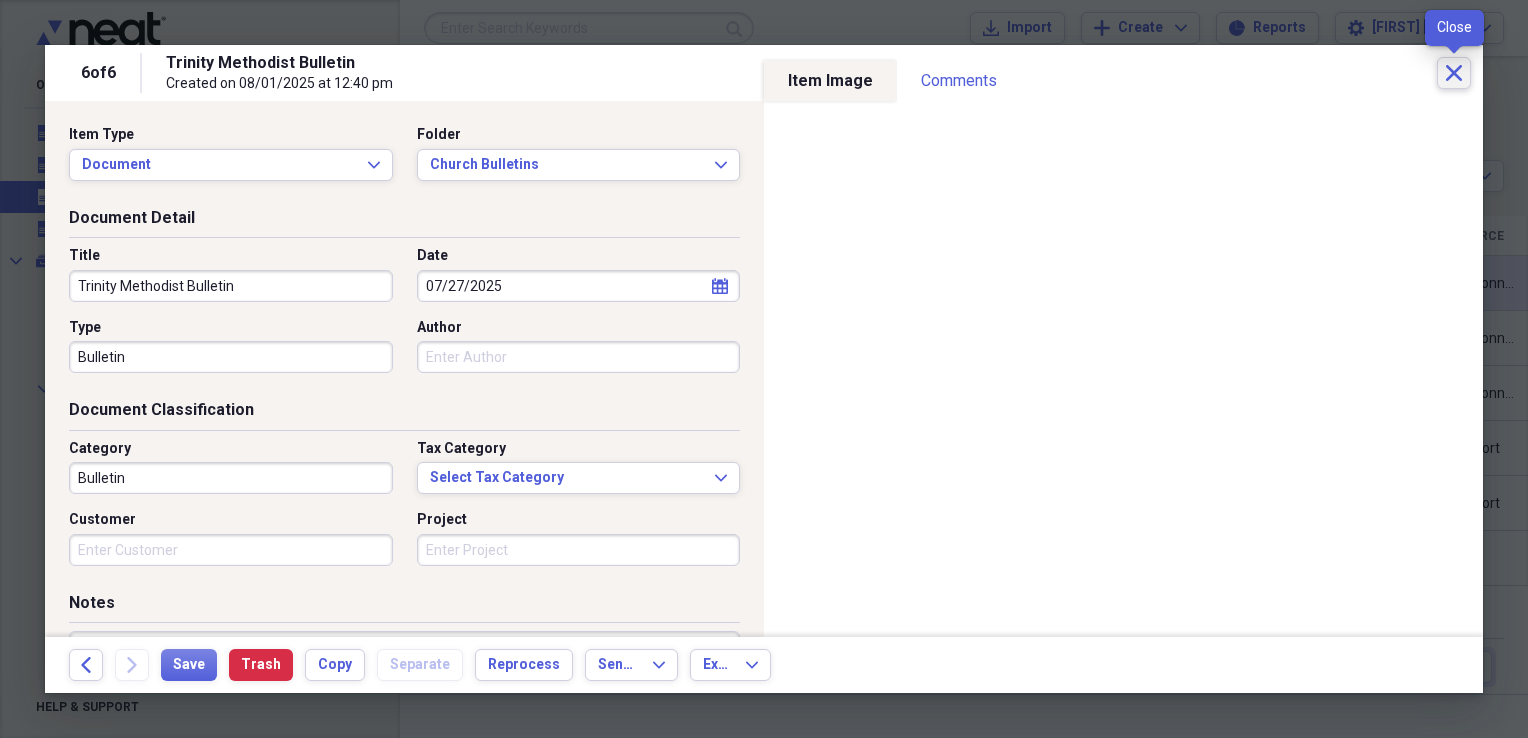 click on "Close" 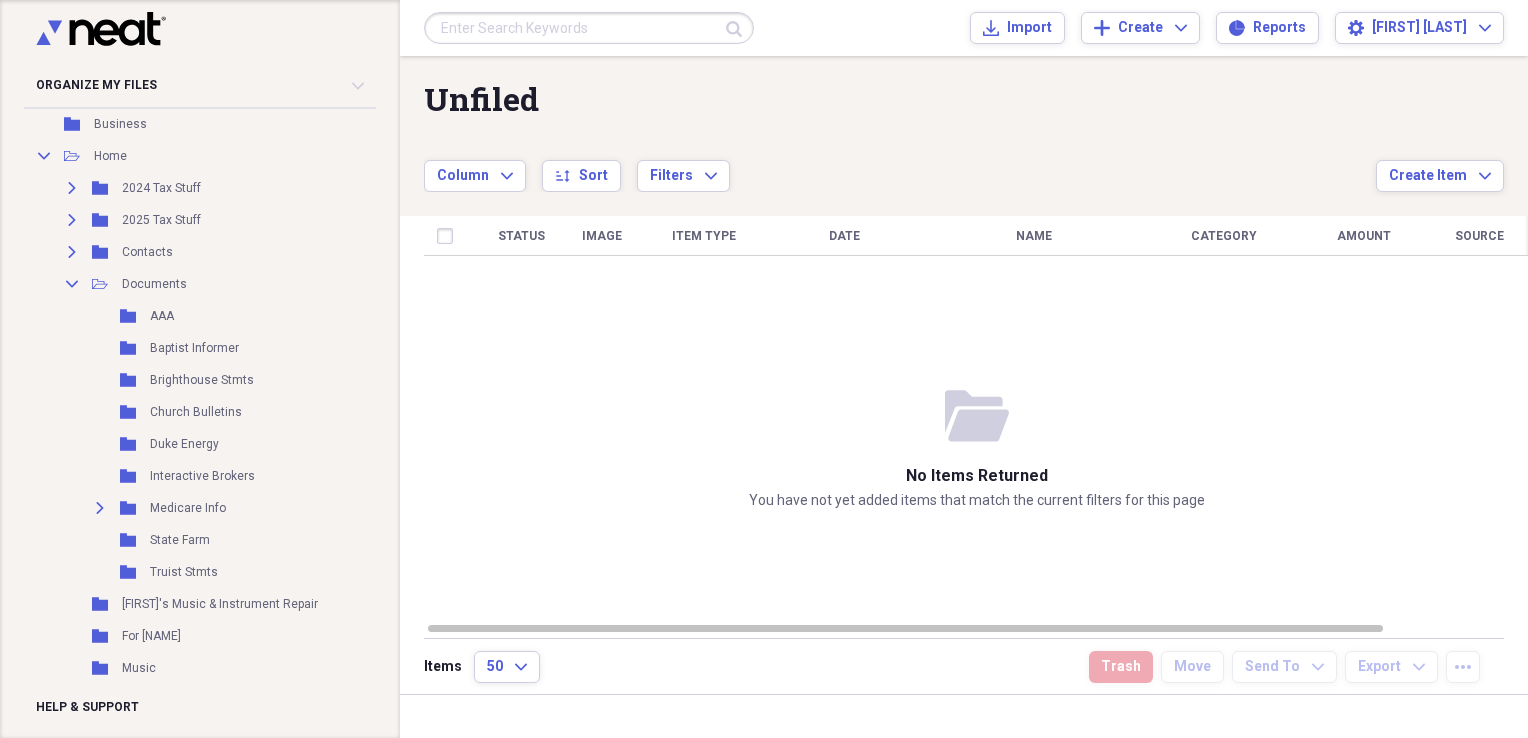 scroll, scrollTop: 0, scrollLeft: 0, axis: both 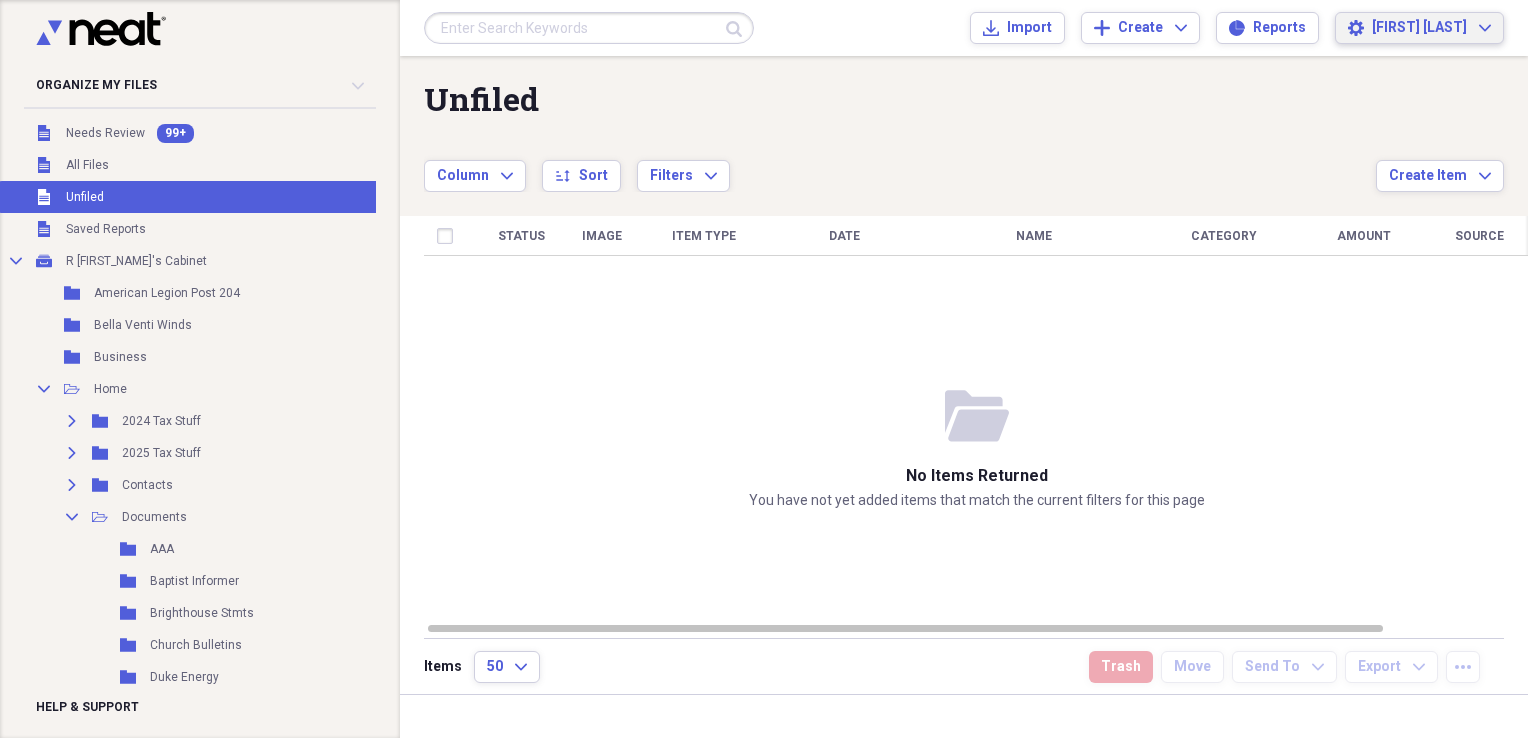click on "Expand" 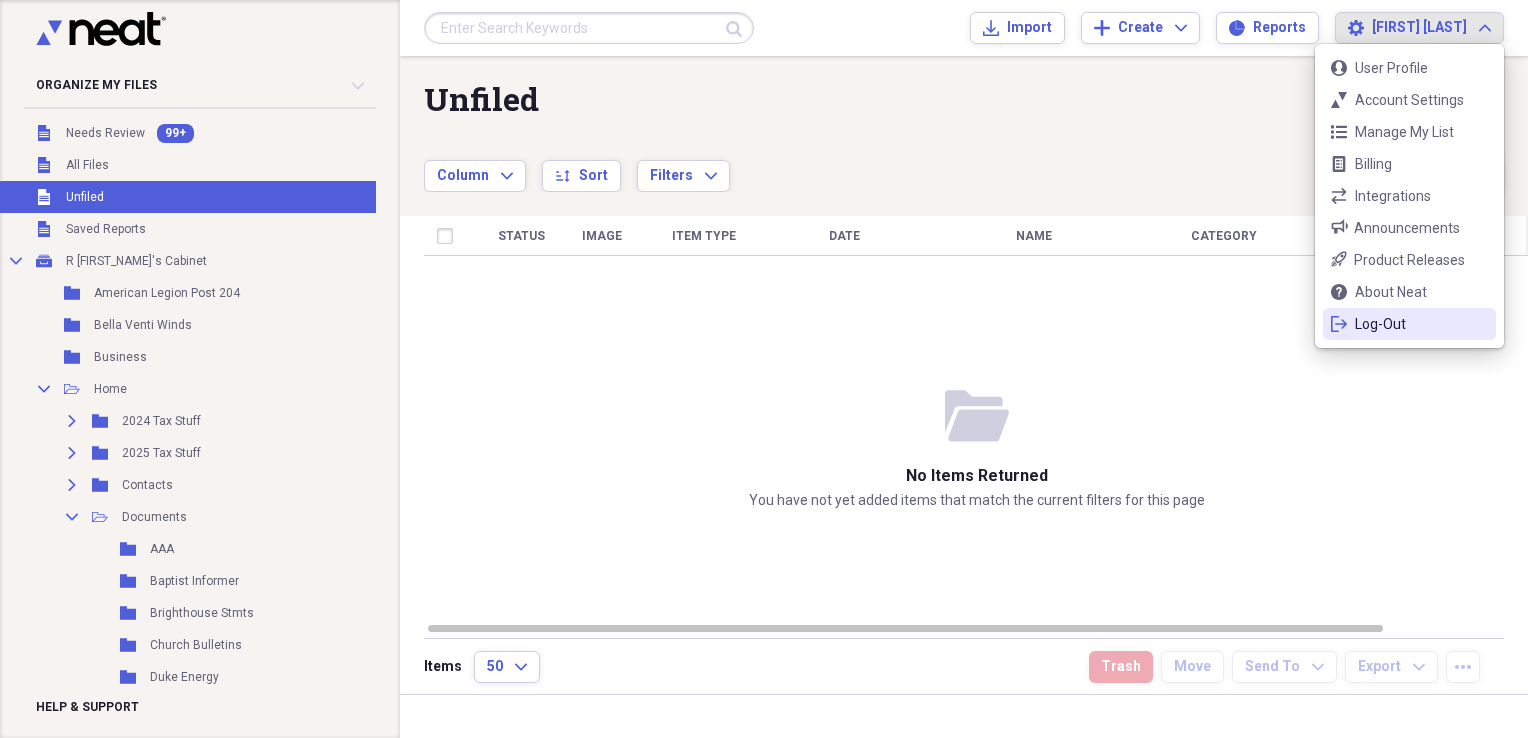 click on "Log-Out" at bounding box center [1409, 324] 